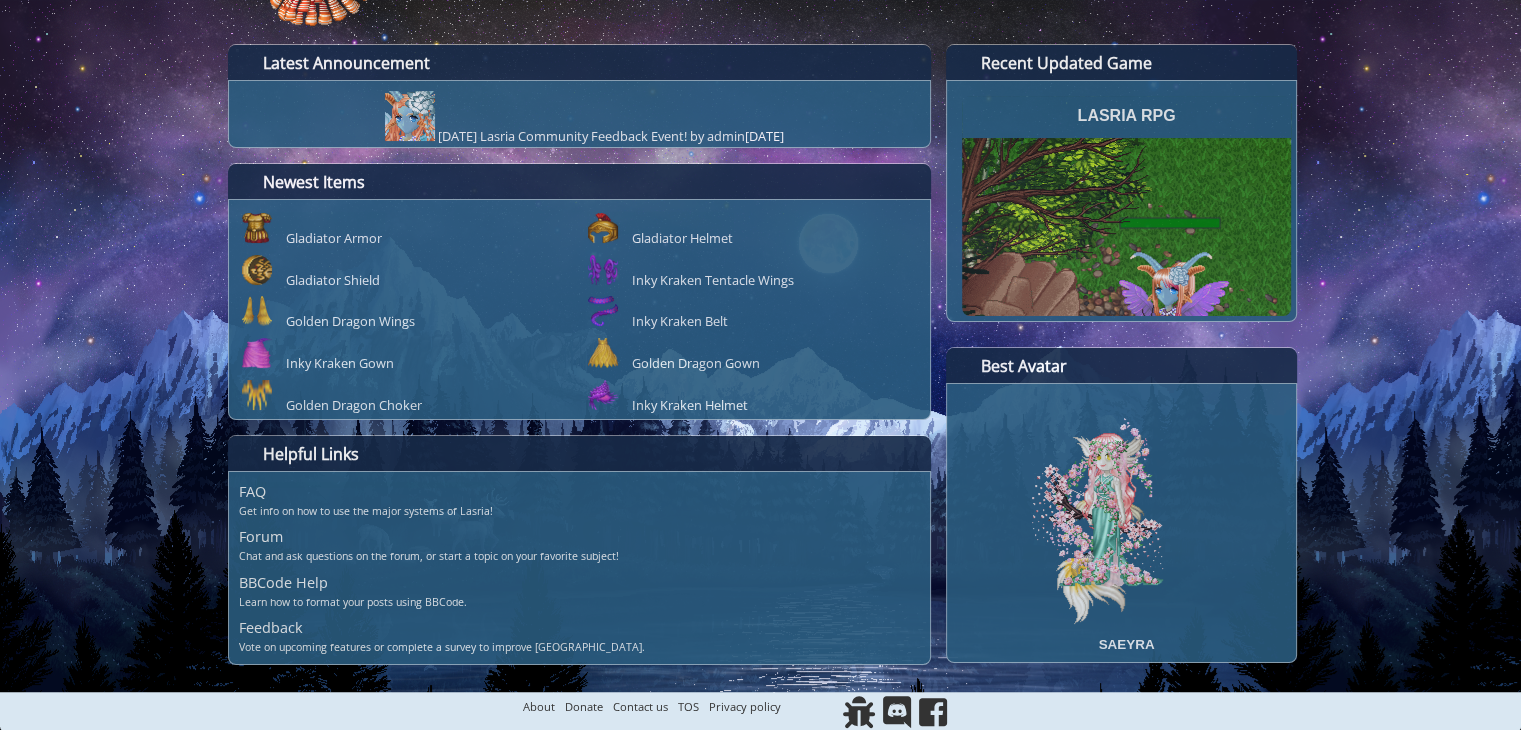 scroll, scrollTop: 0, scrollLeft: 0, axis: both 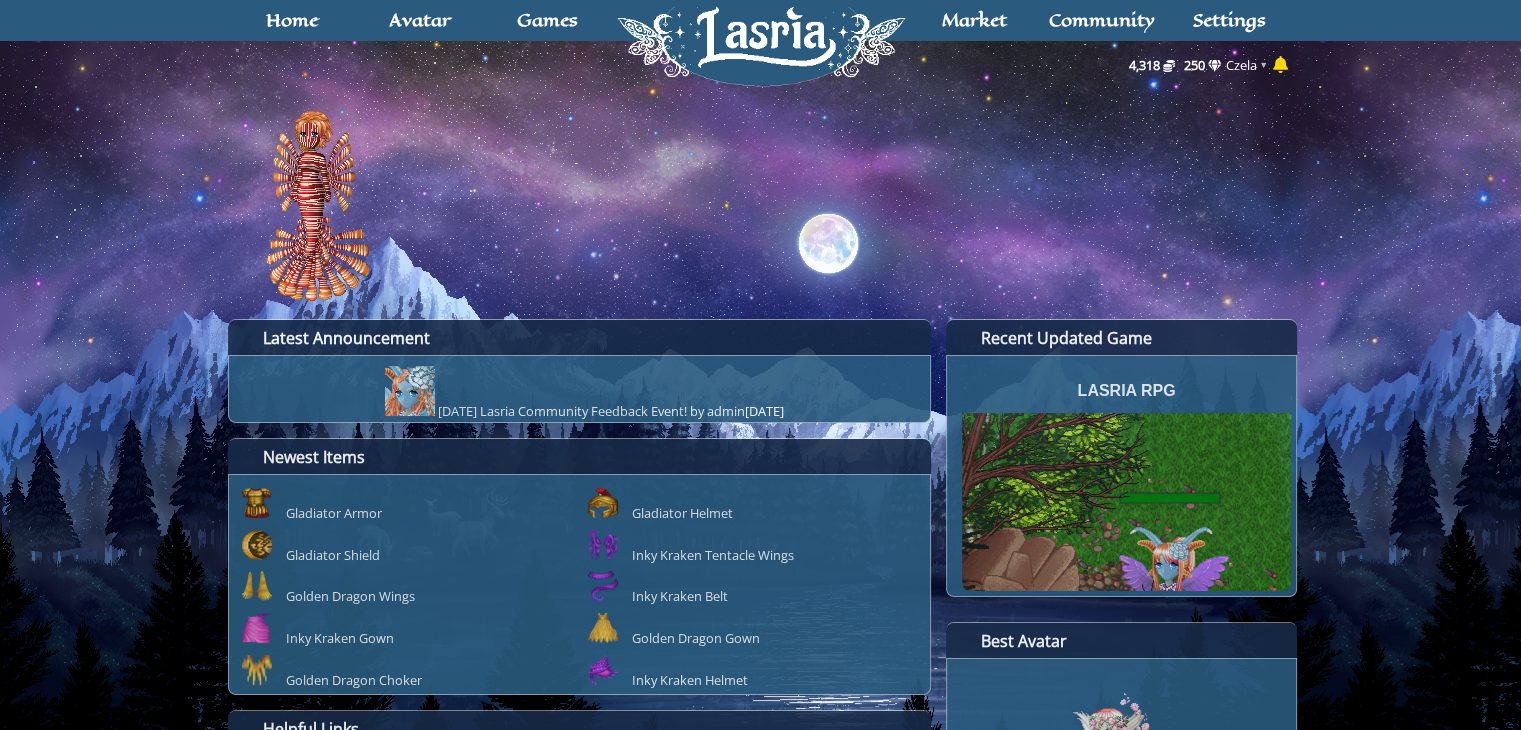 click 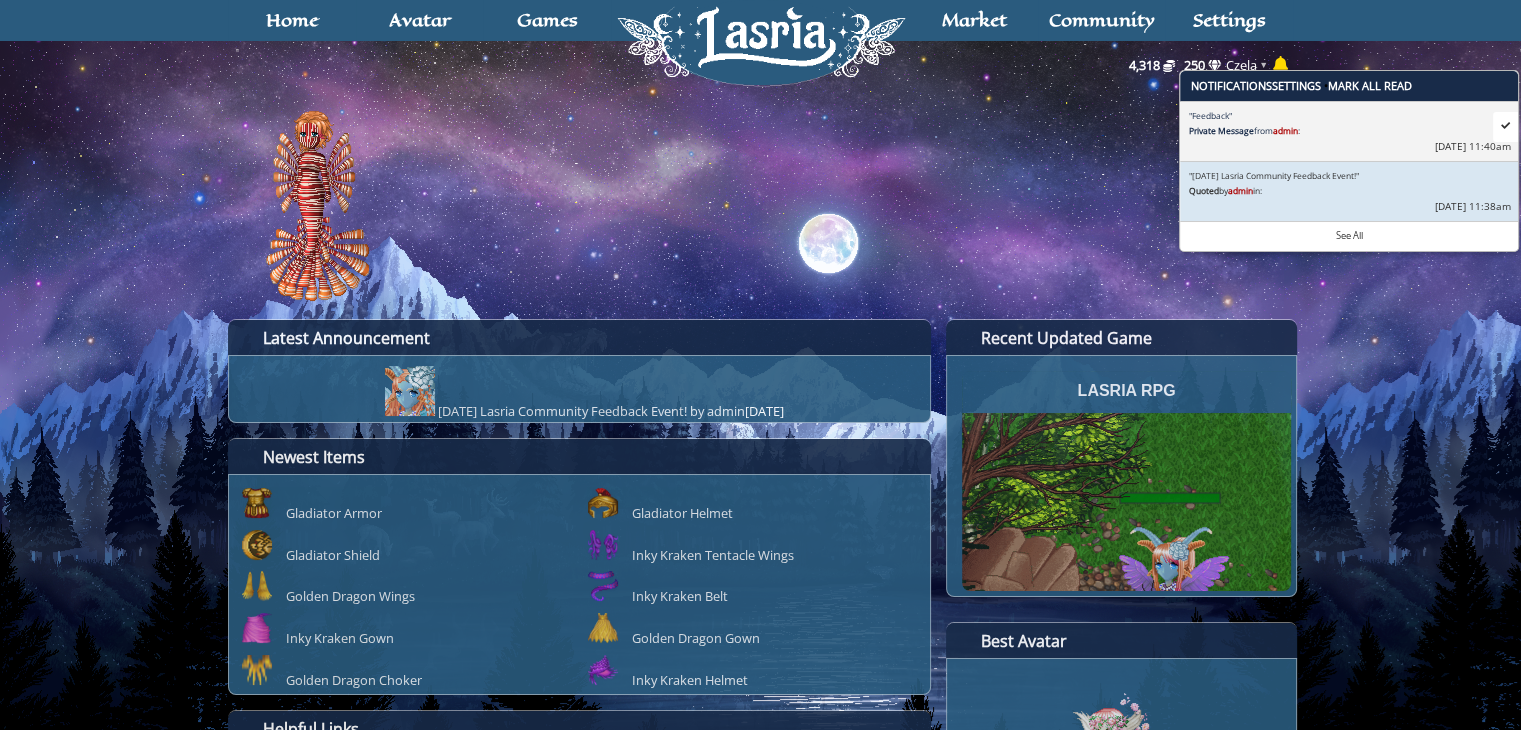 click on ""Feedback" 							 Private Message  from  admin :
Jul 03, 2025 11:40am" at bounding box center [1349, 131] 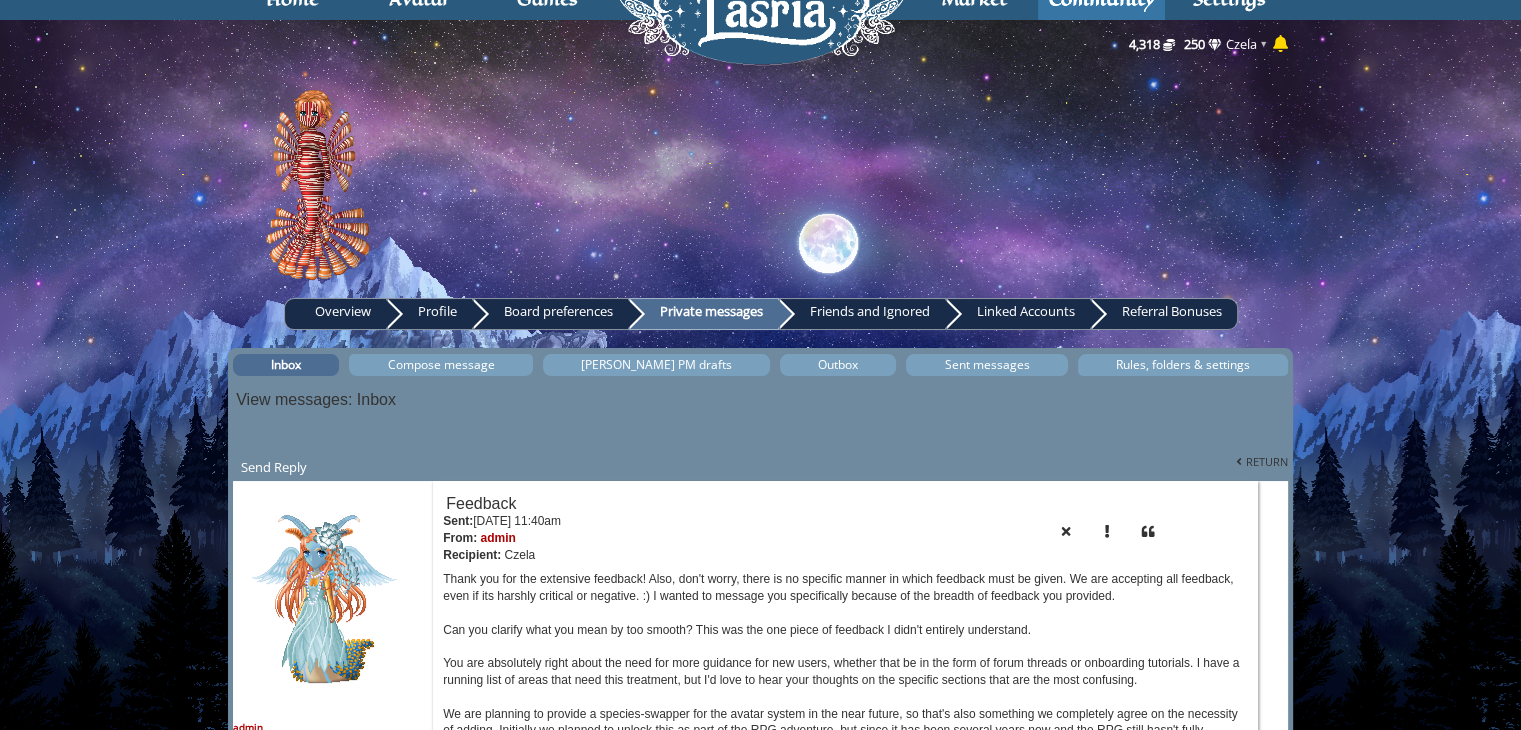 scroll, scrollTop: 0, scrollLeft: 0, axis: both 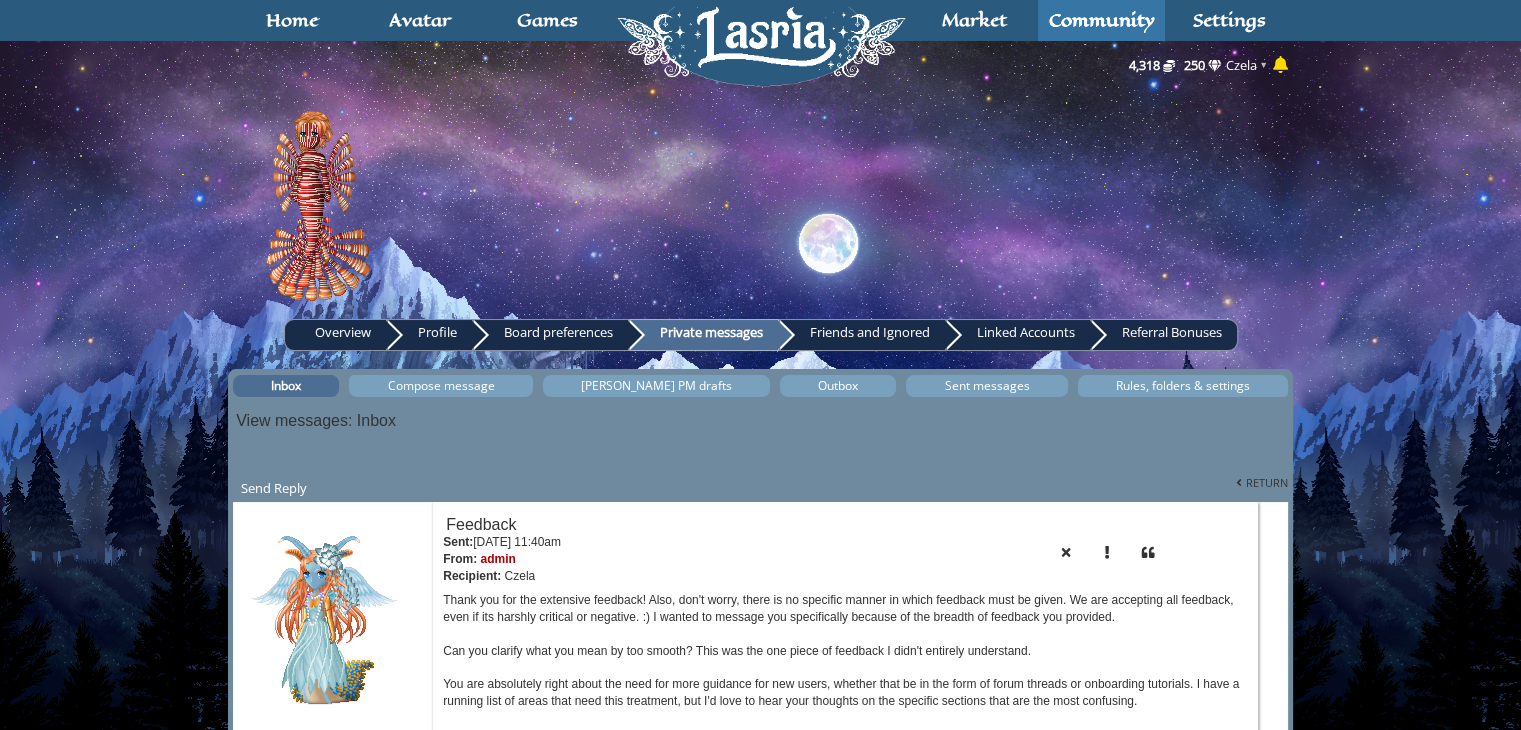 click 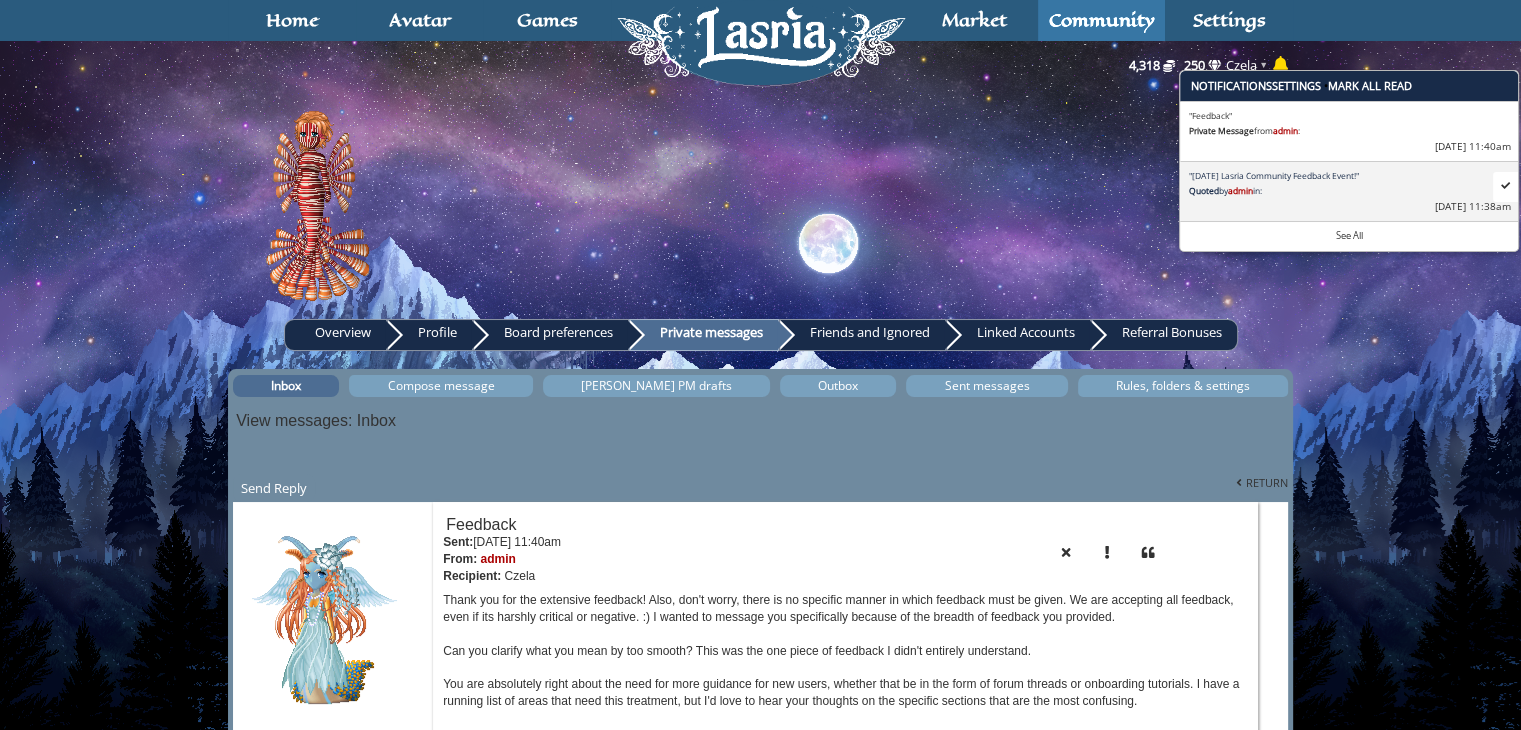 click on "Quoted  by  admin  in:" at bounding box center [1349, 190] 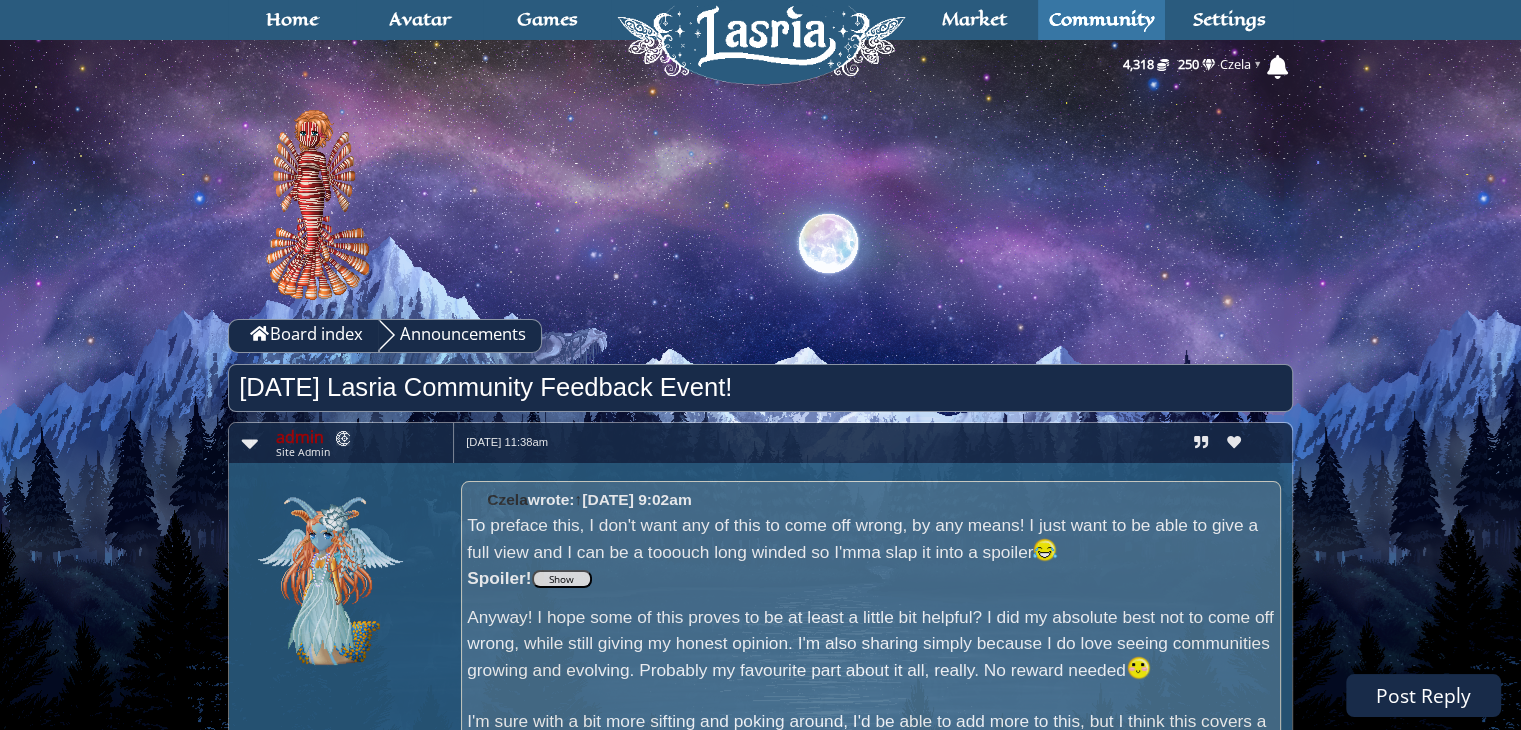 scroll, scrollTop: 0, scrollLeft: 0, axis: both 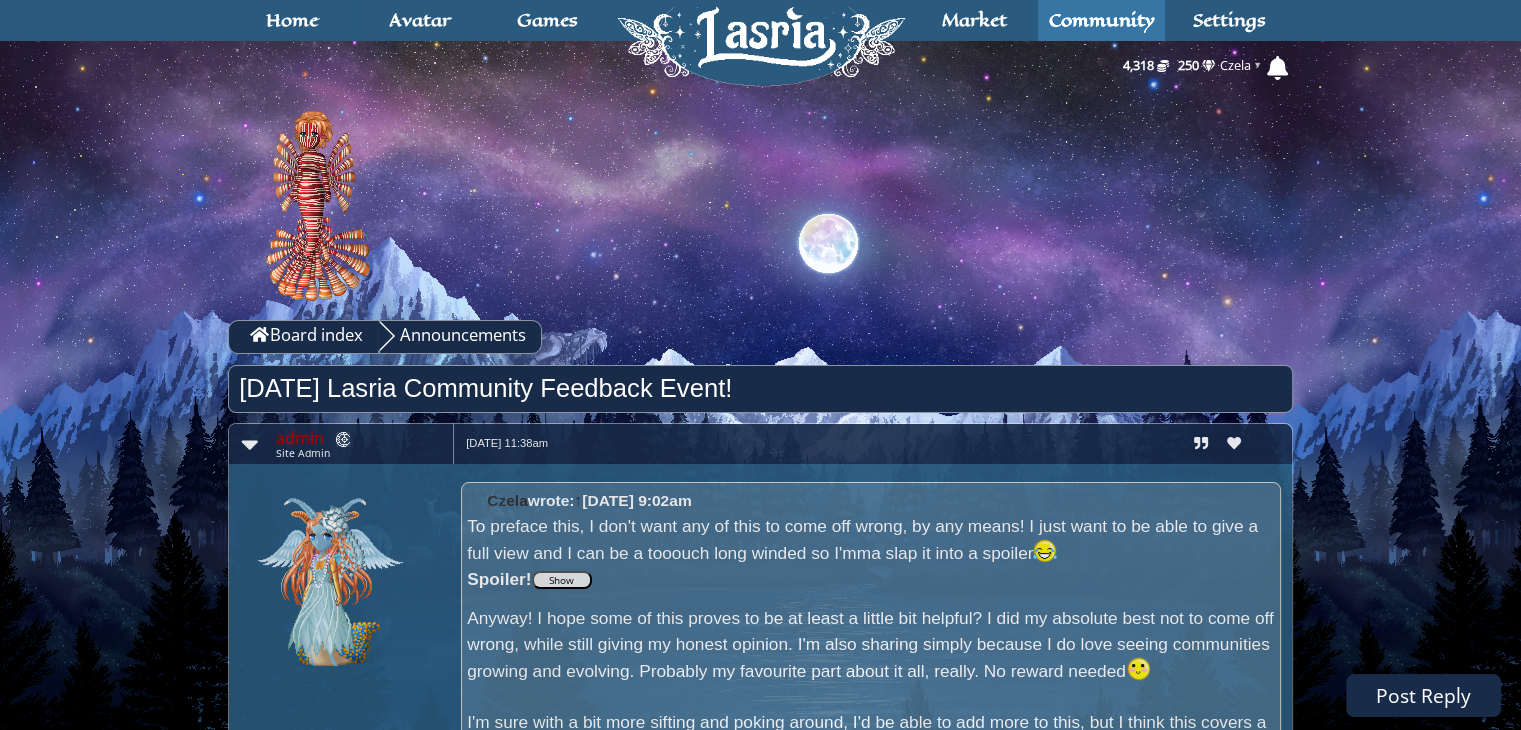 click 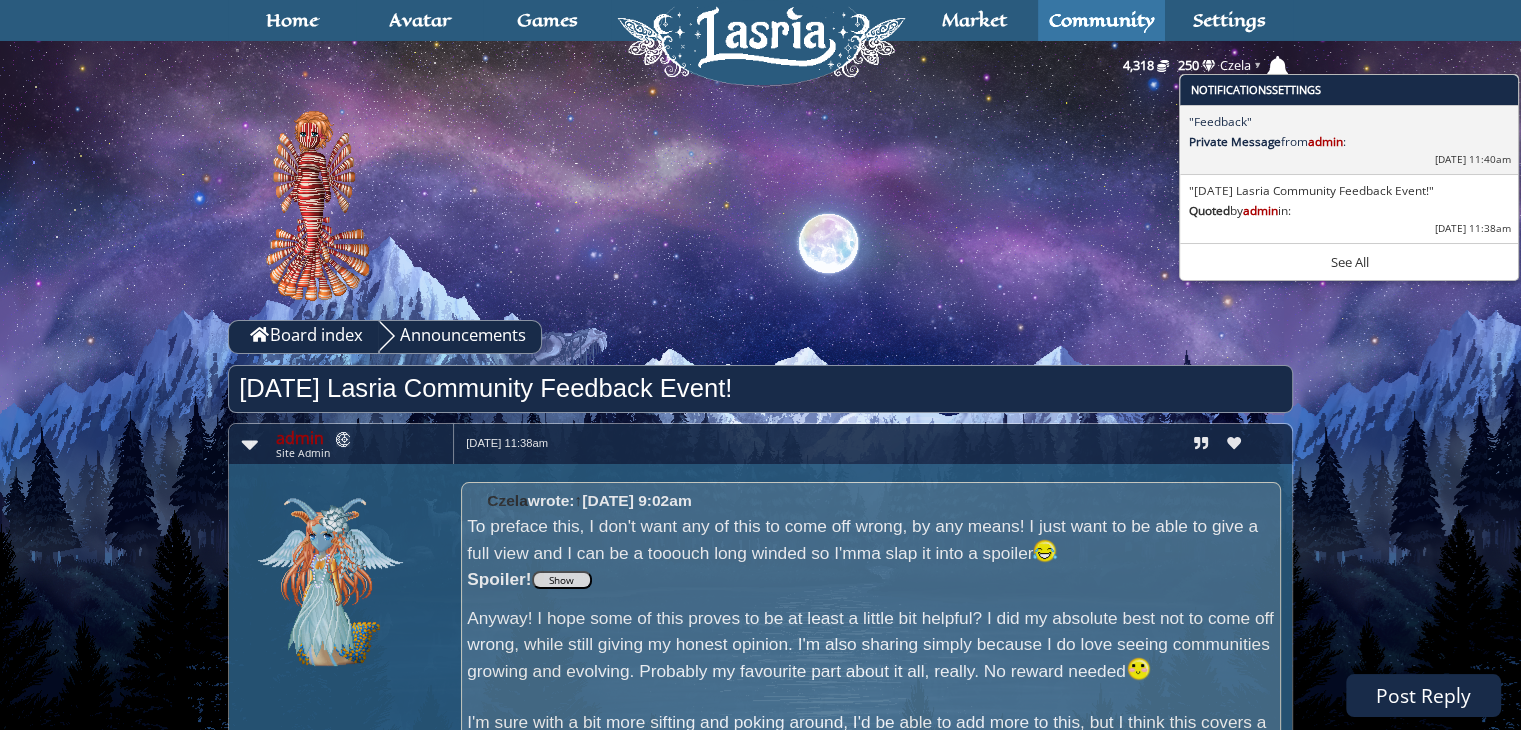 click on "Private Message  from  admin :" at bounding box center [1349, 141] 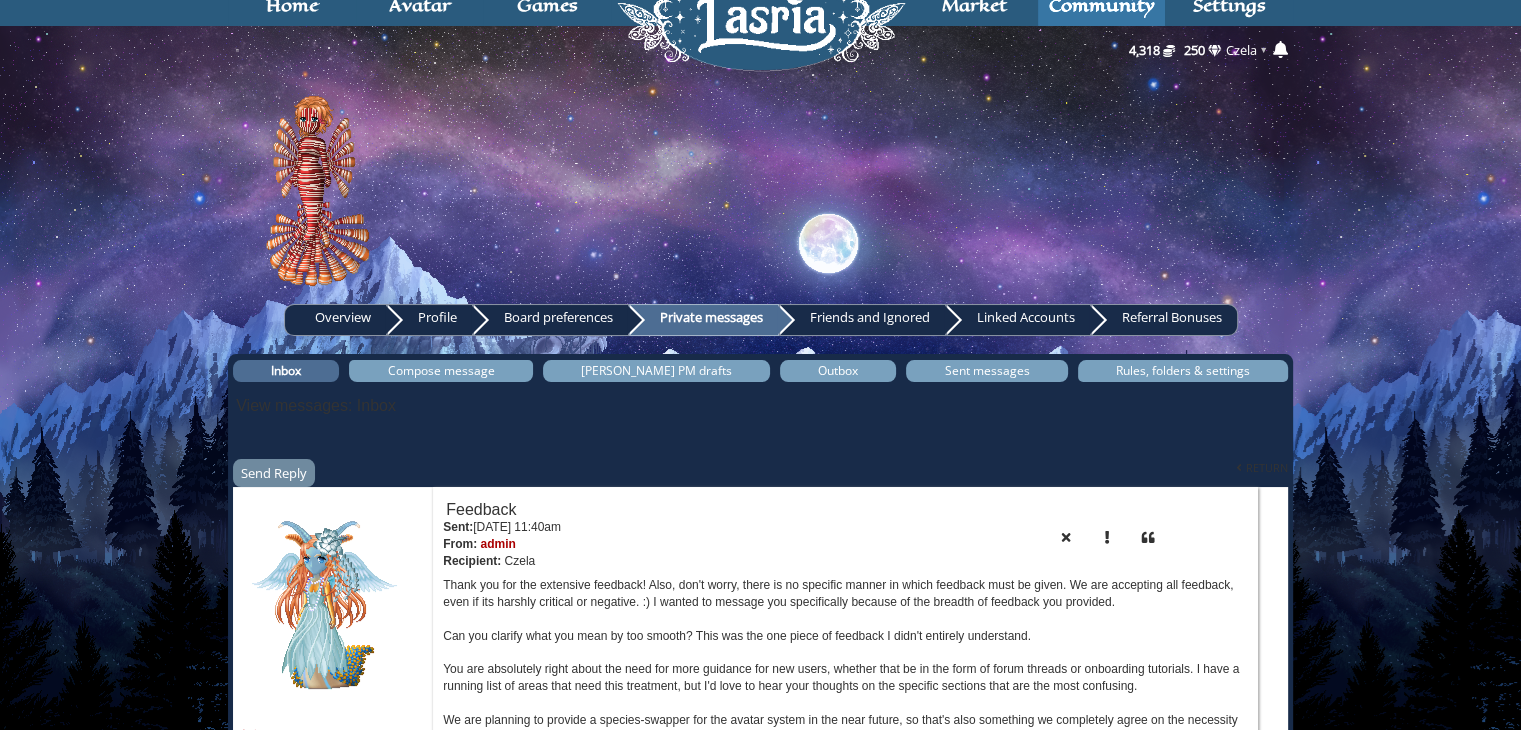 scroll, scrollTop: 7, scrollLeft: 0, axis: vertical 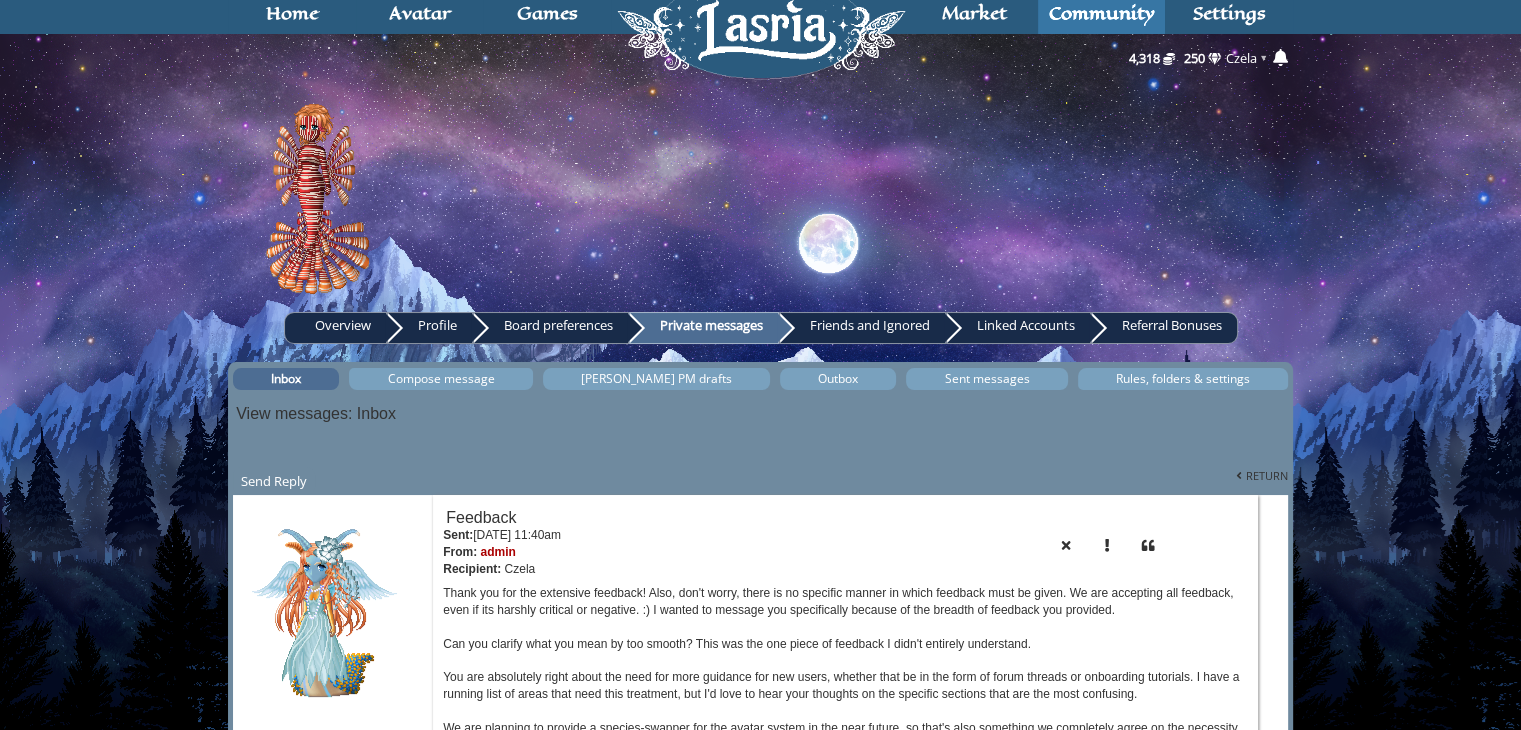click 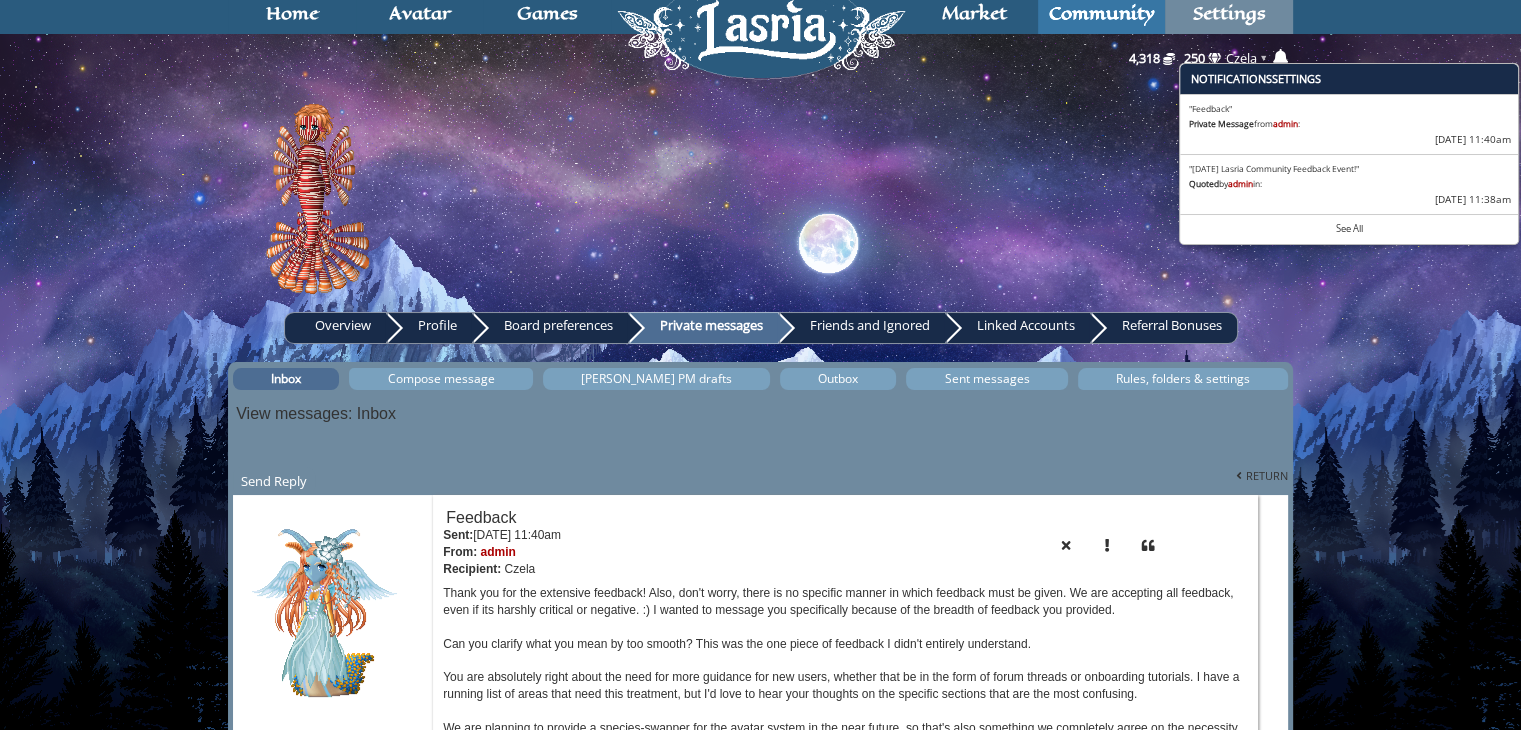 click on "Settings" at bounding box center (1229, 13) 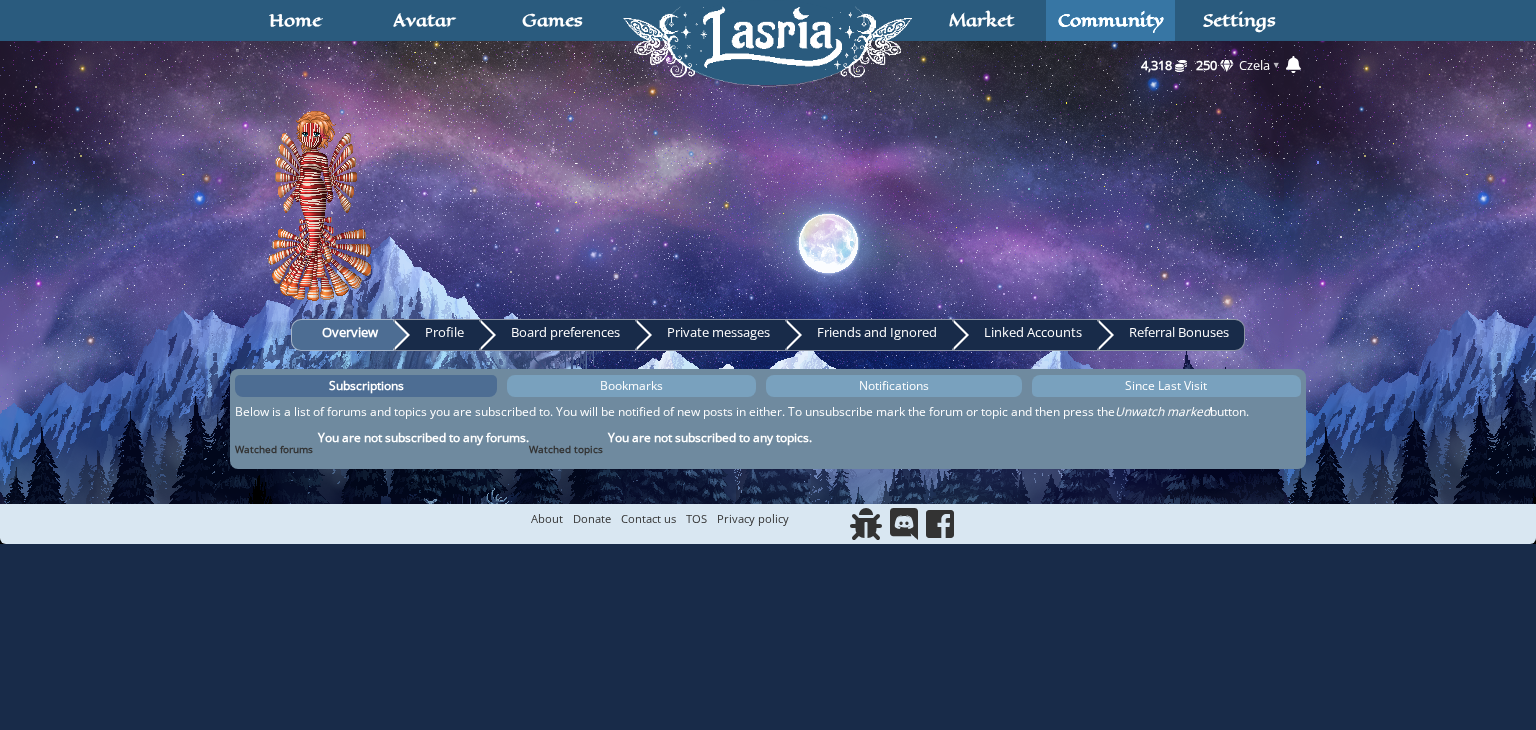 scroll, scrollTop: 0, scrollLeft: 0, axis: both 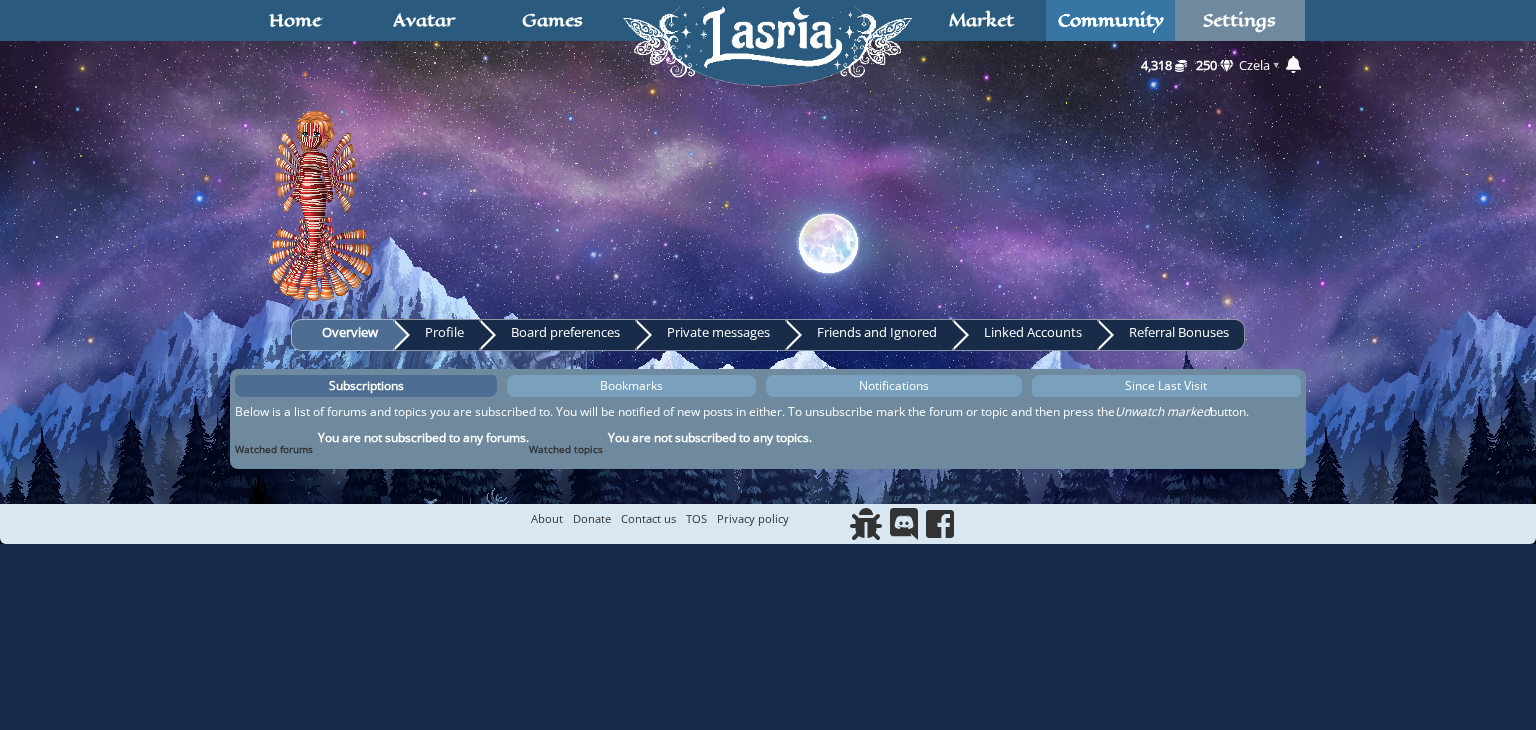 click on "Settings" at bounding box center (1239, 20) 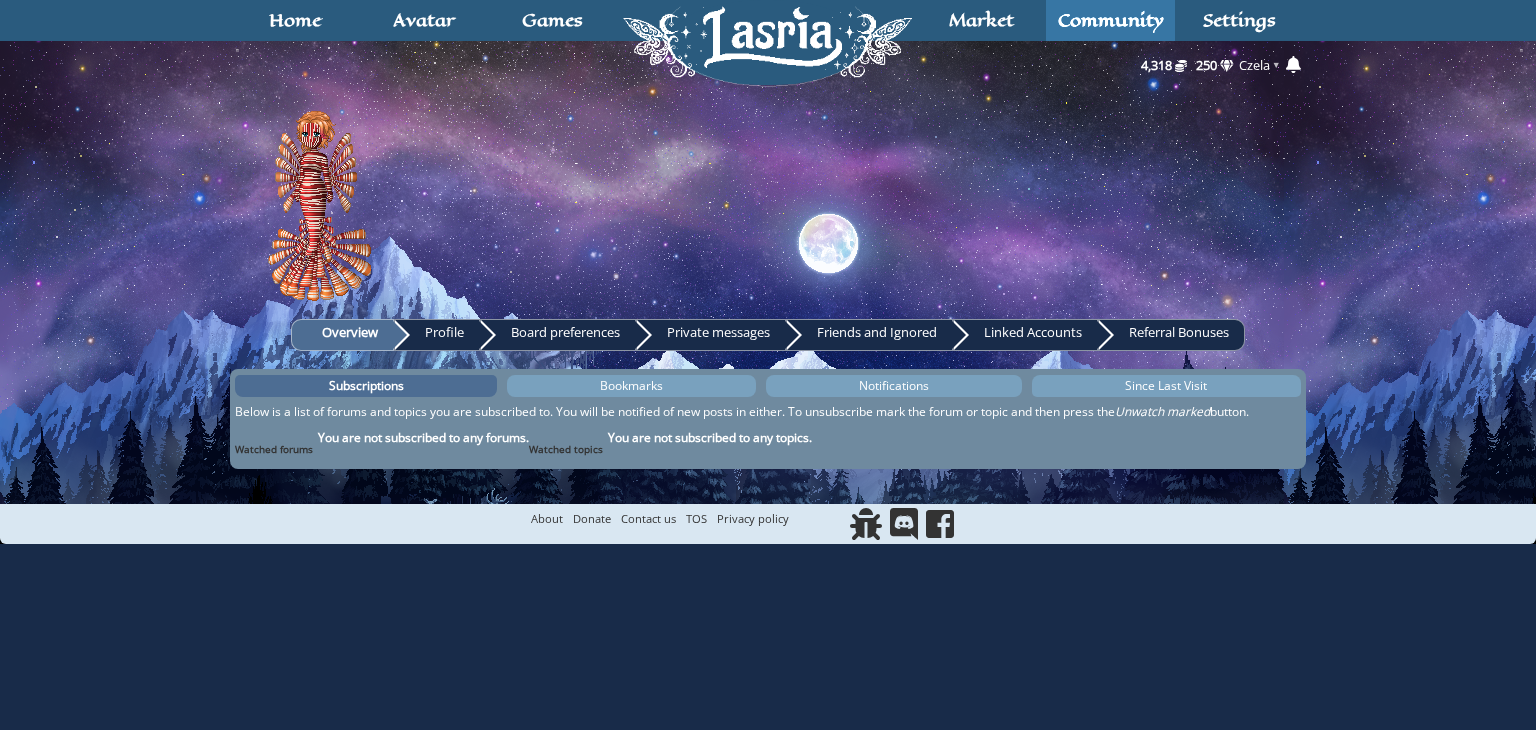 scroll, scrollTop: 0, scrollLeft: 0, axis: both 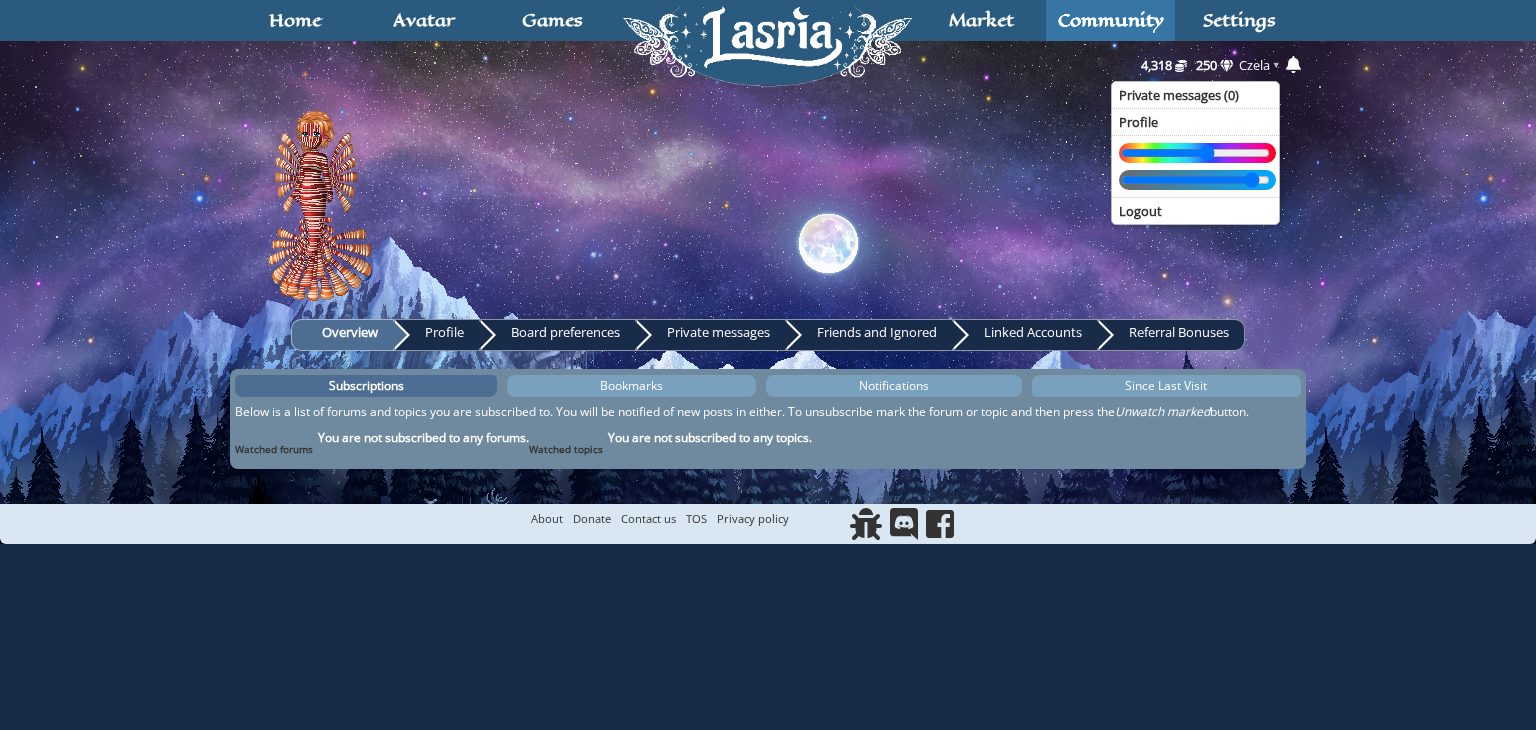 drag, startPoint x: 1196, startPoint y: 173, endPoint x: 1308, endPoint y: 189, distance: 113.137085 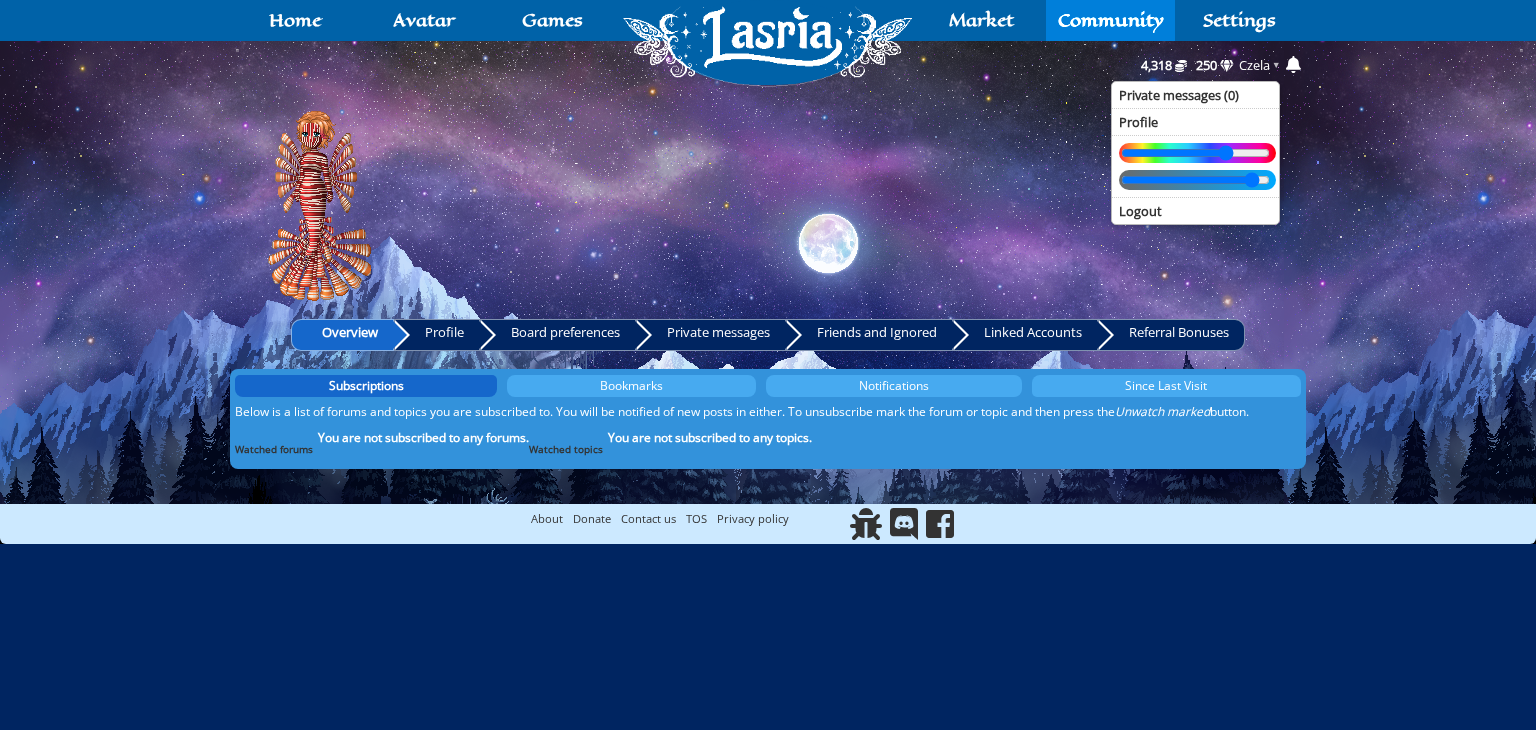 drag, startPoint x: 1207, startPoint y: 147, endPoint x: 1226, endPoint y: 146, distance: 19.026299 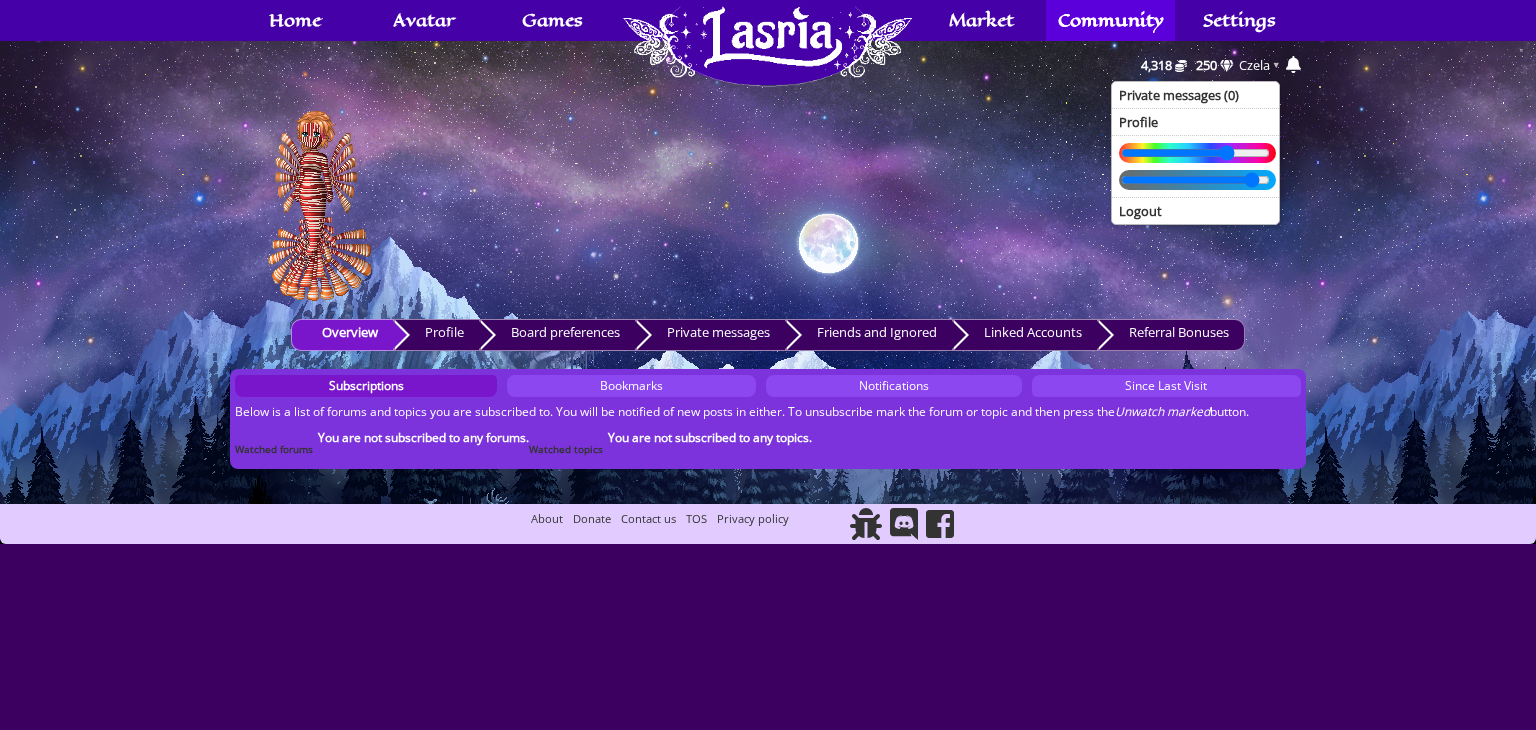 type on "280" 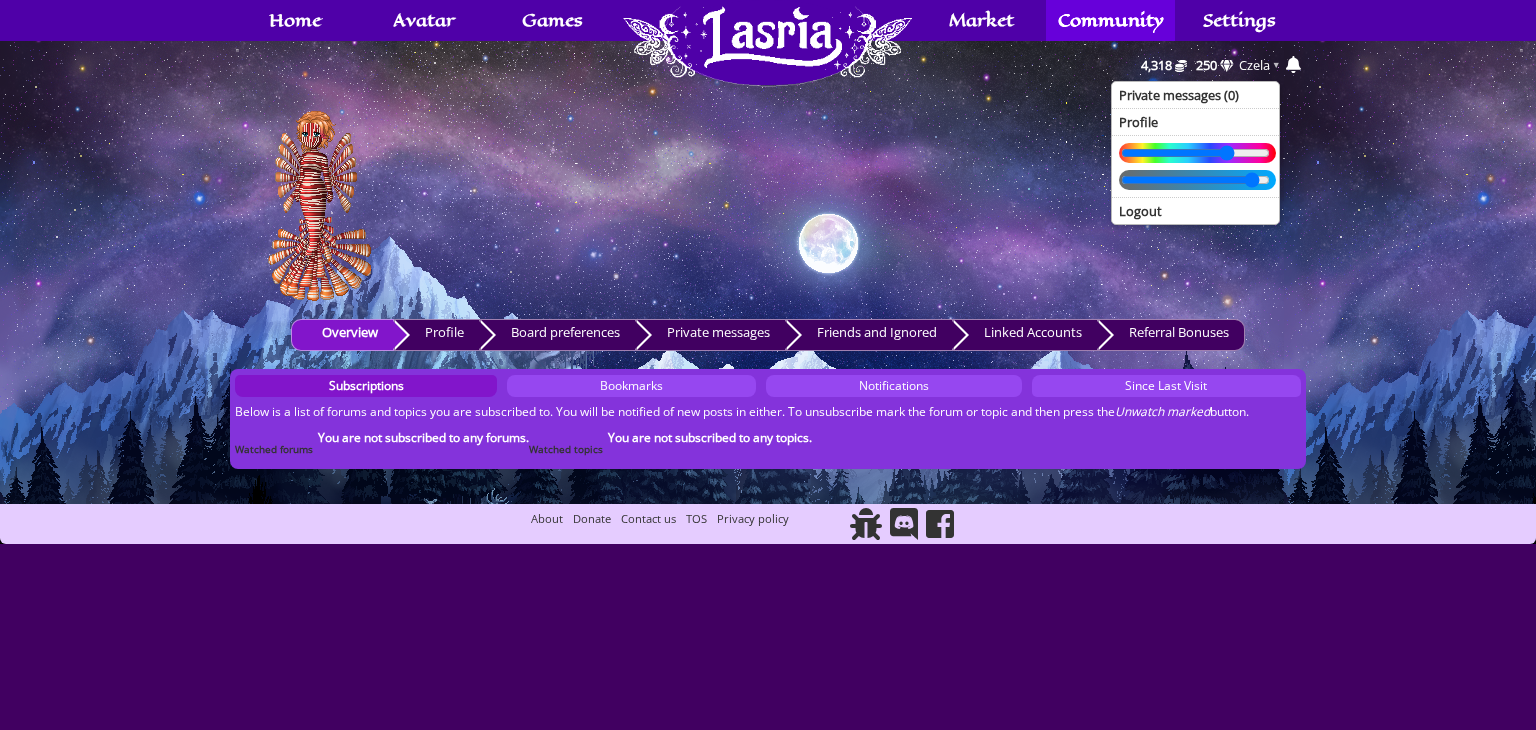 click on "369
Home
Avatar
Abilities
Crafting
Wardrobe
Inventory
Account
Games
RPG
Minigames" at bounding box center [768, 272] 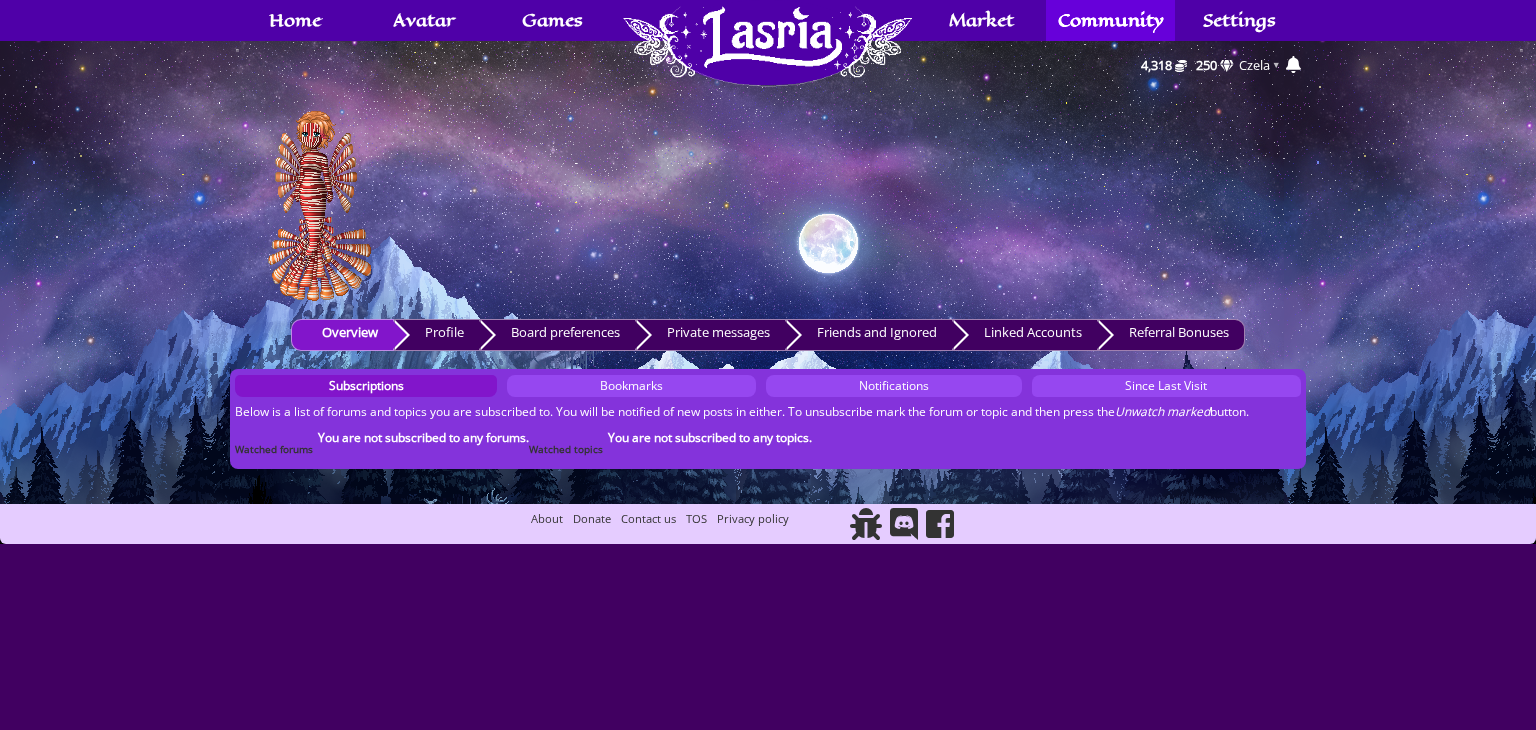 click on "Czela" at bounding box center [1254, 65] 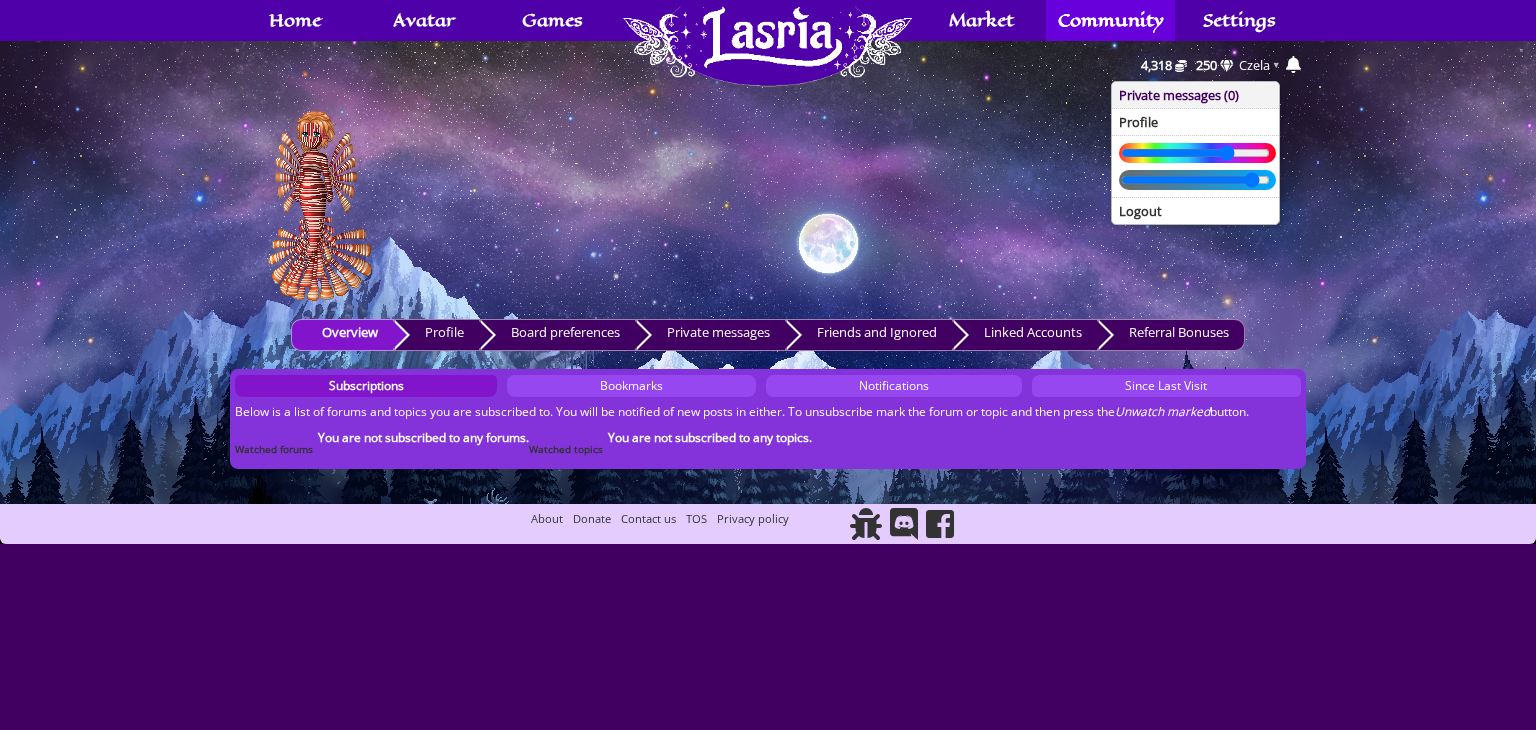 click on "Private messages (" at bounding box center (1173, 95) 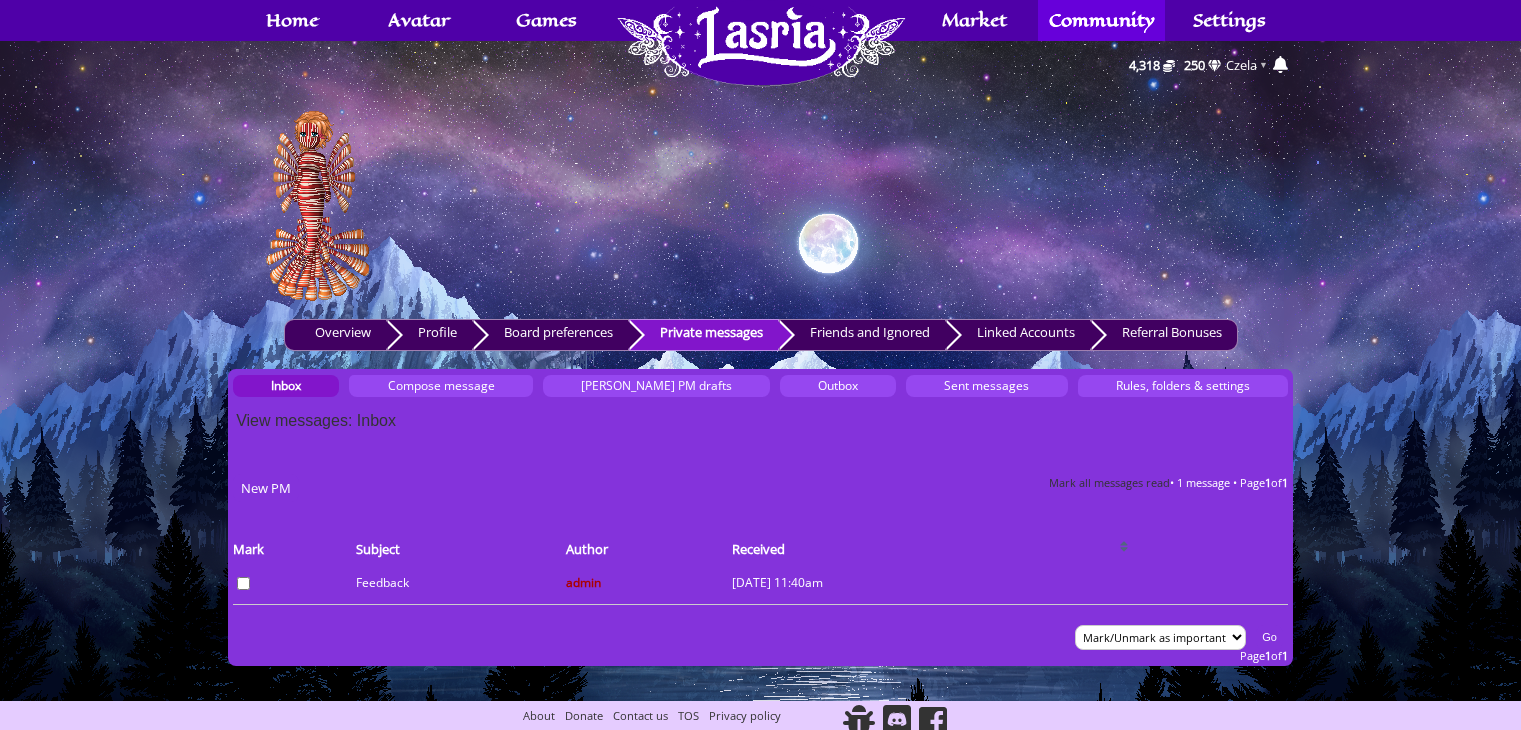 scroll, scrollTop: 0, scrollLeft: 0, axis: both 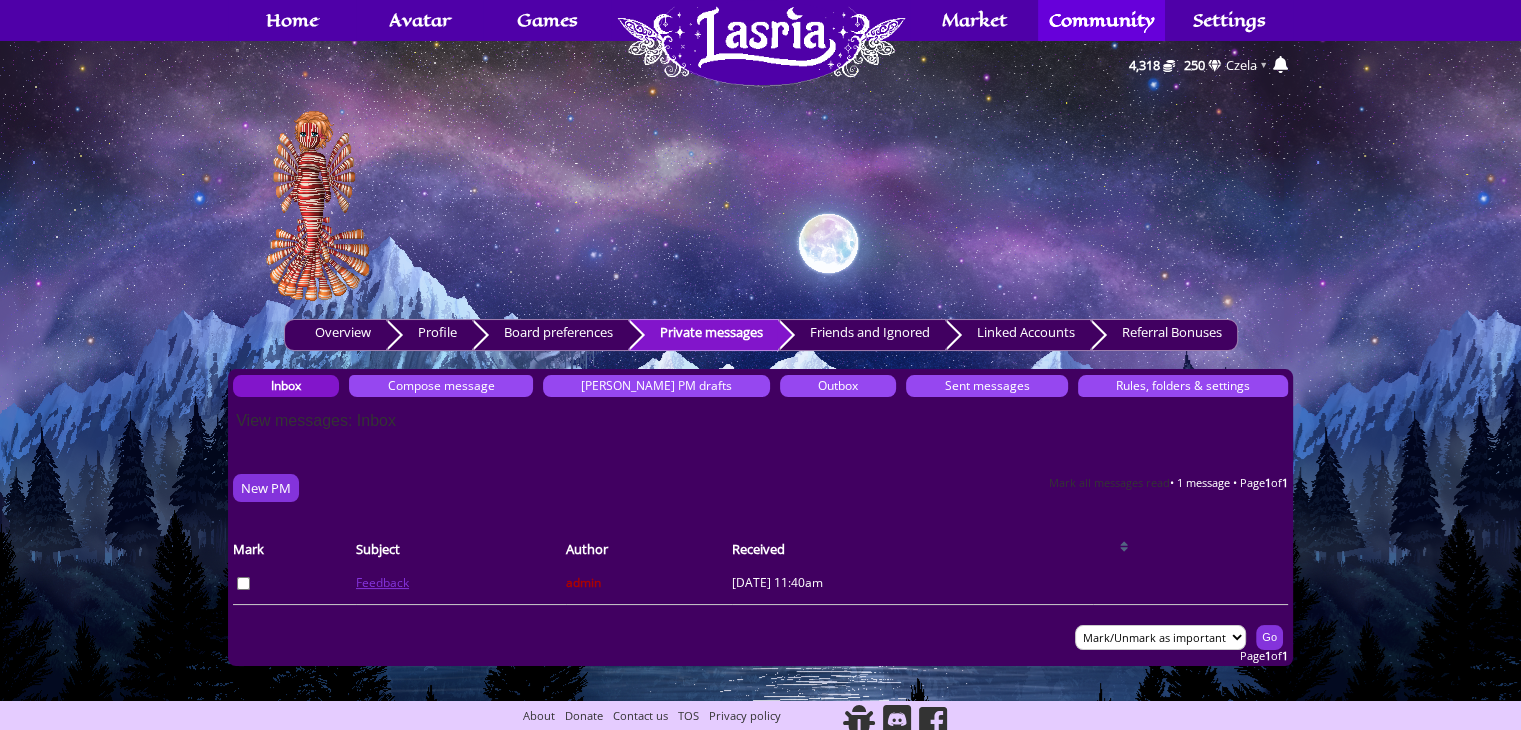 click on "Feedback" at bounding box center [382, 582] 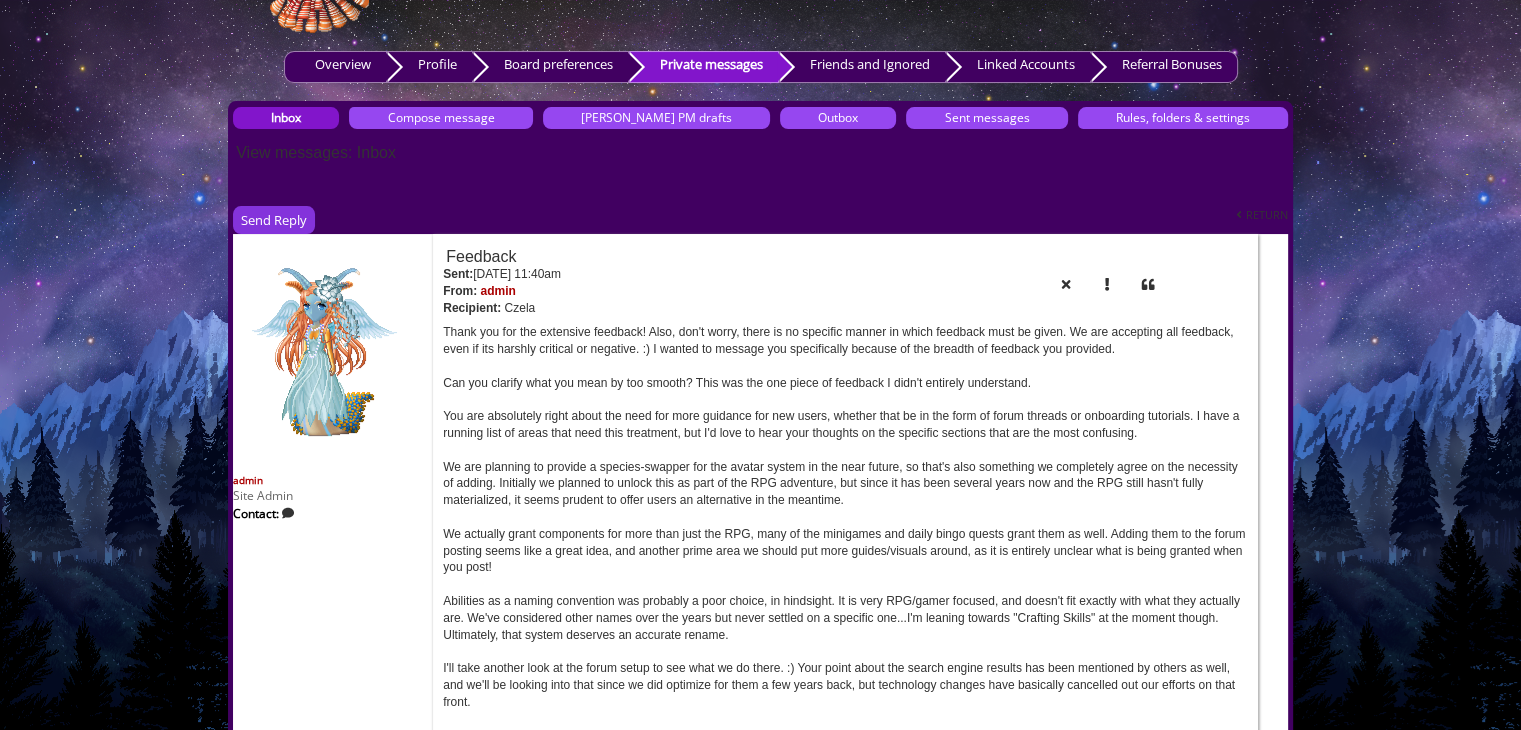scroll, scrollTop: 405, scrollLeft: 0, axis: vertical 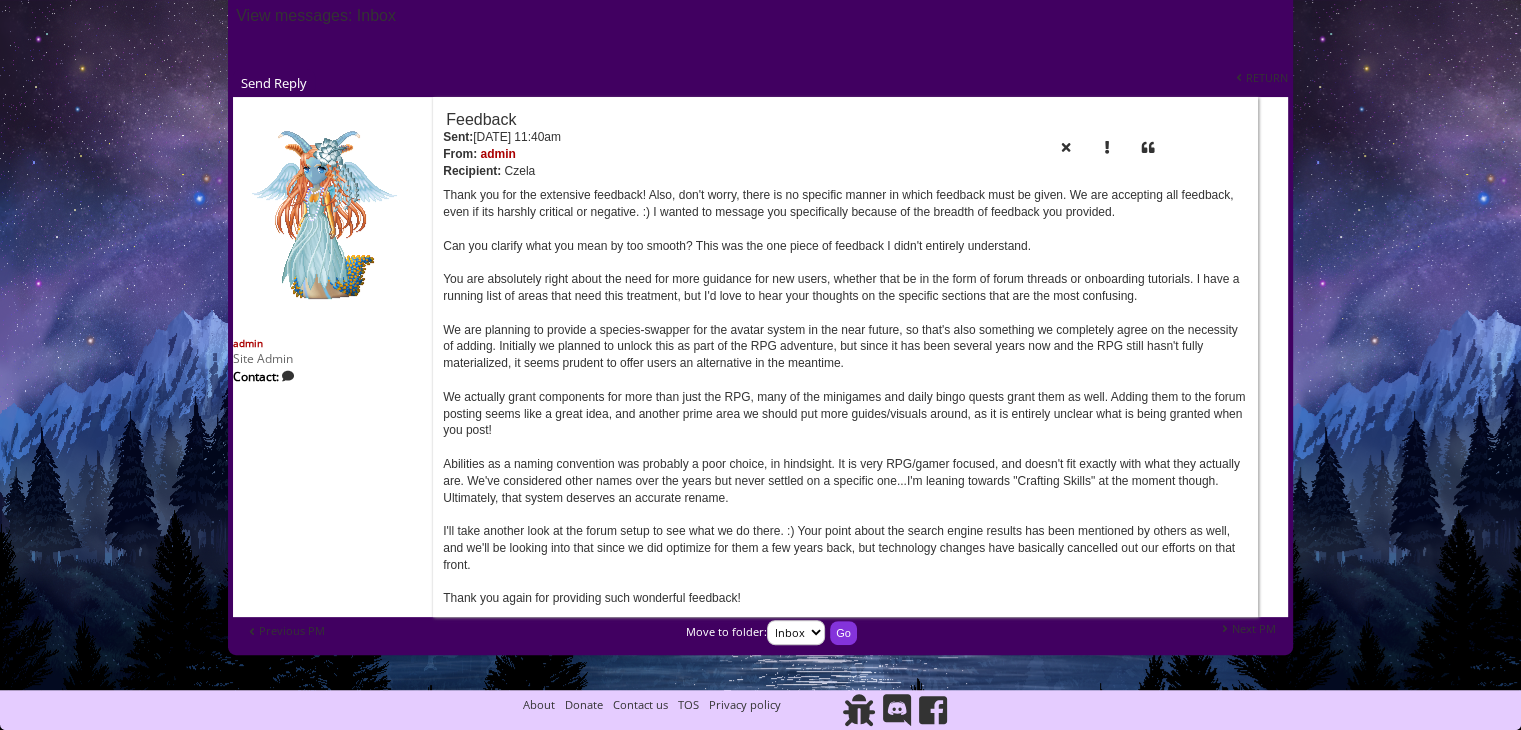 click on "Send Reply" at bounding box center [274, 83] 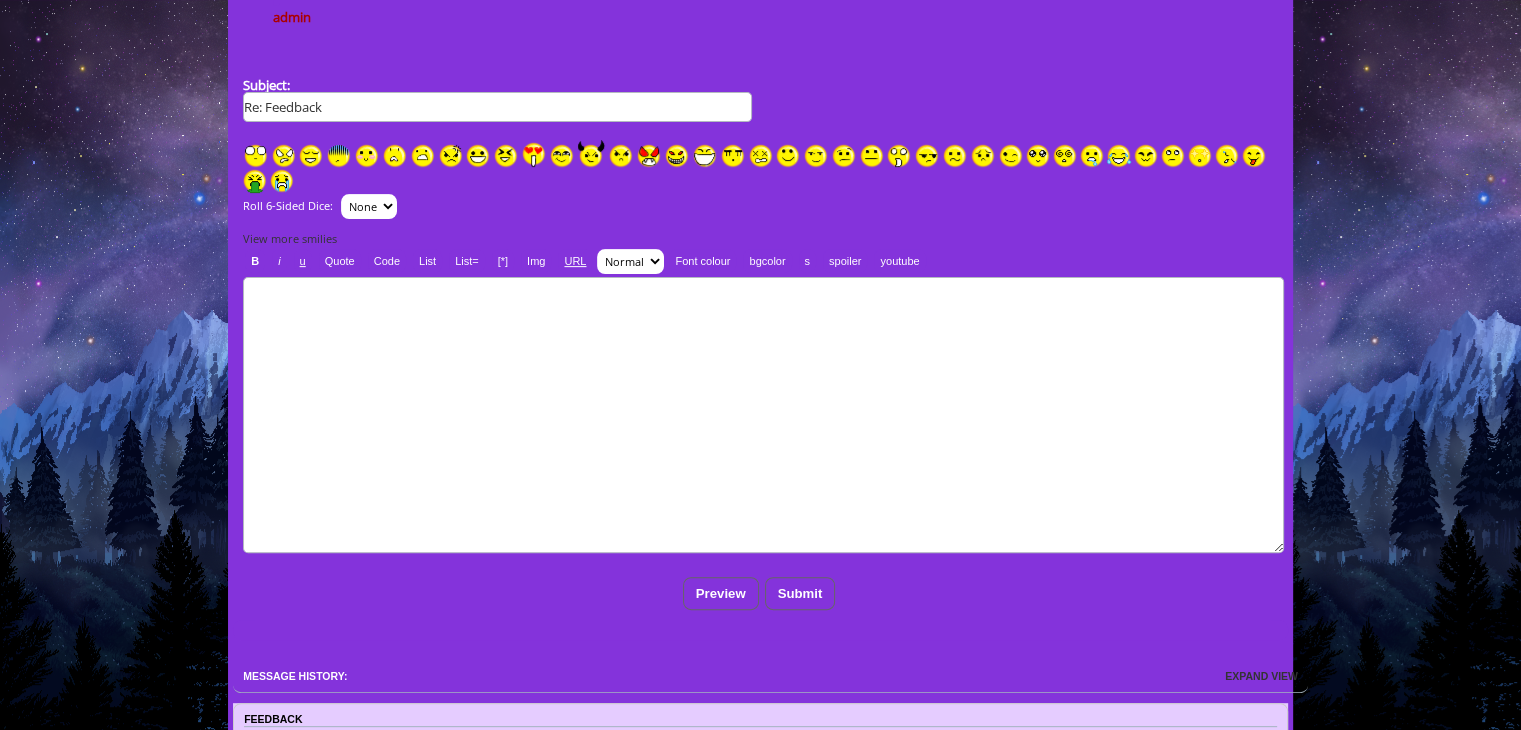 scroll, scrollTop: 612, scrollLeft: 0, axis: vertical 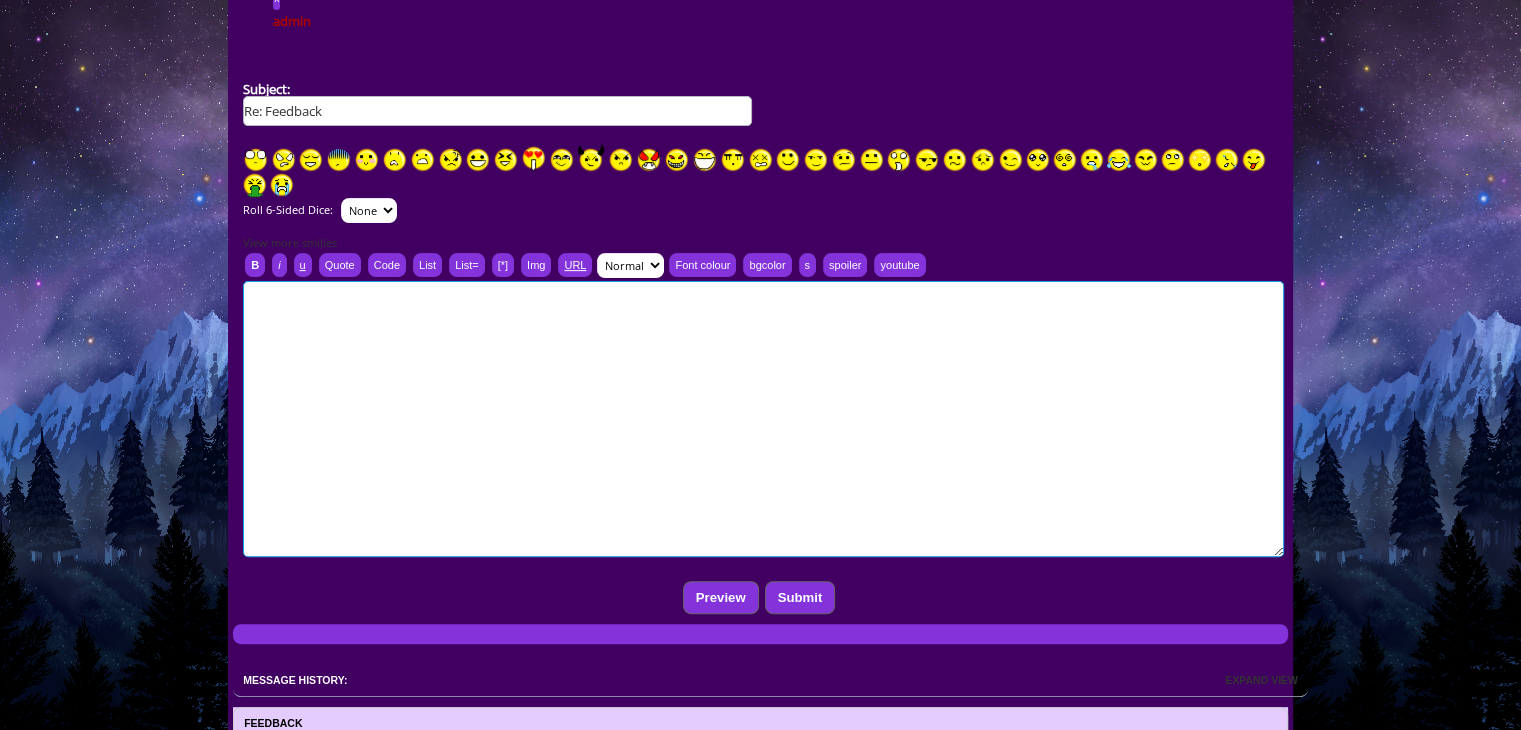 click at bounding box center [763, 419] 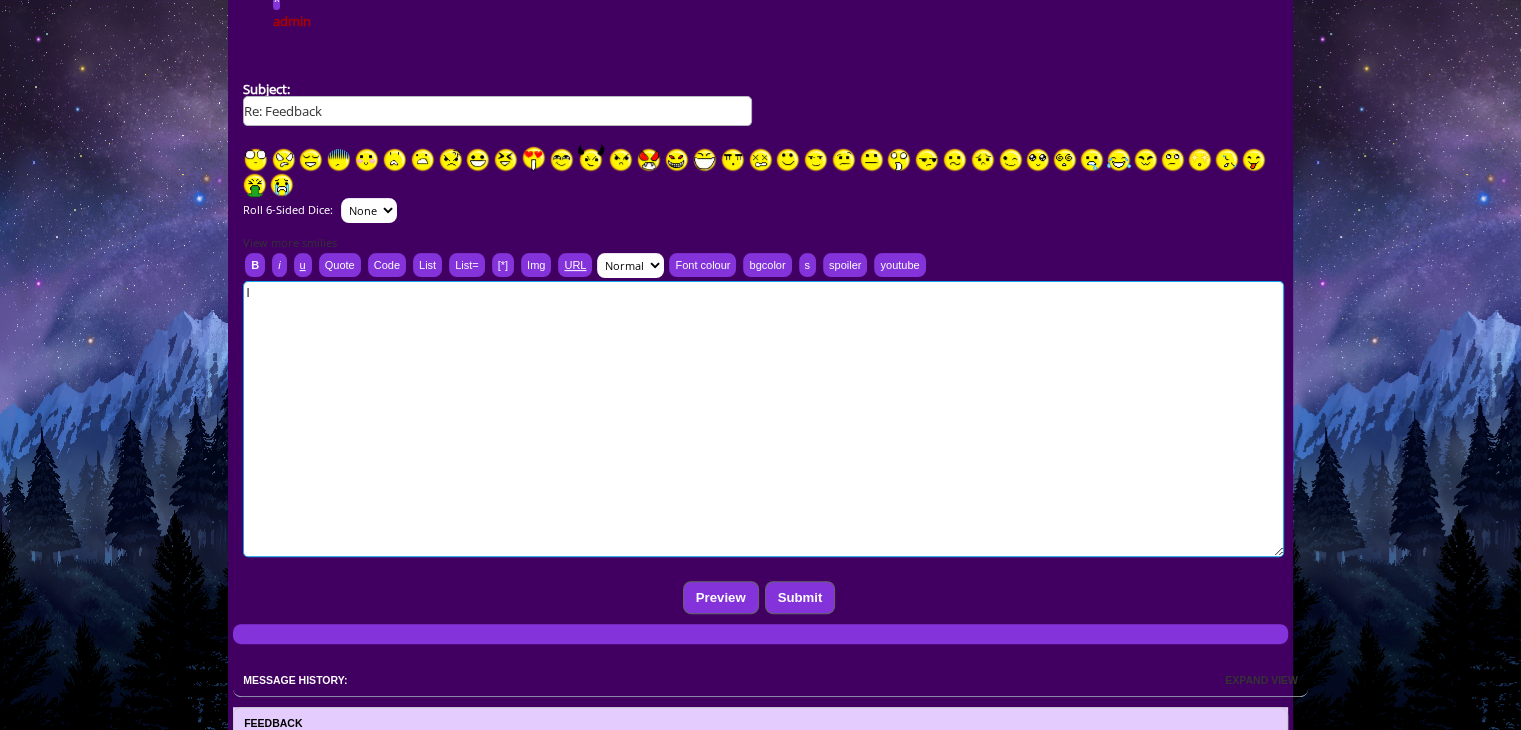 type on "I" 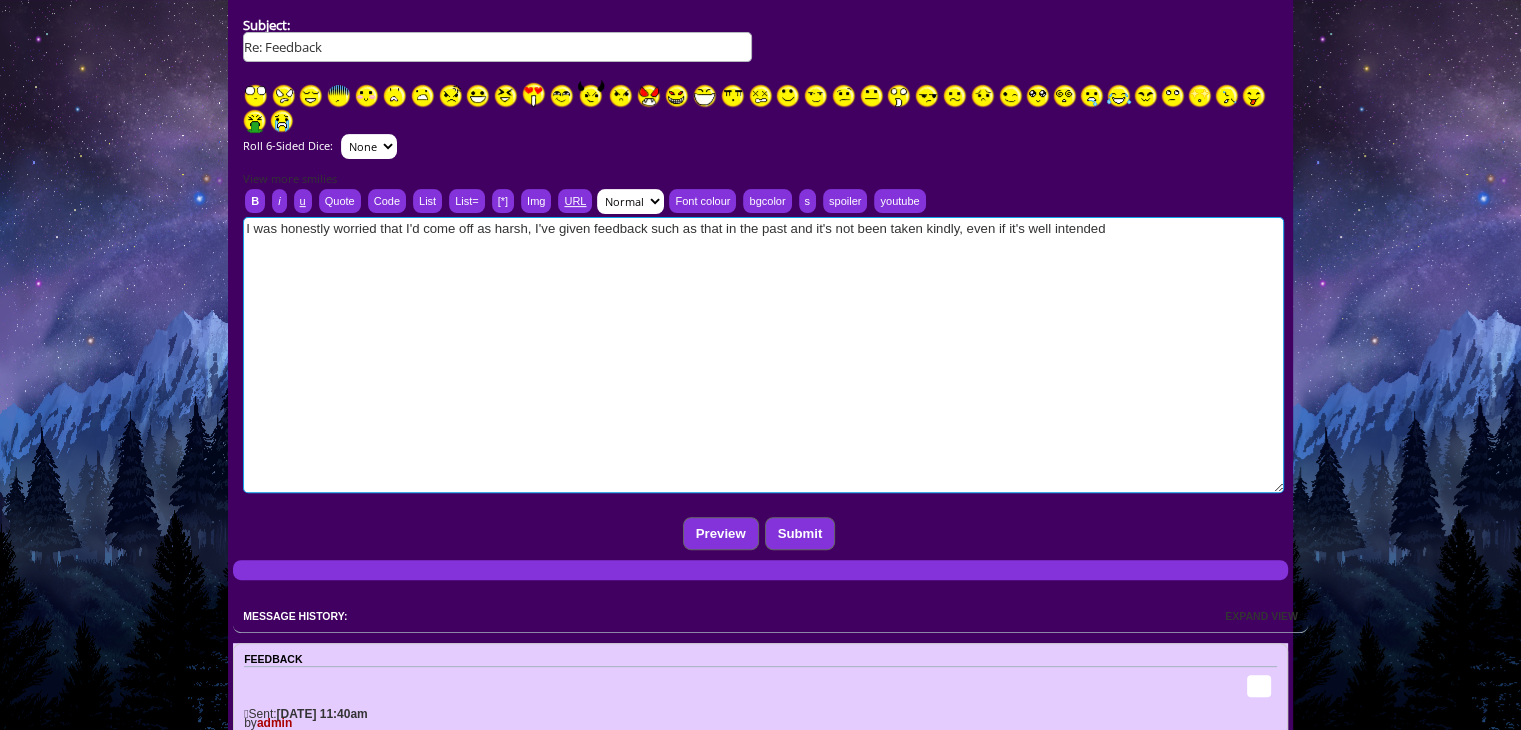 scroll, scrollTop: 682, scrollLeft: 0, axis: vertical 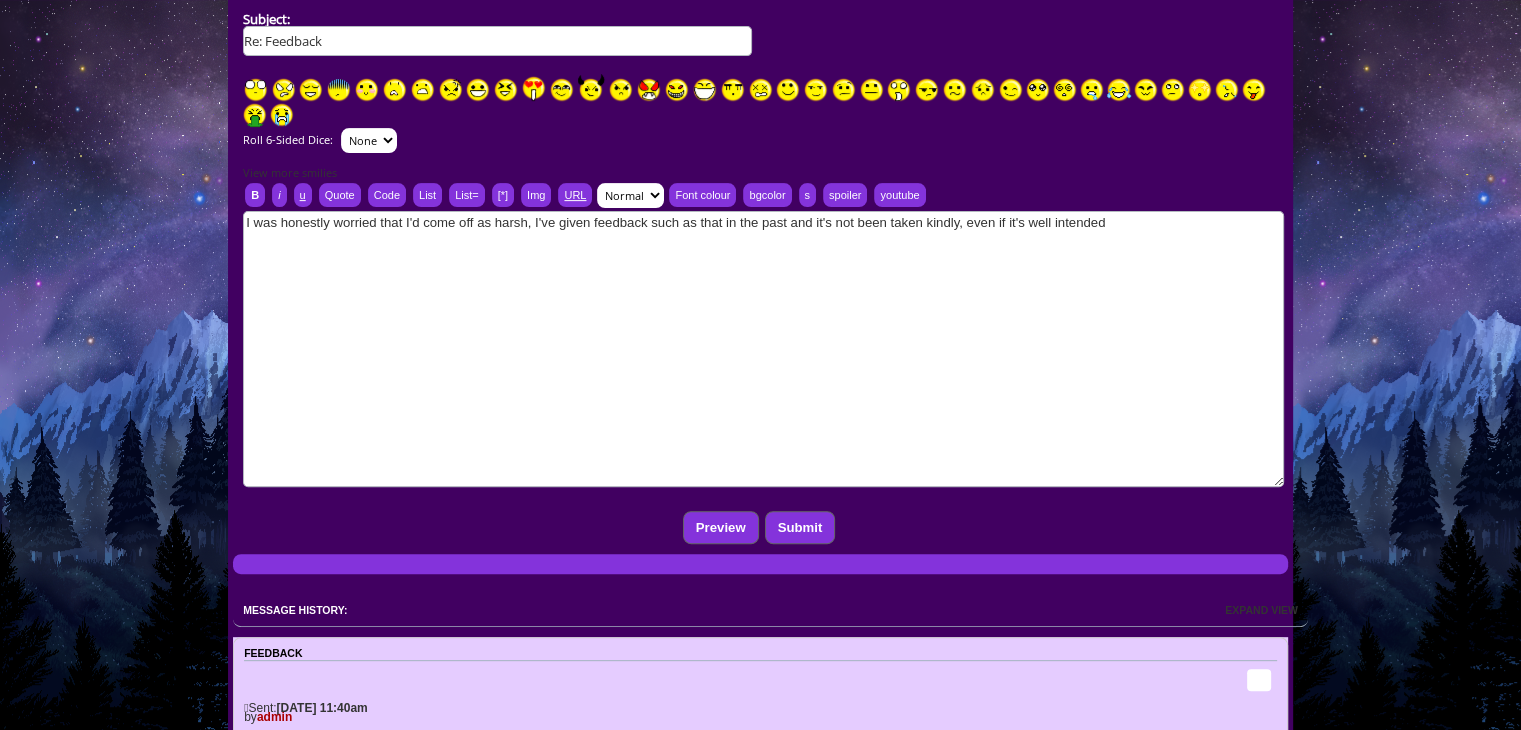 click at bounding box center [338, 90] 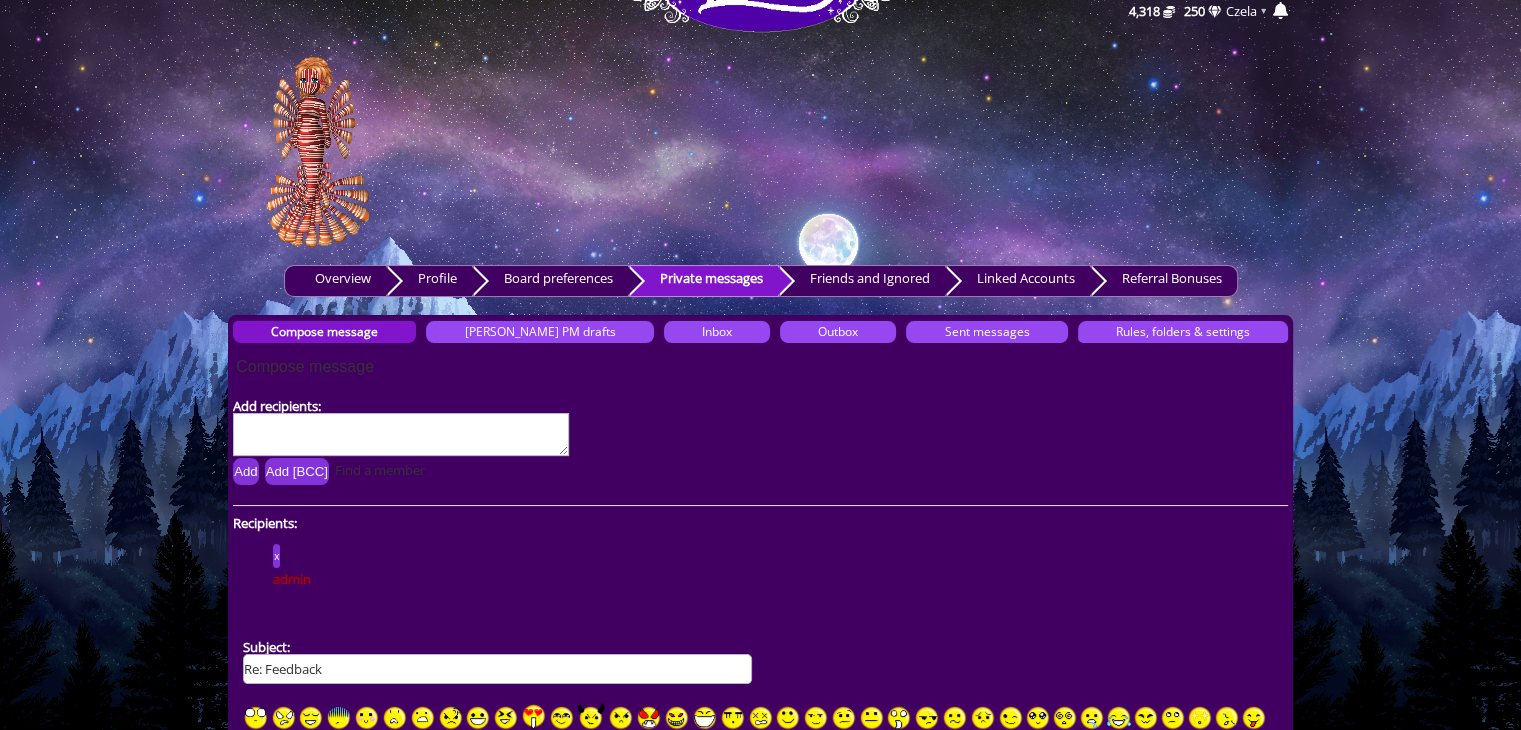 scroll, scrollTop: 0, scrollLeft: 0, axis: both 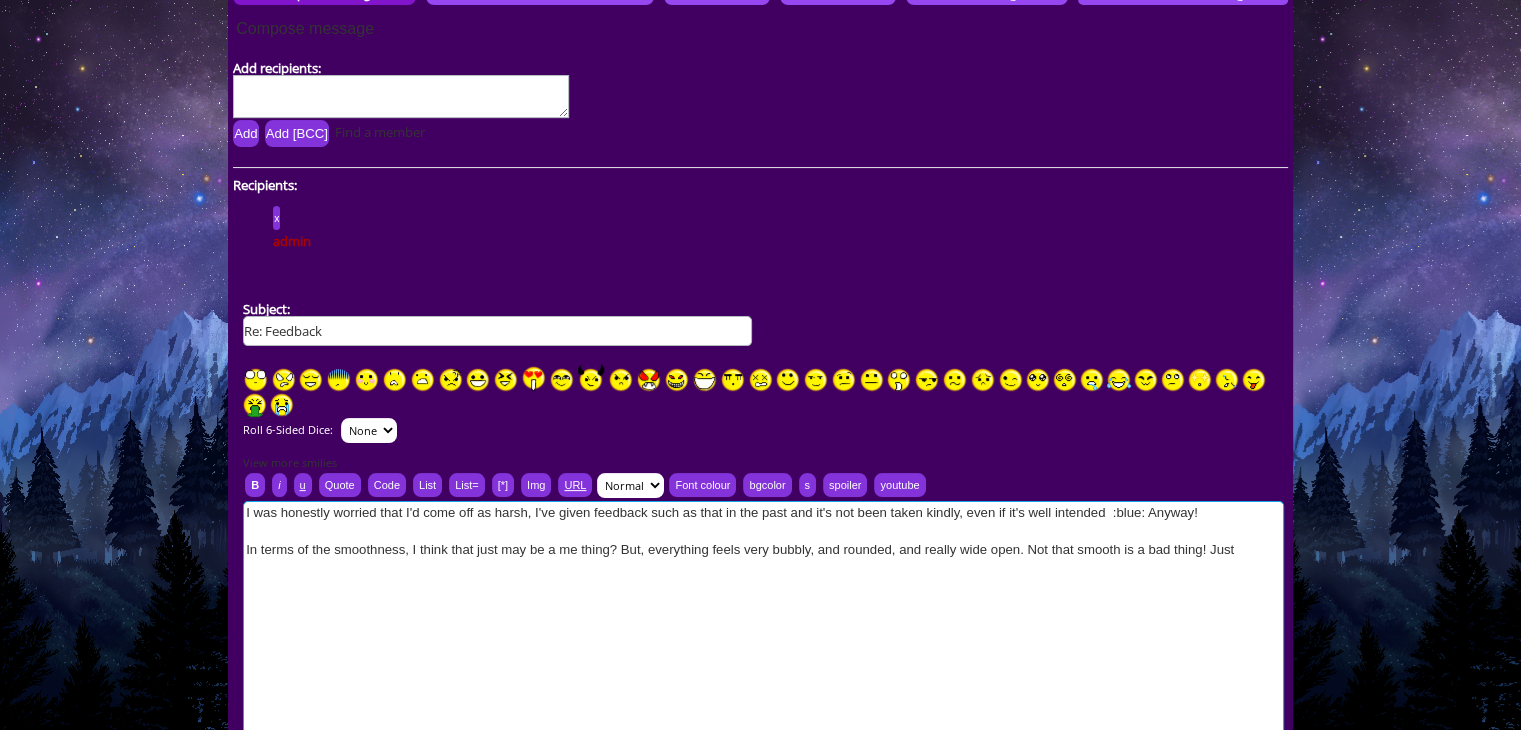 click on "I was honestly worried that I'd come off as harsh, I've given feedback such as that in the past and it's not been taken kindly, even if it's well intended  :blue: Anyway!
In terms of the smoothness, I think that just may be a me thing? But, everything feels very bubbly, and rounded, and really wide open. Not that smooth is a bad thing! Just" at bounding box center (763, 639) 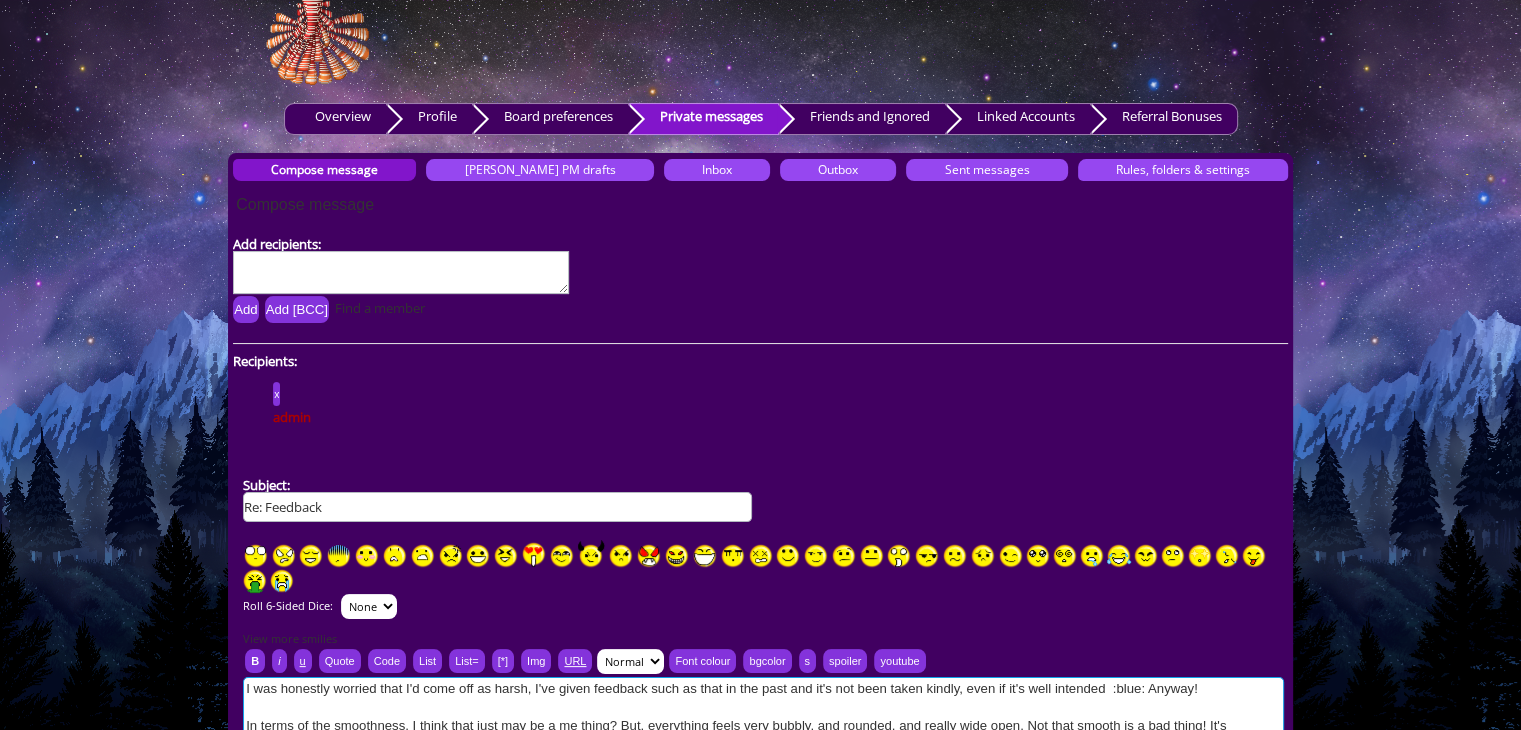 scroll, scrollTop: 0, scrollLeft: 0, axis: both 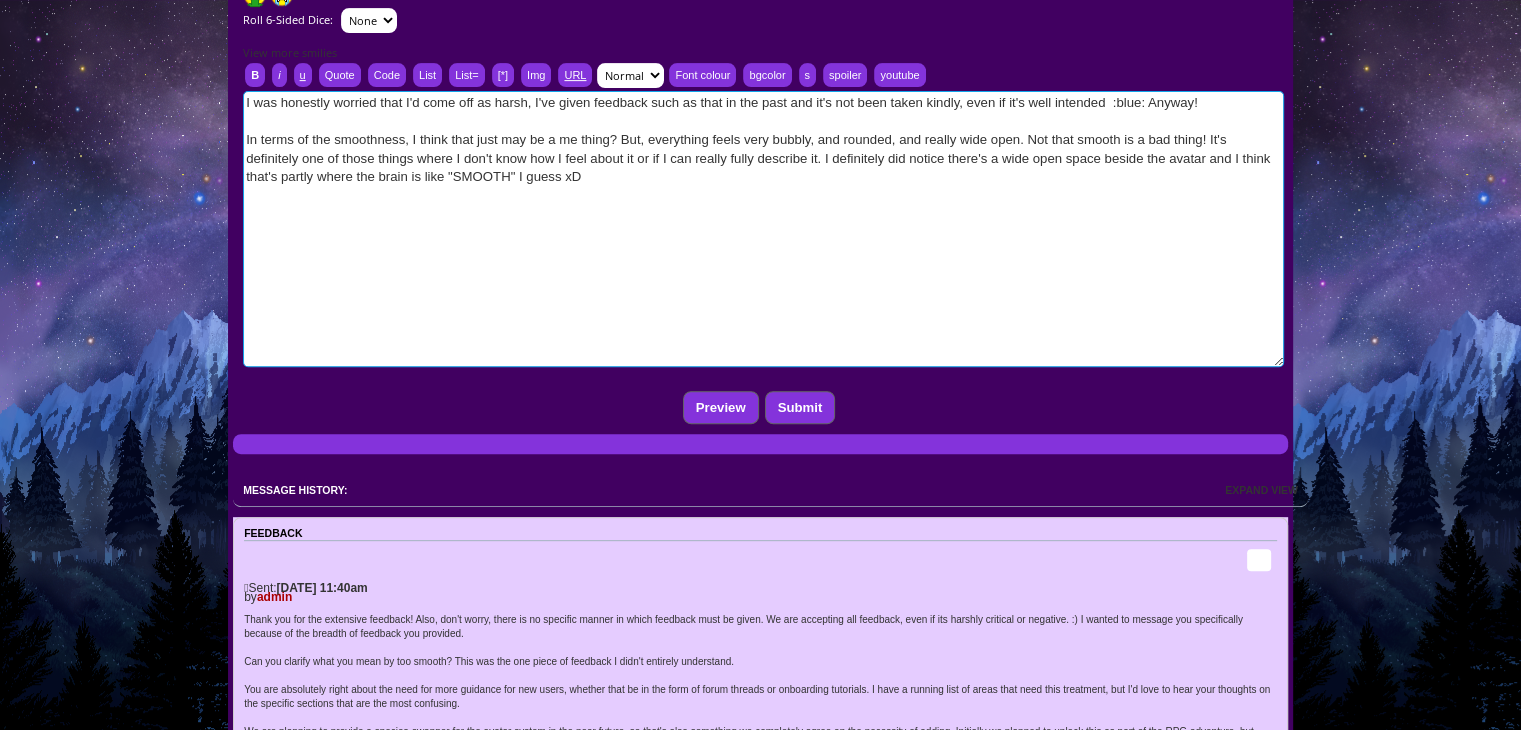 click on "I was honestly worried that I'd come off as harsh, I've given feedback such as that in the past and it's not been taken kindly, even if it's well intended  :blue: Anyway!
In terms of the smoothness, I think that just may be a me thing? But, everything feels very bubbly, and rounded, and really wide open. Not that smooth is a bad thing! It's definitely one of those things where I don't know how I feel about it or if I can really fully describe it. I definitely did notice there's a wide open space beside the avatar and I think that's partly where the brain is like "SMOOTH" I guess xD" at bounding box center [763, 229] 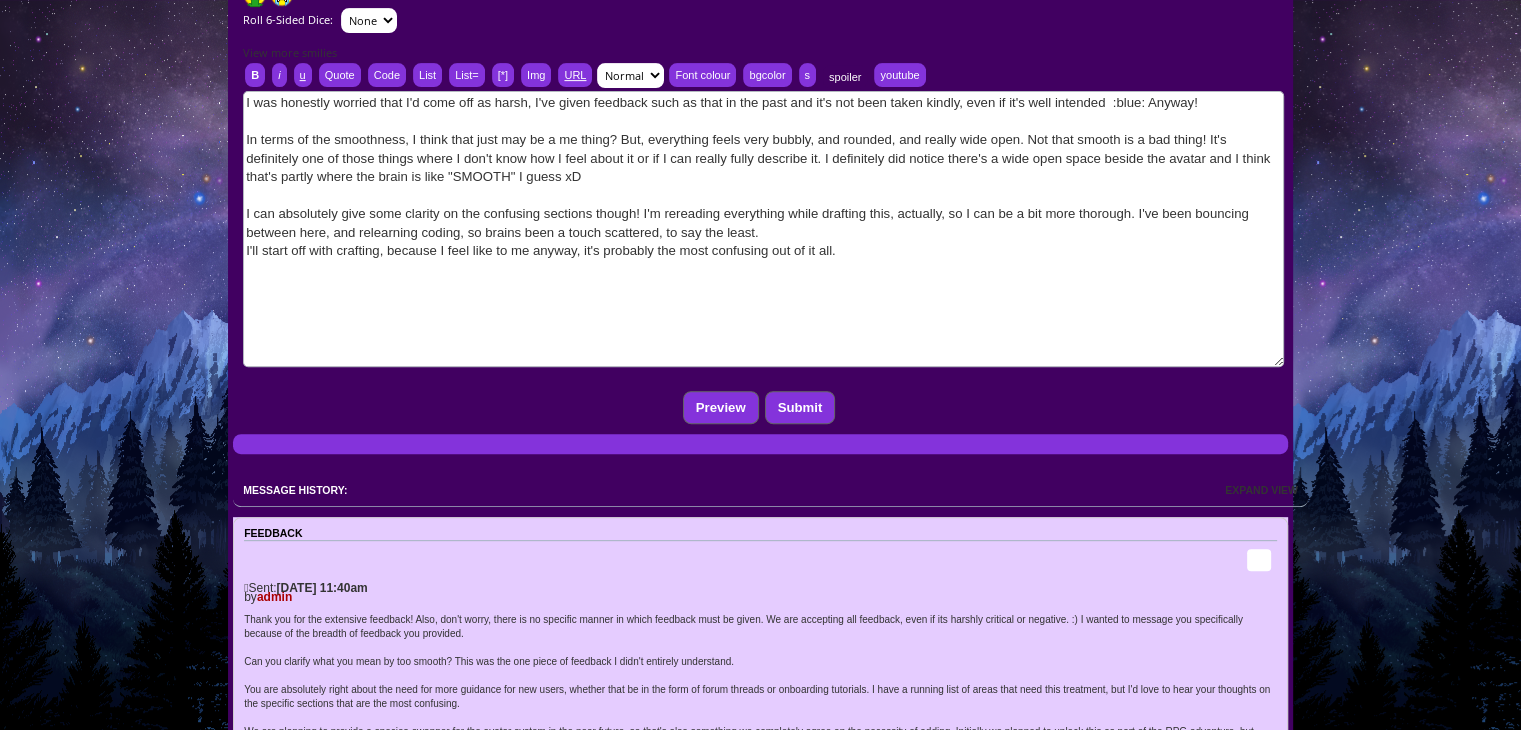 click on "spoiler" at bounding box center [845, 77] 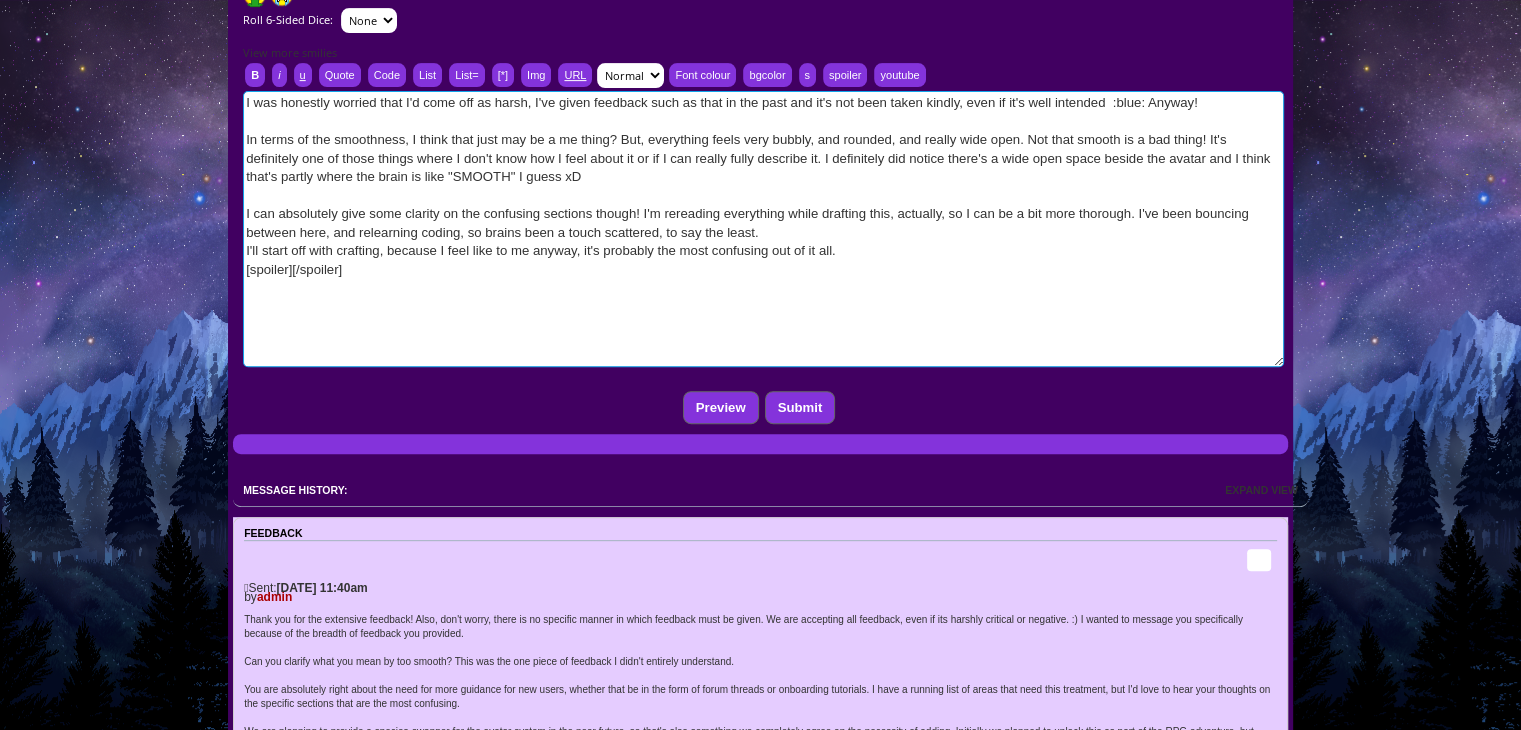 click on "I was honestly worried that I'd come off as harsh, I've given feedback such as that in the past and it's not been taken kindly, even if it's well intended  :blue: Anyway!
In terms of the smoothness, I think that just may be a me thing? But, everything feels very bubbly, and rounded, and really wide open. Not that smooth is a bad thing! It's definitely one of those things where I don't know how I feel about it or if I can really fully describe it. I definitely did notice there's a wide open space beside the avatar and I think that's partly where the brain is like "SMOOTH" I guess xD
I can absolutely give some clarity on the confusing sections though! I'm rereading everything while drafting this, actually, so I can be a bit more thorough. I've been bouncing between here, and relearning coding, so brains been a touch scattered, to say the least.
I'll start off with crafting, because I feel like to me anyway, it's probably the most confusing out of it all.
[spoiler][/spoiler]" at bounding box center [763, 229] 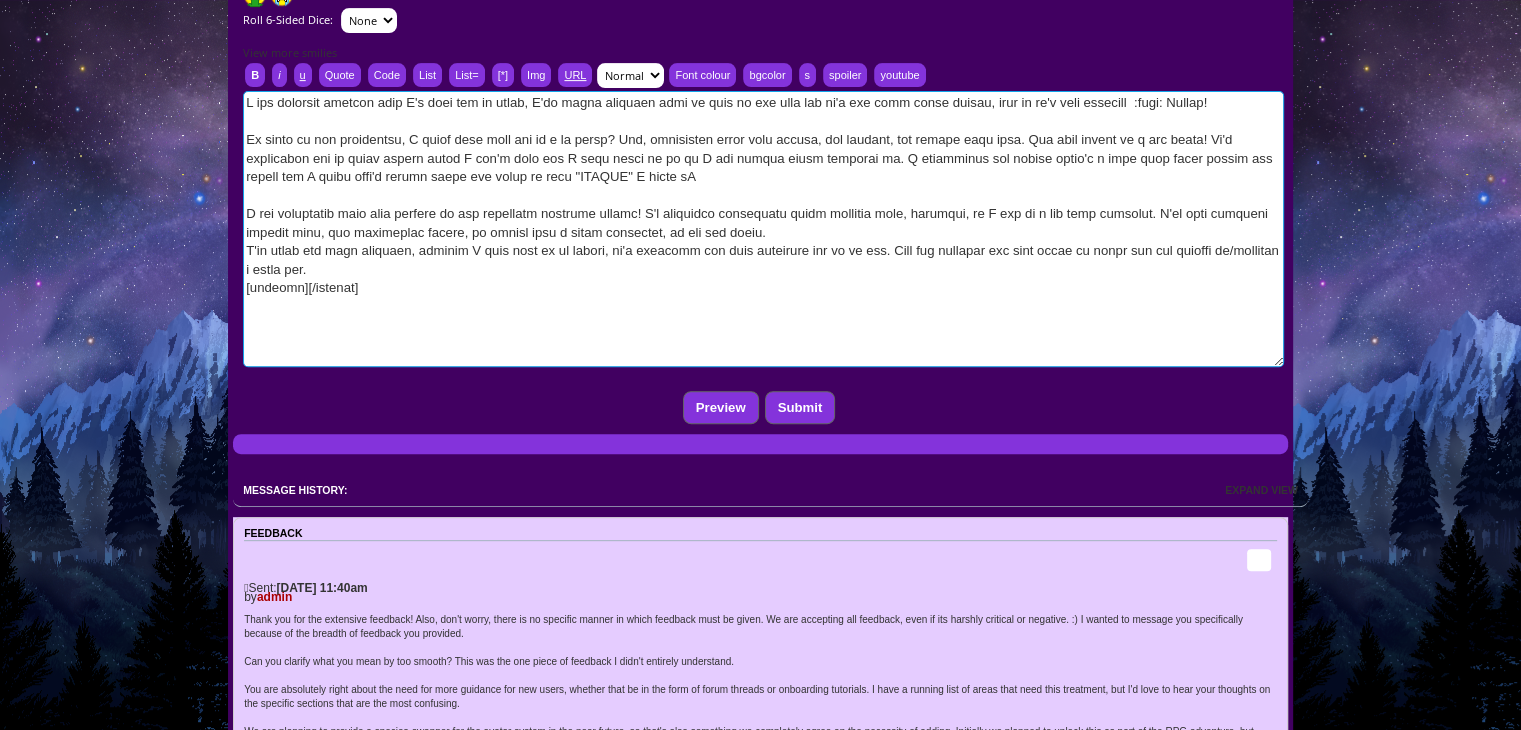 click at bounding box center (763, 229) 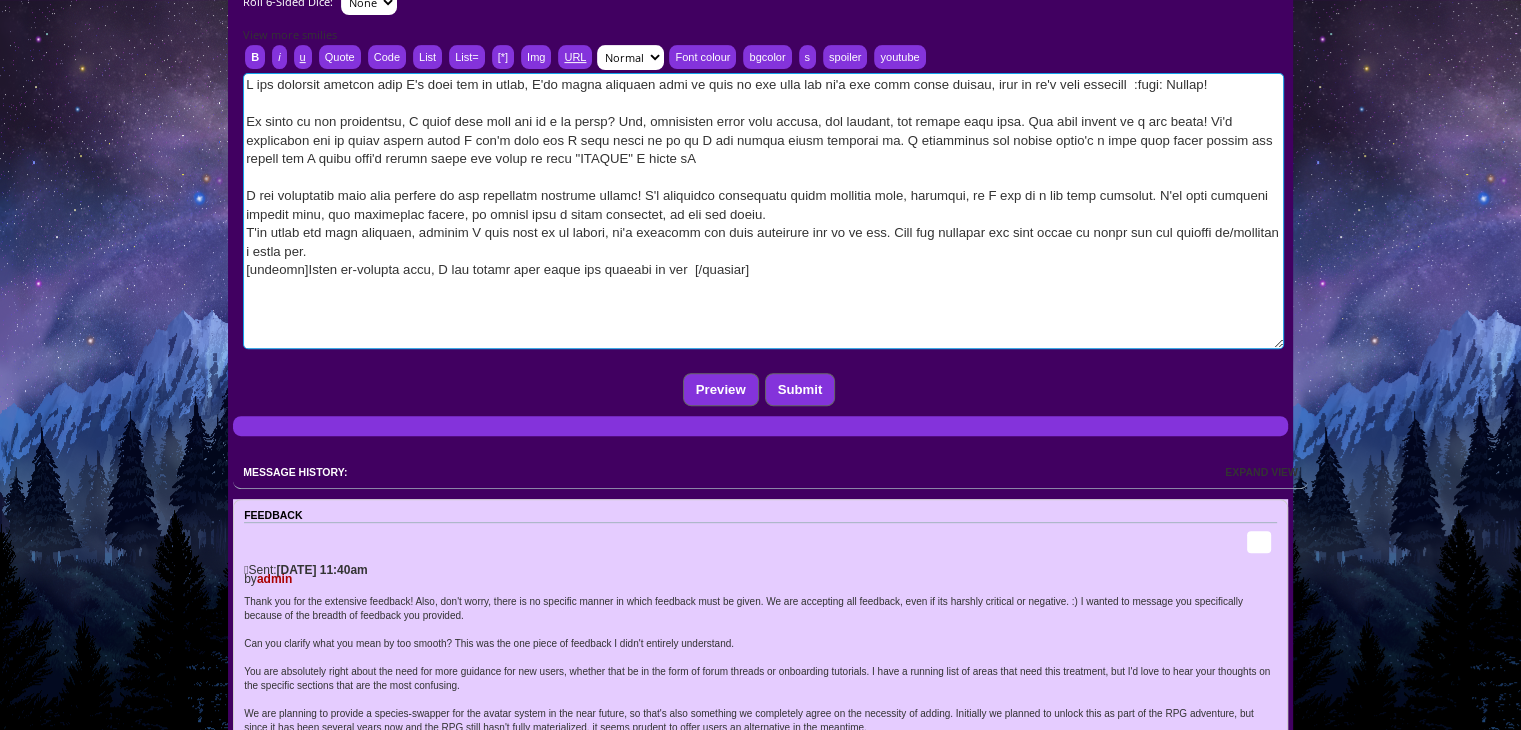 scroll, scrollTop: 817, scrollLeft: 0, axis: vertical 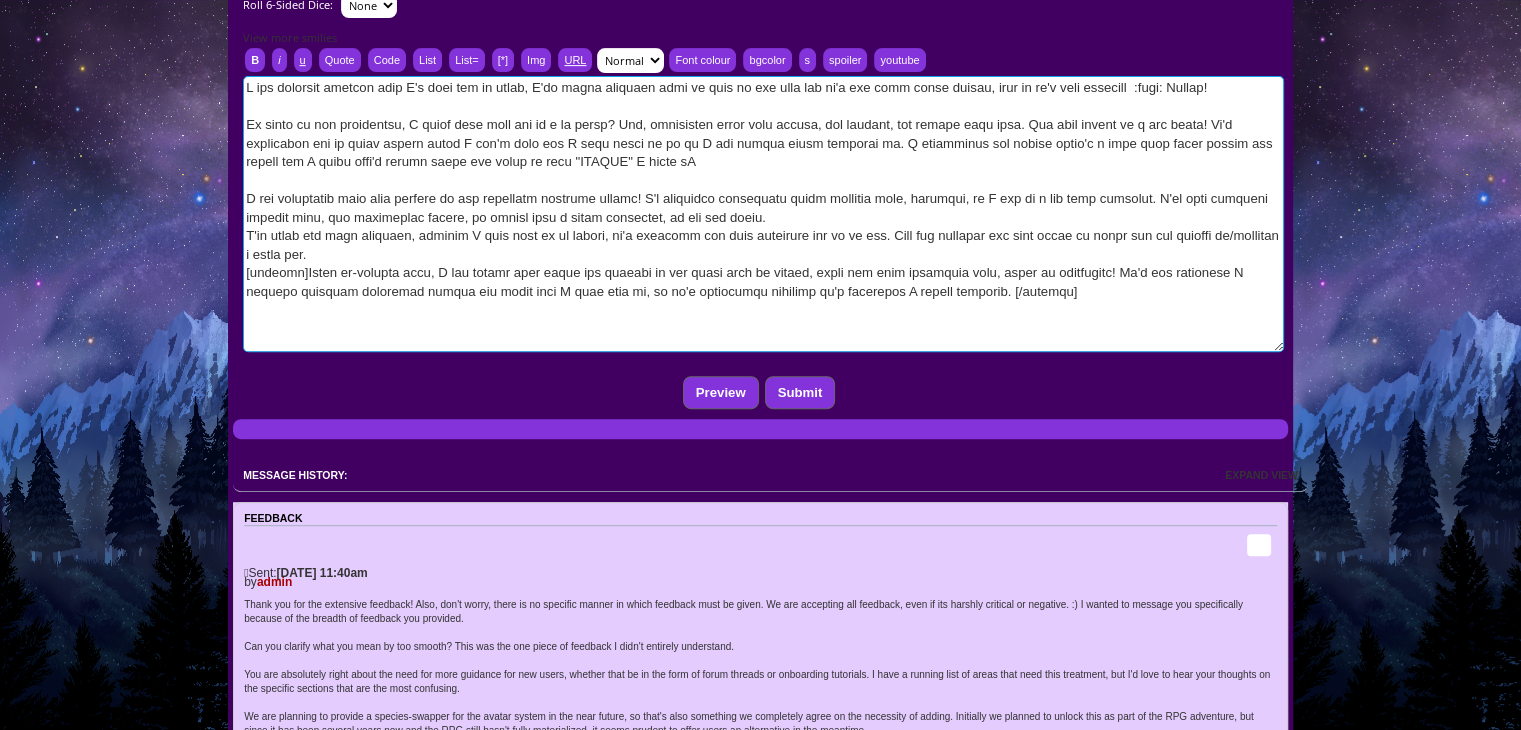 click at bounding box center (763, 214) 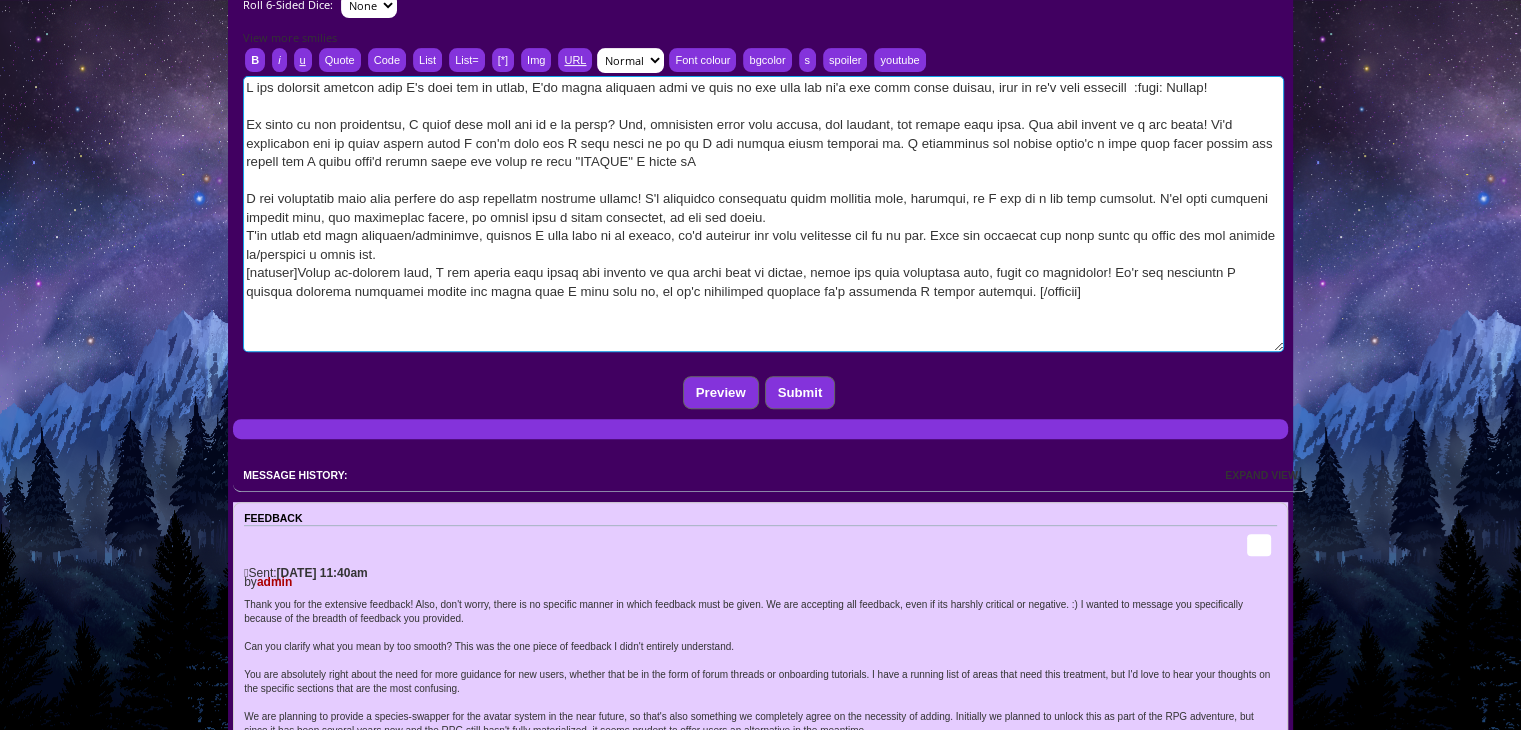 click at bounding box center (763, 214) 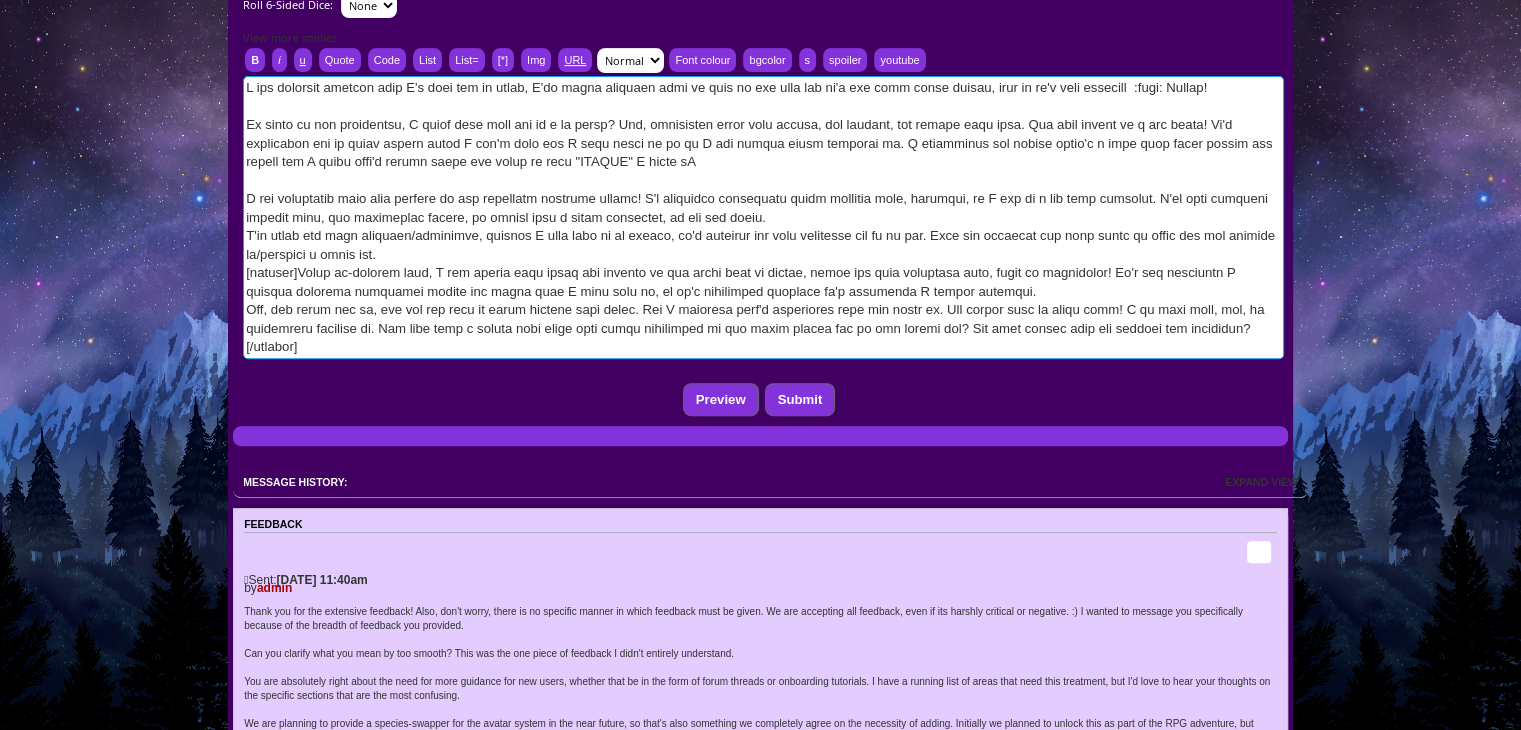 scroll, scrollTop: 0, scrollLeft: 0, axis: both 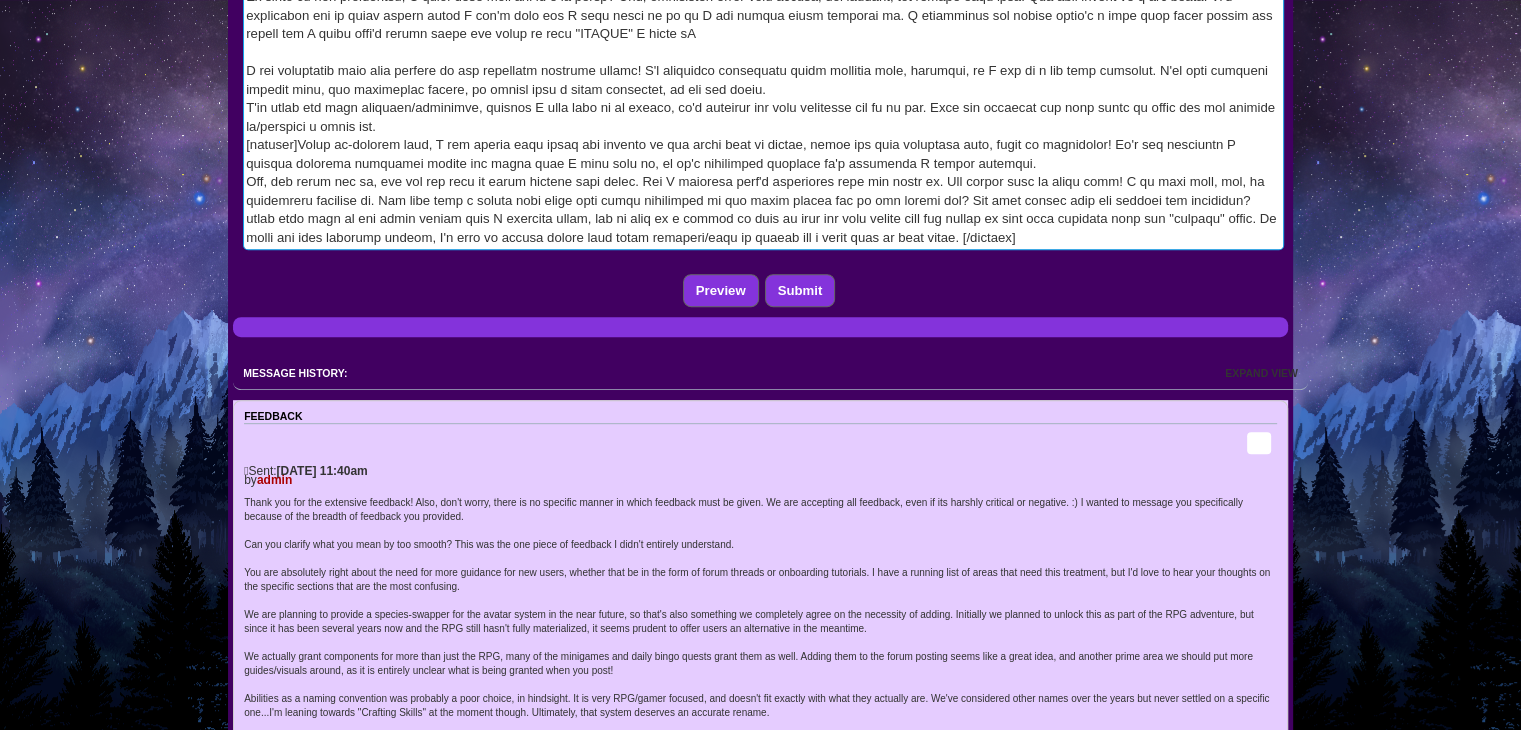 click at bounding box center (763, 99) 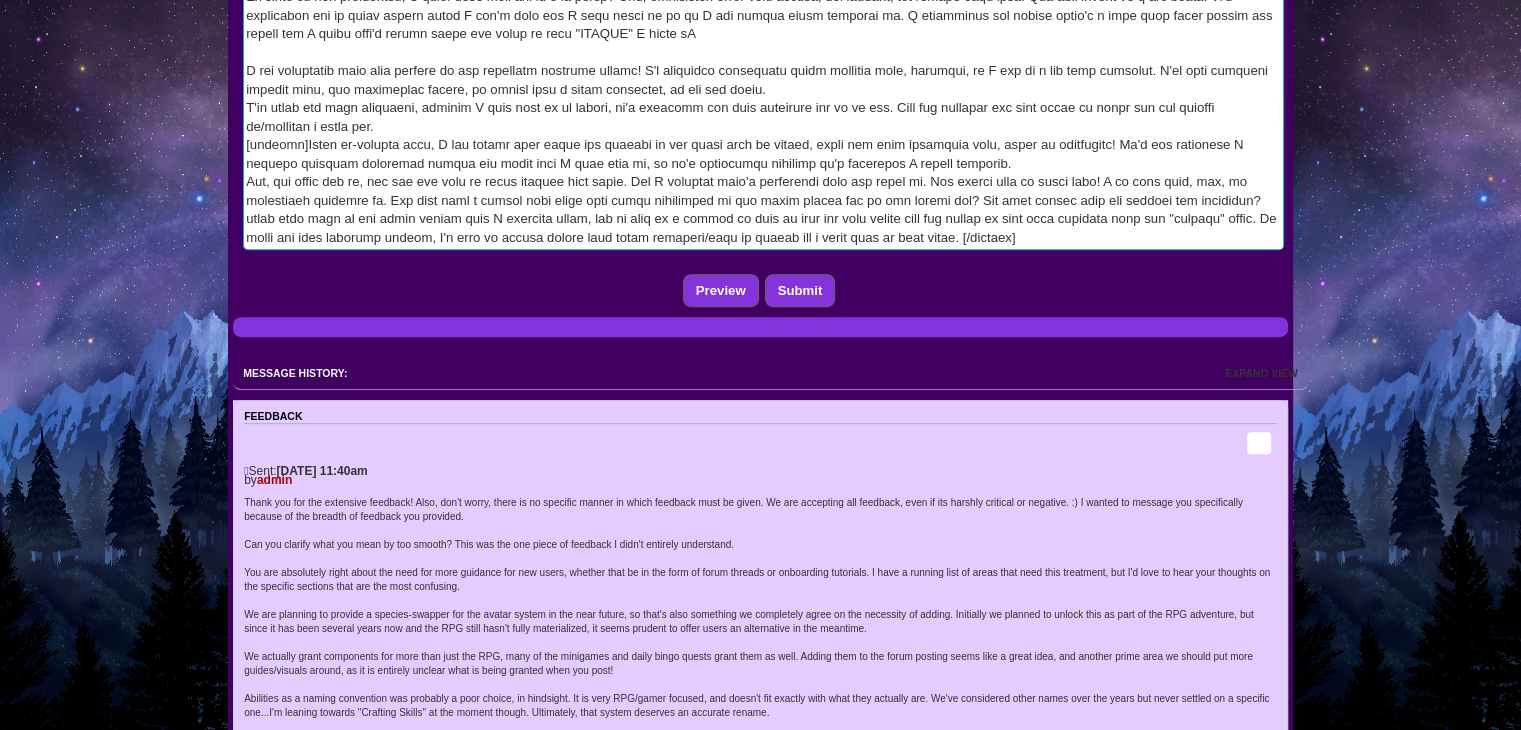 click at bounding box center (763, 99) 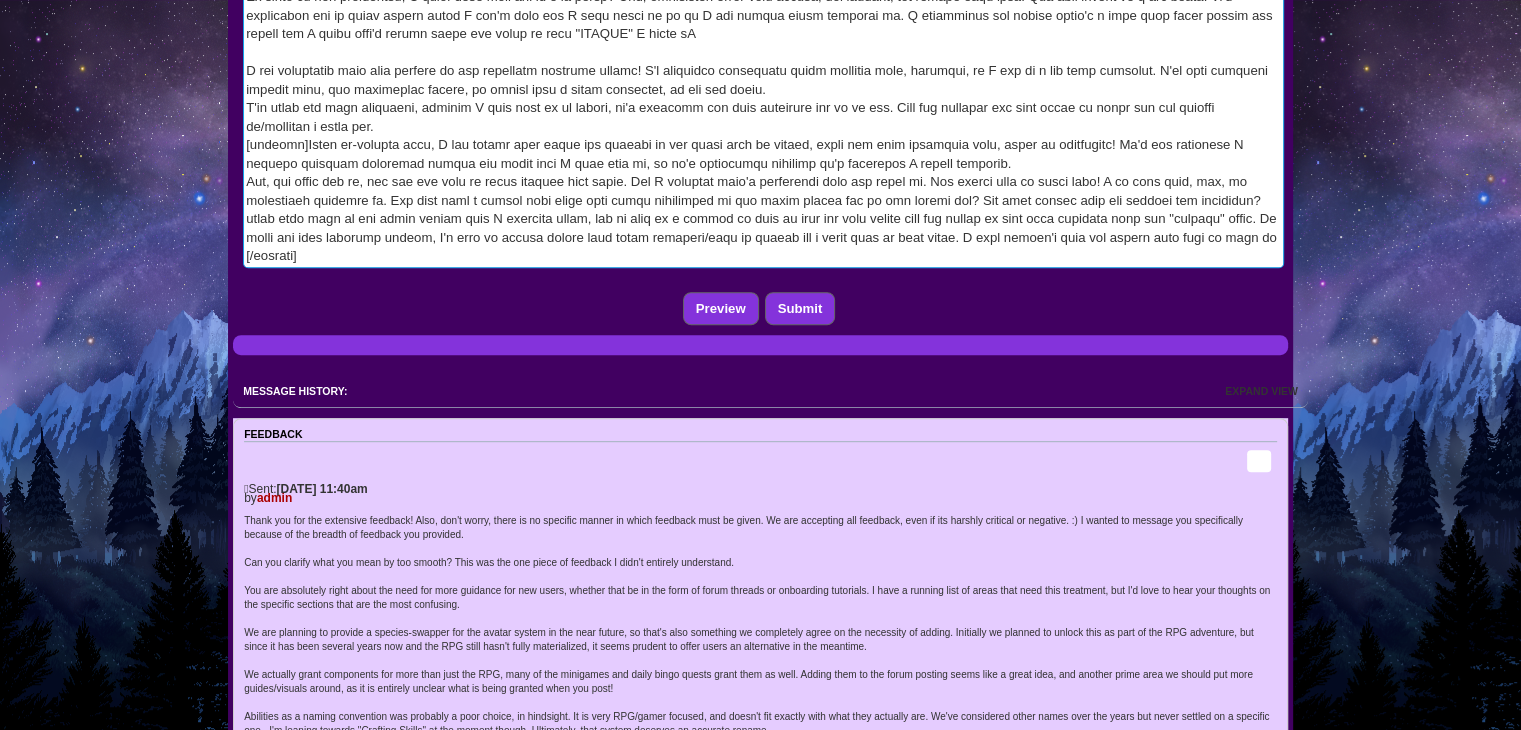 scroll, scrollTop: 0, scrollLeft: 0, axis: both 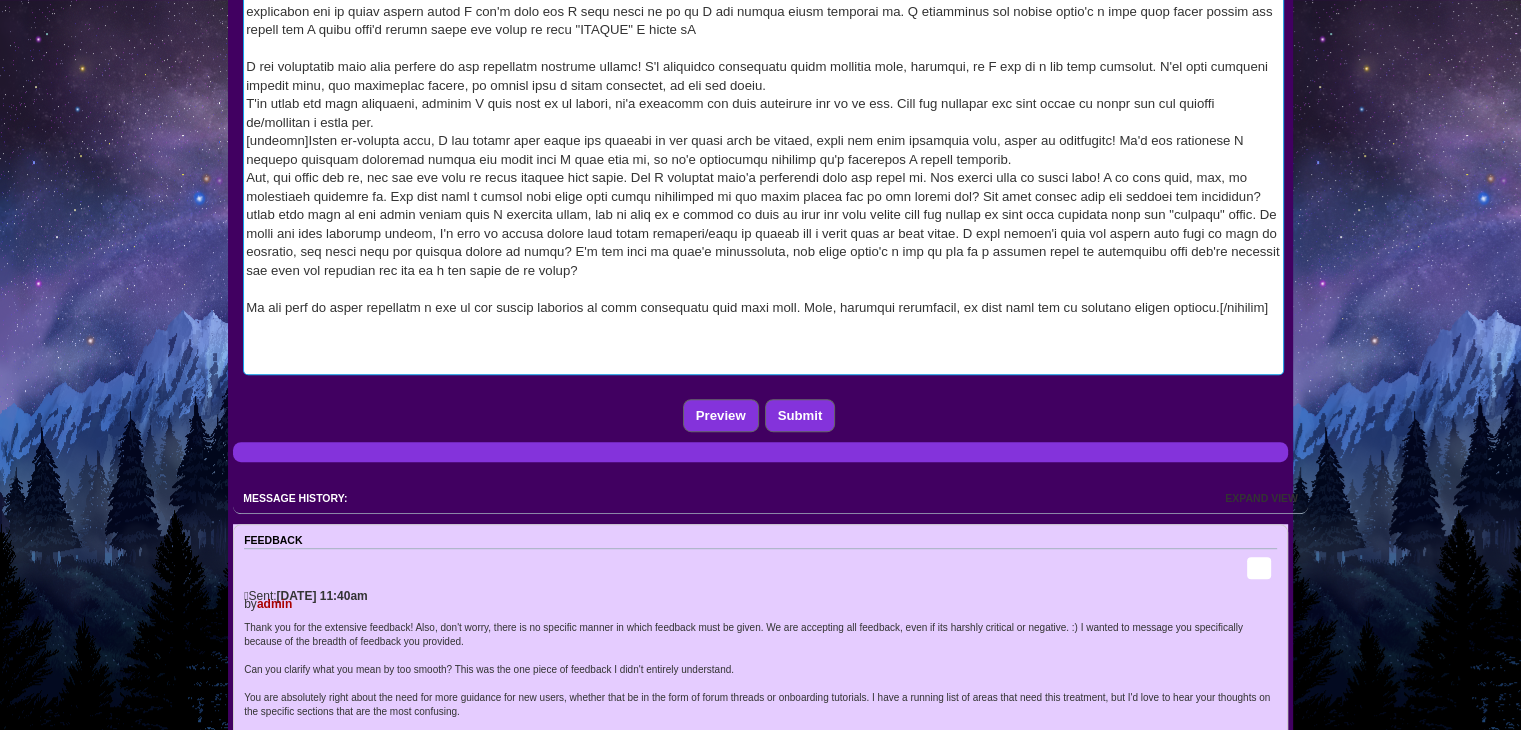 click at bounding box center (763, 159) 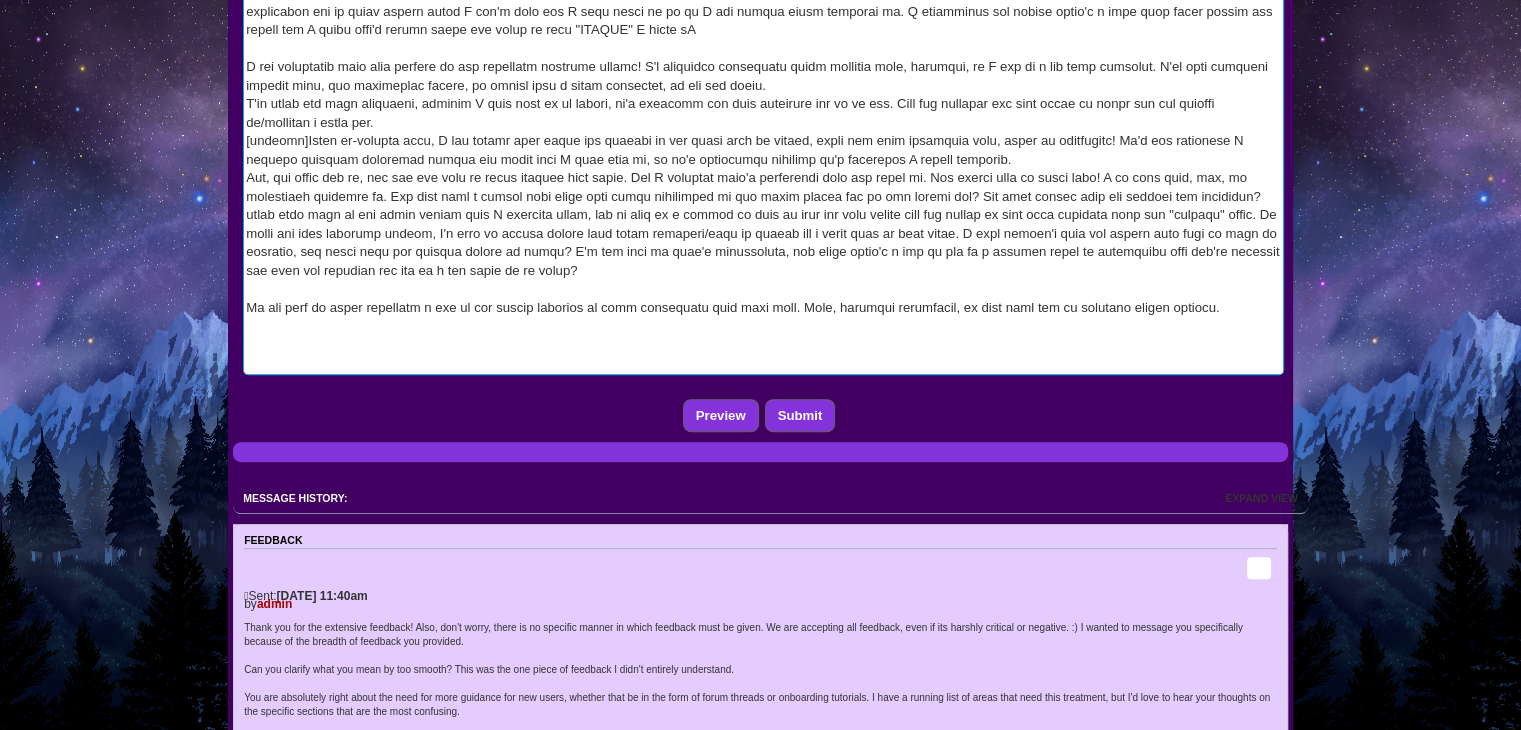 click at bounding box center (763, 159) 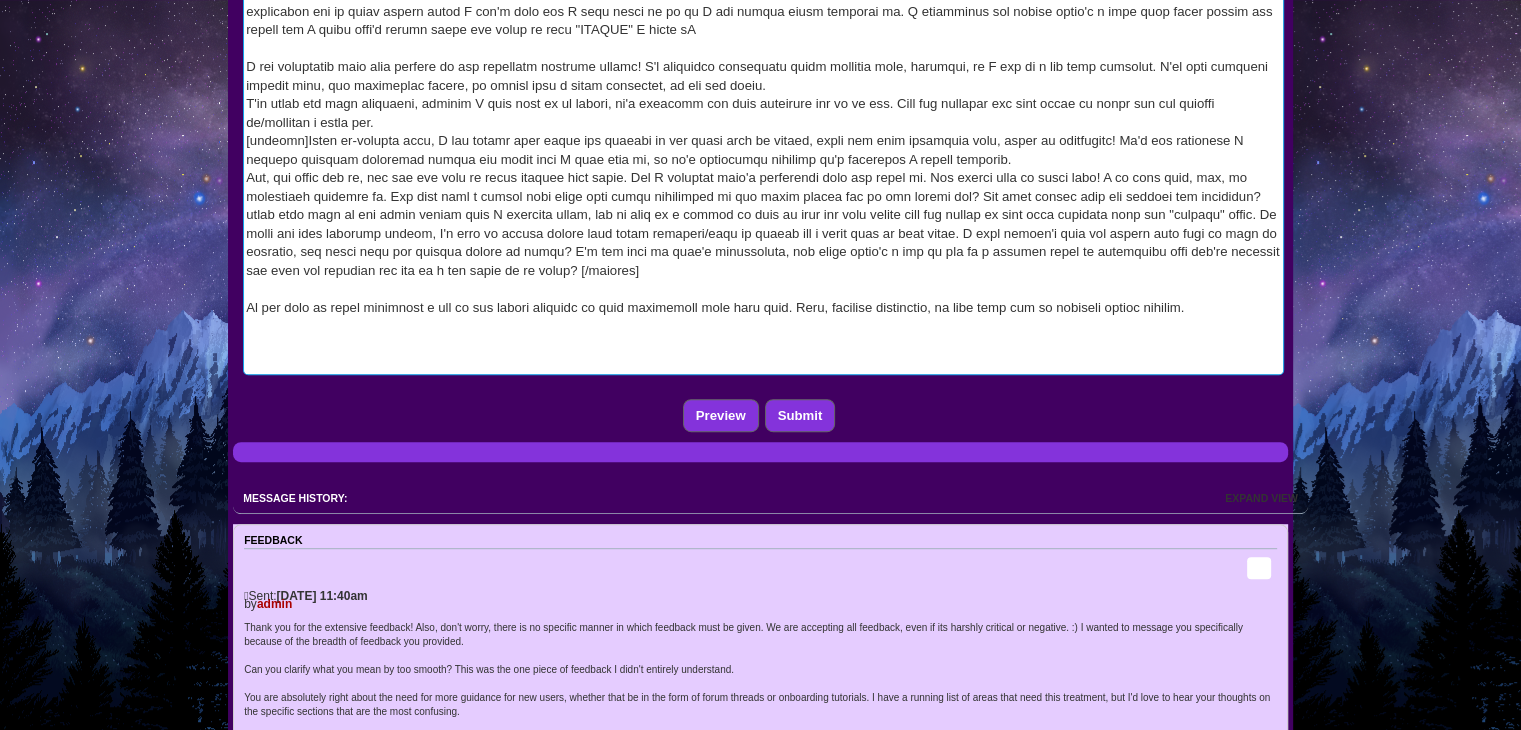 click at bounding box center [763, 159] 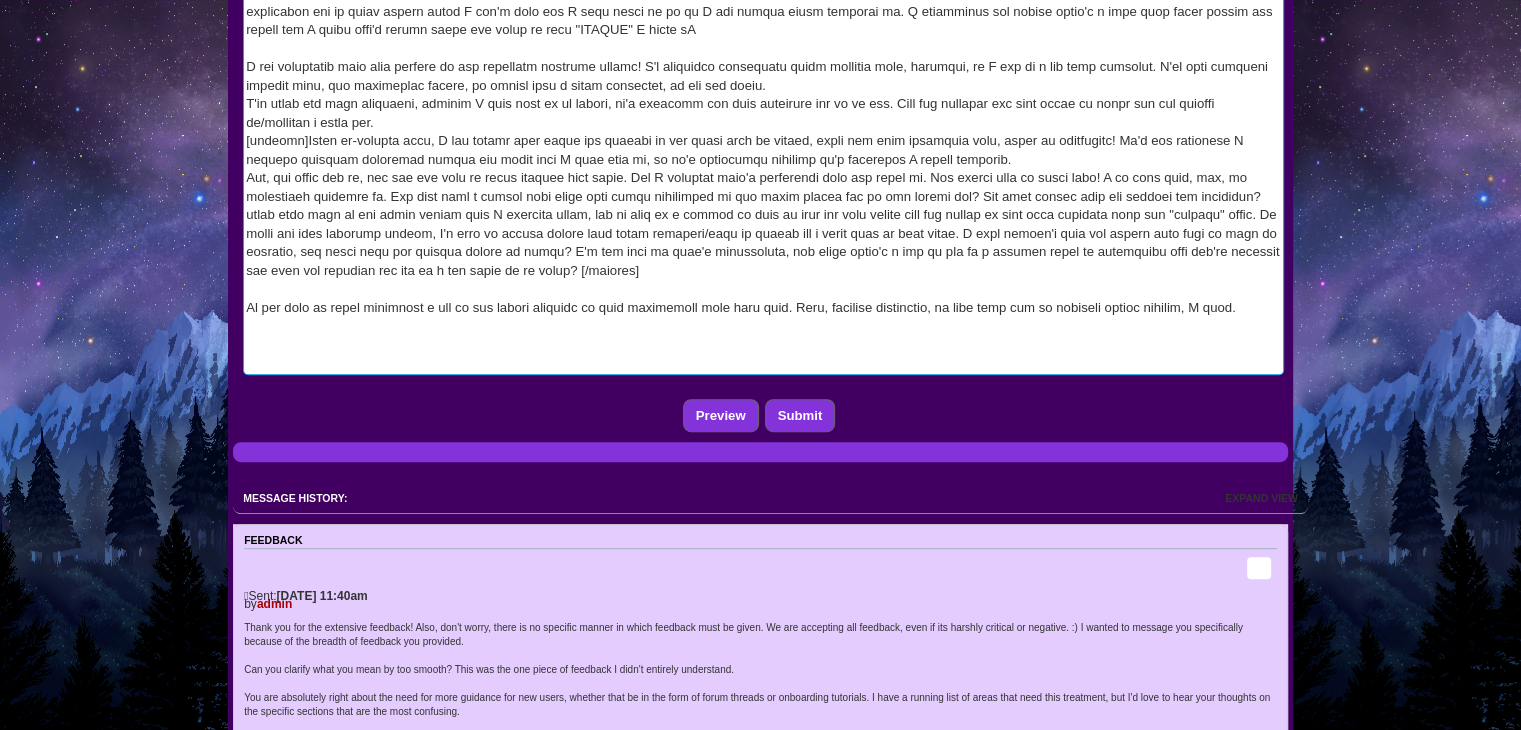 drag, startPoint x: 301, startPoint y: 97, endPoint x: 235, endPoint y: 76, distance: 69.260376 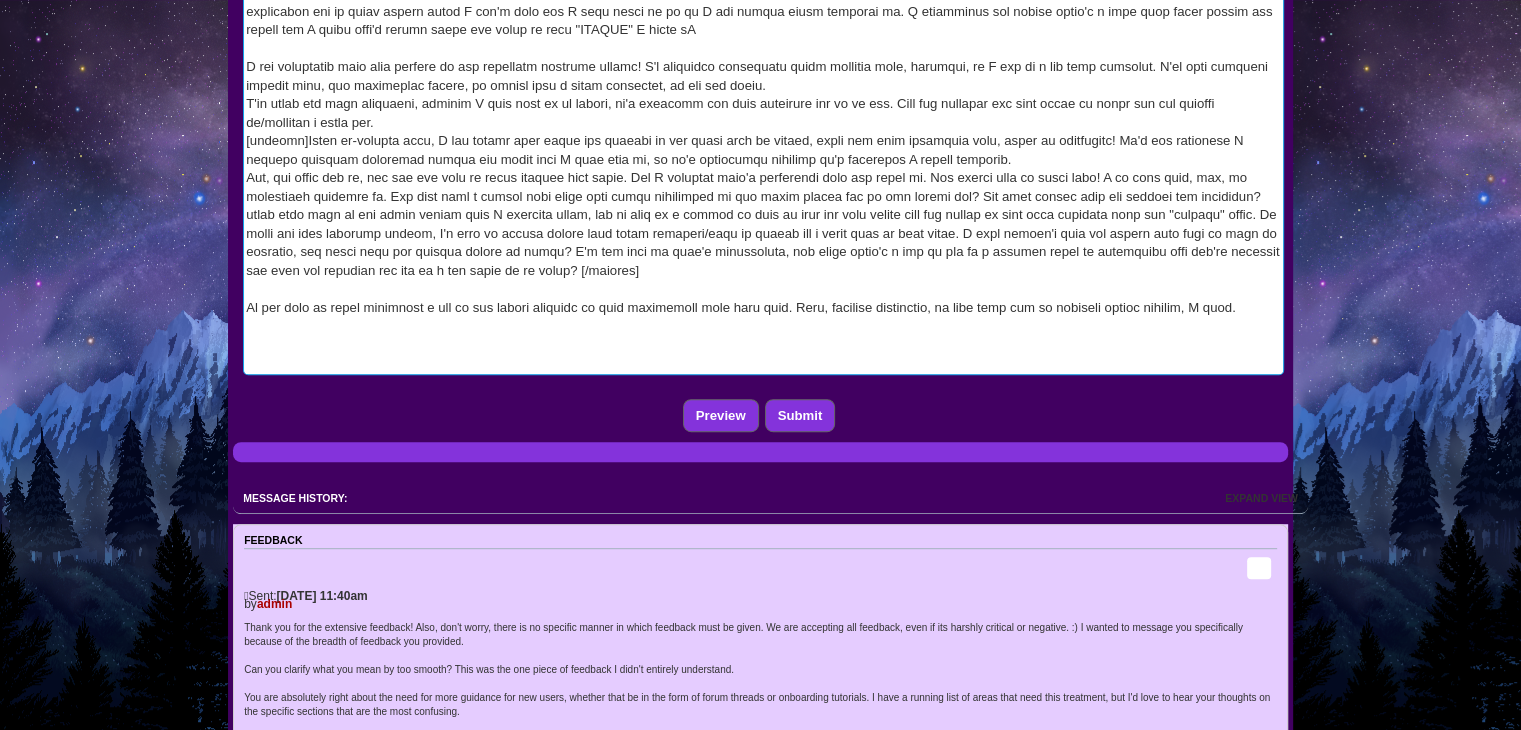 click on "Subject:
Re: Feedback
Roll 6-Sided Dice:
None
1 Die
2 Die
3 Die
4 Die
5 Die
6 Die
View more smilies
Font colour:
B
i
u
Quote
Code
List
List=
[*]
Img
URL
Tiny
Small
Normal
Large
Huge
Font colour
bgcolor
s
spoiler
youtube" at bounding box center (760, 60) 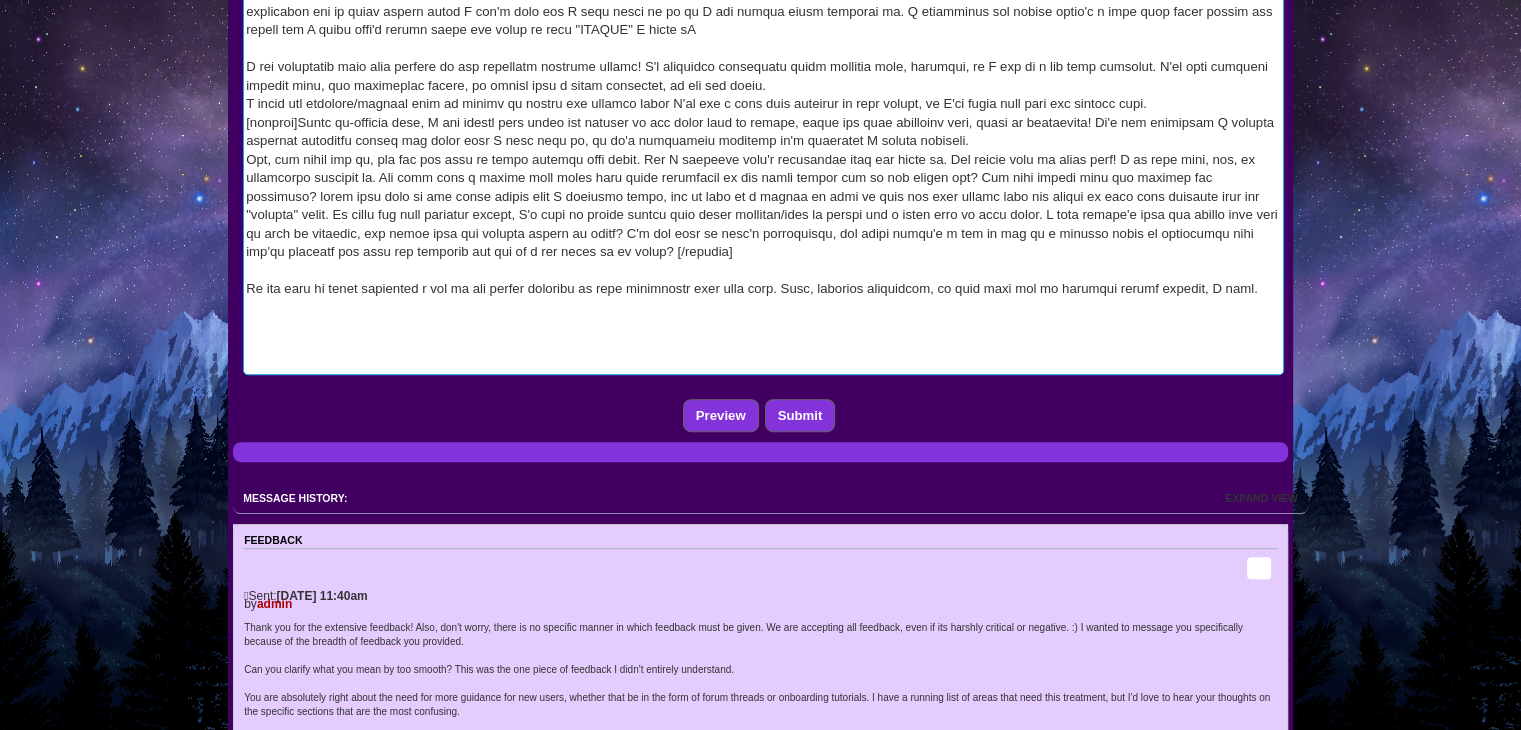 click at bounding box center (763, 159) 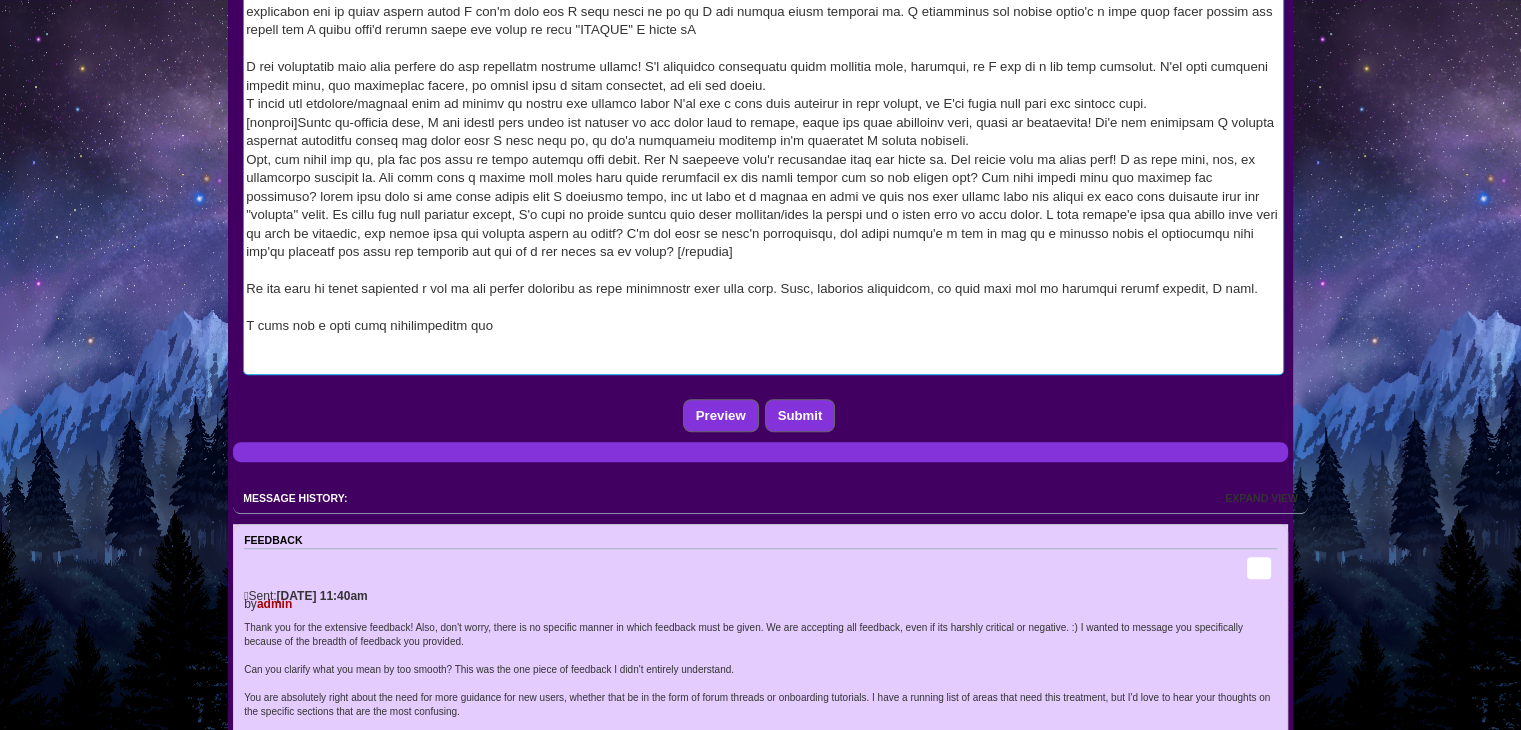 click at bounding box center [763, 159] 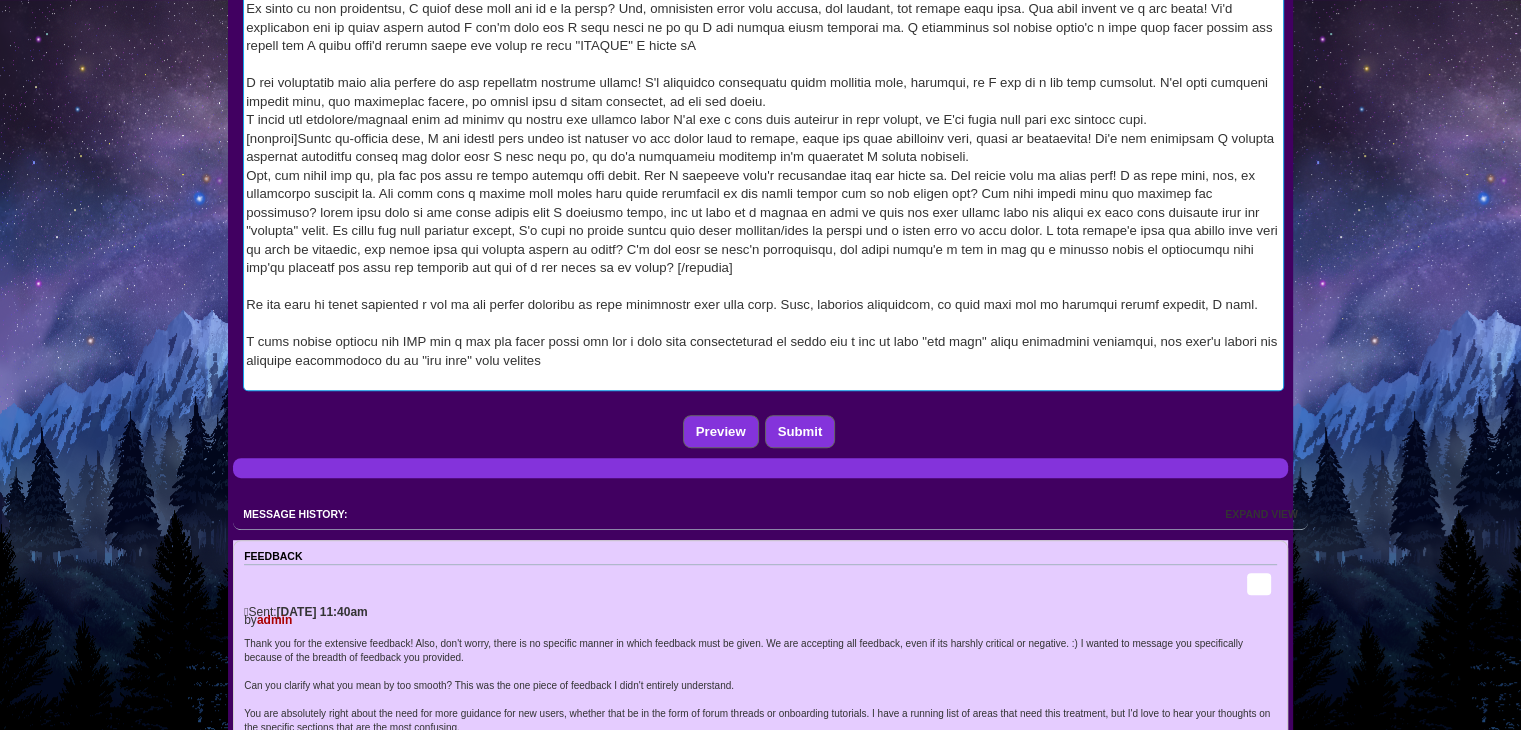 scroll, scrollTop: 932, scrollLeft: 0, axis: vertical 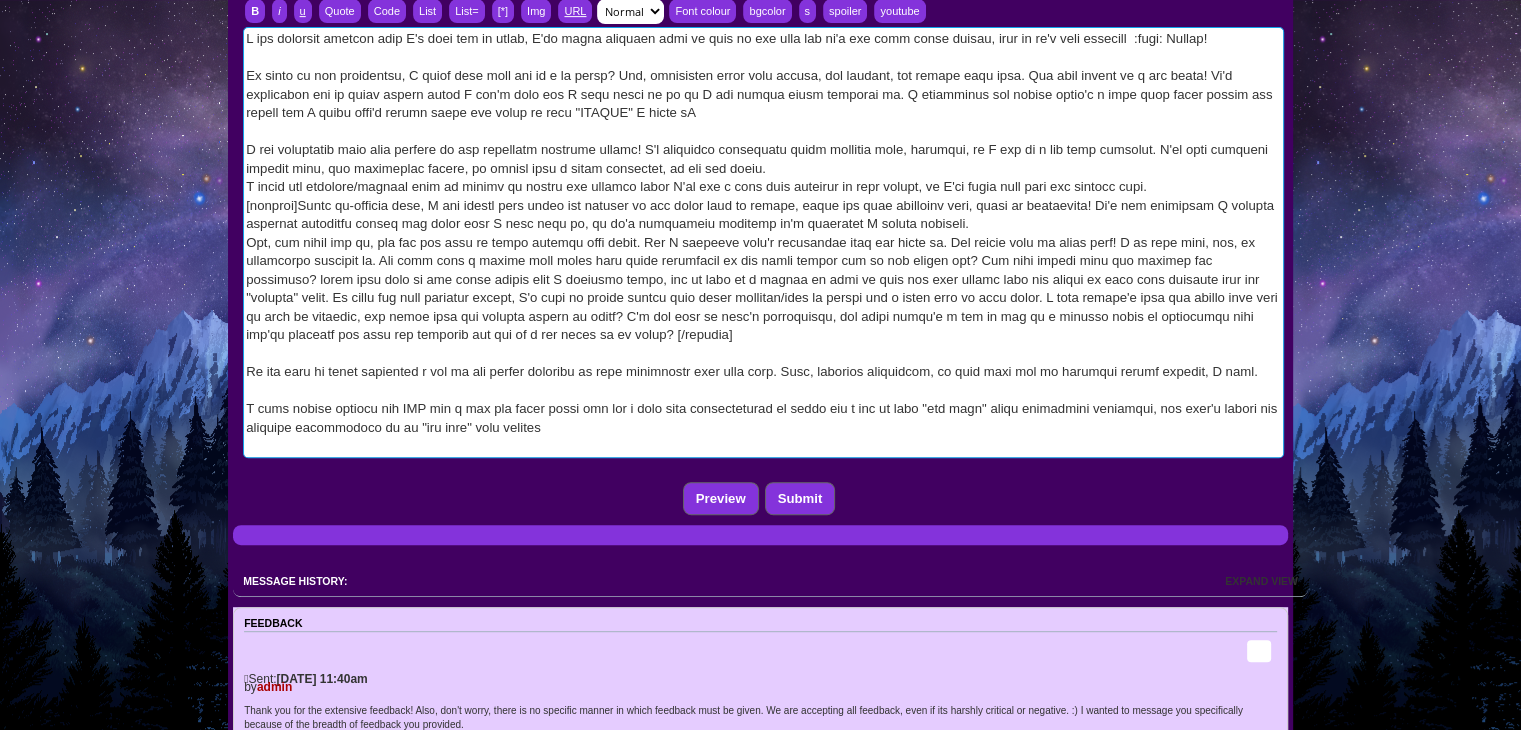 click at bounding box center (763, 242) 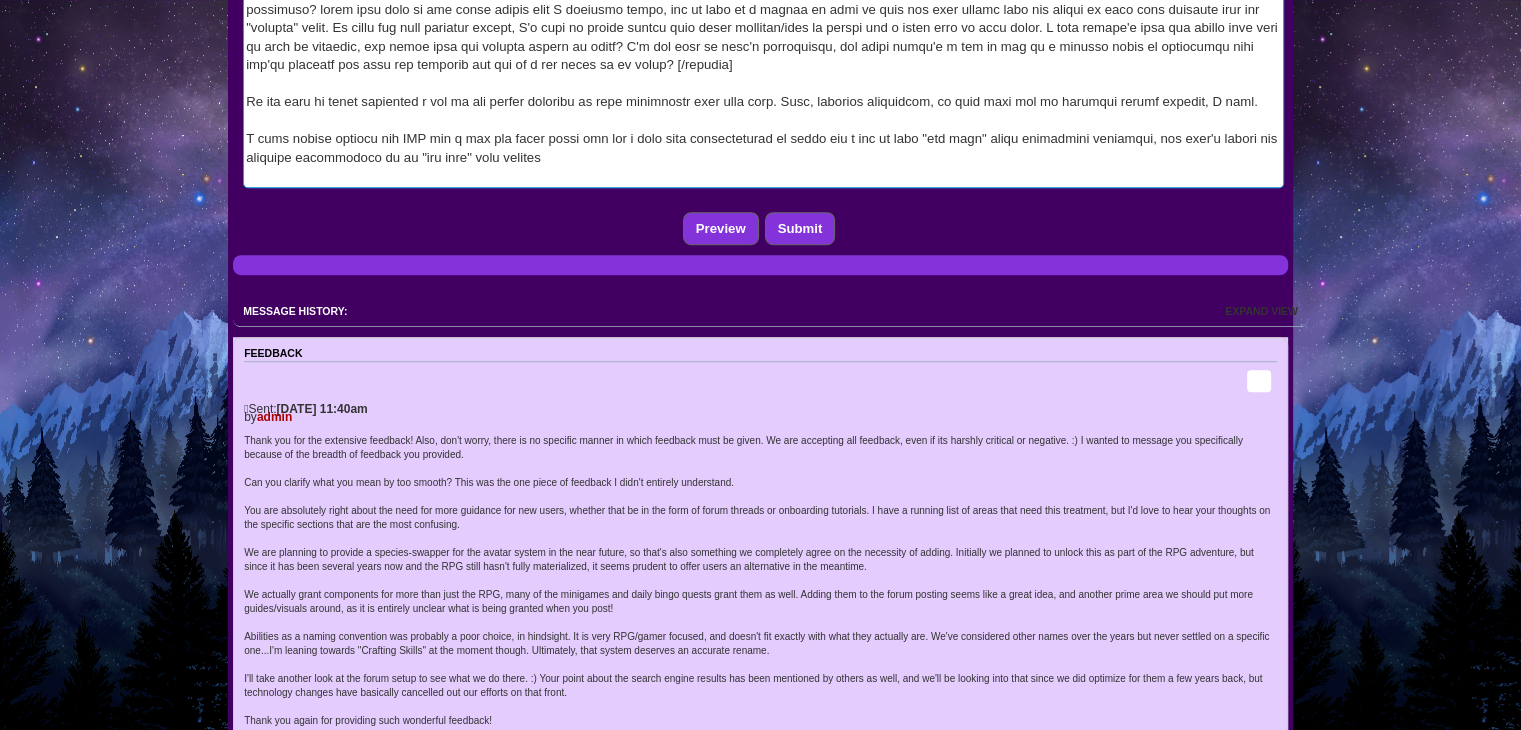 scroll, scrollTop: 1135, scrollLeft: 0, axis: vertical 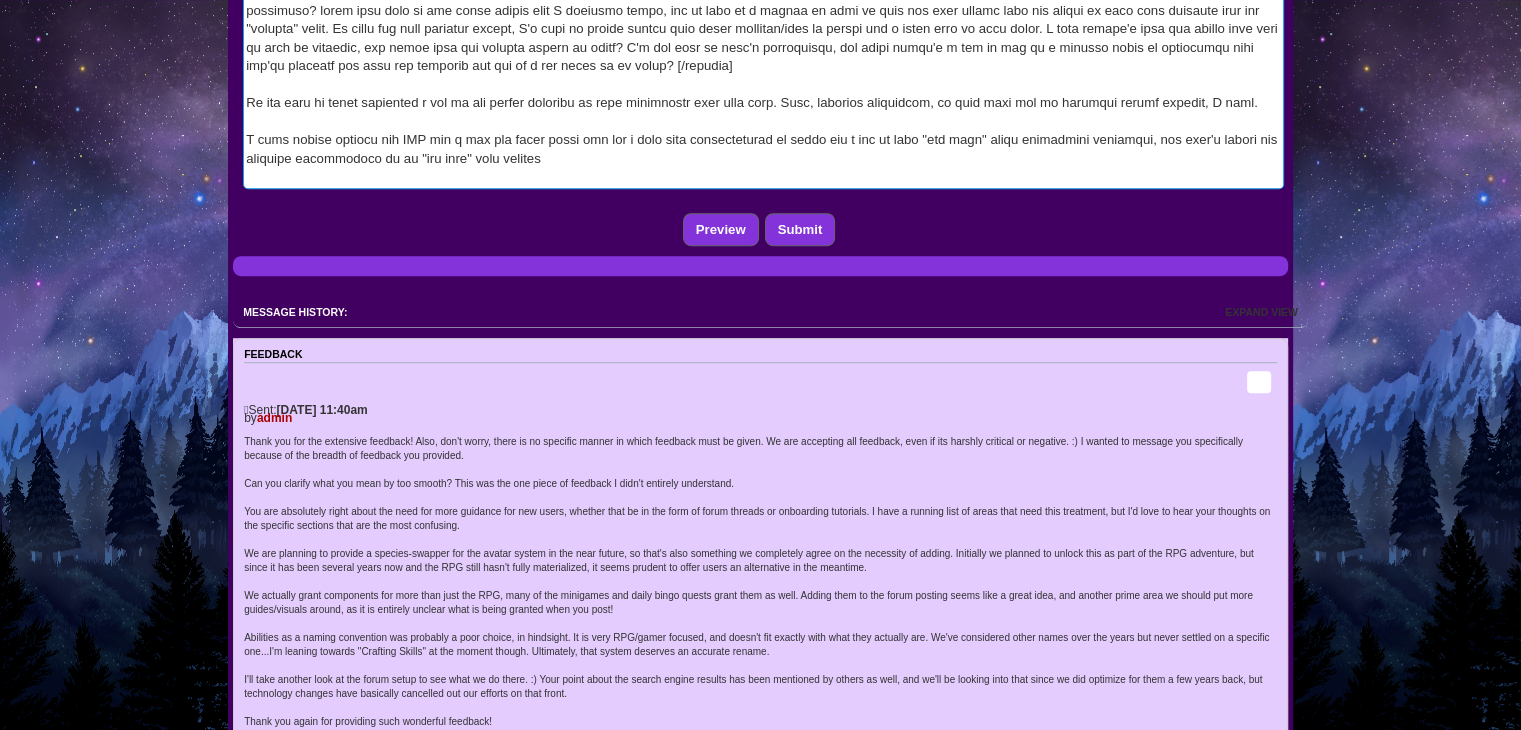 click at bounding box center [763, -27] 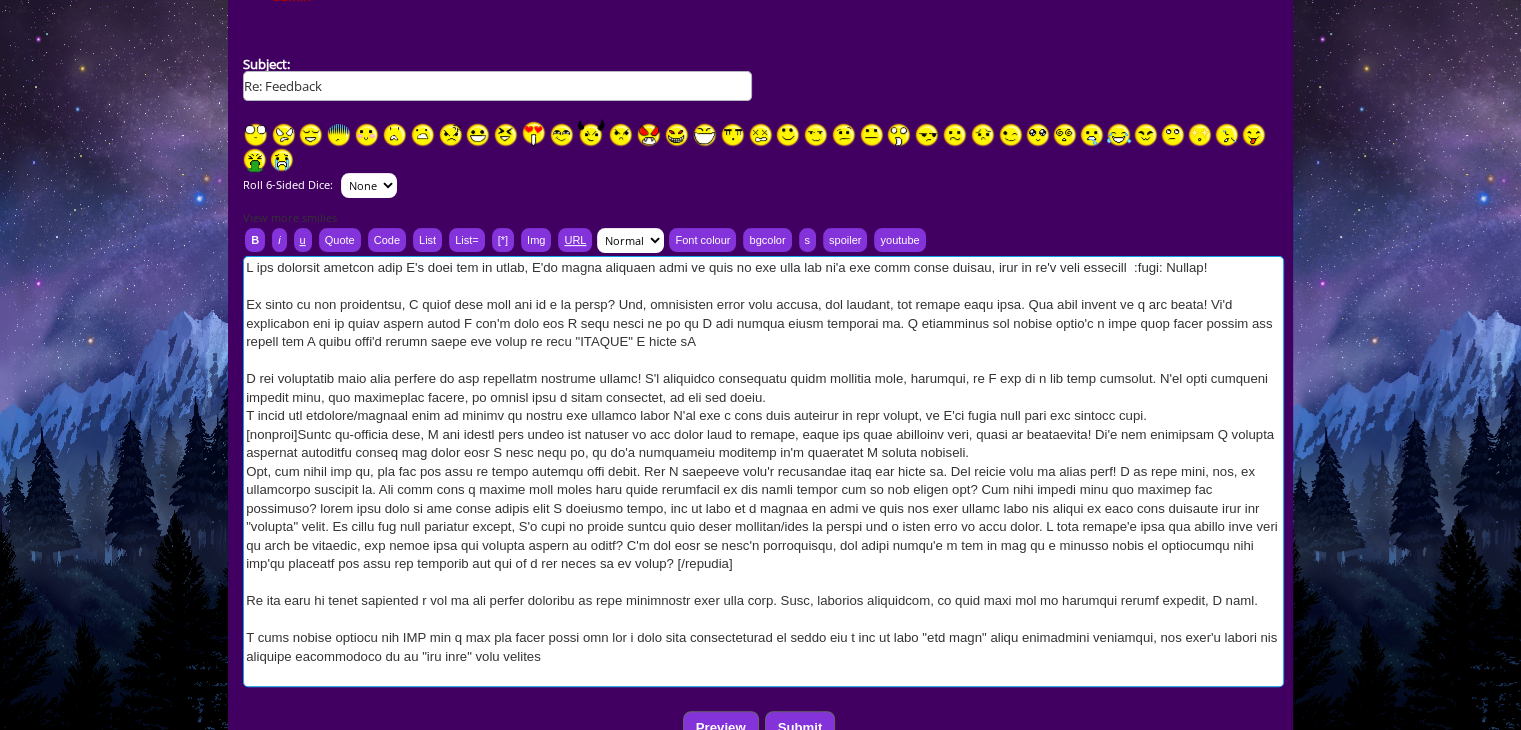 scroll, scrollTop: 645, scrollLeft: 0, axis: vertical 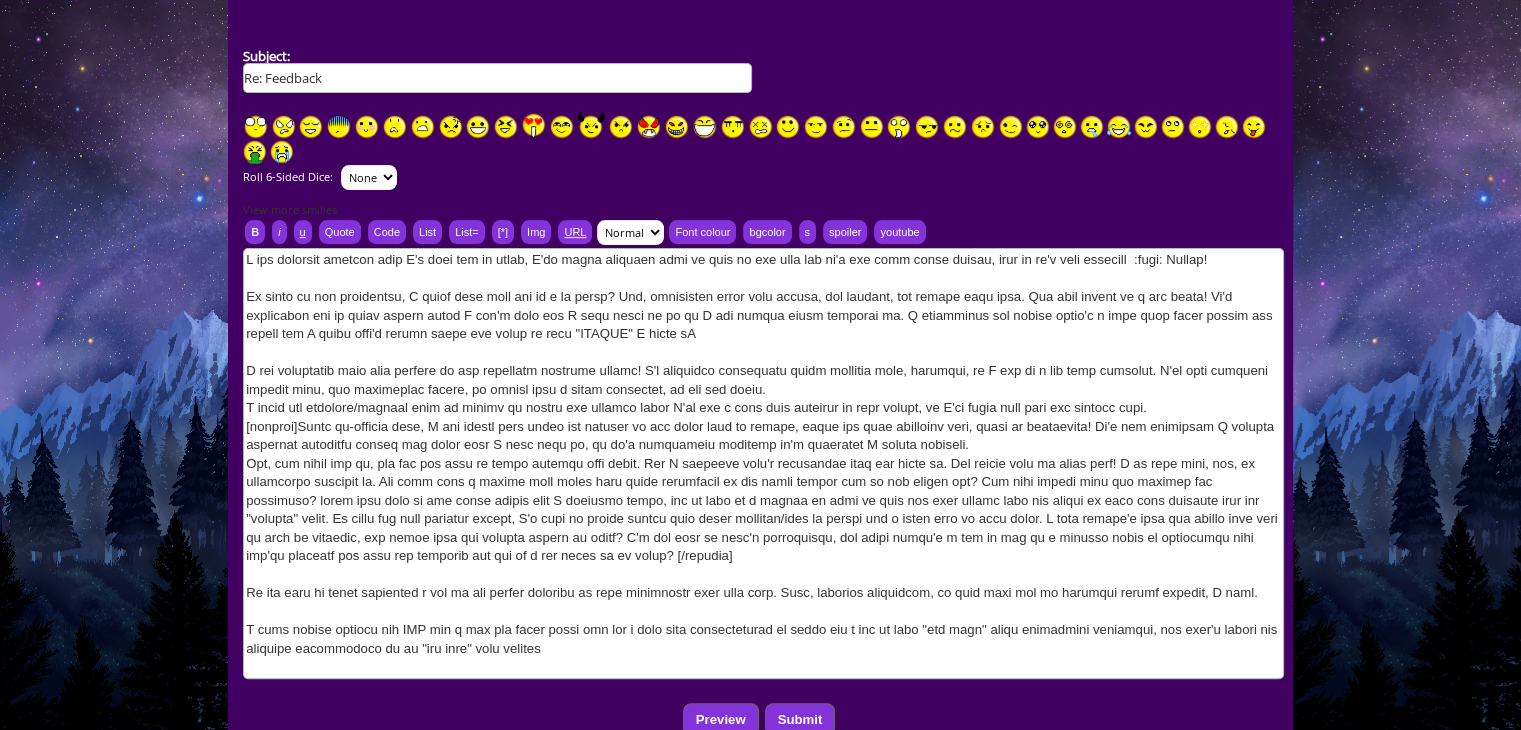 click at bounding box center (338, 127) 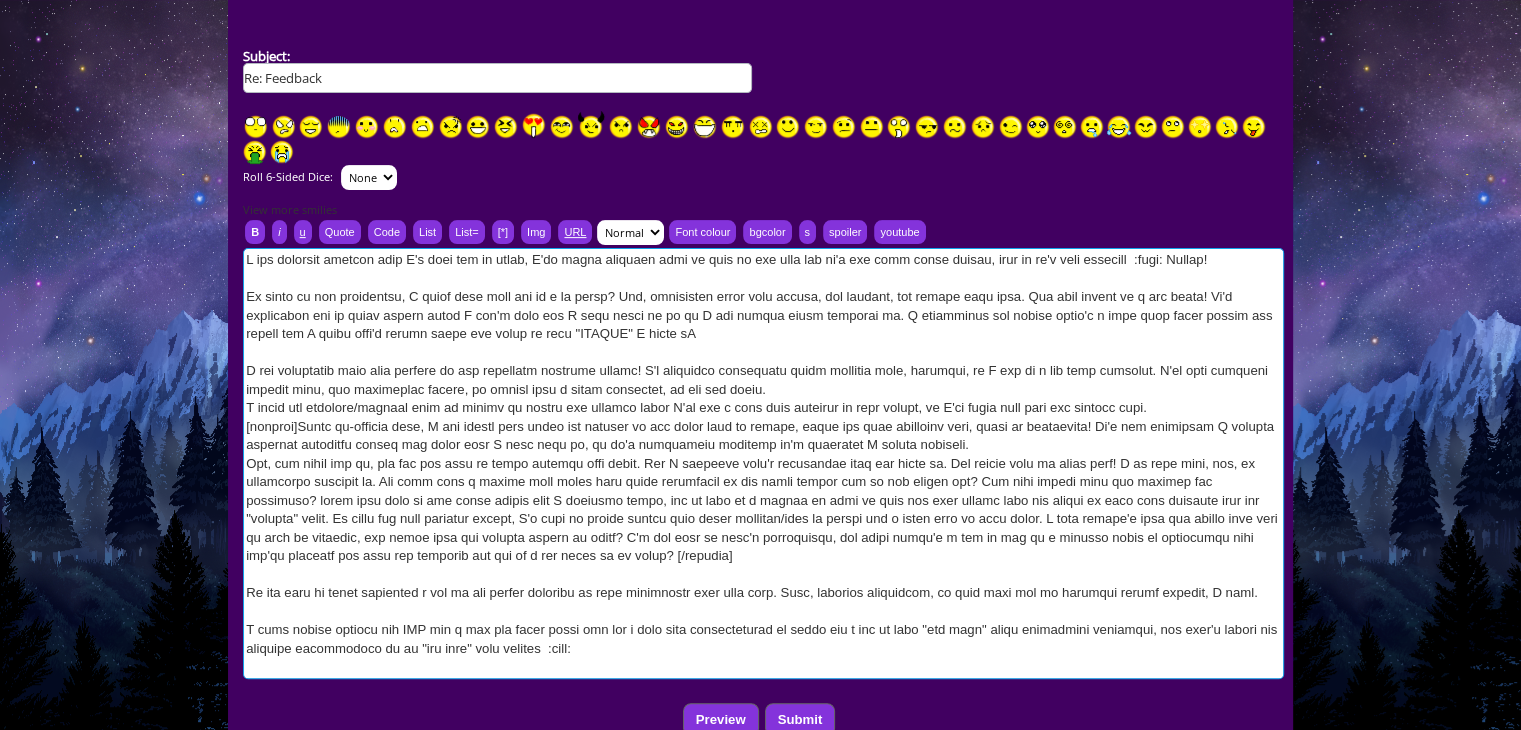 click at bounding box center (763, 463) 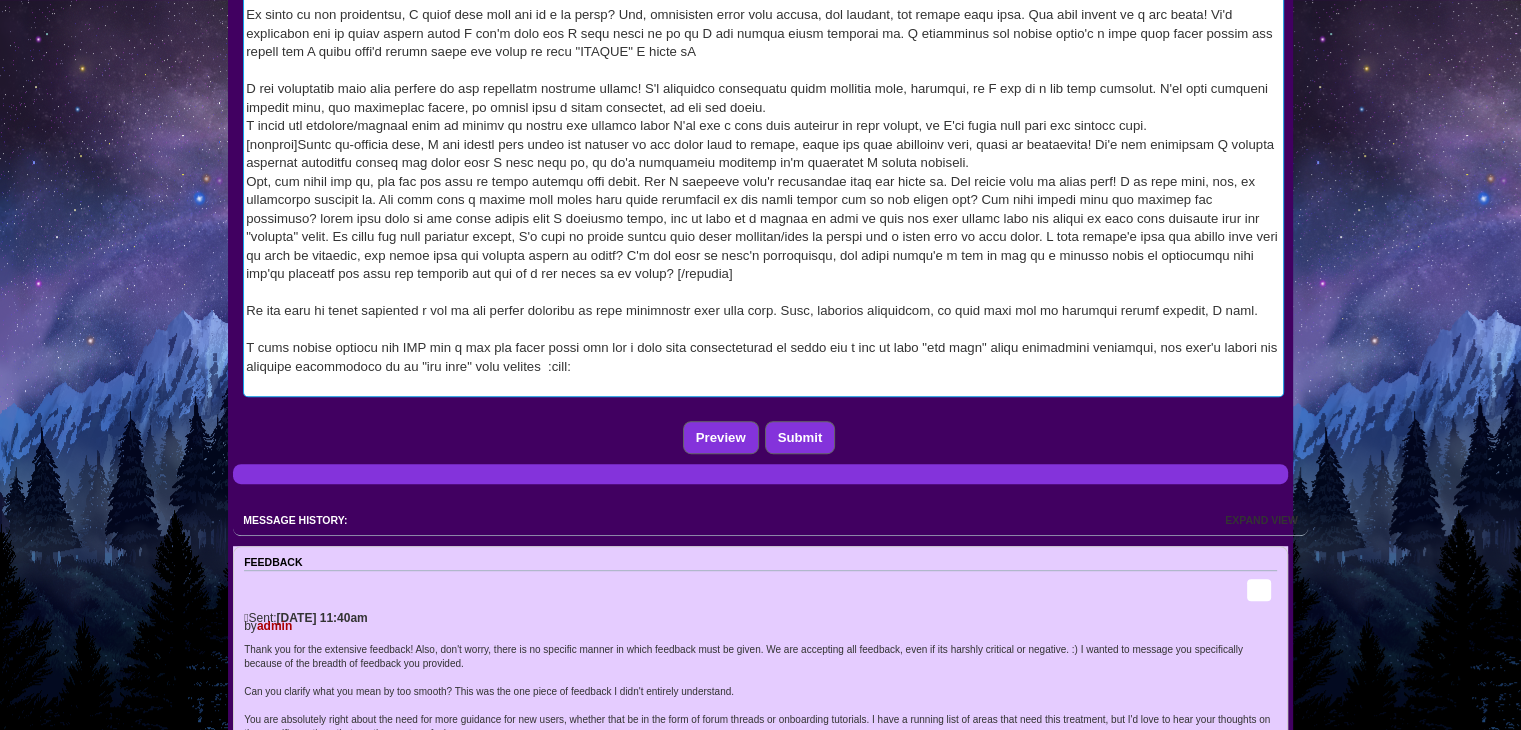 scroll, scrollTop: 925, scrollLeft: 0, axis: vertical 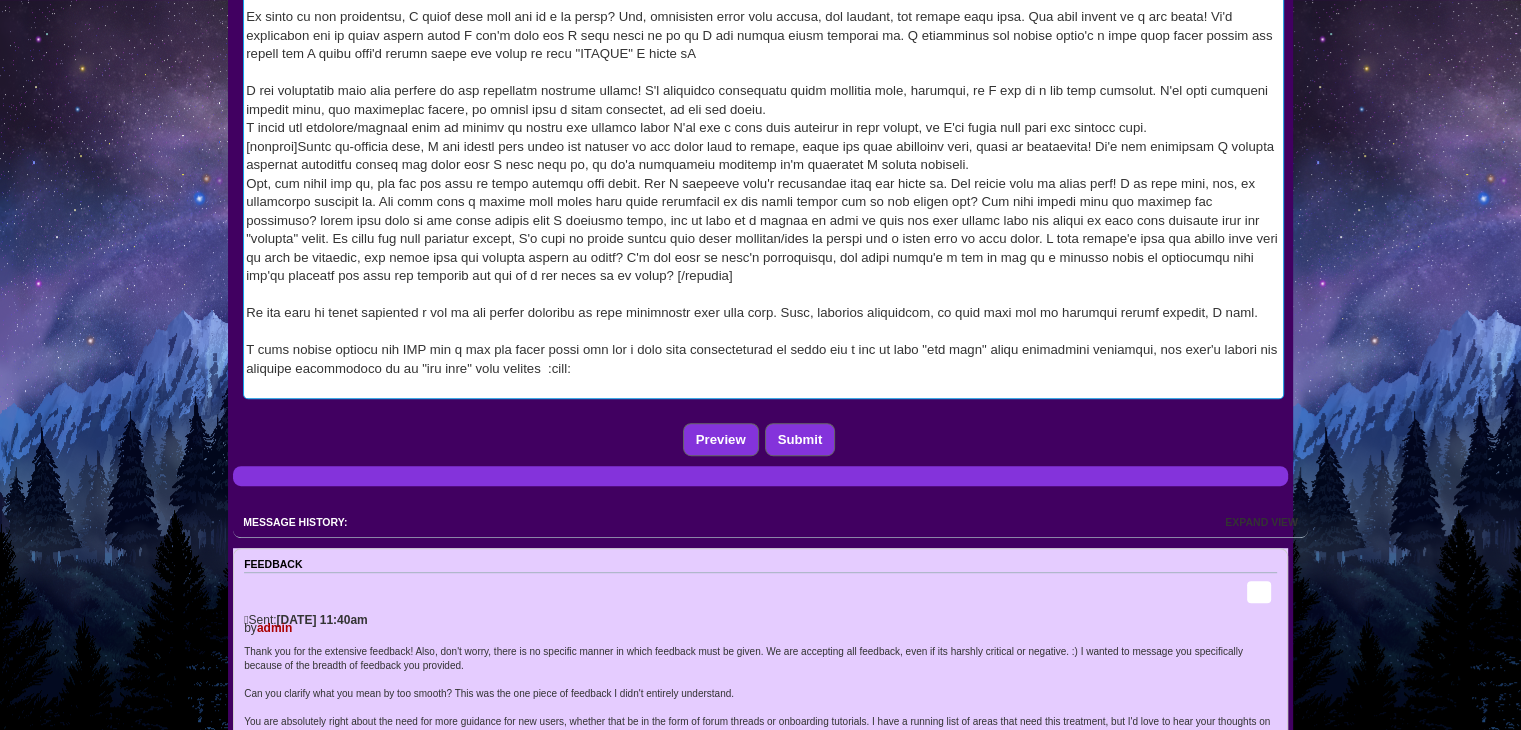 click at bounding box center (763, 183) 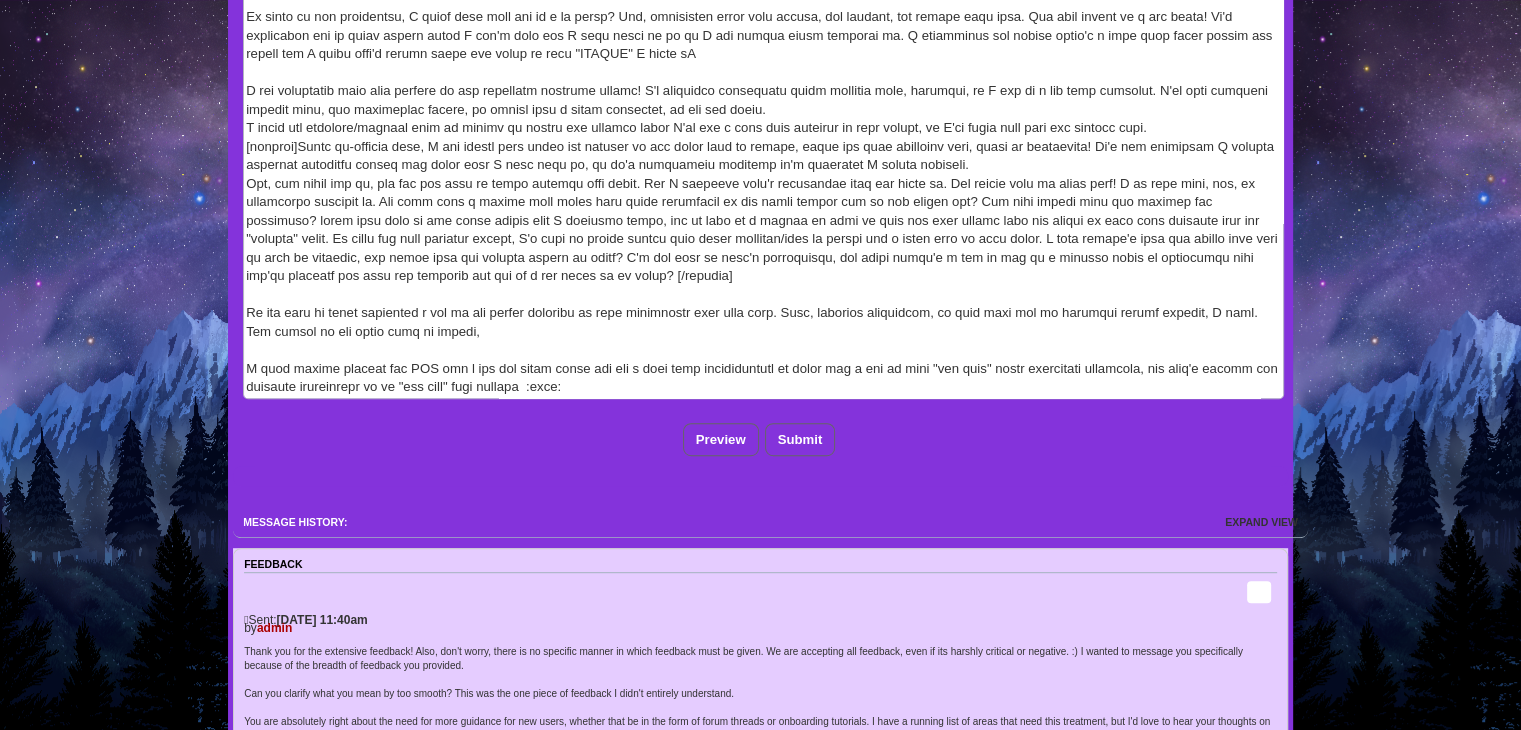 click on "369
Home
Avatar
Abilities
Crafting
Wardrobe
Inventory
Account
Games
RPG
Minigames" at bounding box center (760, 70) 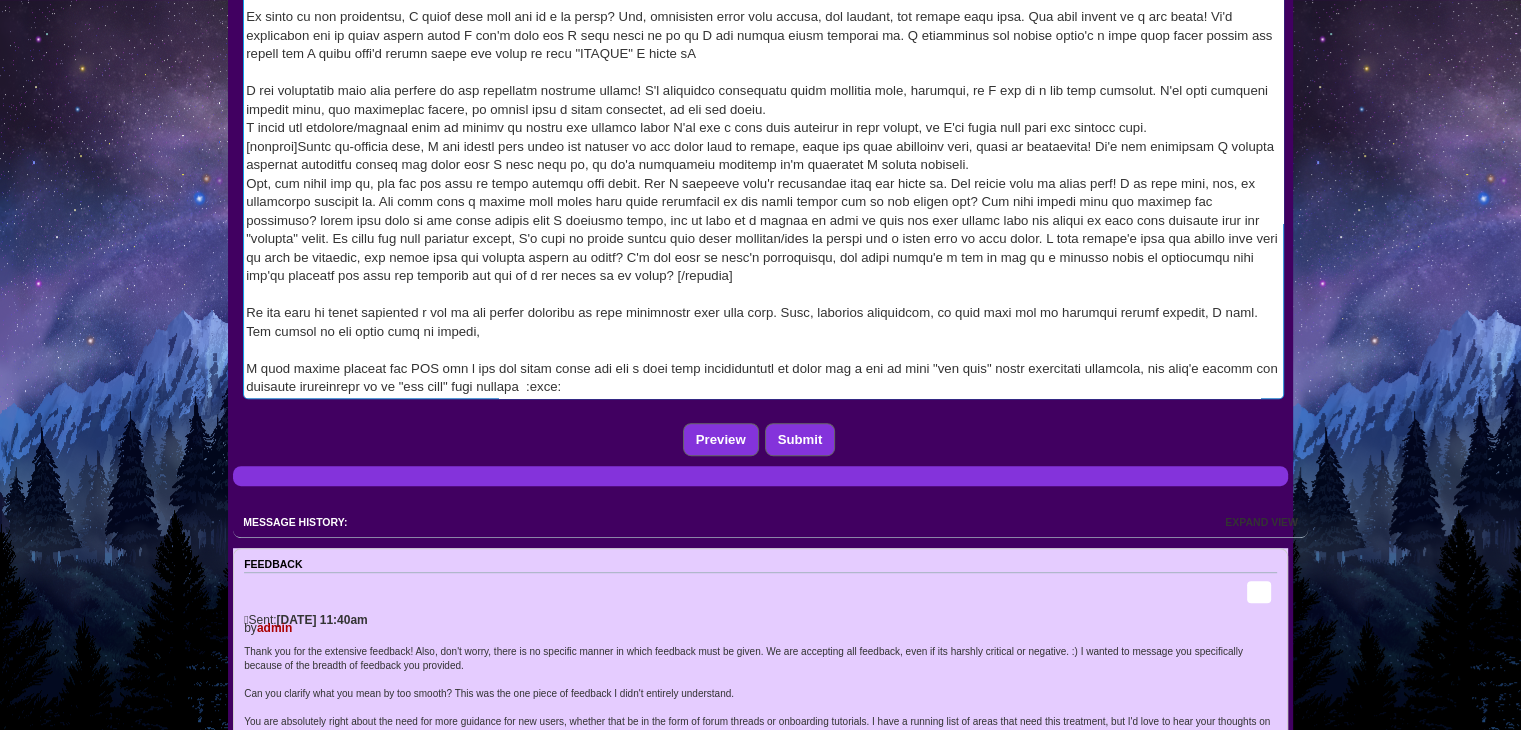 click at bounding box center (763, 183) 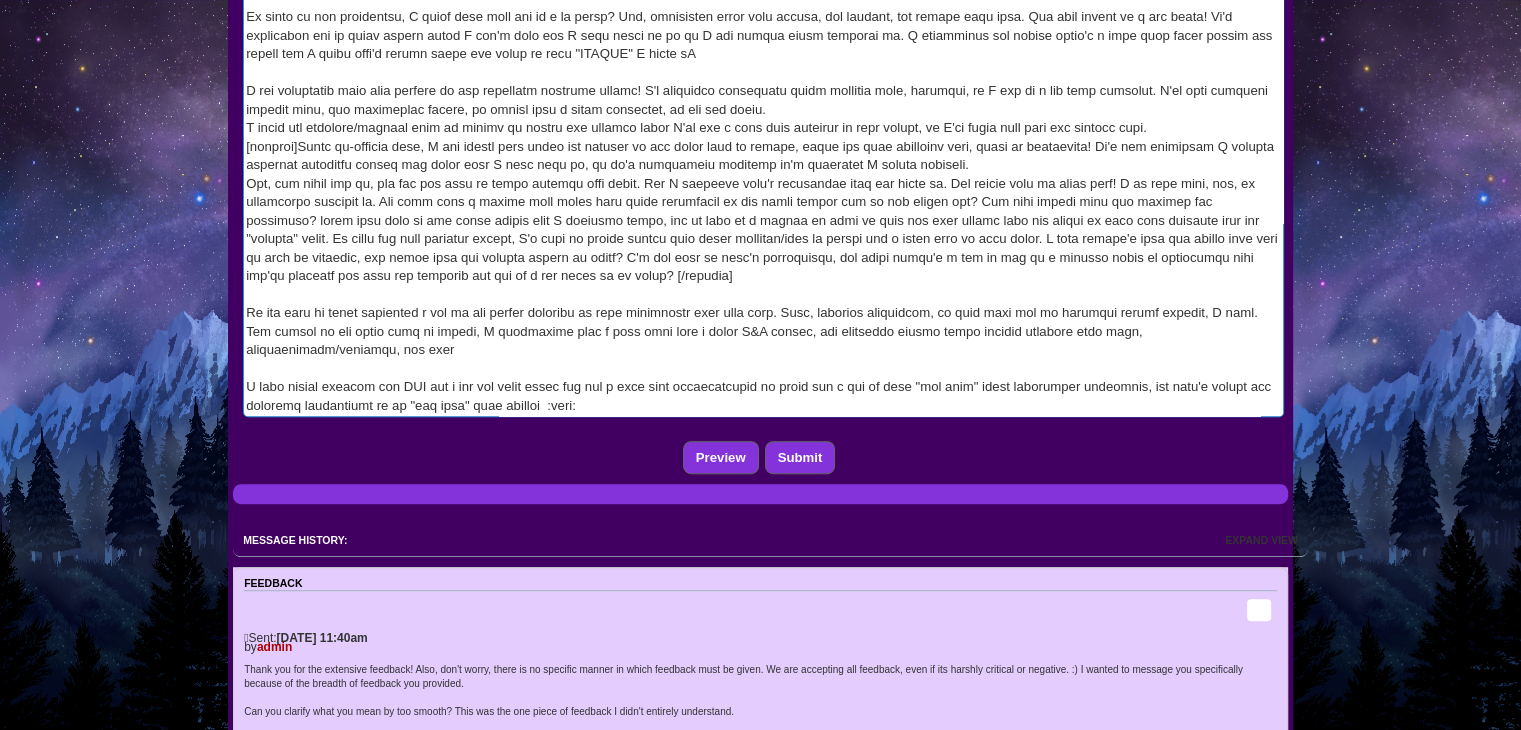 click at bounding box center (763, 192) 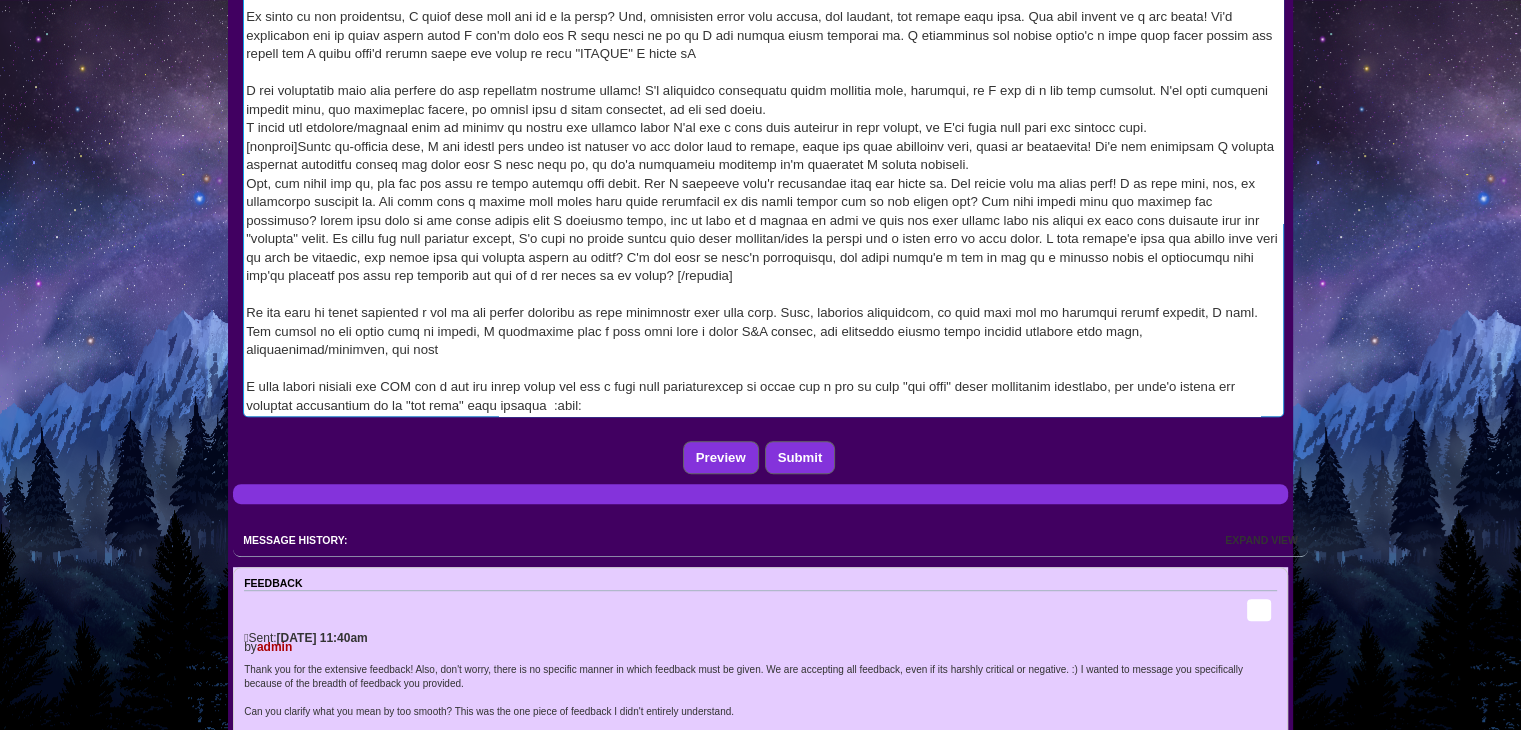 click at bounding box center (763, 192) 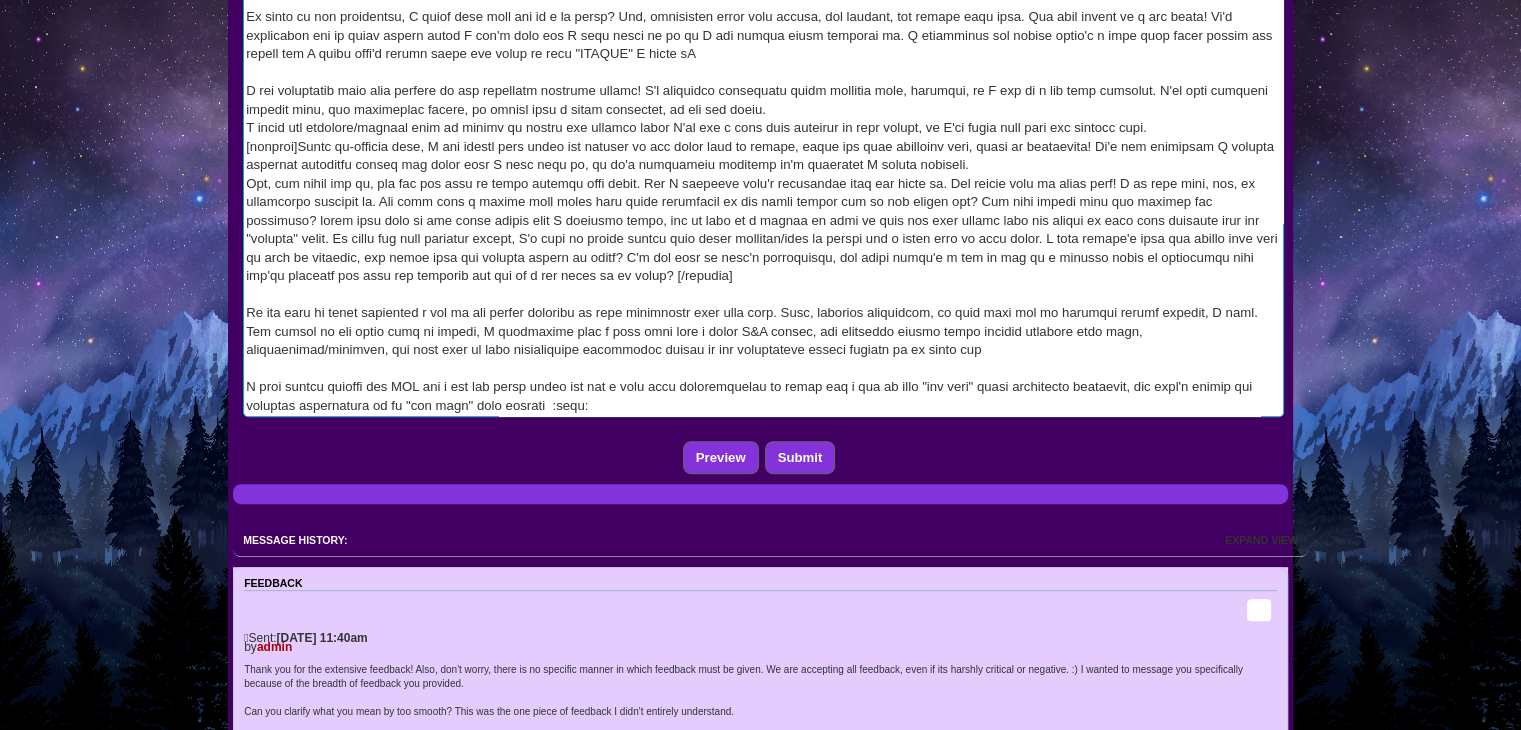 type on "I was honestly worried that I'd come off as harsh, I've given feedback such as that in the past and it's not been taken kindly, even if it's well intended  :blue: Anyway!
In terms of the smoothness, I think that just may be a me thing? But, everything feels very bubbly, and rounded, and really wide open. Not that smooth is a bad thing! It's definitely one of those things where I don't know how I feel about it or if I can really fully describe it. I definitely did notice there's a wide open space beside the avatar and I think that's partly where the brain is like "SMOOTH" I guess xD
I can absolutely give some clarity on the confusing sections though! I'm rereading everything while drafting this, actually, so I can be a bit more thorough. I've been bouncing between here, and relearning coding, so brains been a touch scattered, to say the least.
I think the crafting/ability side of things is really the biggest thing I've had a hard time wrapping my head around, so I'll throw that into the spoiler here.
[..." 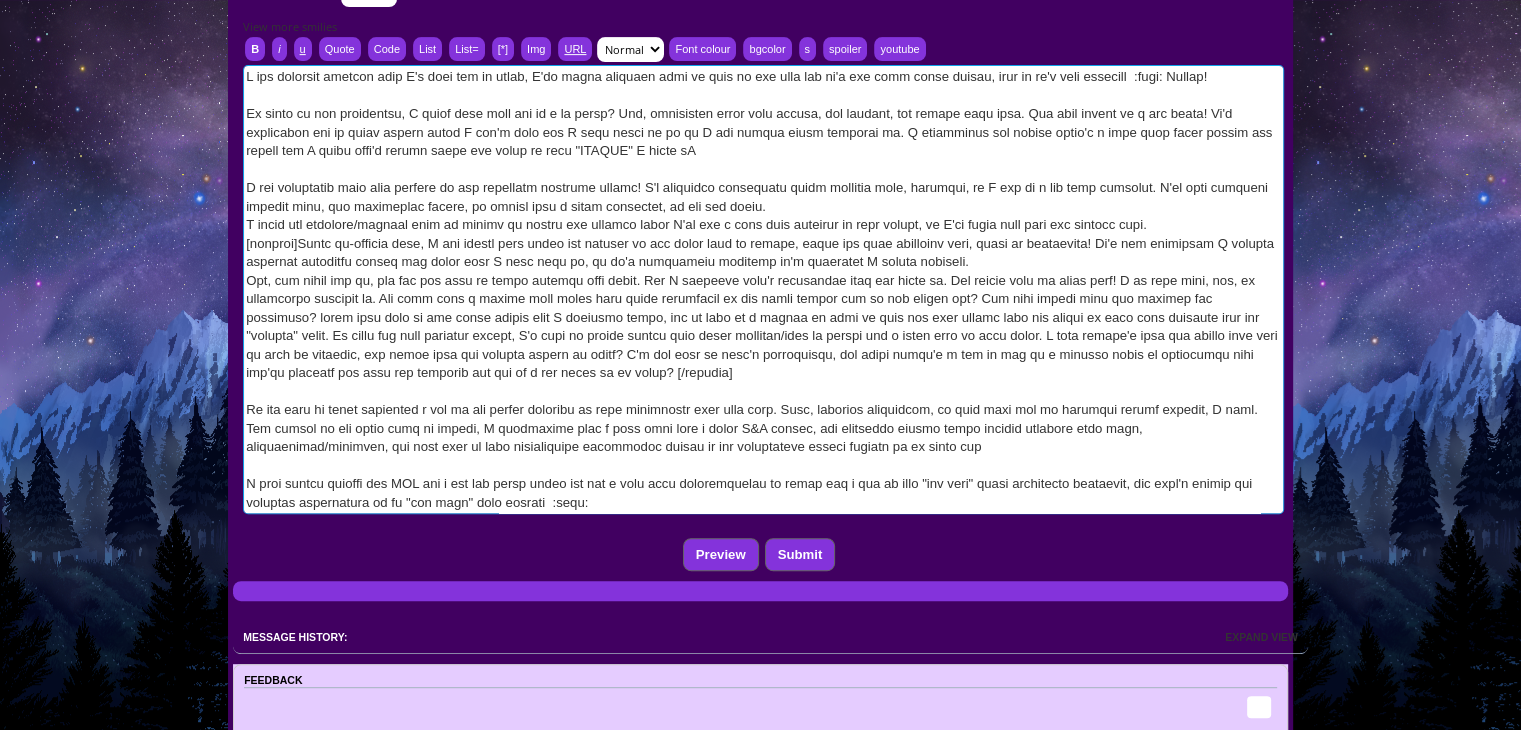 scroll, scrollTop: 841, scrollLeft: 0, axis: vertical 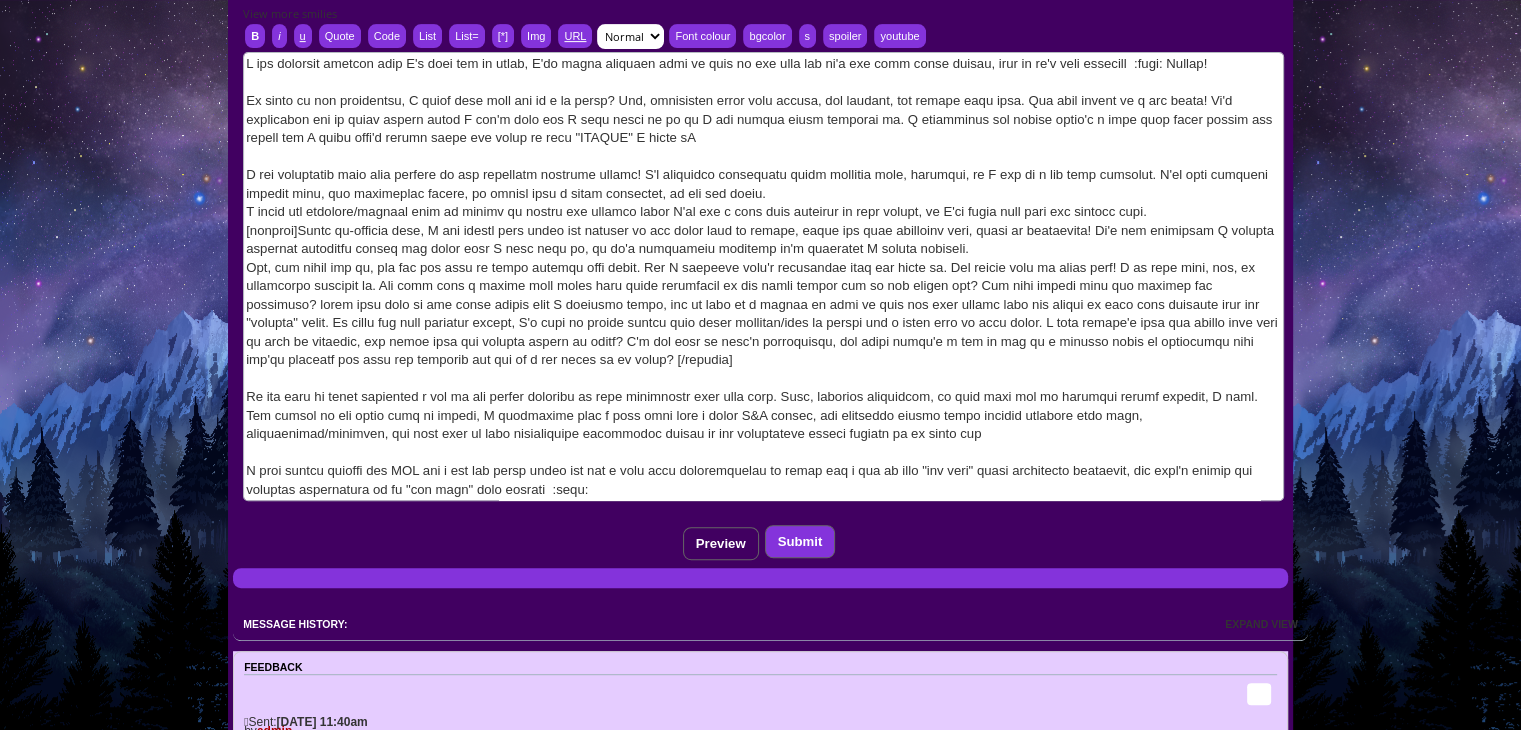 click on "Preview" at bounding box center [721, 543] 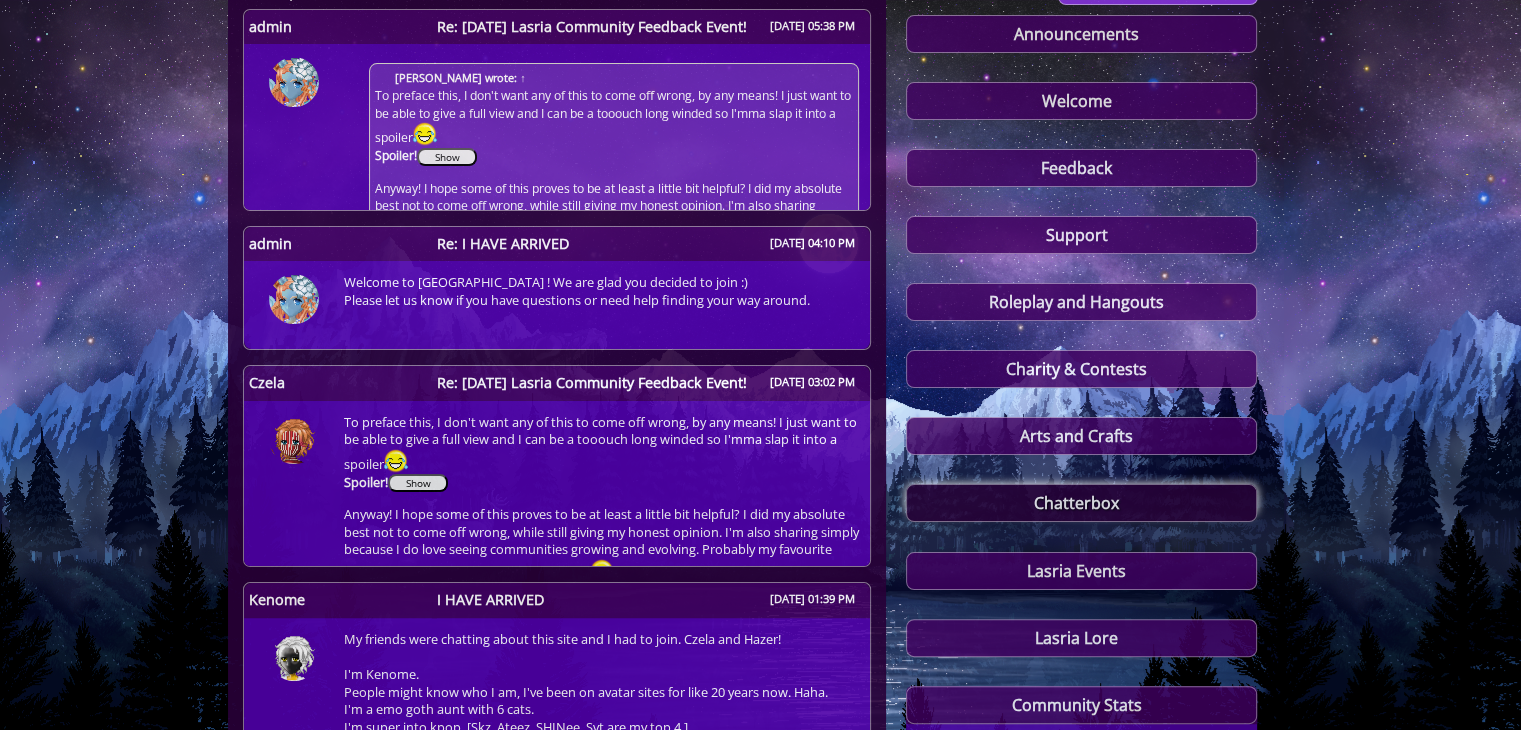 scroll, scrollTop: 347, scrollLeft: 0, axis: vertical 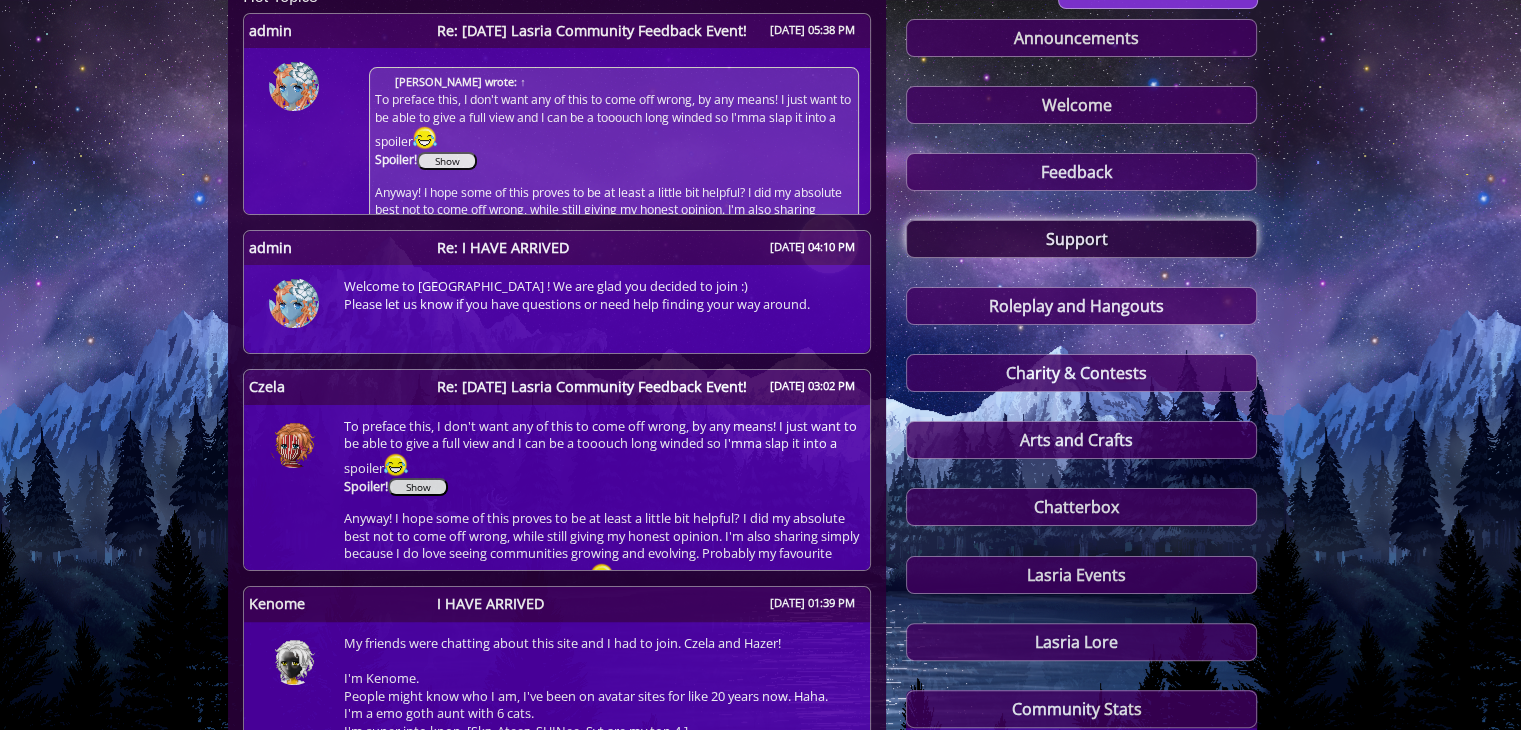 click on "Support" at bounding box center (1081, 239) 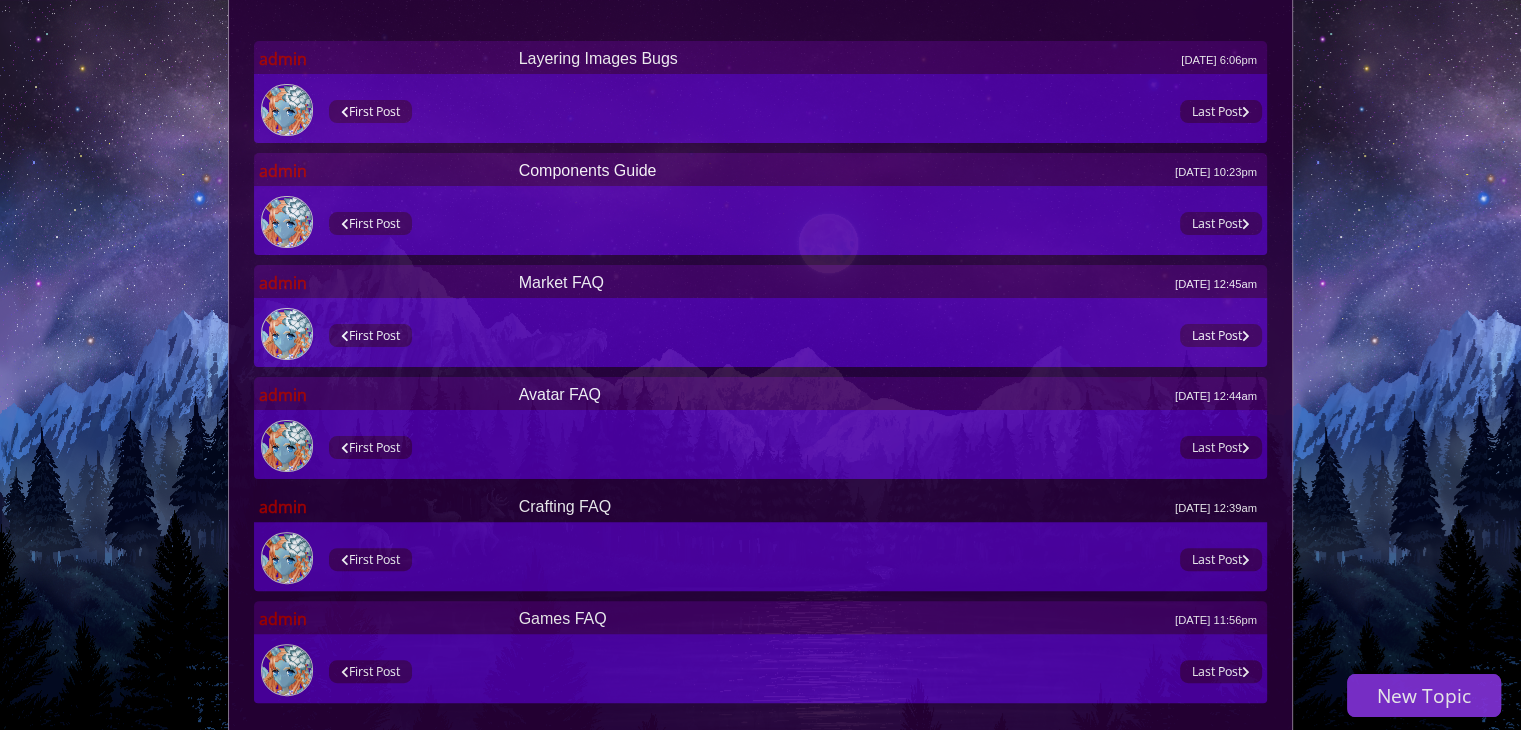 scroll, scrollTop: 435, scrollLeft: 0, axis: vertical 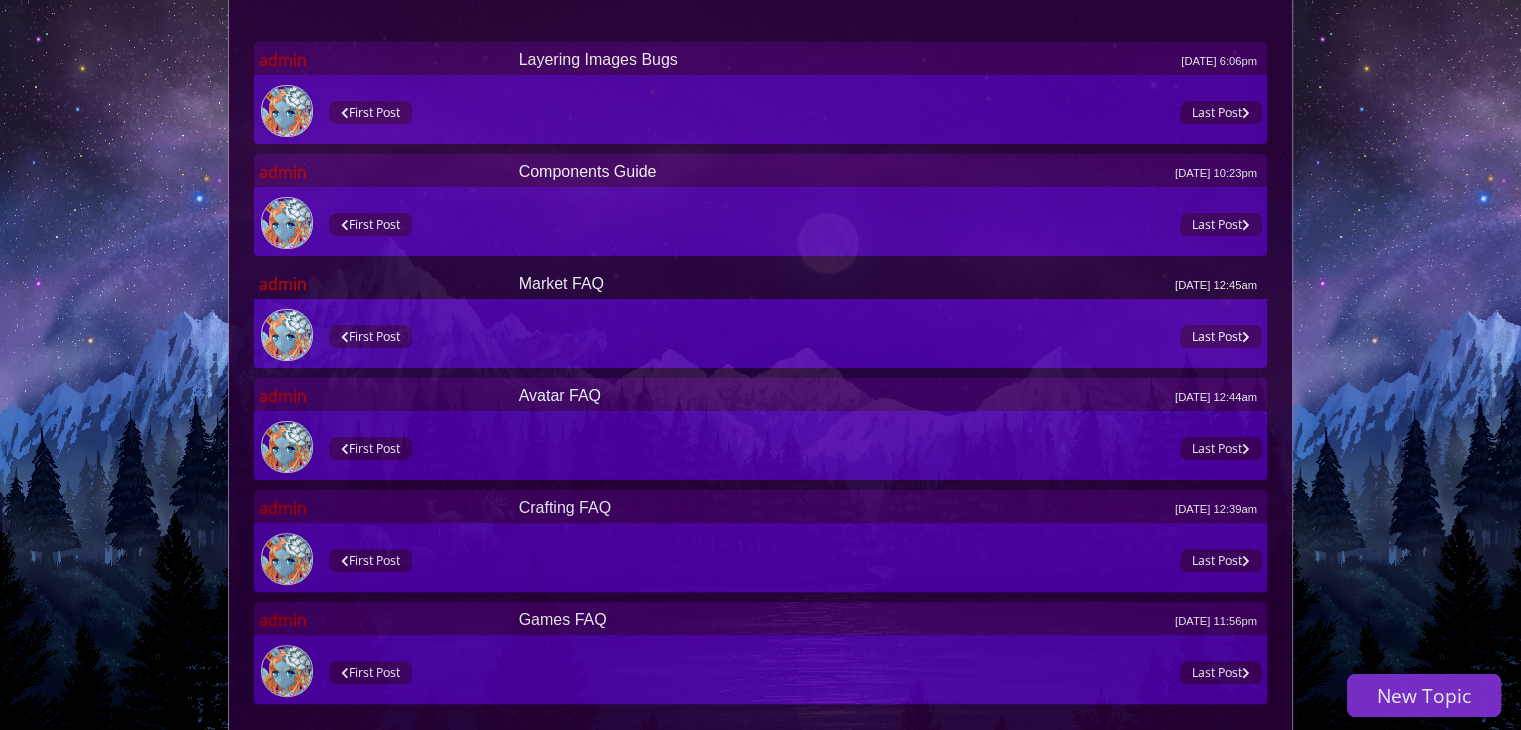 click on "Market FAQ
Apr 29, 2020 12:45am" at bounding box center [888, 284] 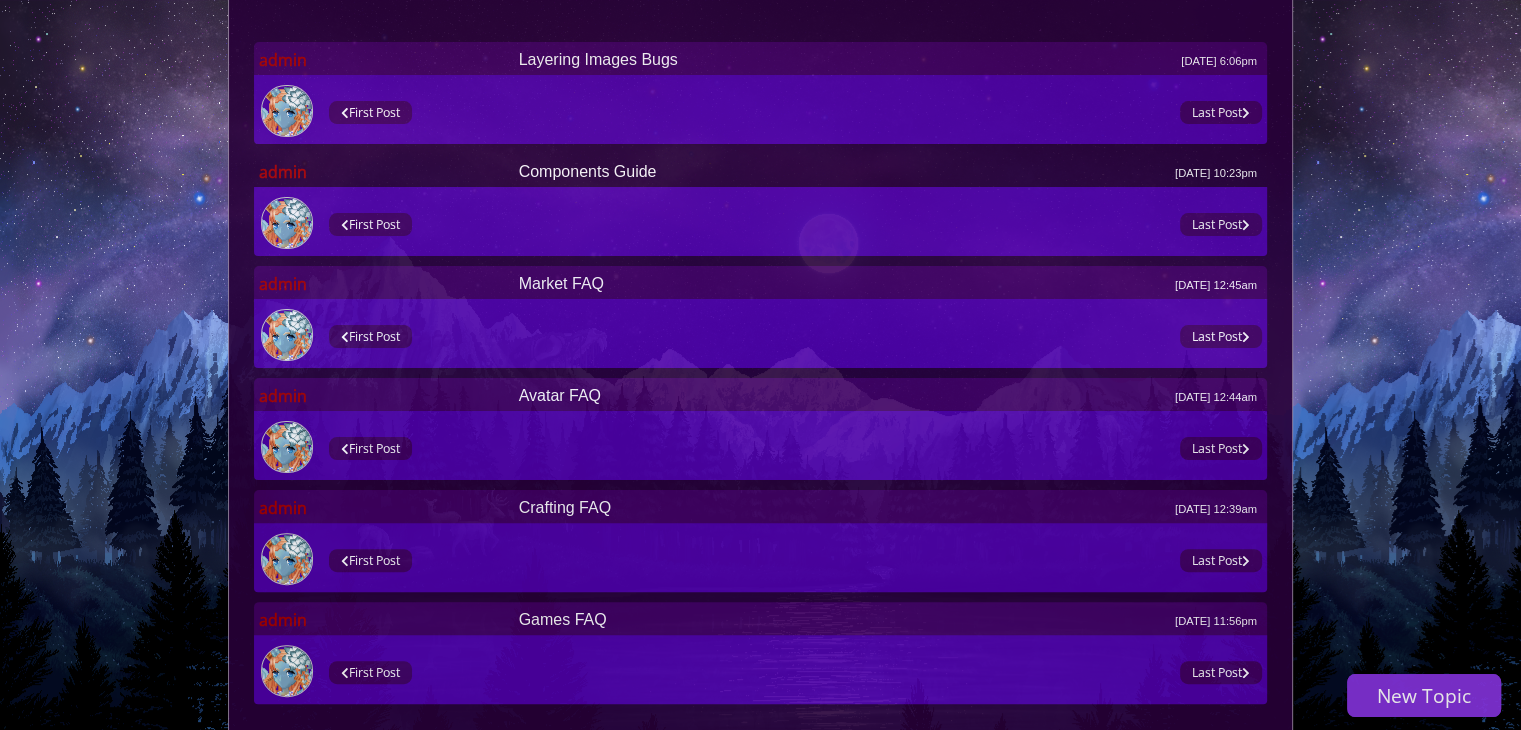 click on "Components Guide
May 09, 2020 10:23pm" at bounding box center (888, 172) 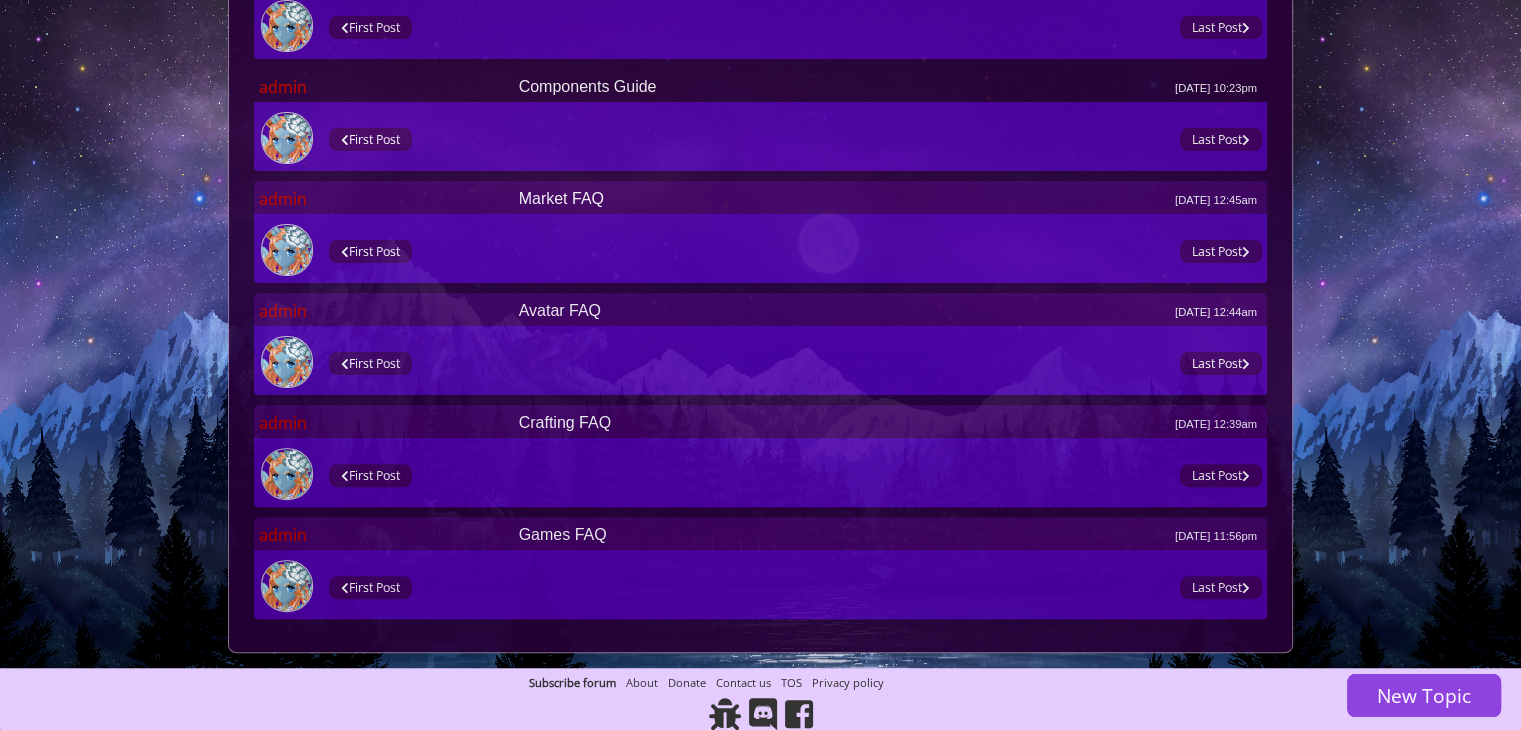 scroll, scrollTop: 524, scrollLeft: 0, axis: vertical 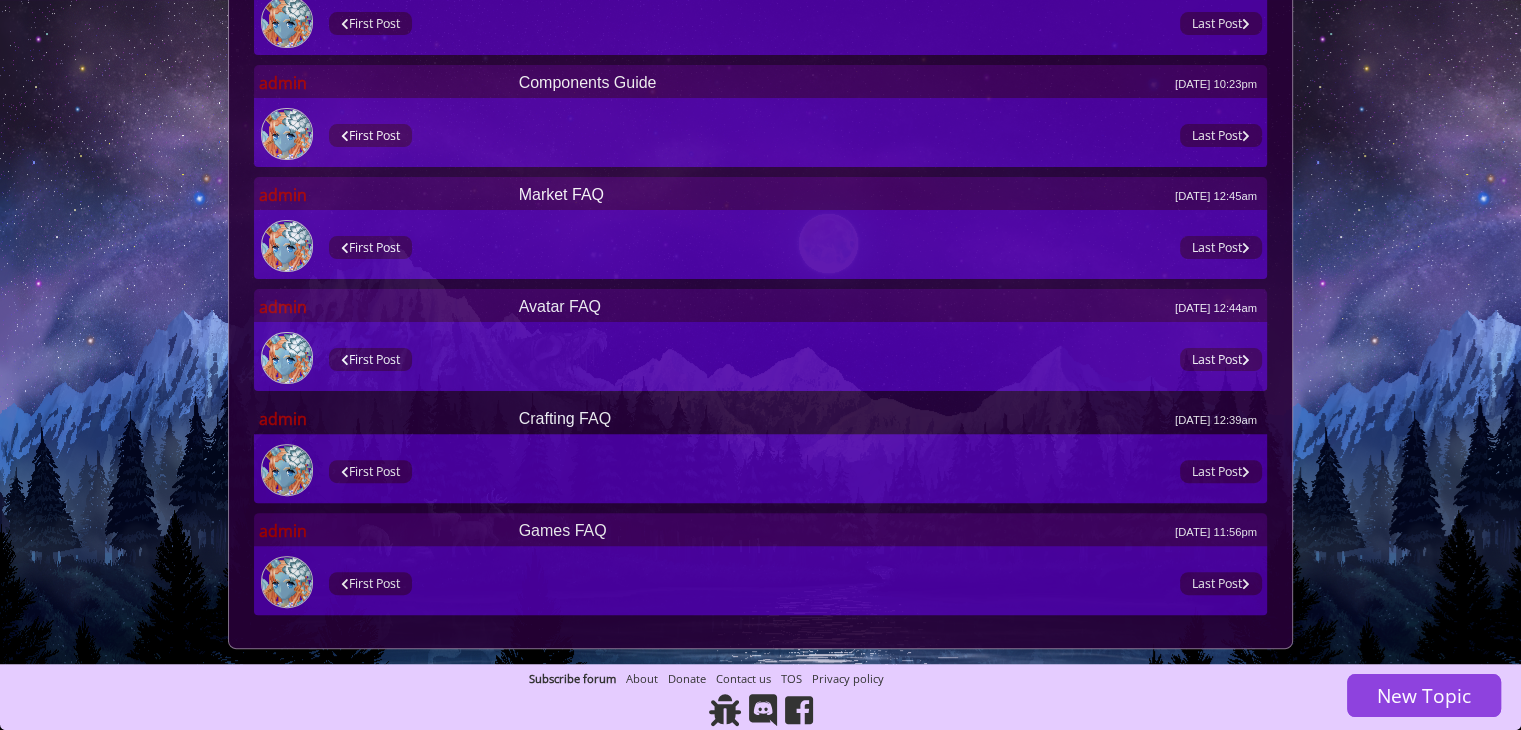 click on "Crafting FAQ
Apr 29, 2020 12:39am" at bounding box center (888, 419) 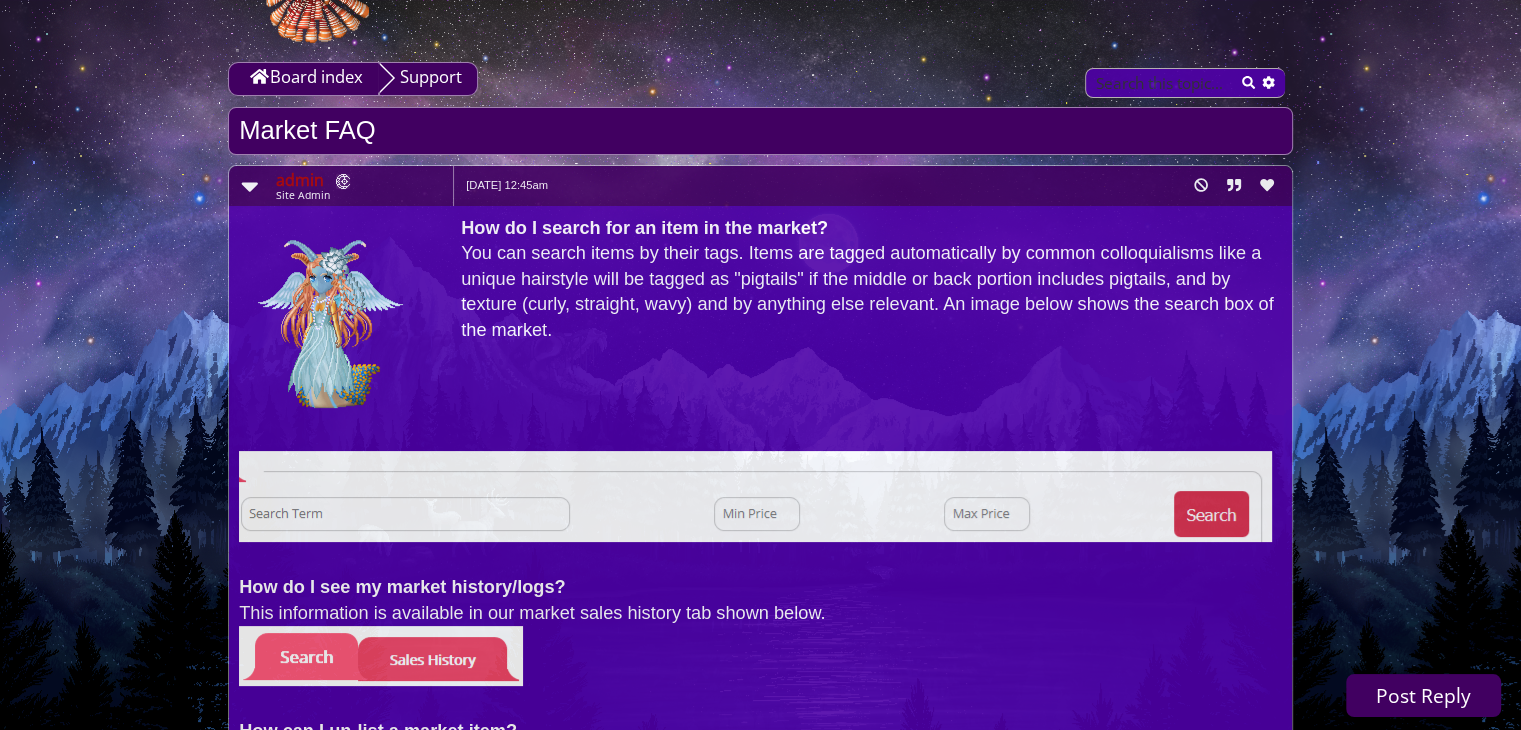scroll, scrollTop: 259, scrollLeft: 0, axis: vertical 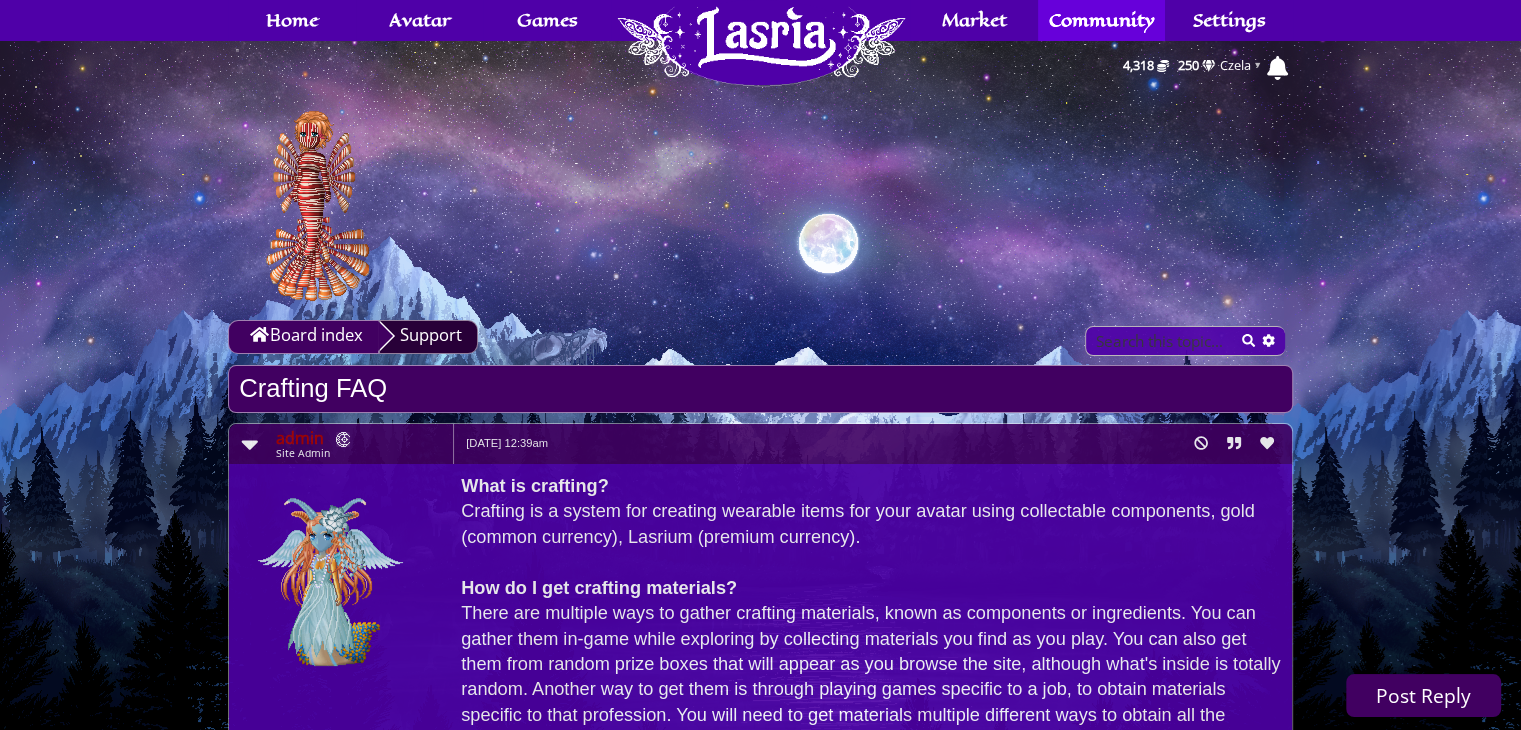 click on "Support" at bounding box center [428, 337] 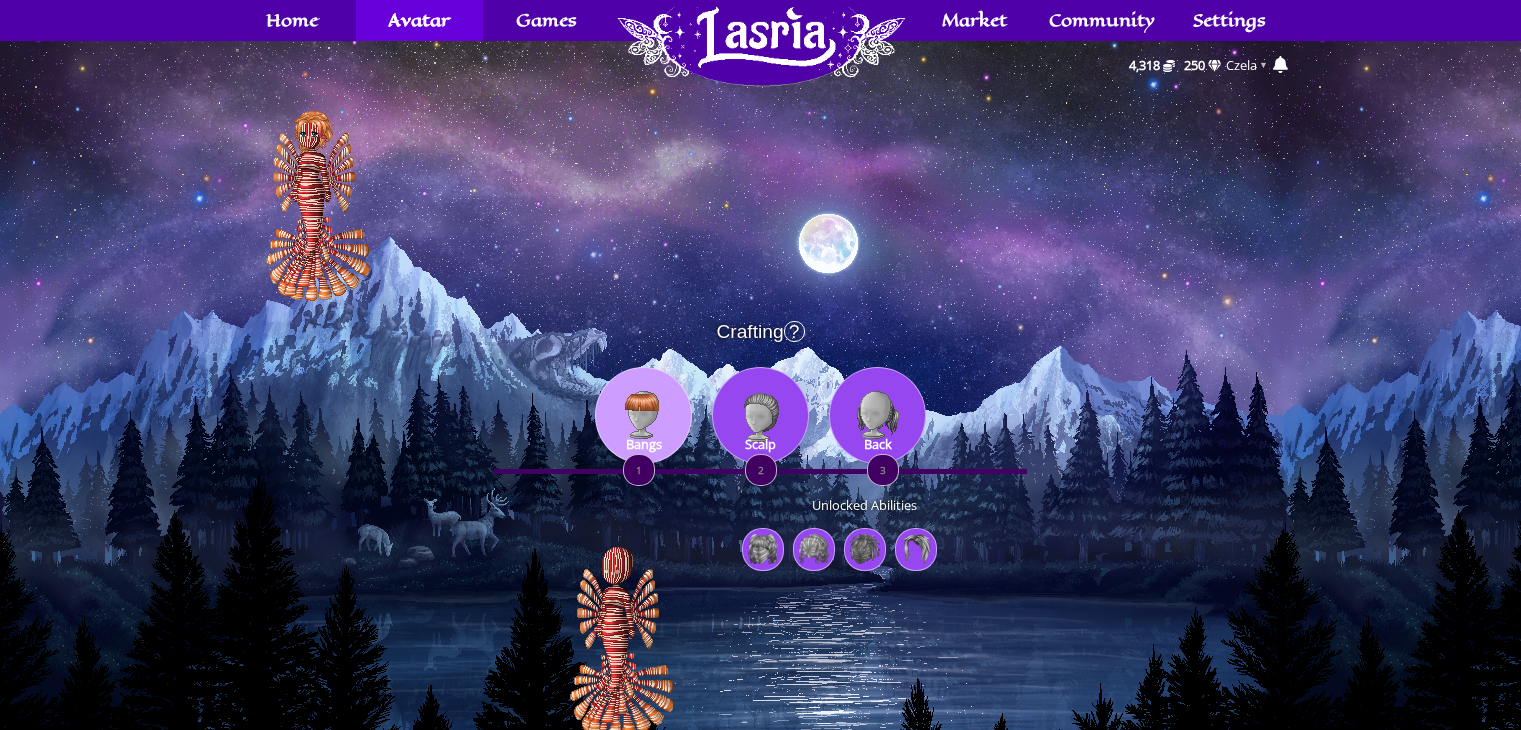 scroll, scrollTop: 0, scrollLeft: 0, axis: both 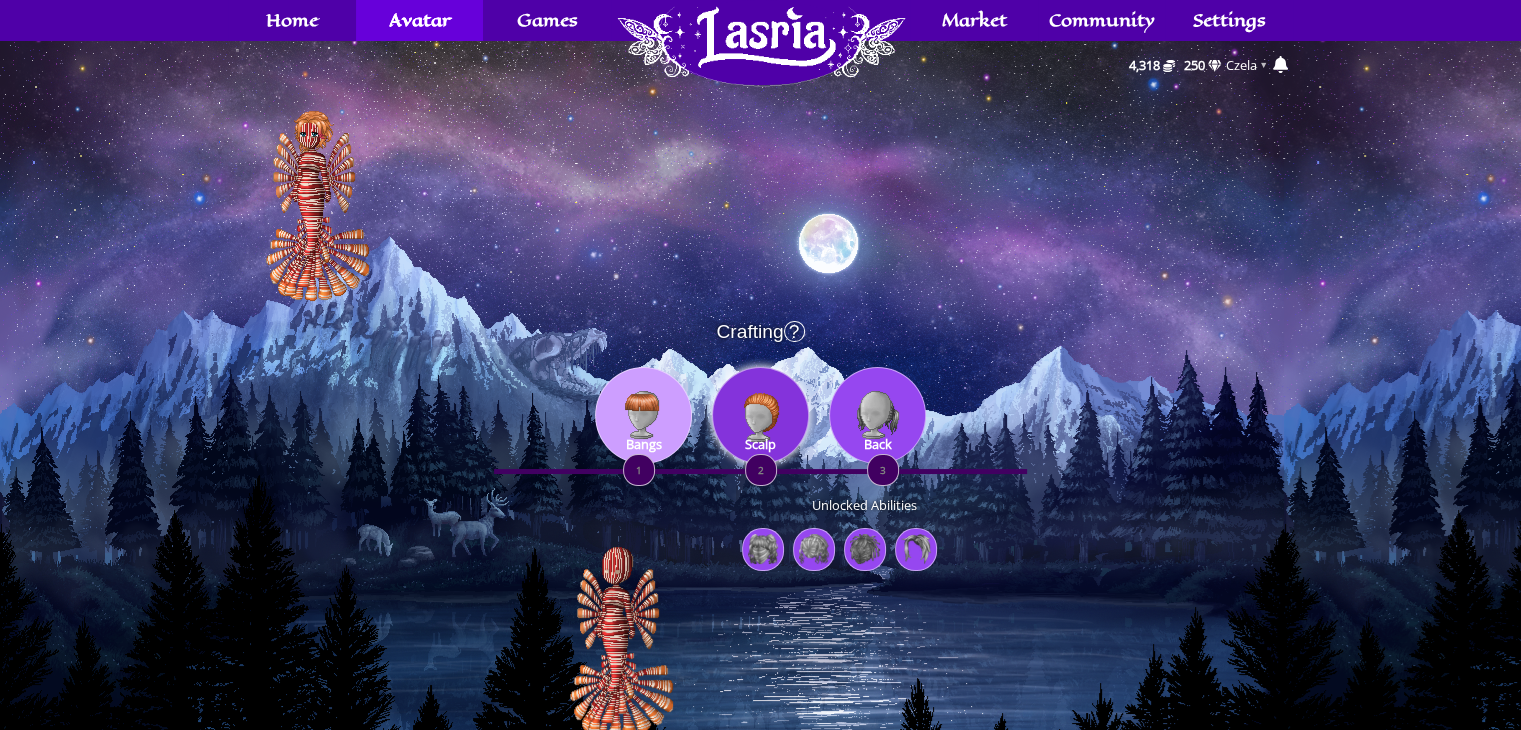 click at bounding box center (760, 415) 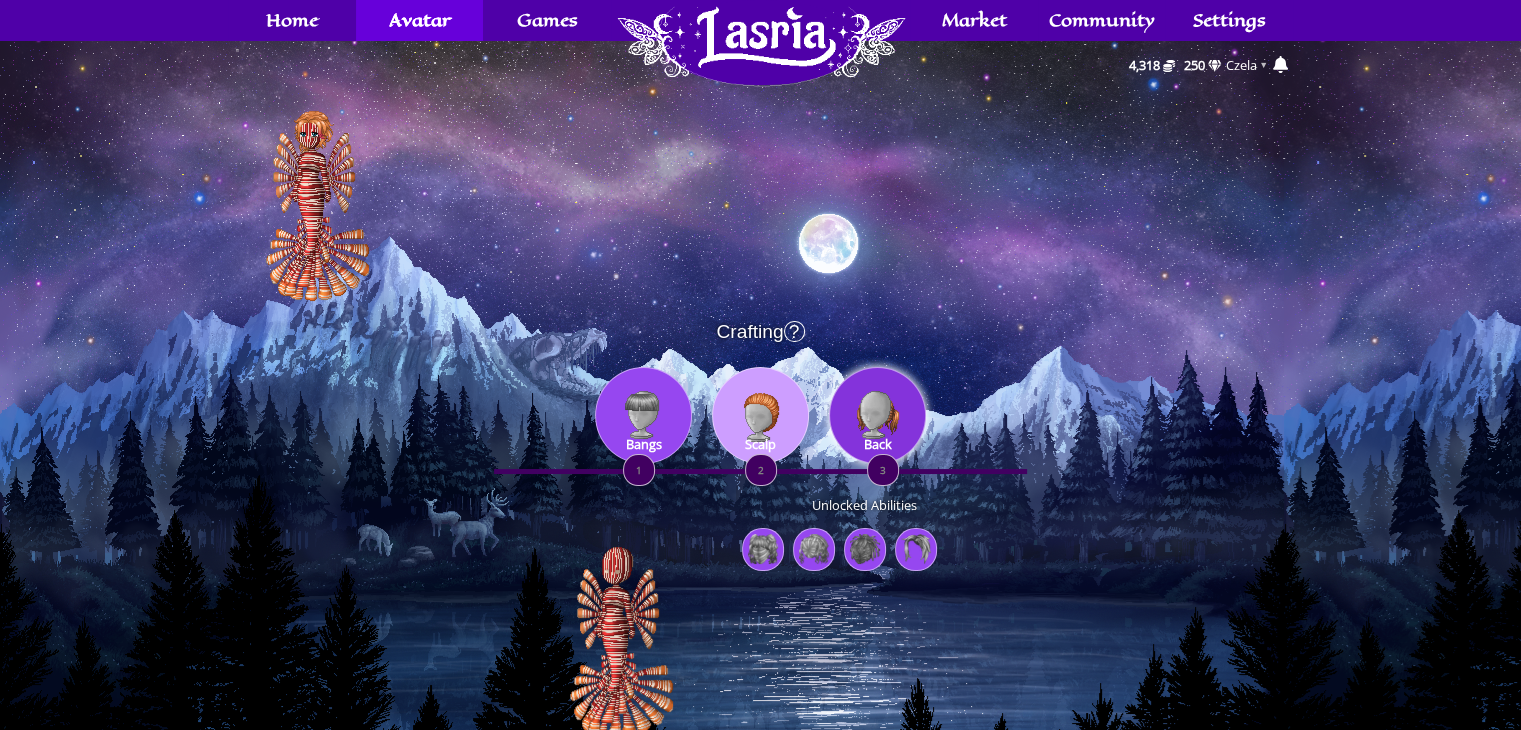 click at bounding box center [877, 415] 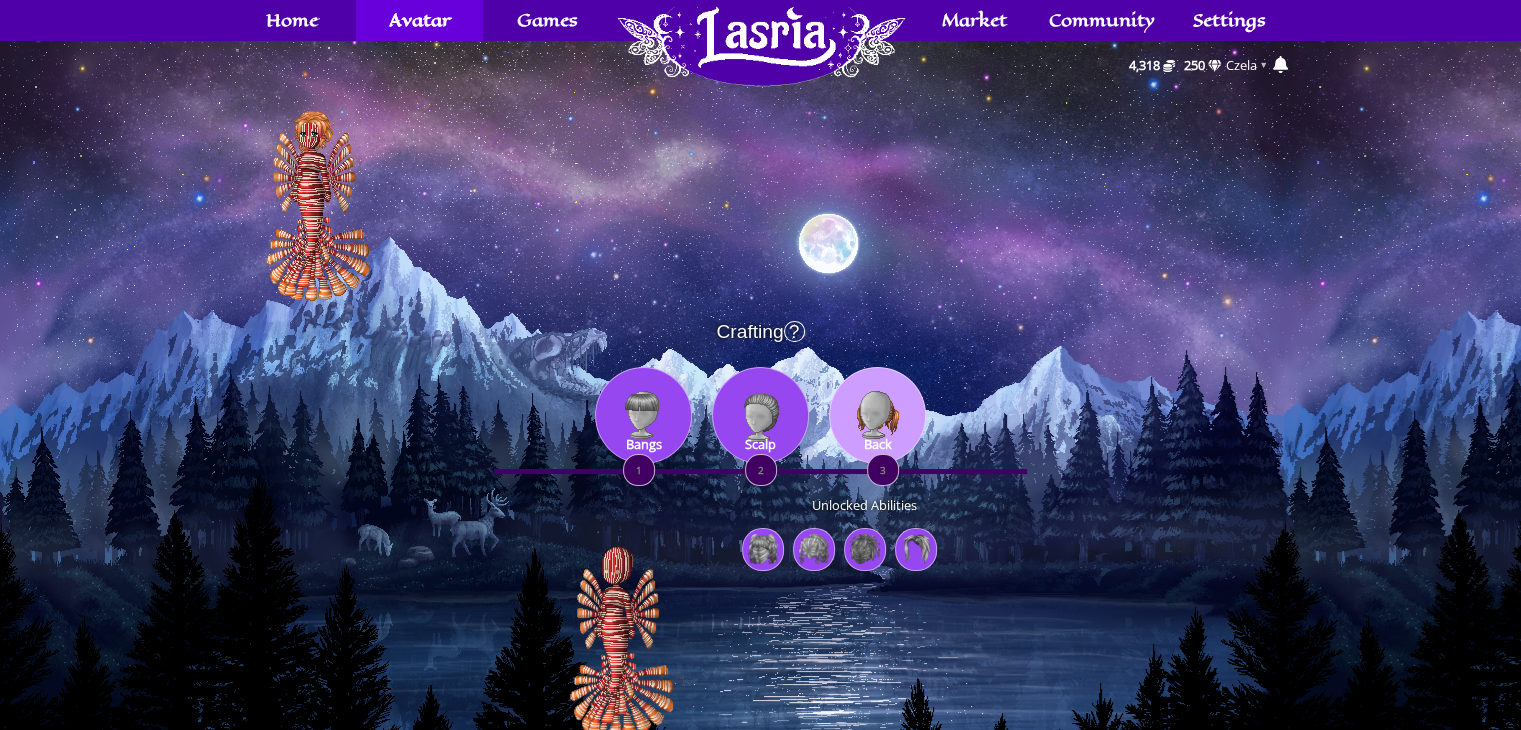 click on "?" at bounding box center (794, 331) 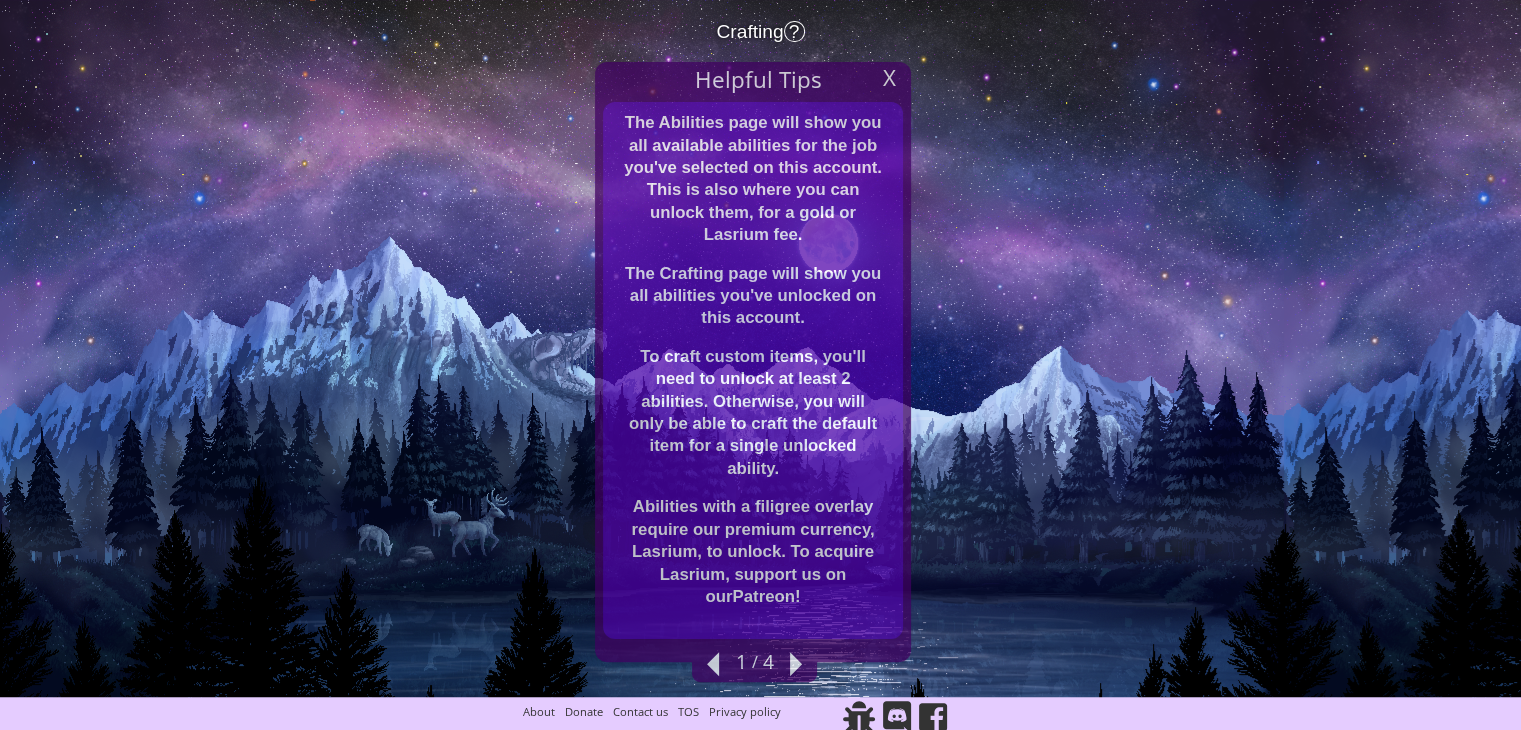 scroll, scrollTop: 306, scrollLeft: 0, axis: vertical 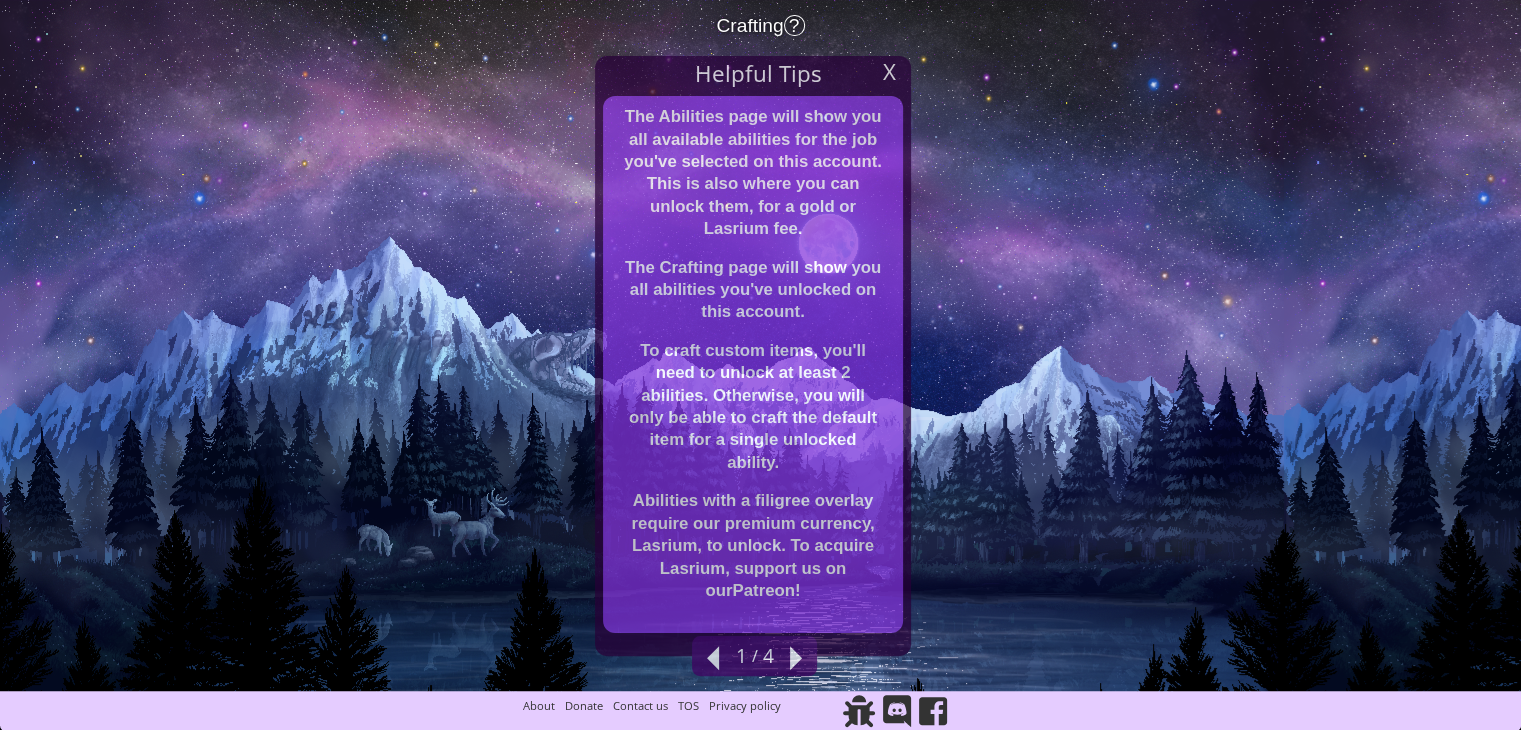 click on "To craft custom items, you'll need to unlock at least 2 abilities. Otherwise, you will only be able to craft the default item for a single unlocked ability." at bounding box center [753, 407] 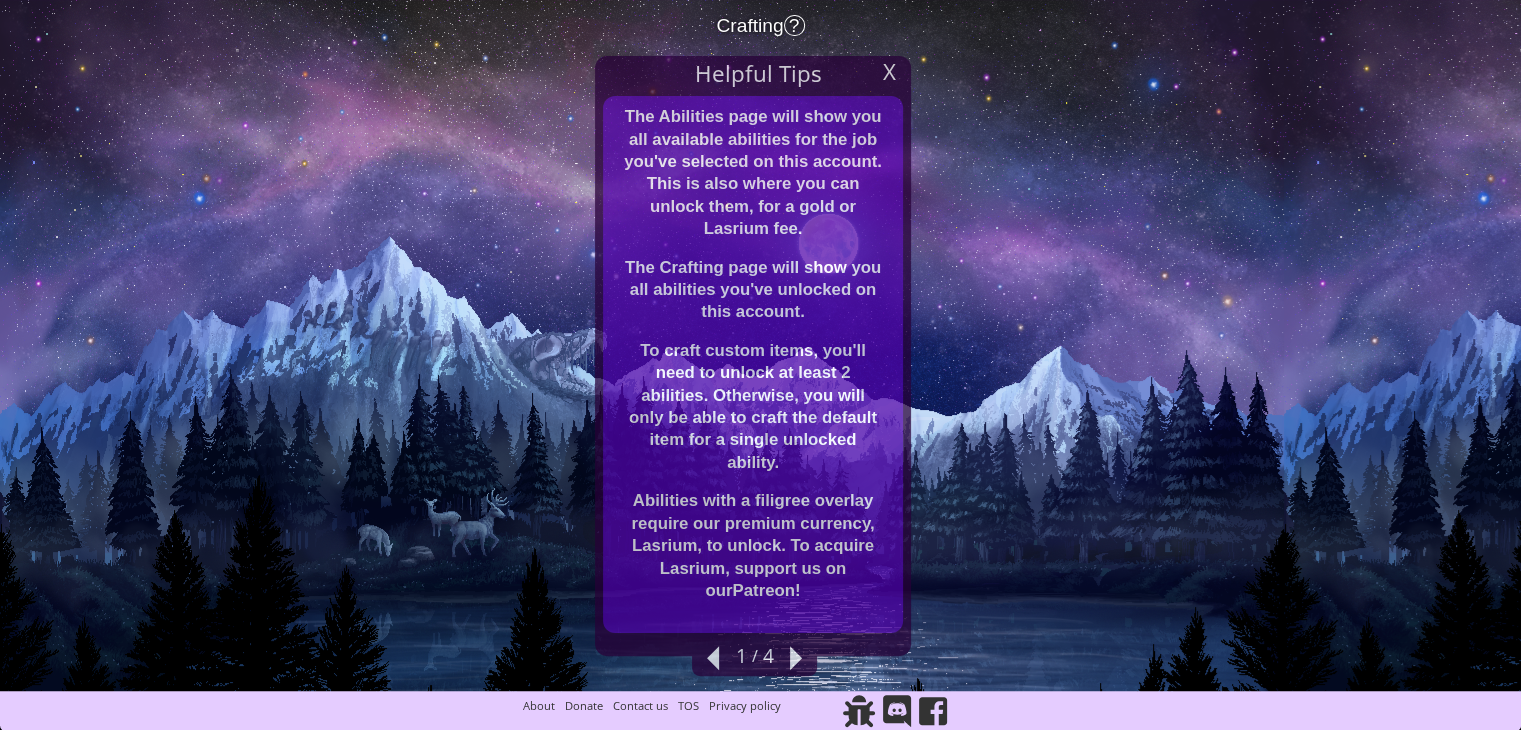 click at bounding box center [796, 658] 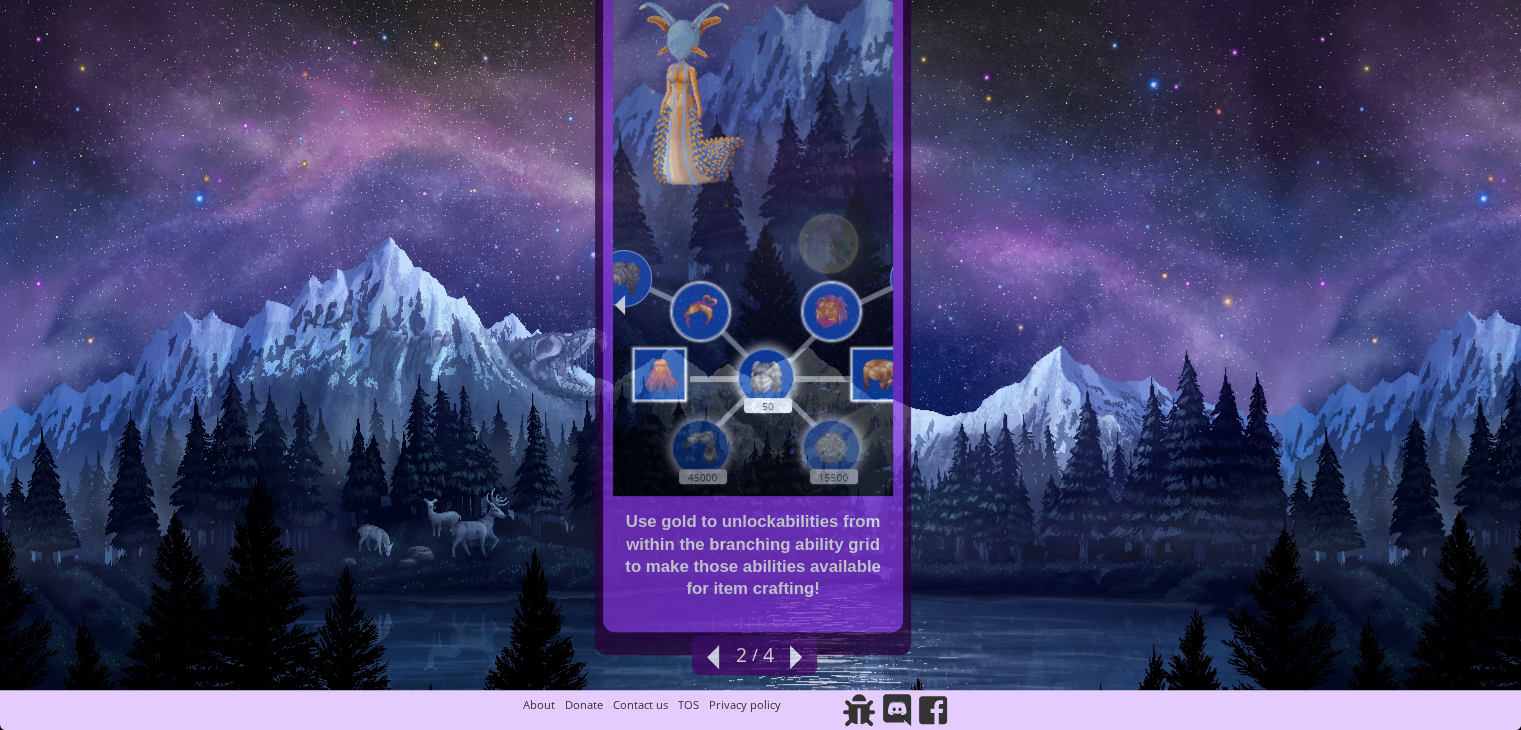 scroll, scrollTop: 519, scrollLeft: 0, axis: vertical 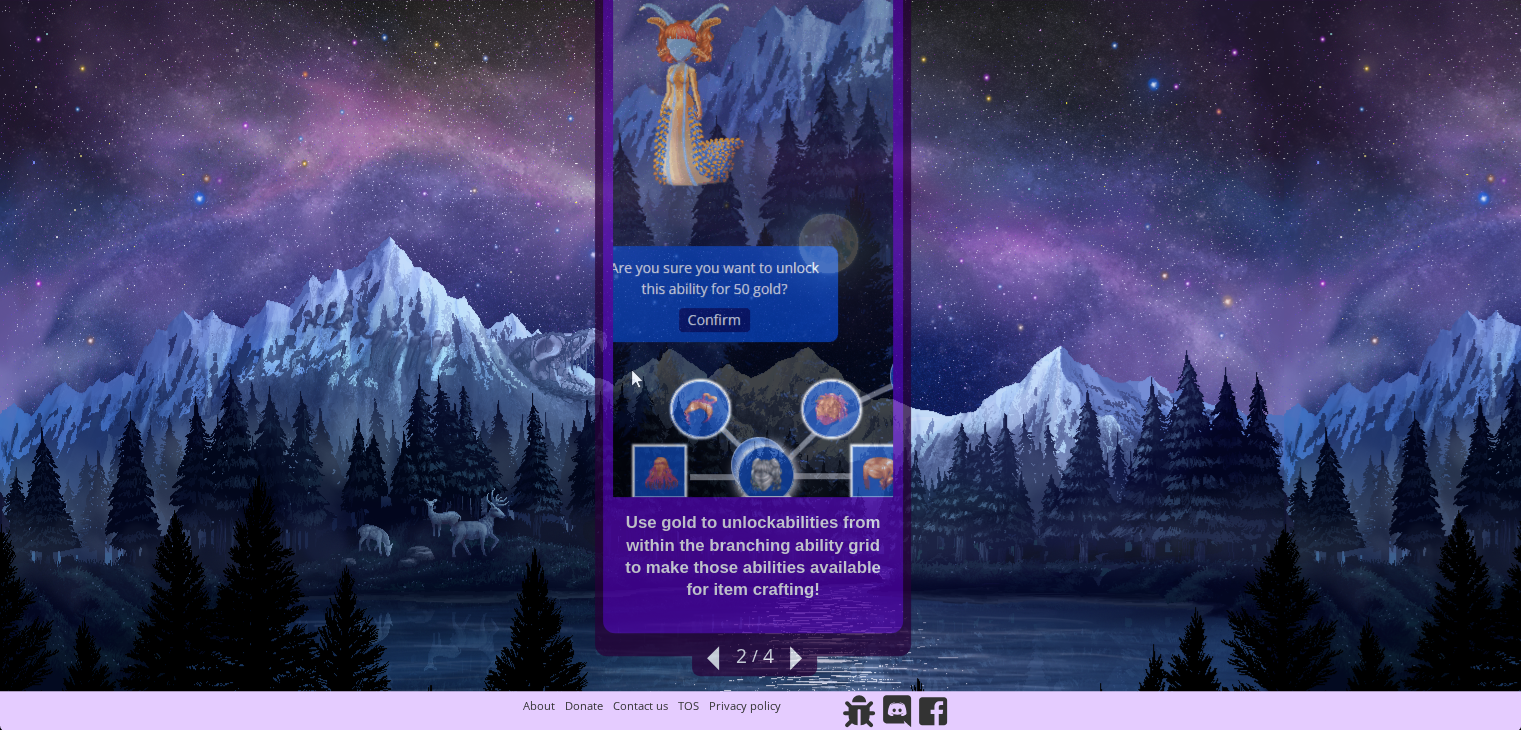 click at bounding box center (796, 658) 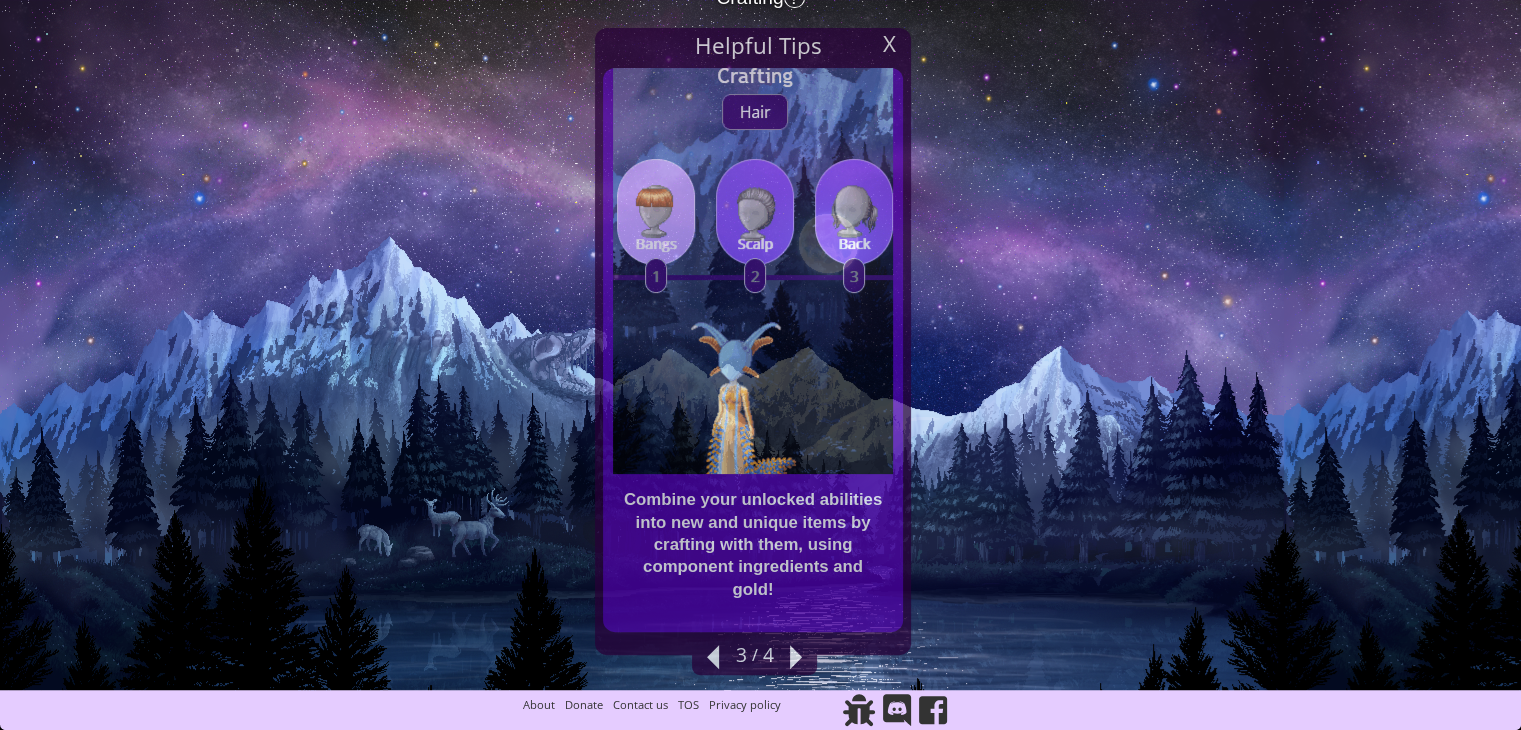 scroll, scrollTop: 334, scrollLeft: 0, axis: vertical 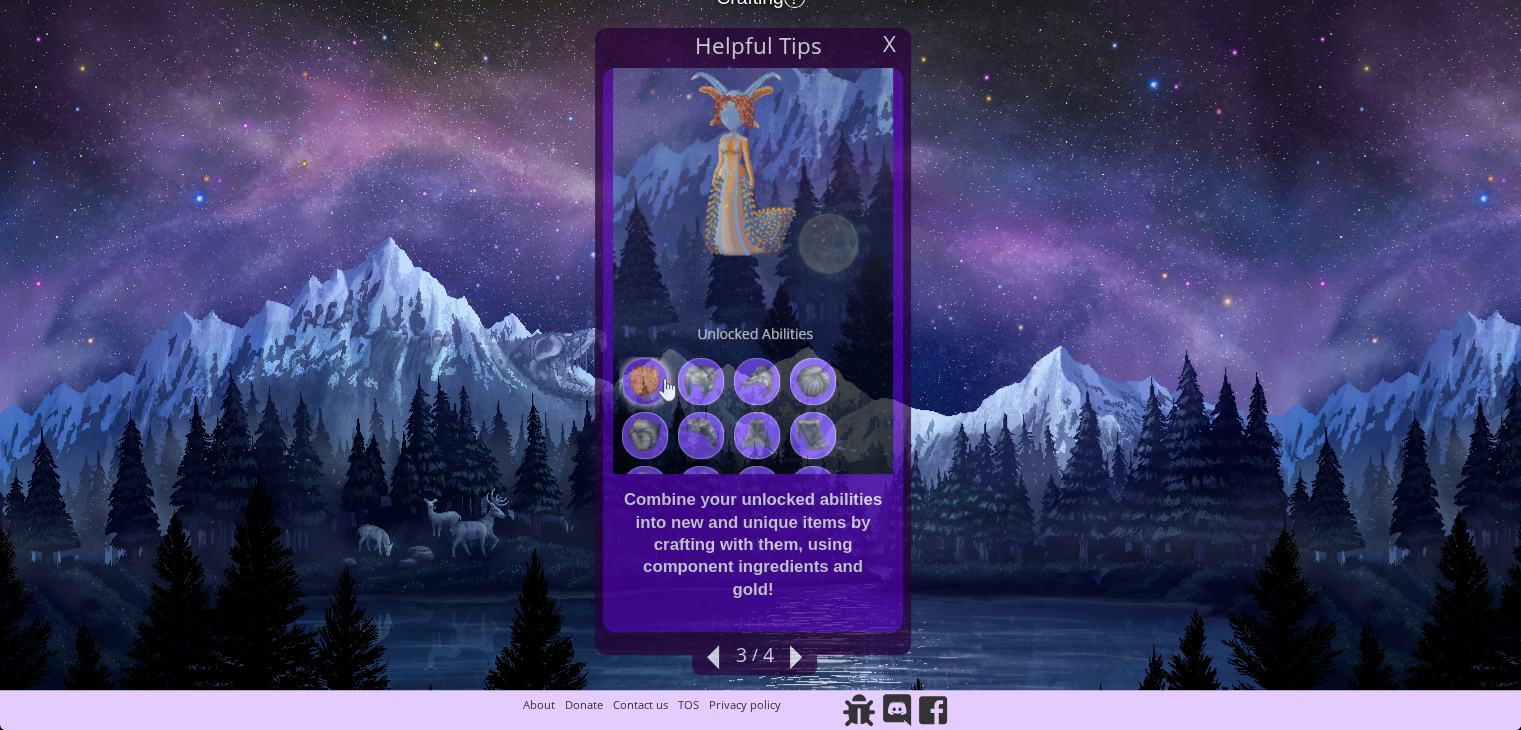 click at bounding box center (796, 657) 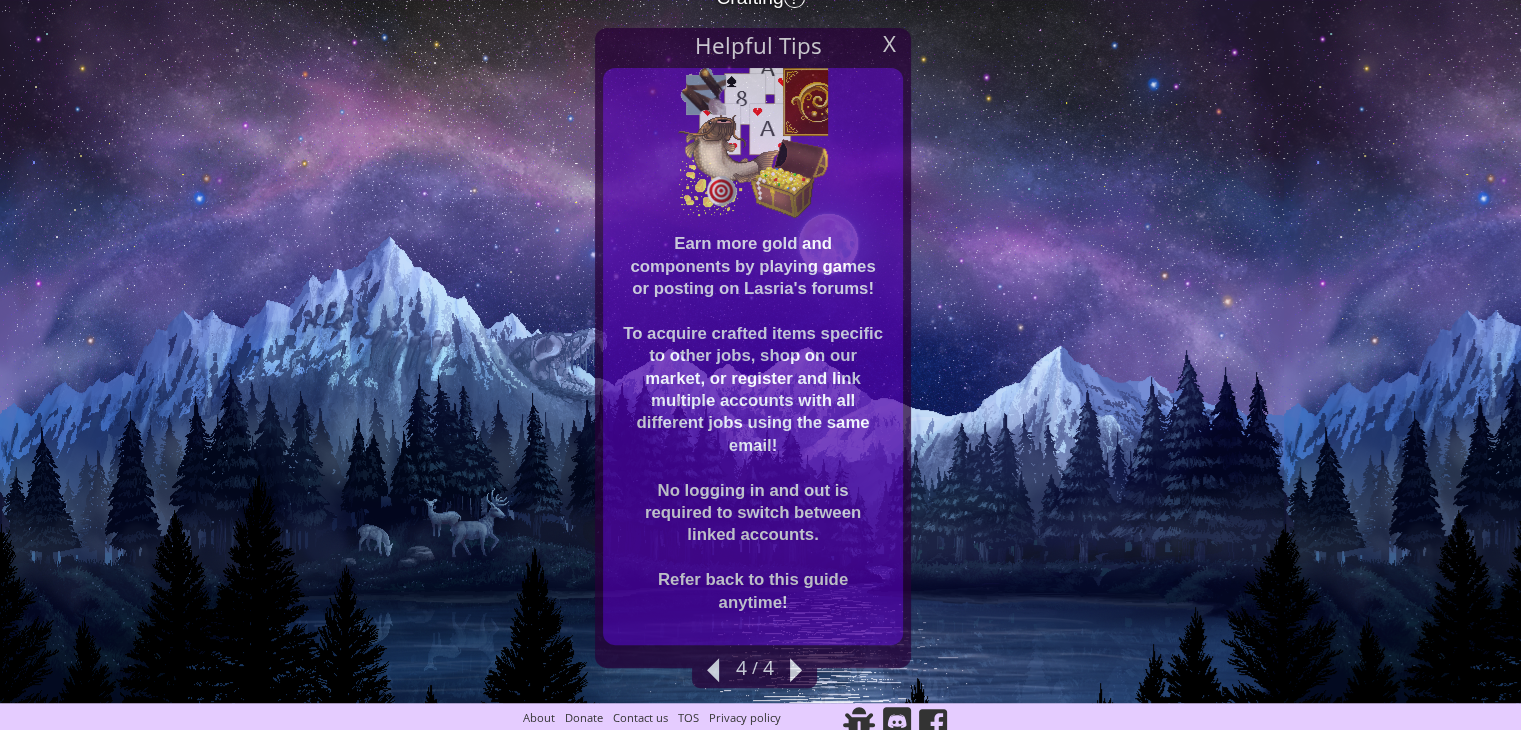 scroll, scrollTop: 347, scrollLeft: 0, axis: vertical 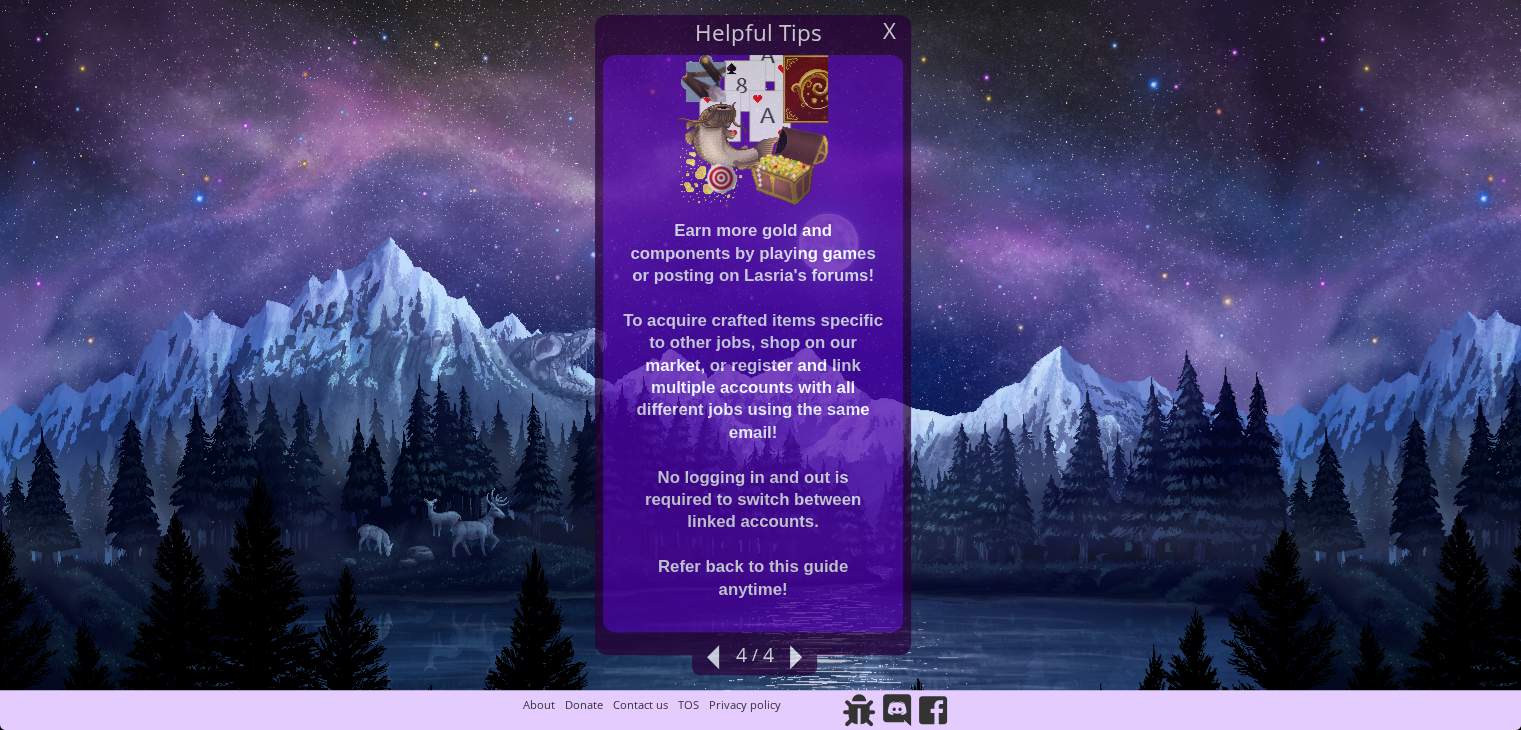 click at bounding box center (713, 657) 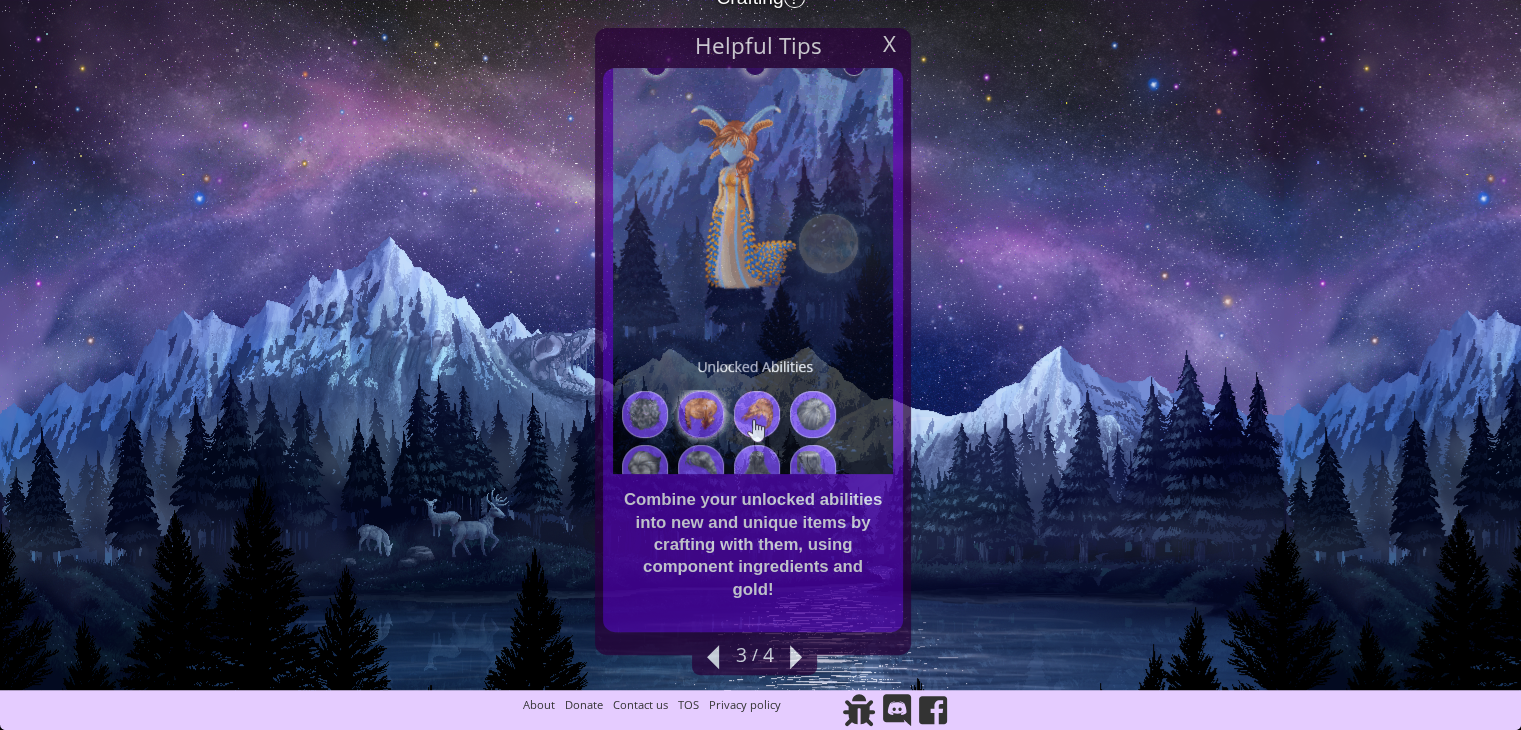 scroll, scrollTop: 334, scrollLeft: 0, axis: vertical 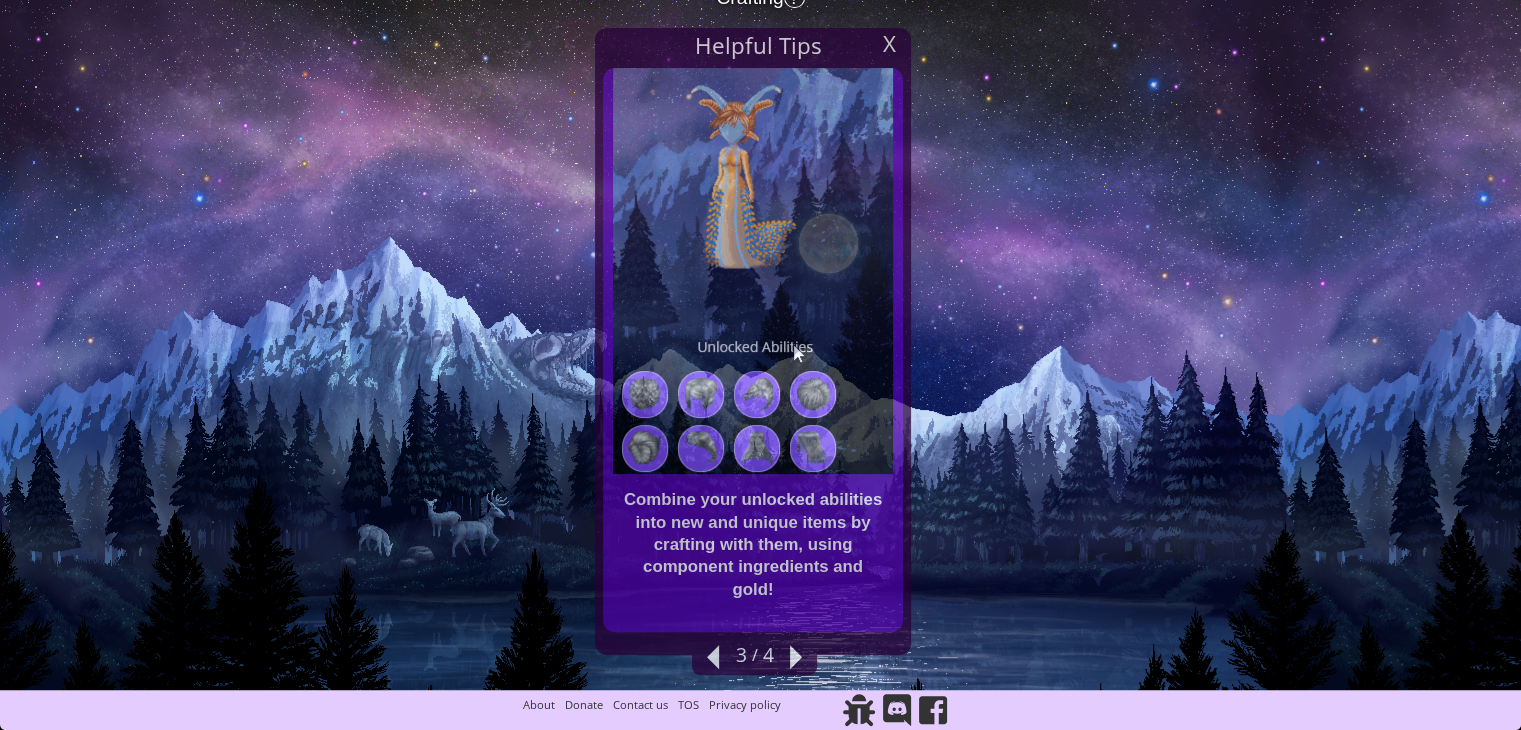 click at bounding box center [713, 657] 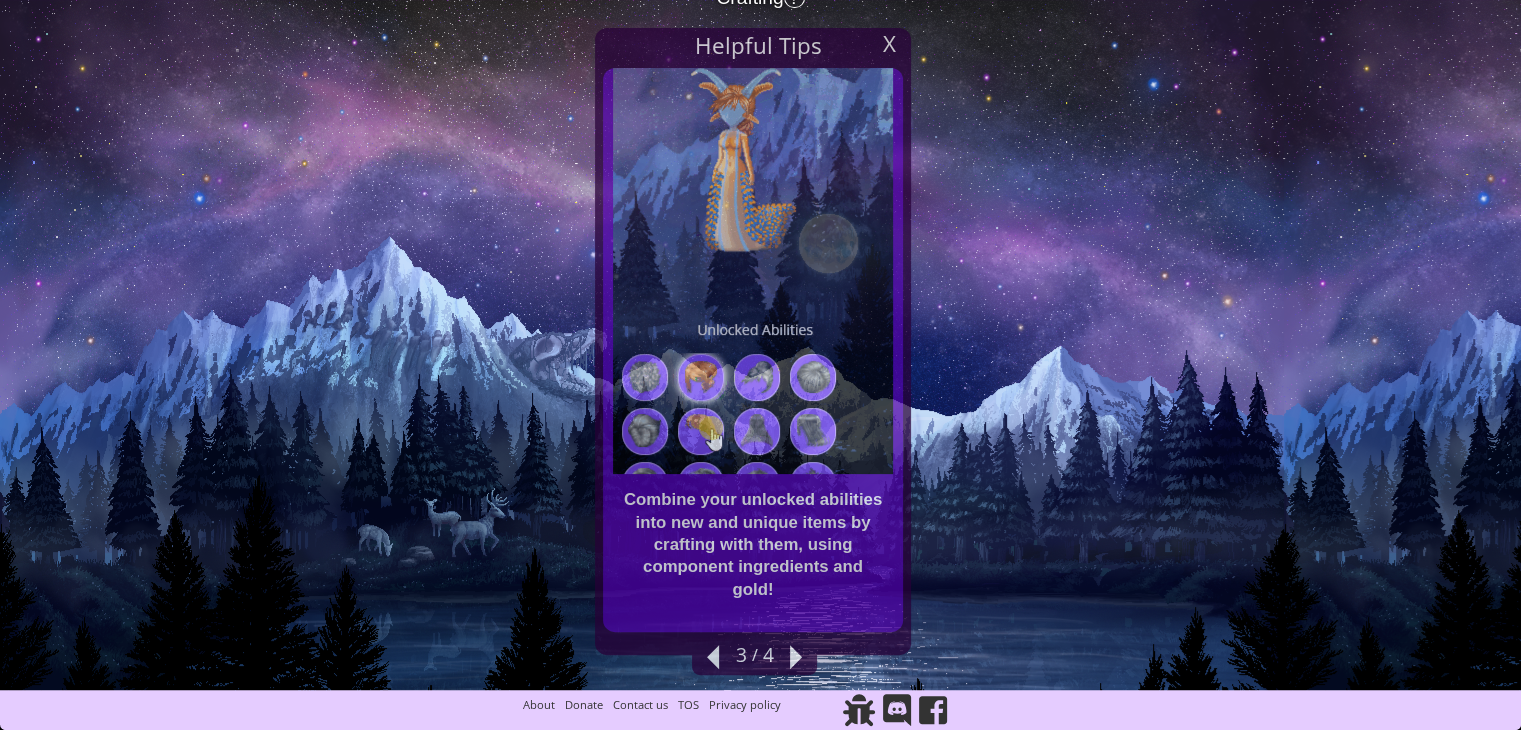 scroll, scrollTop: 519, scrollLeft: 0, axis: vertical 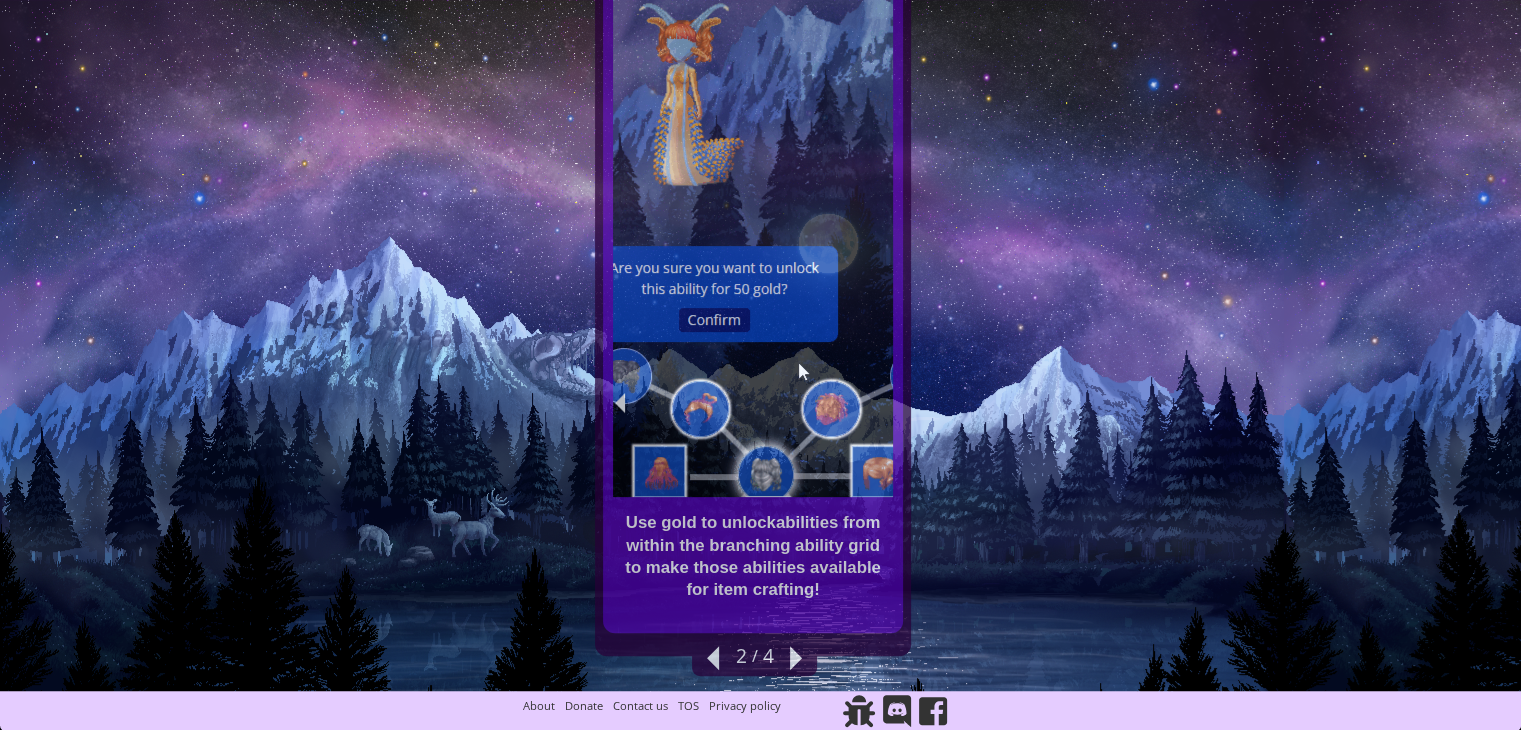 click at bounding box center [713, 658] 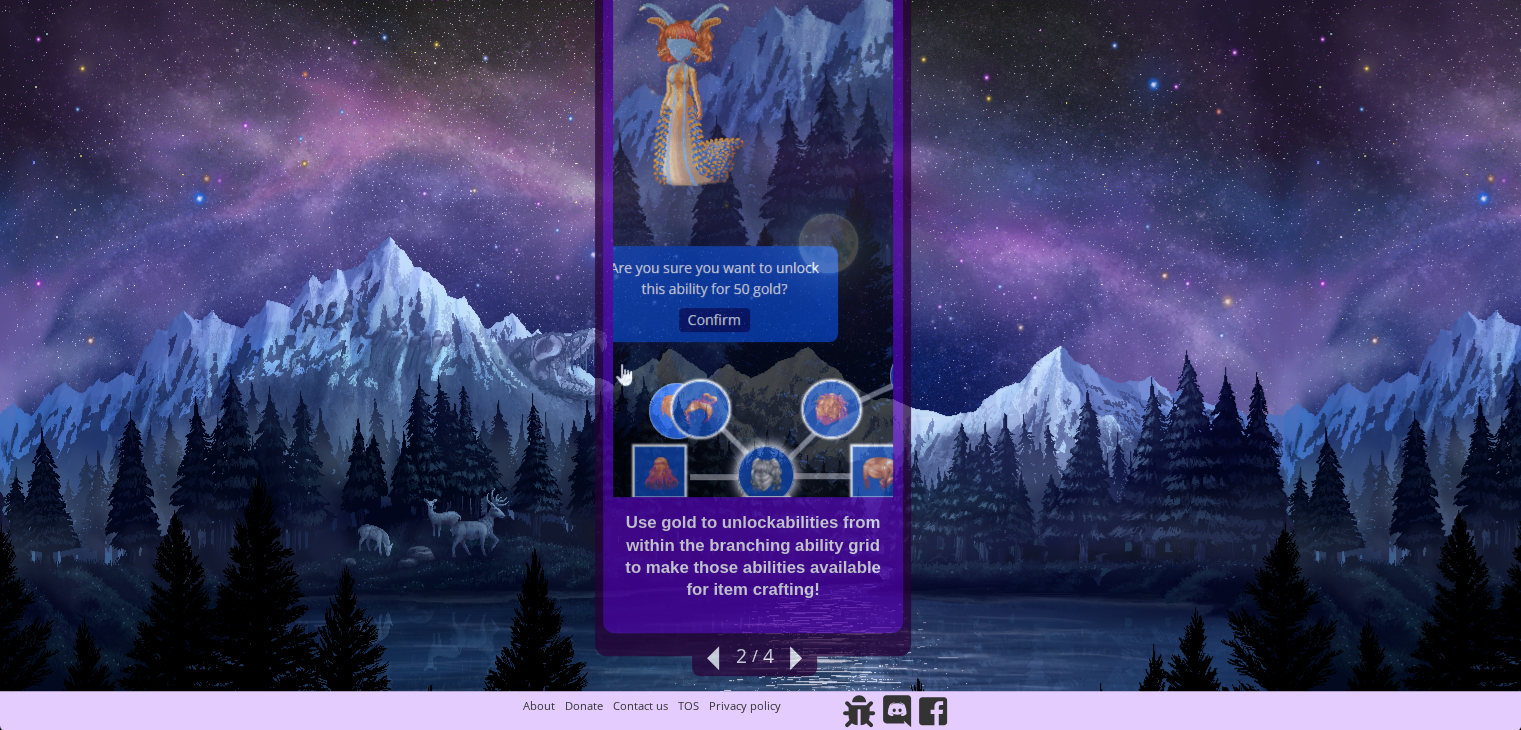 scroll, scrollTop: 306, scrollLeft: 0, axis: vertical 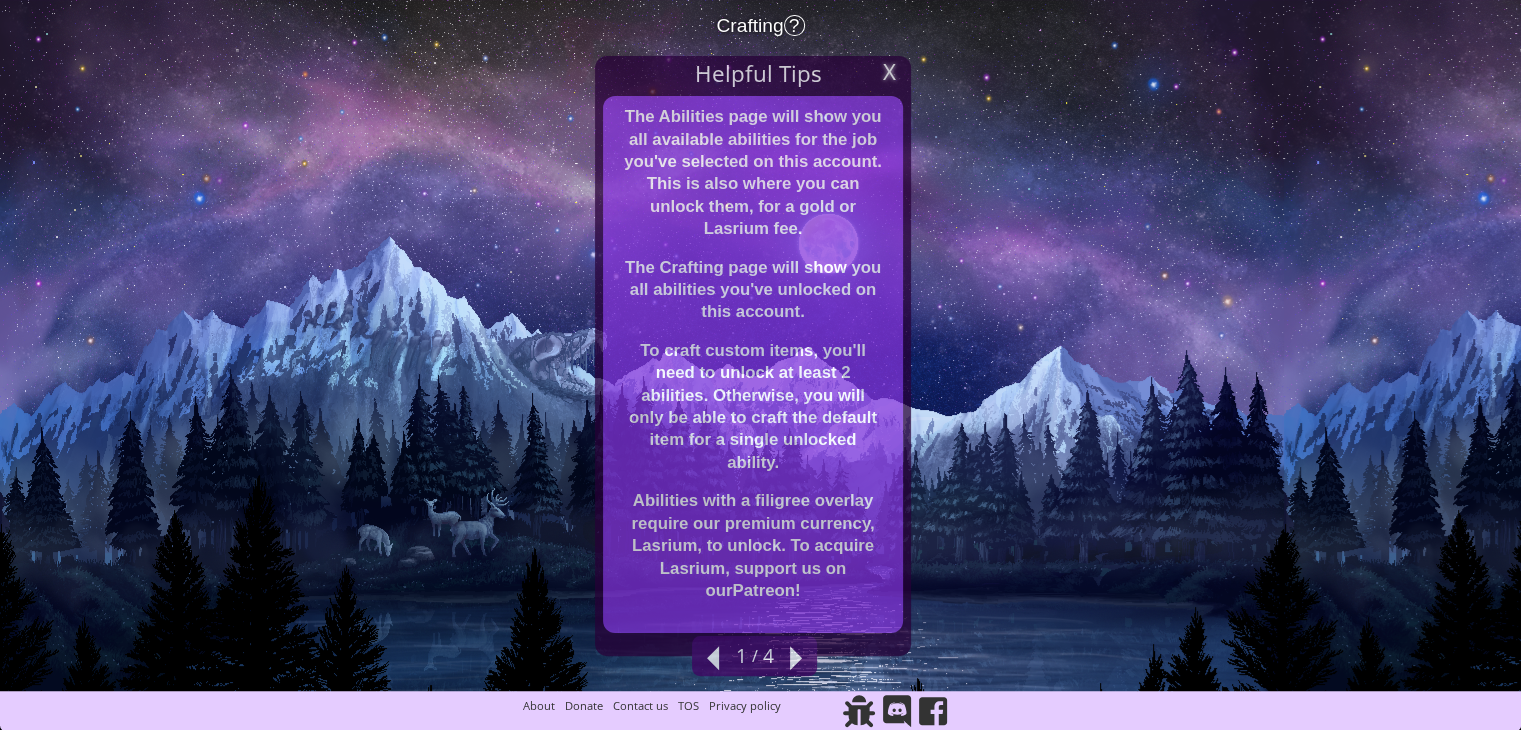 click on "X" at bounding box center [889, 72] 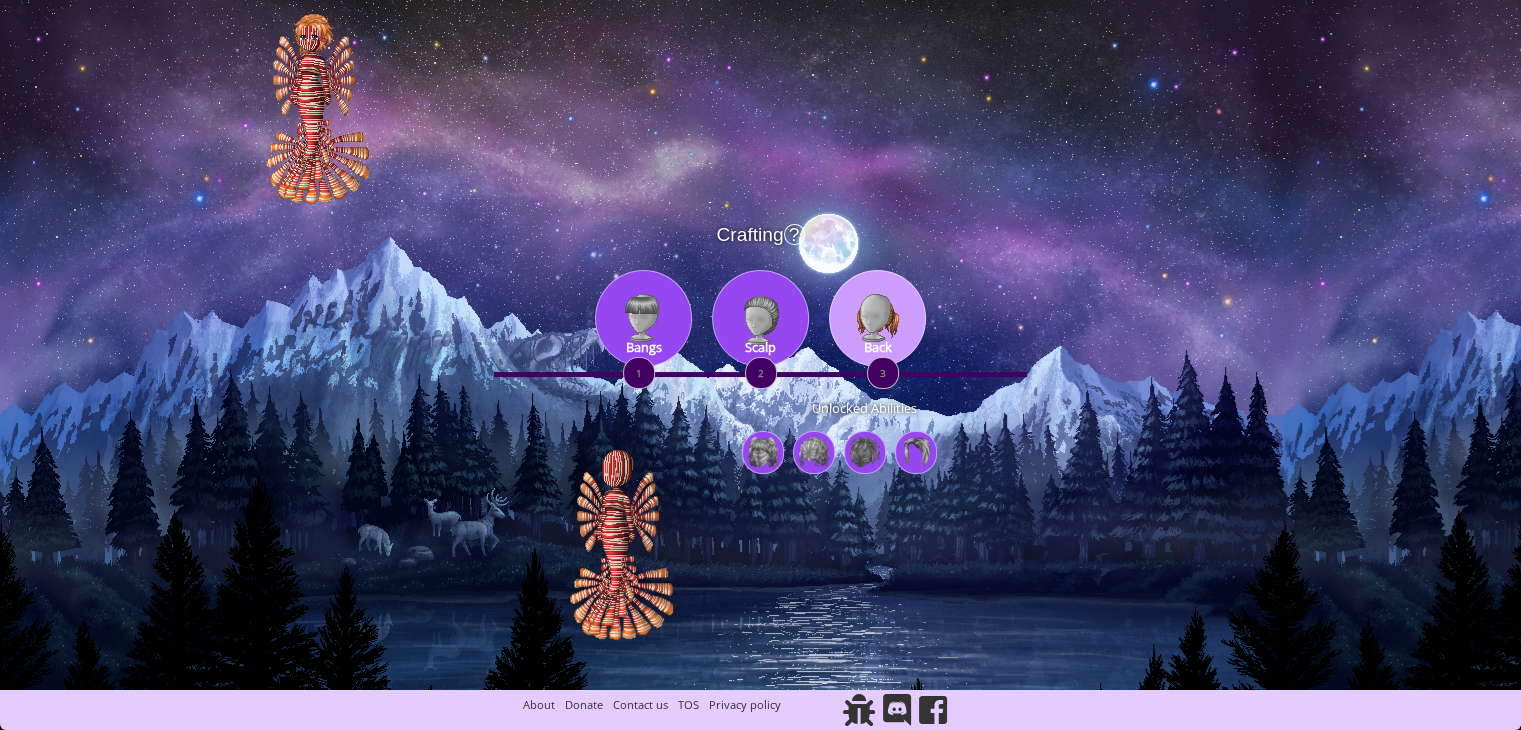 scroll, scrollTop: 96, scrollLeft: 0, axis: vertical 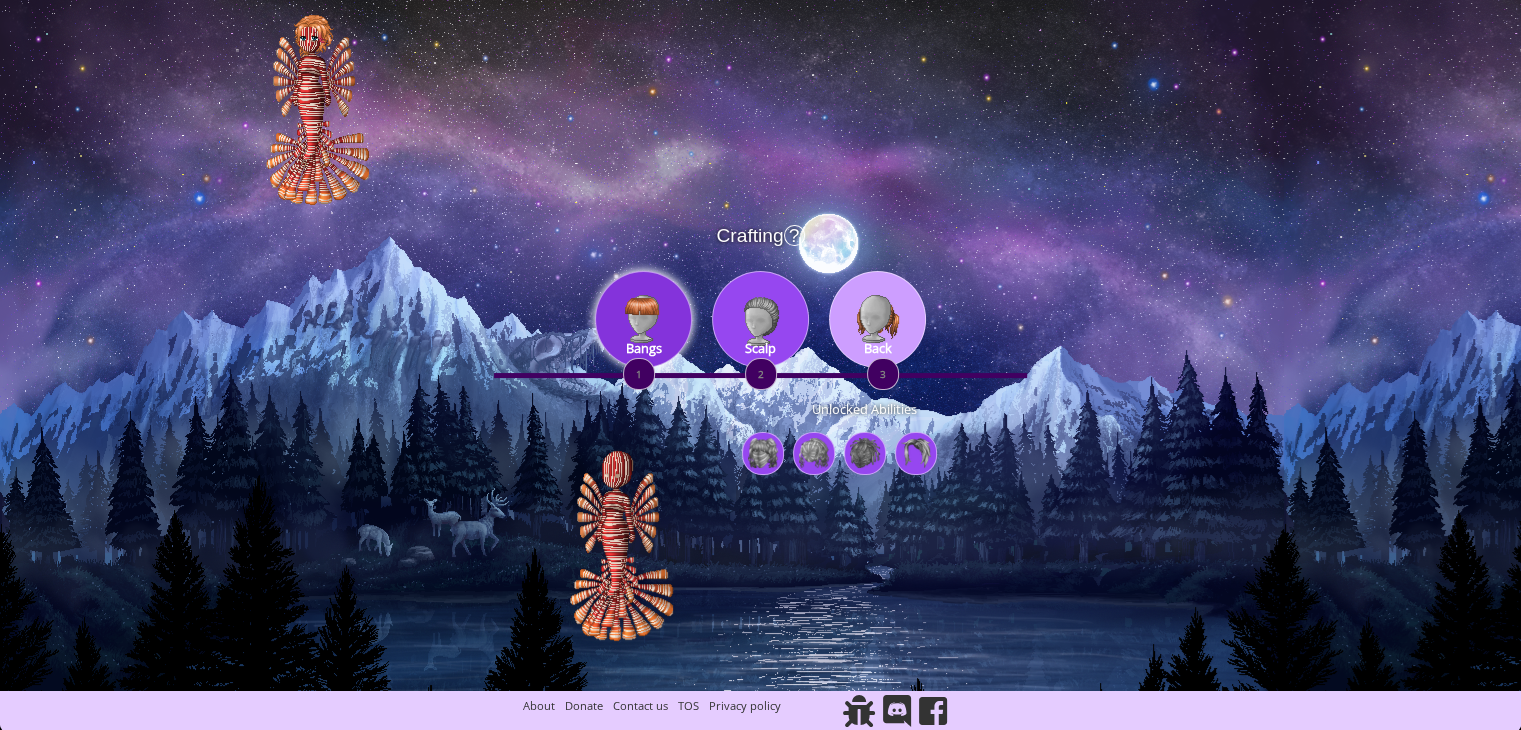 click on "Bangs" at bounding box center (644, 348) 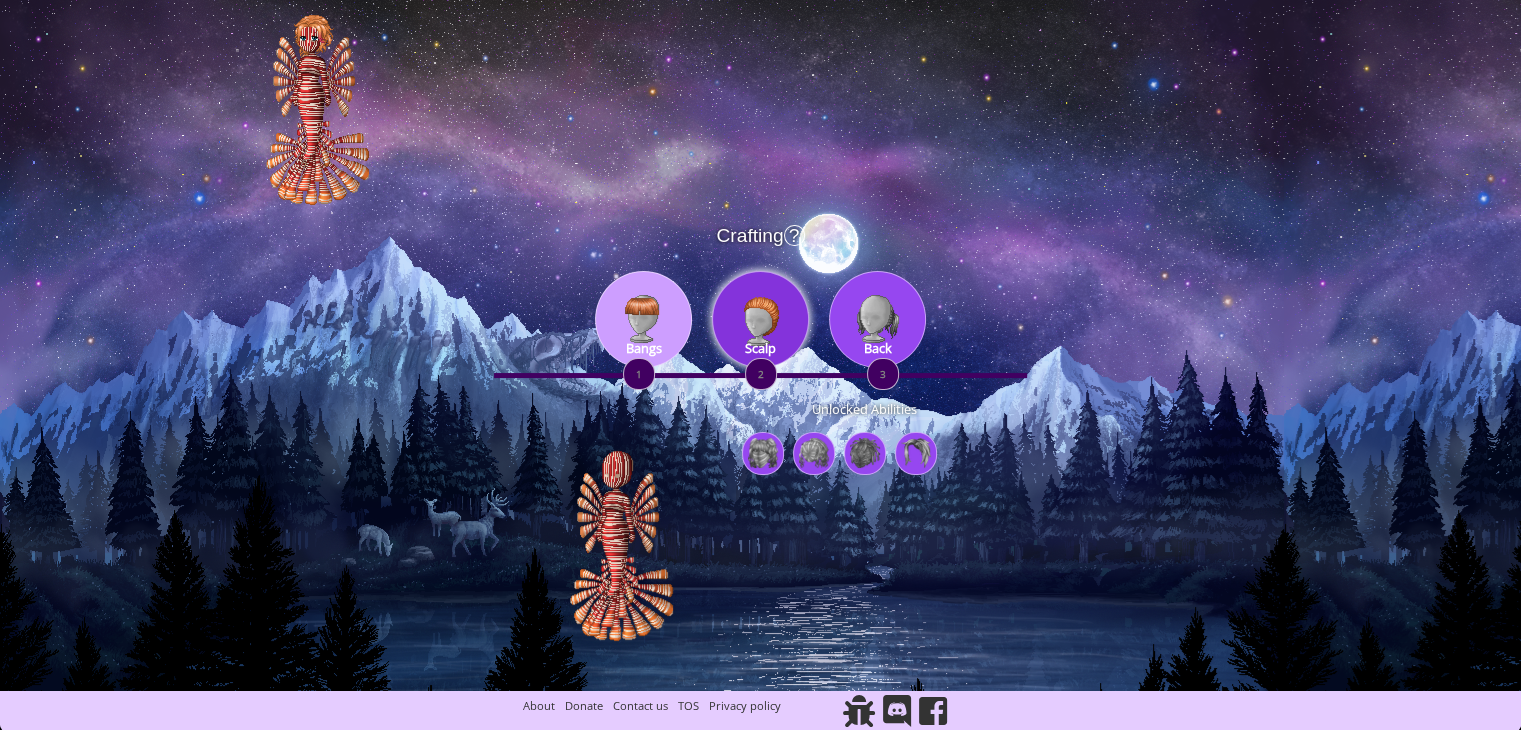 click on "Scalp" at bounding box center (760, 348) 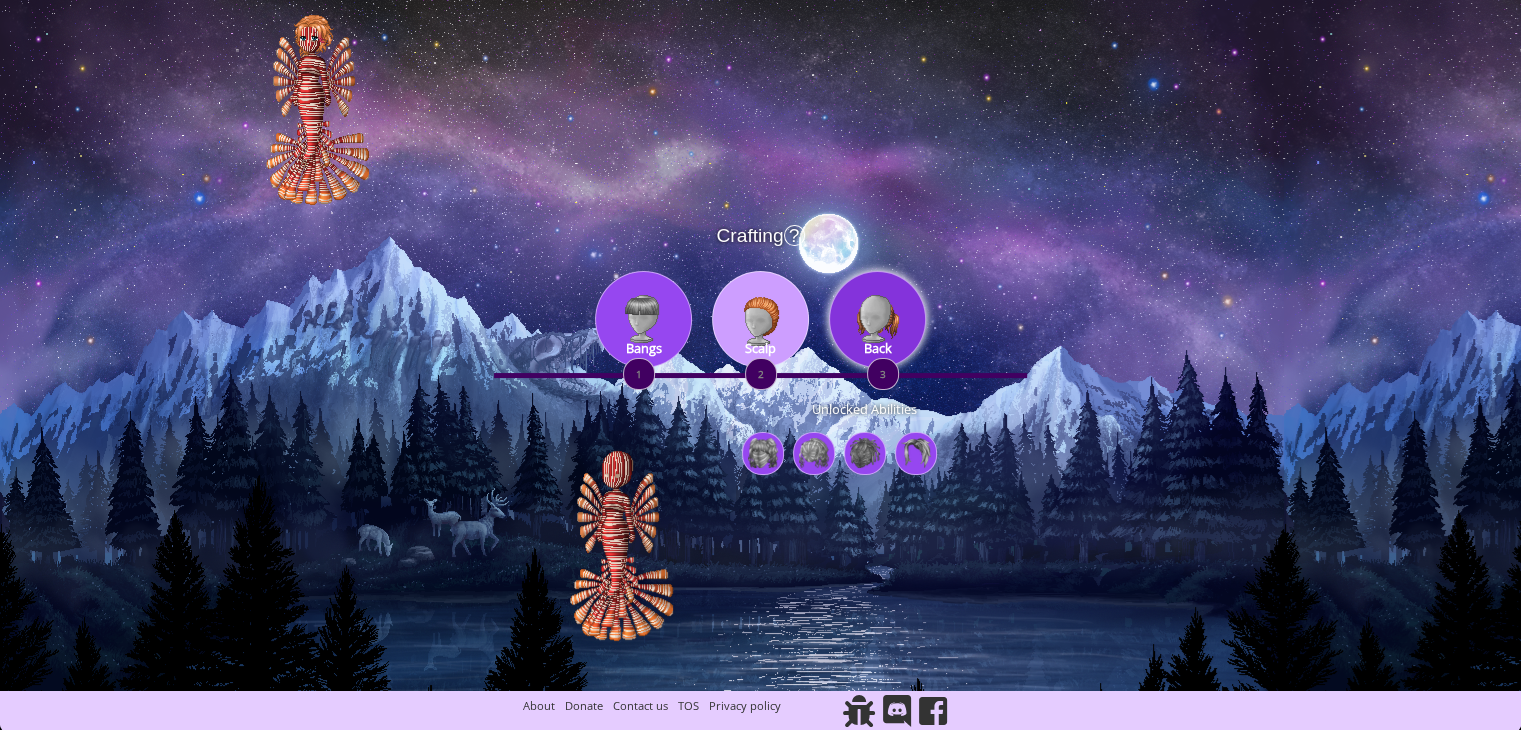 click at bounding box center (877, 319) 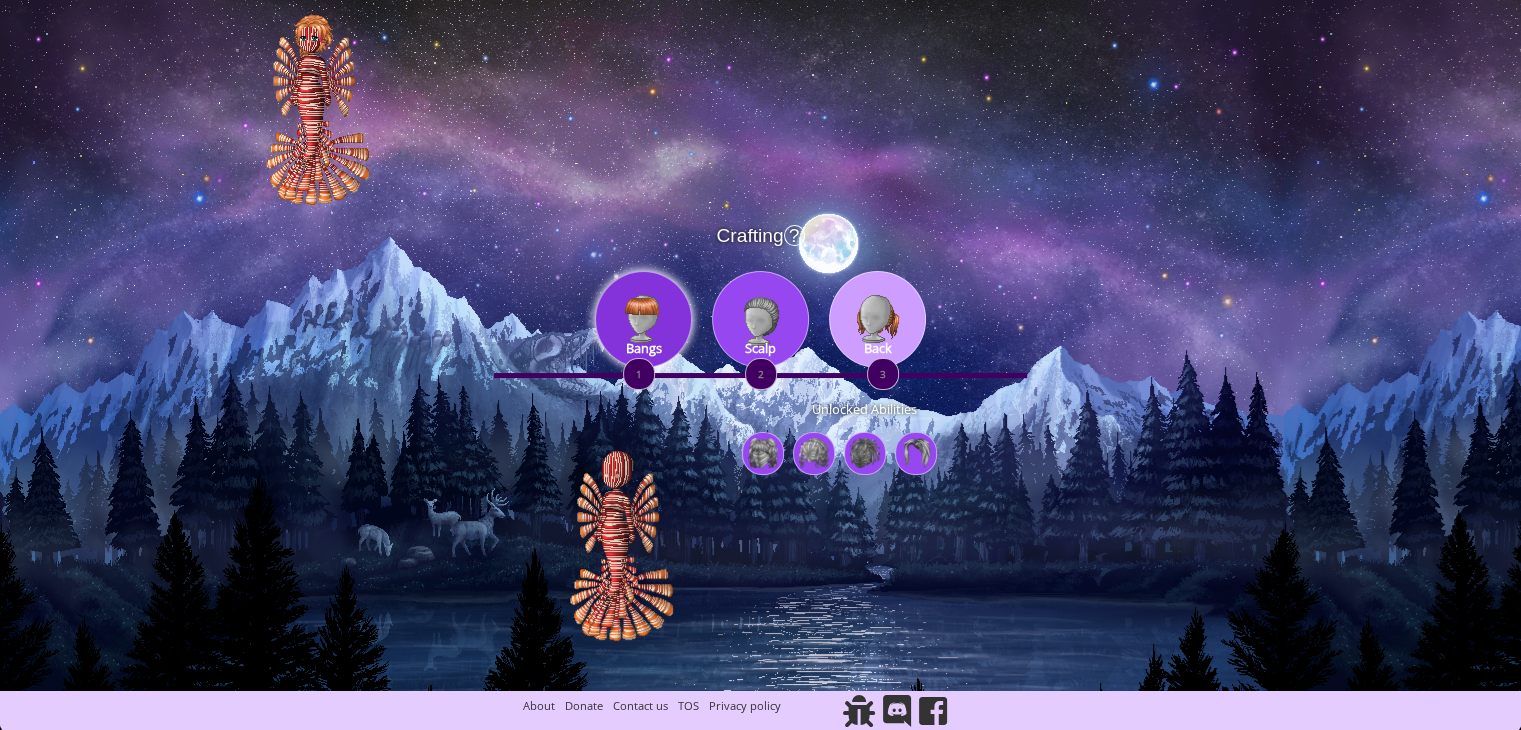 click at bounding box center (643, 319) 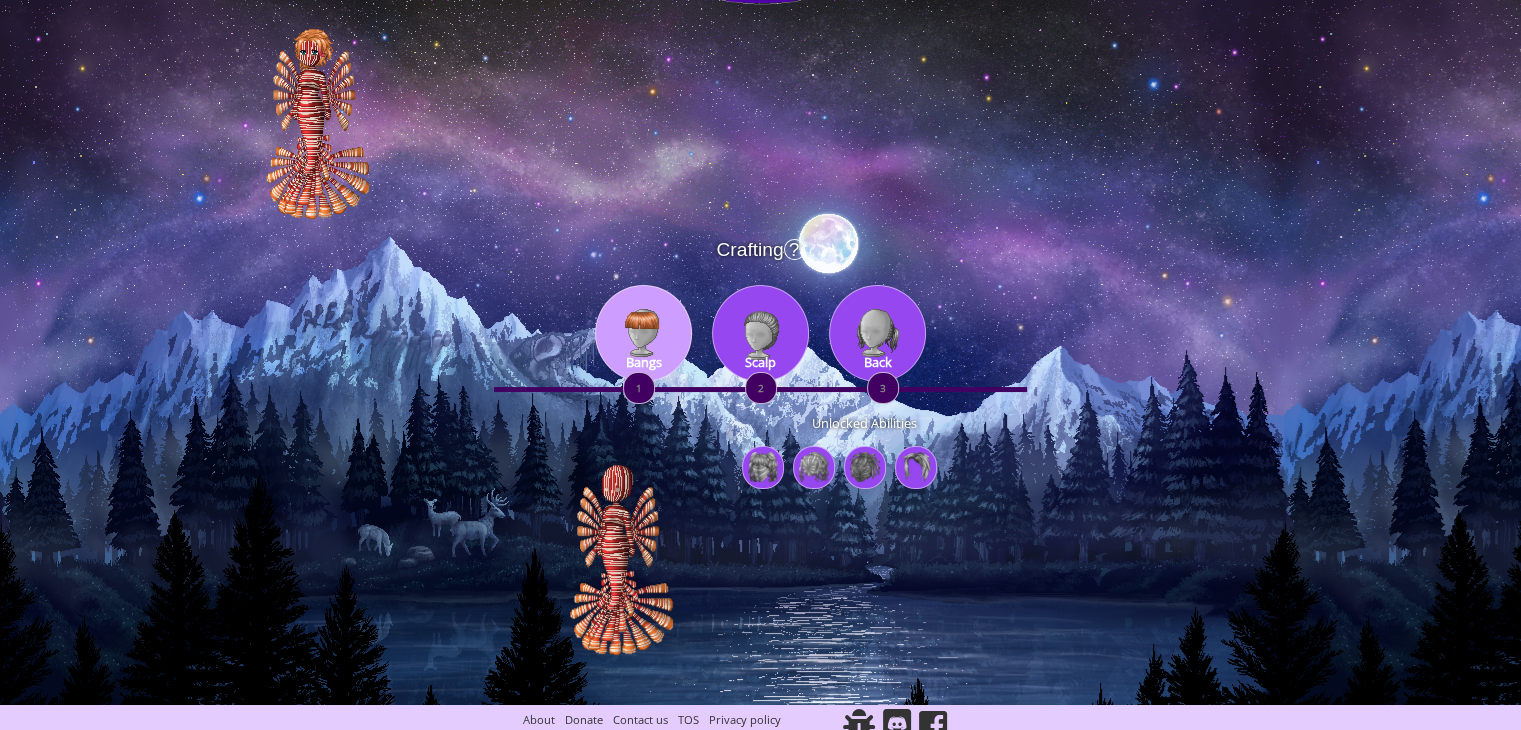 scroll, scrollTop: 96, scrollLeft: 0, axis: vertical 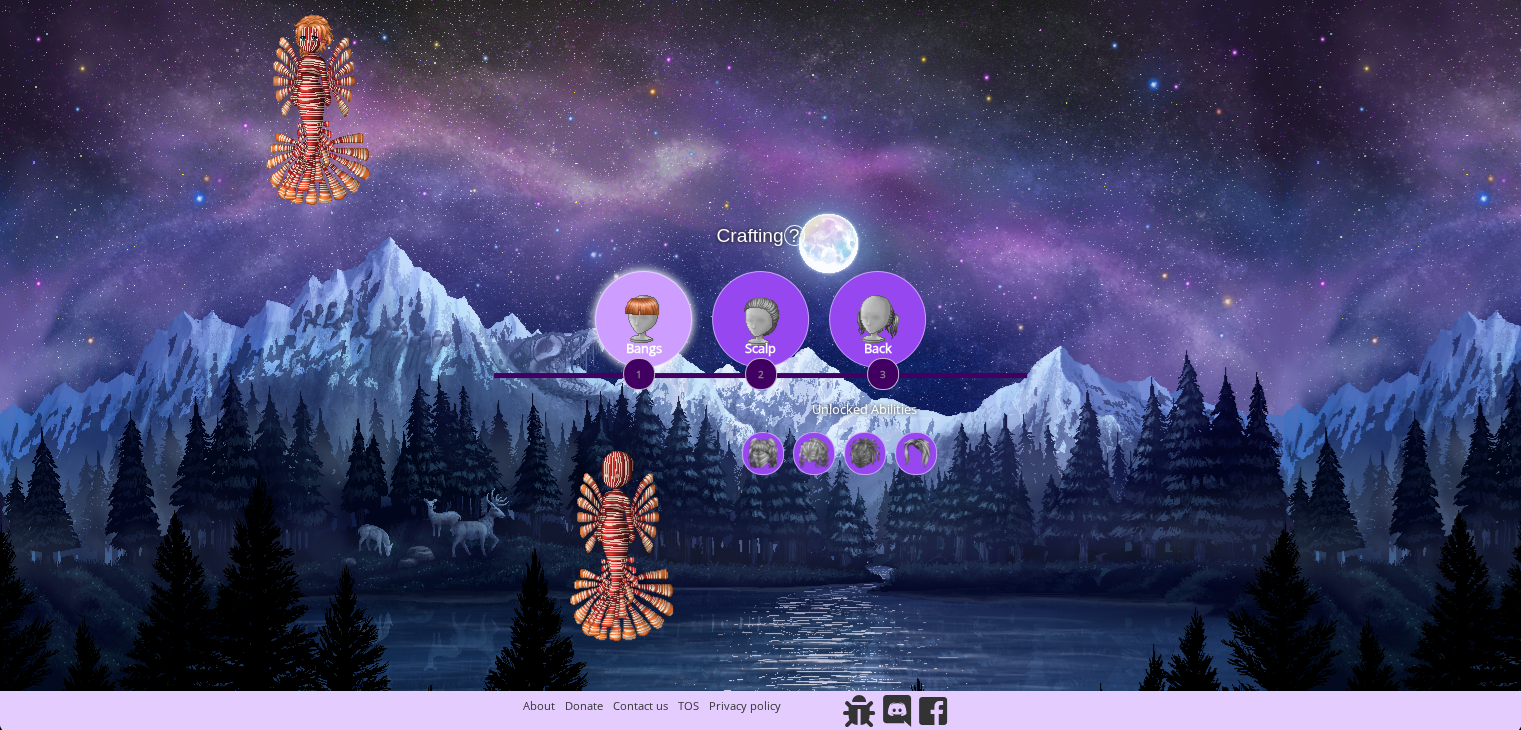 click on "Bangs" at bounding box center (644, 348) 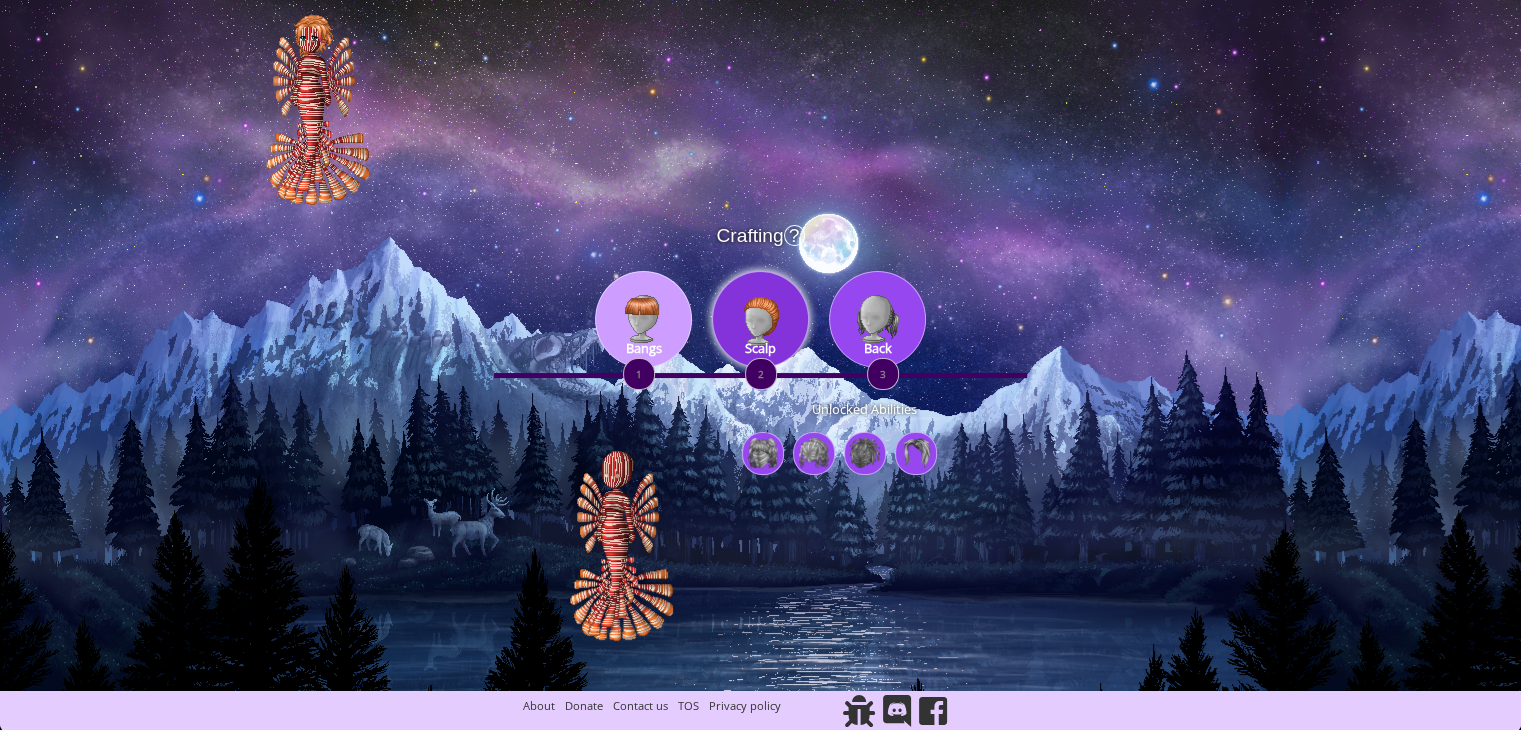 click on "Scalp" at bounding box center [760, 319] 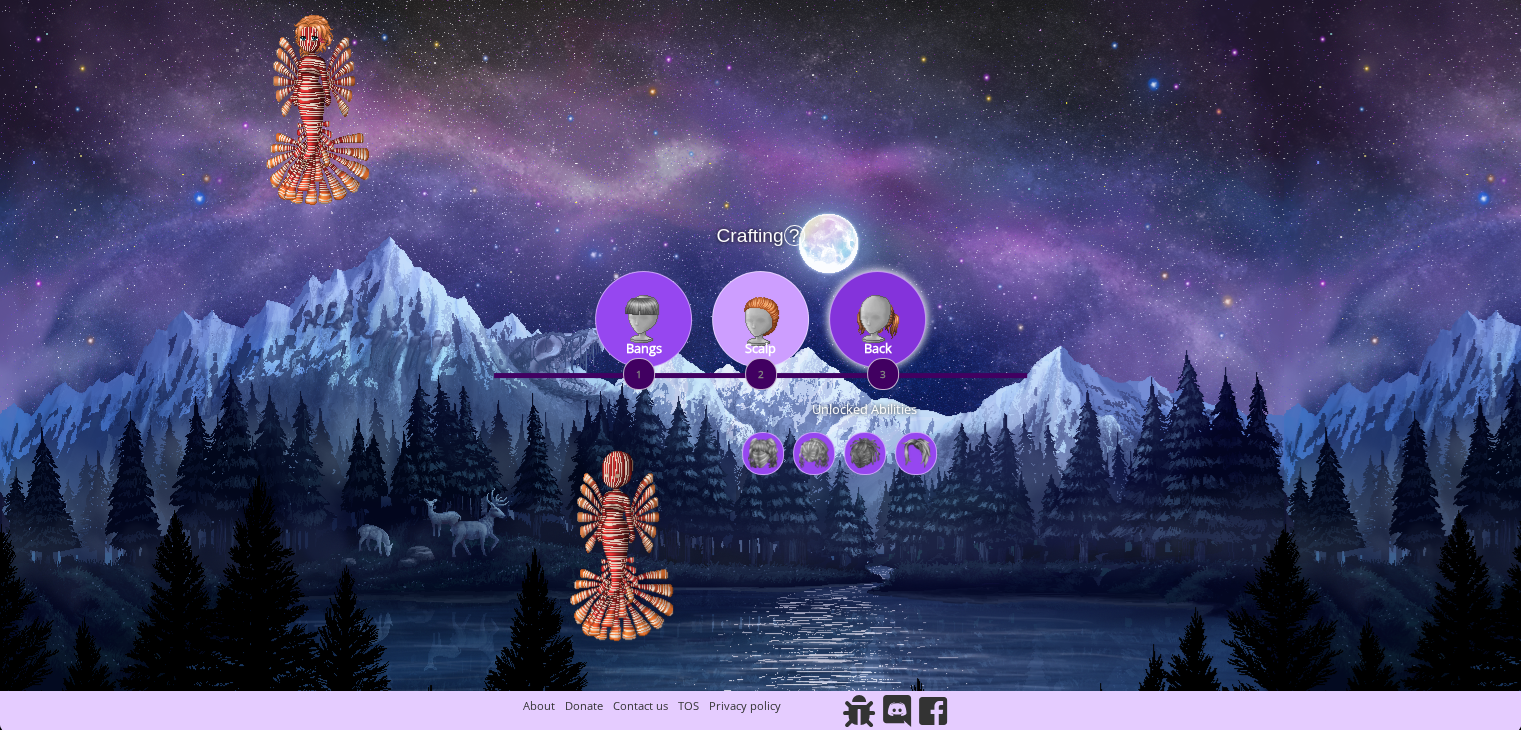click at bounding box center (877, 319) 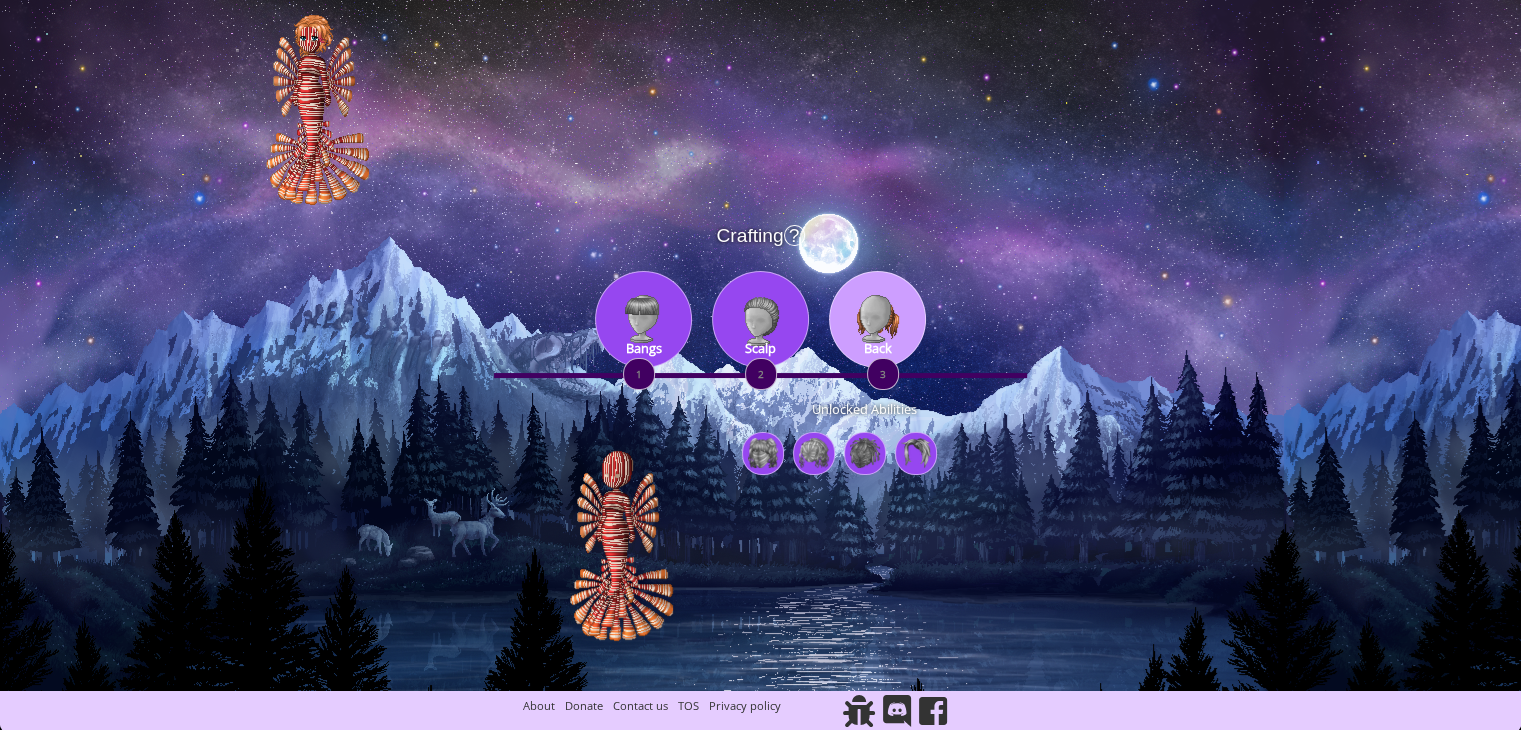 click on "?" at bounding box center [794, 235] 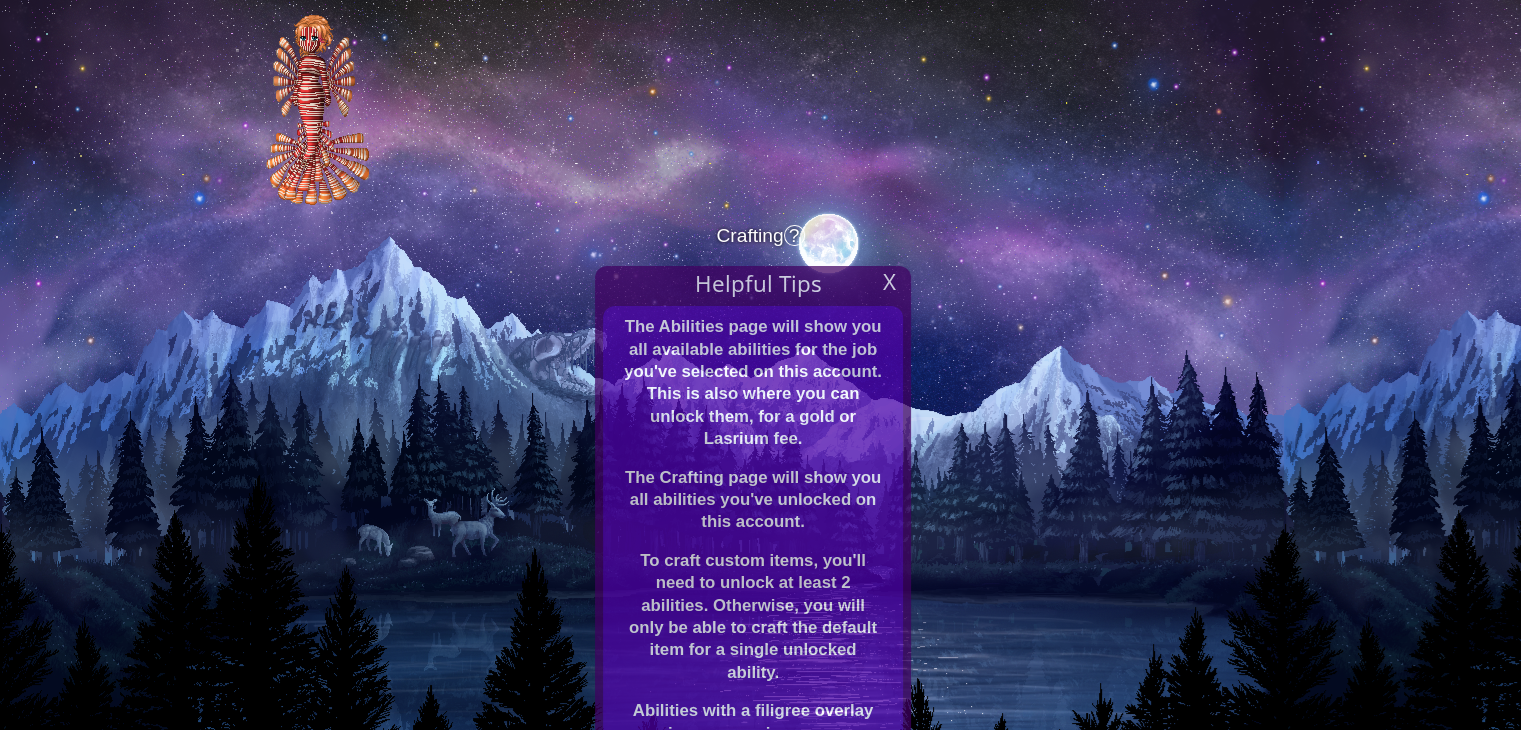 click on "?" at bounding box center [794, 235] 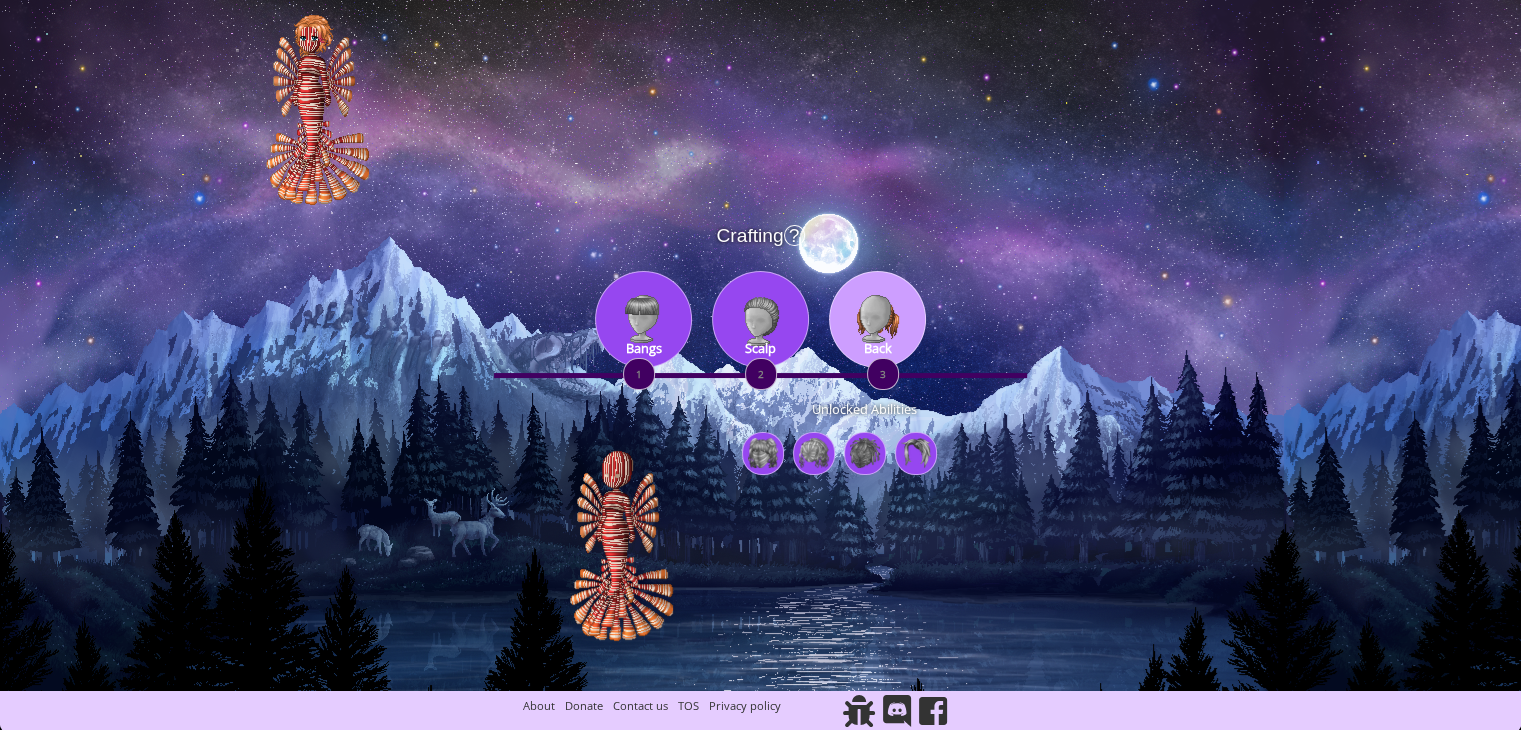 scroll, scrollTop: 0, scrollLeft: 0, axis: both 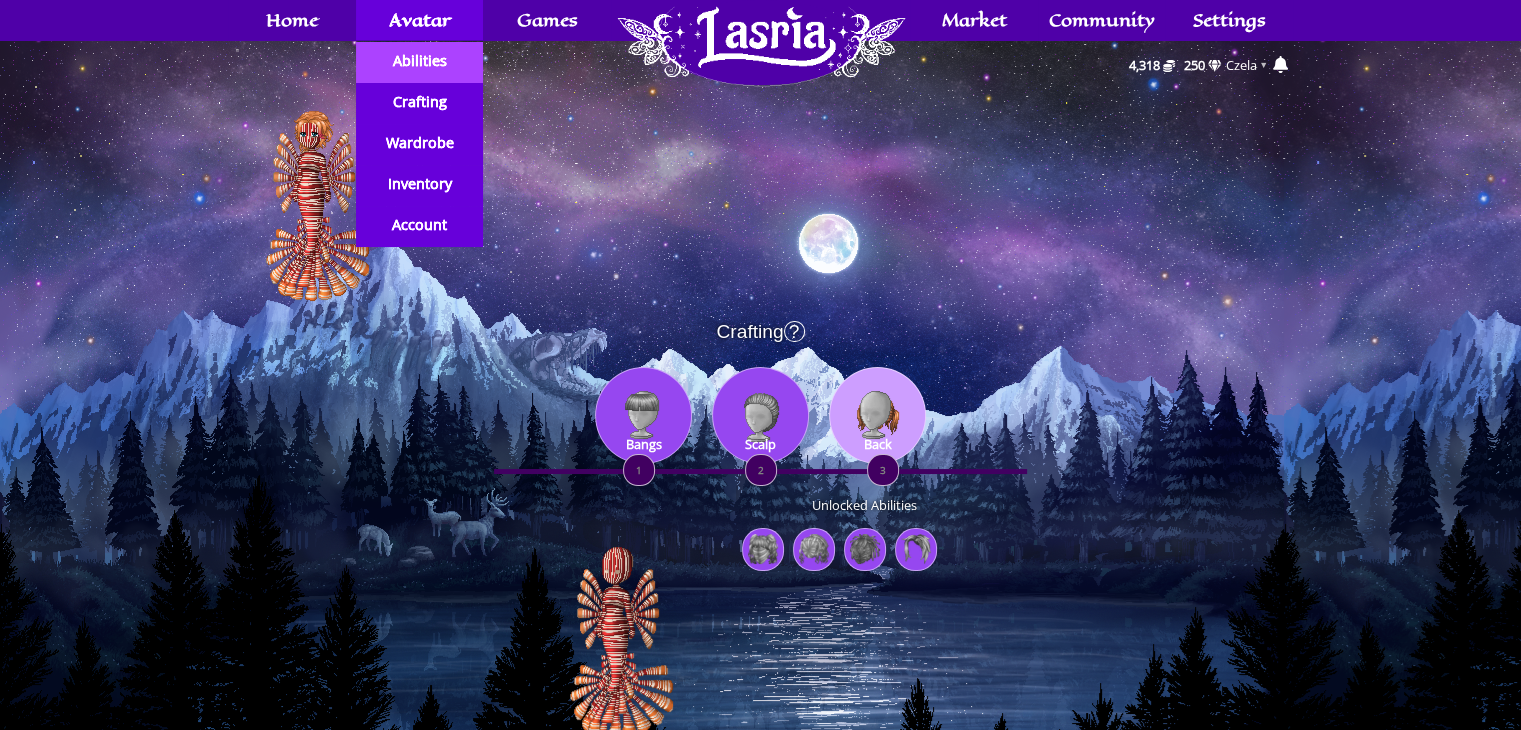 click on "Abilities" at bounding box center [419, 61] 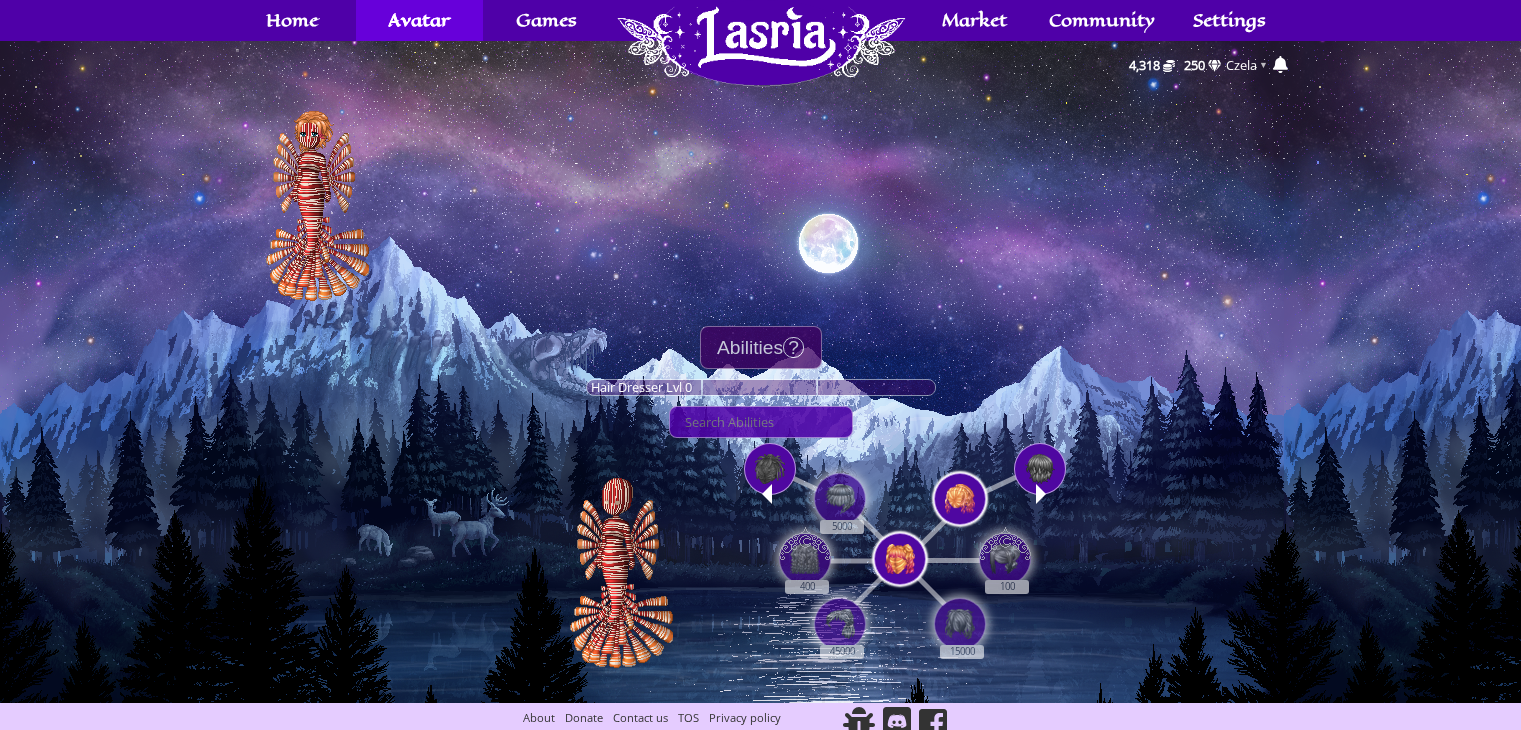 scroll, scrollTop: 0, scrollLeft: 0, axis: both 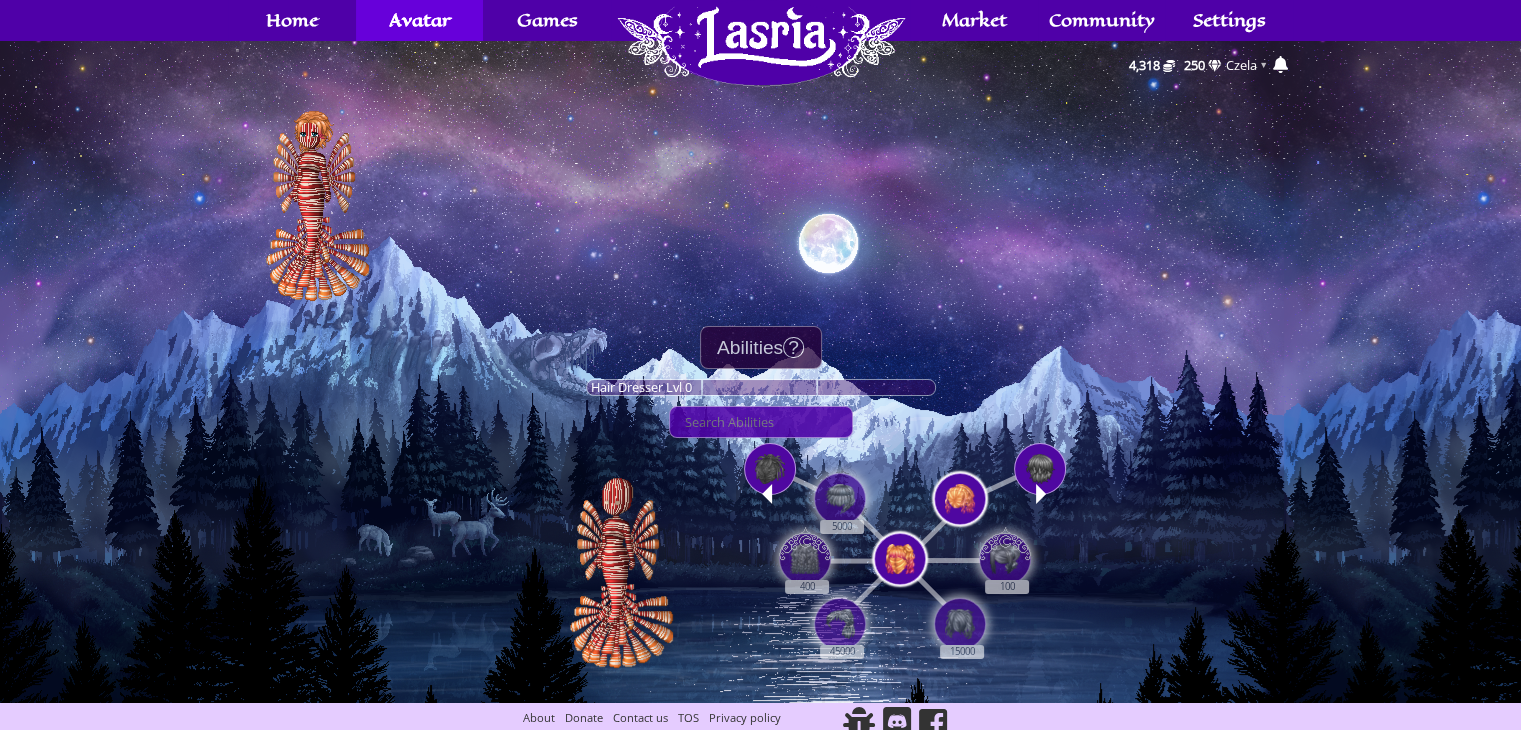 click on "?" at bounding box center (793, 347) 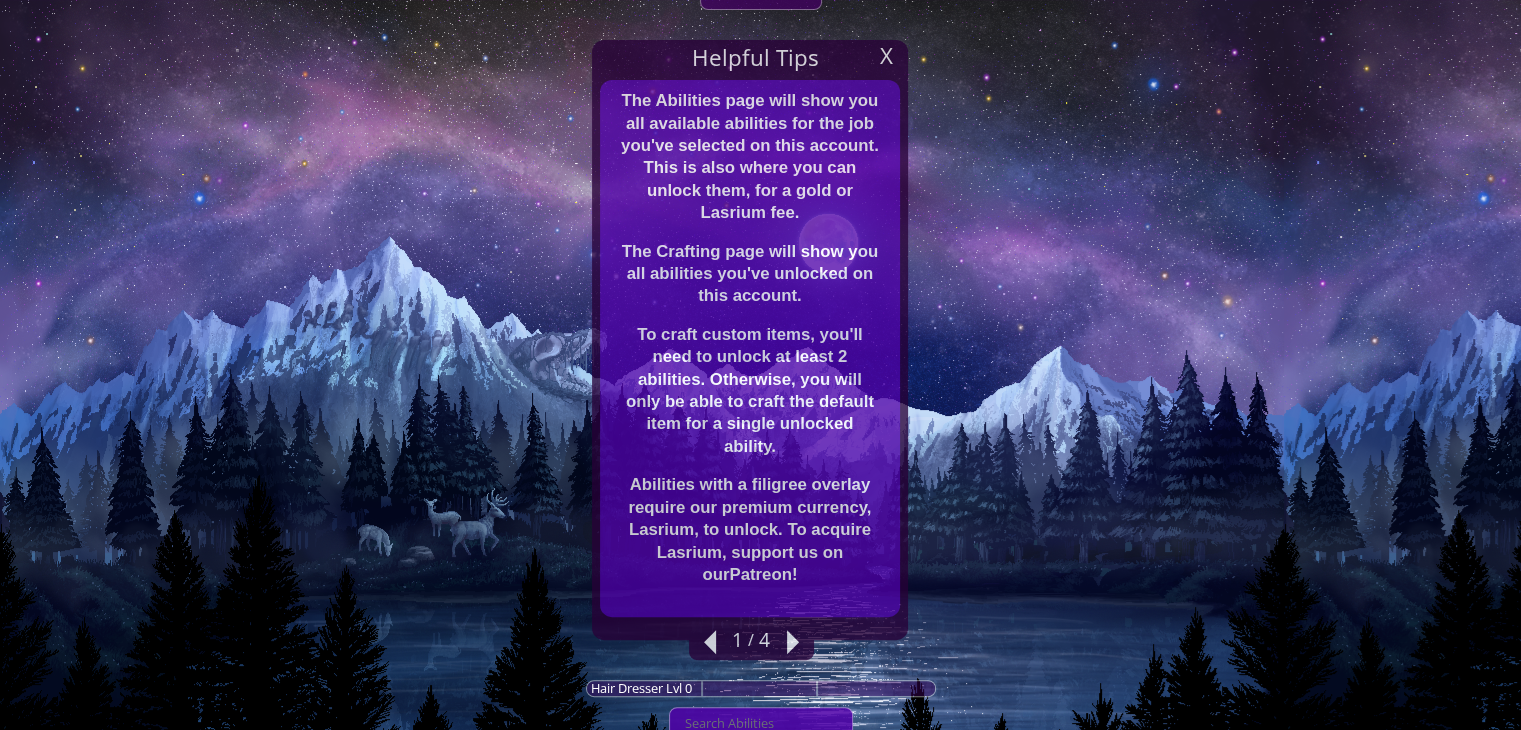 scroll, scrollTop: 420, scrollLeft: 0, axis: vertical 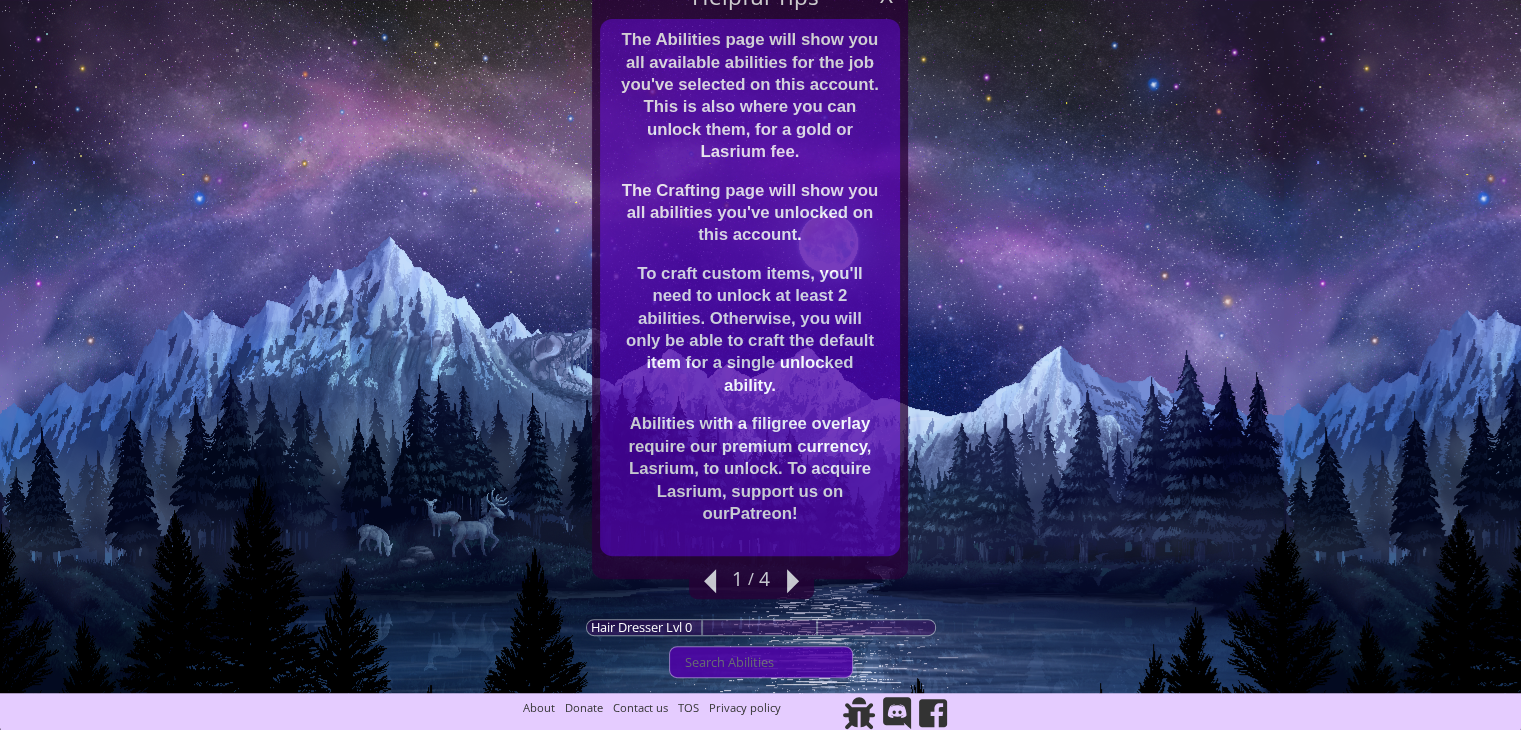 click at bounding box center [793, 581] 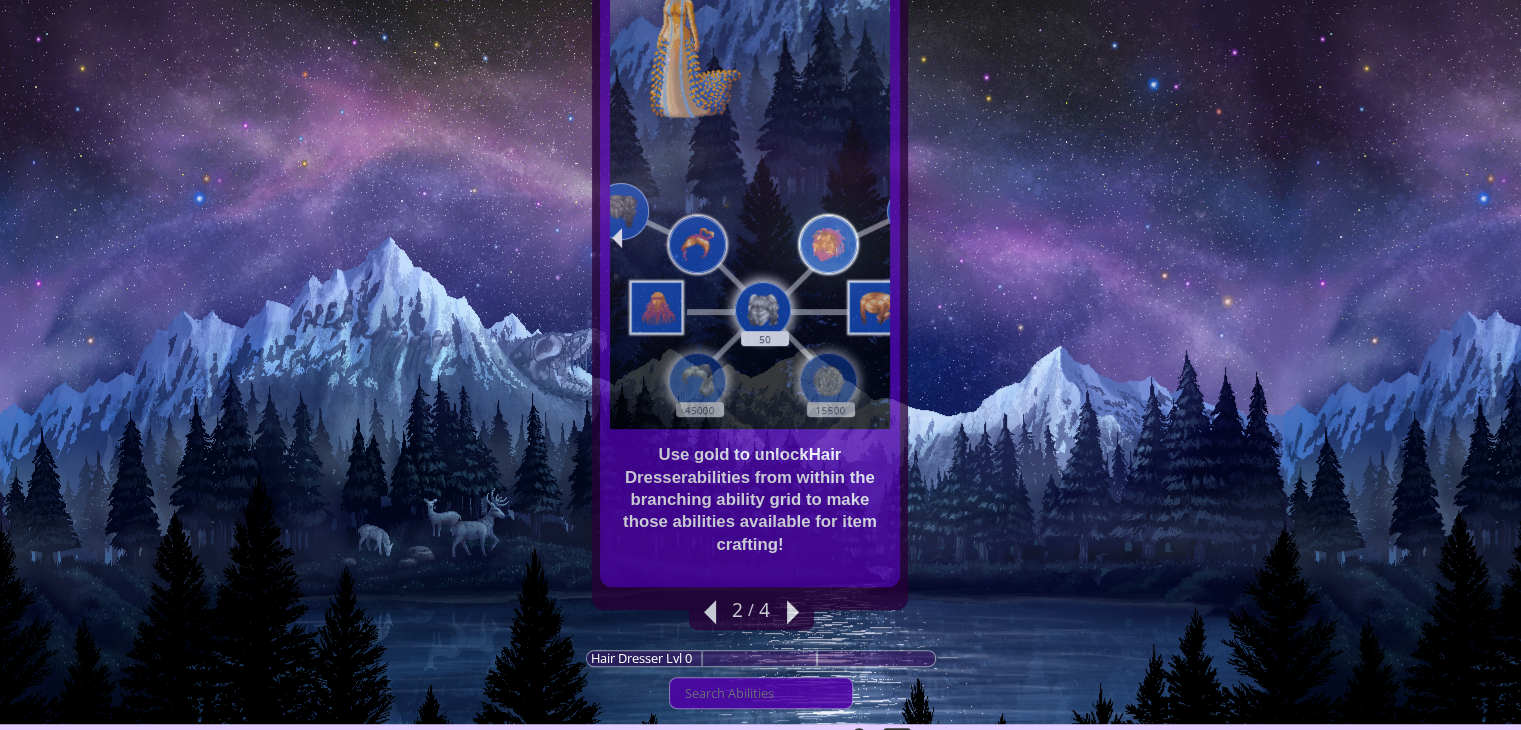 scroll, scrollTop: 643, scrollLeft: 0, axis: vertical 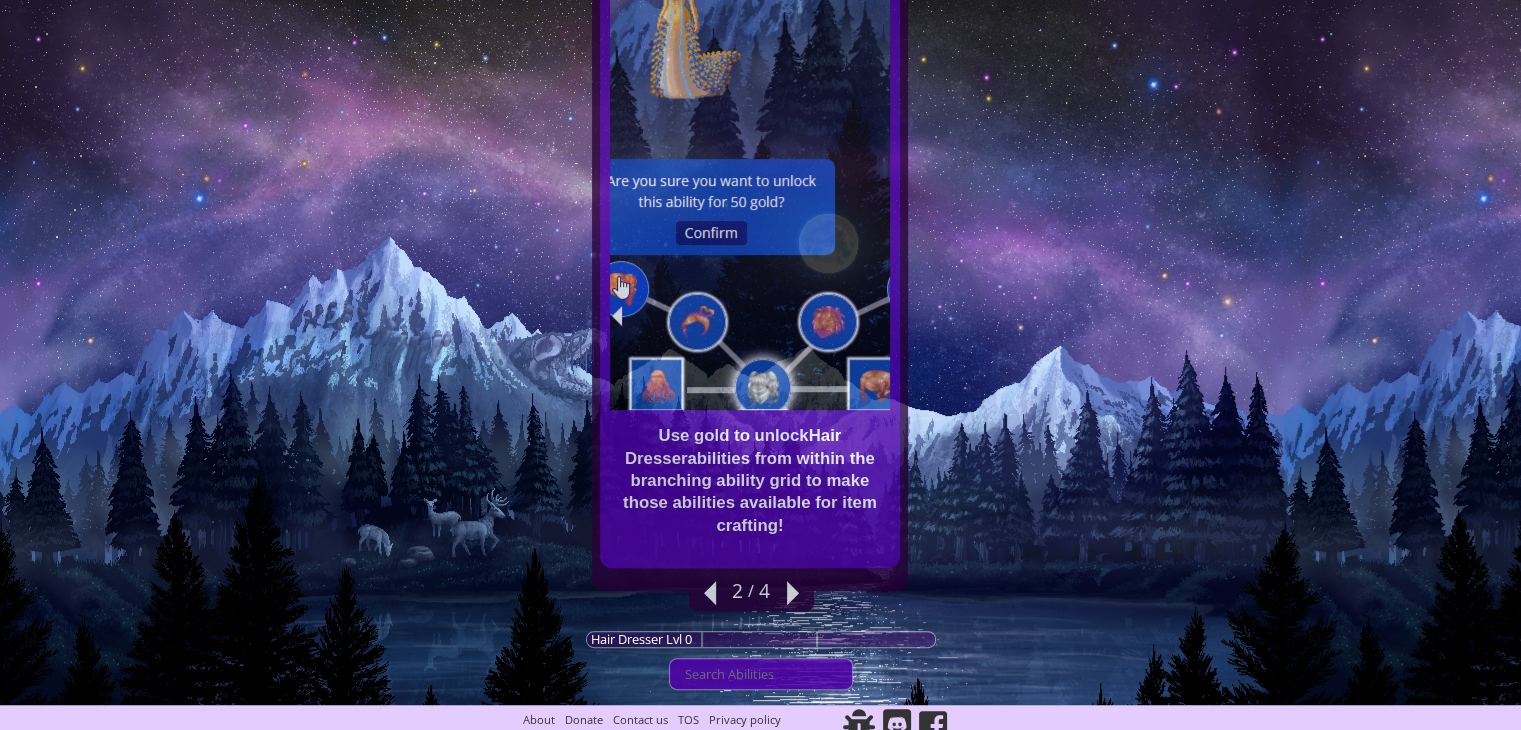 click at bounding box center (793, 593) 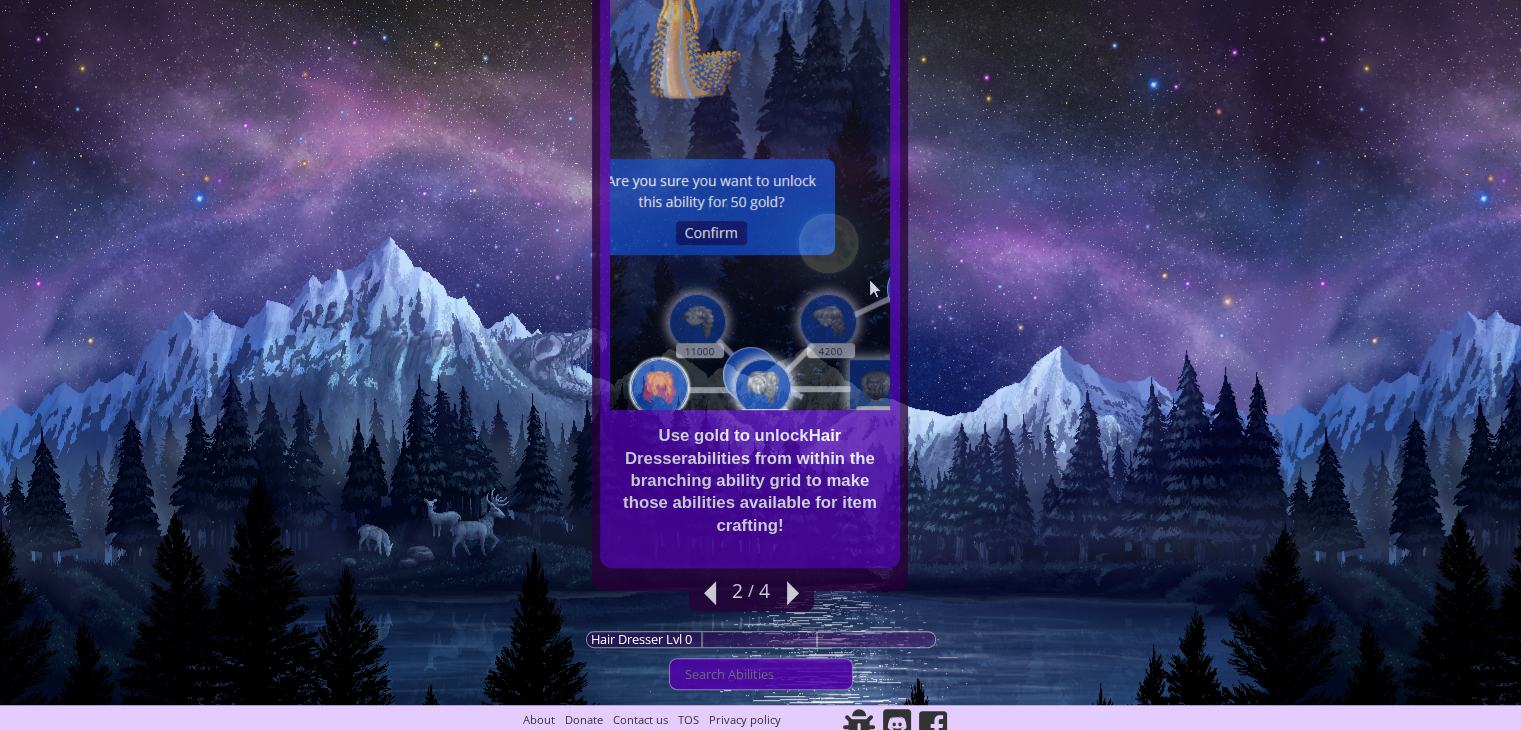 scroll, scrollTop: 448, scrollLeft: 0, axis: vertical 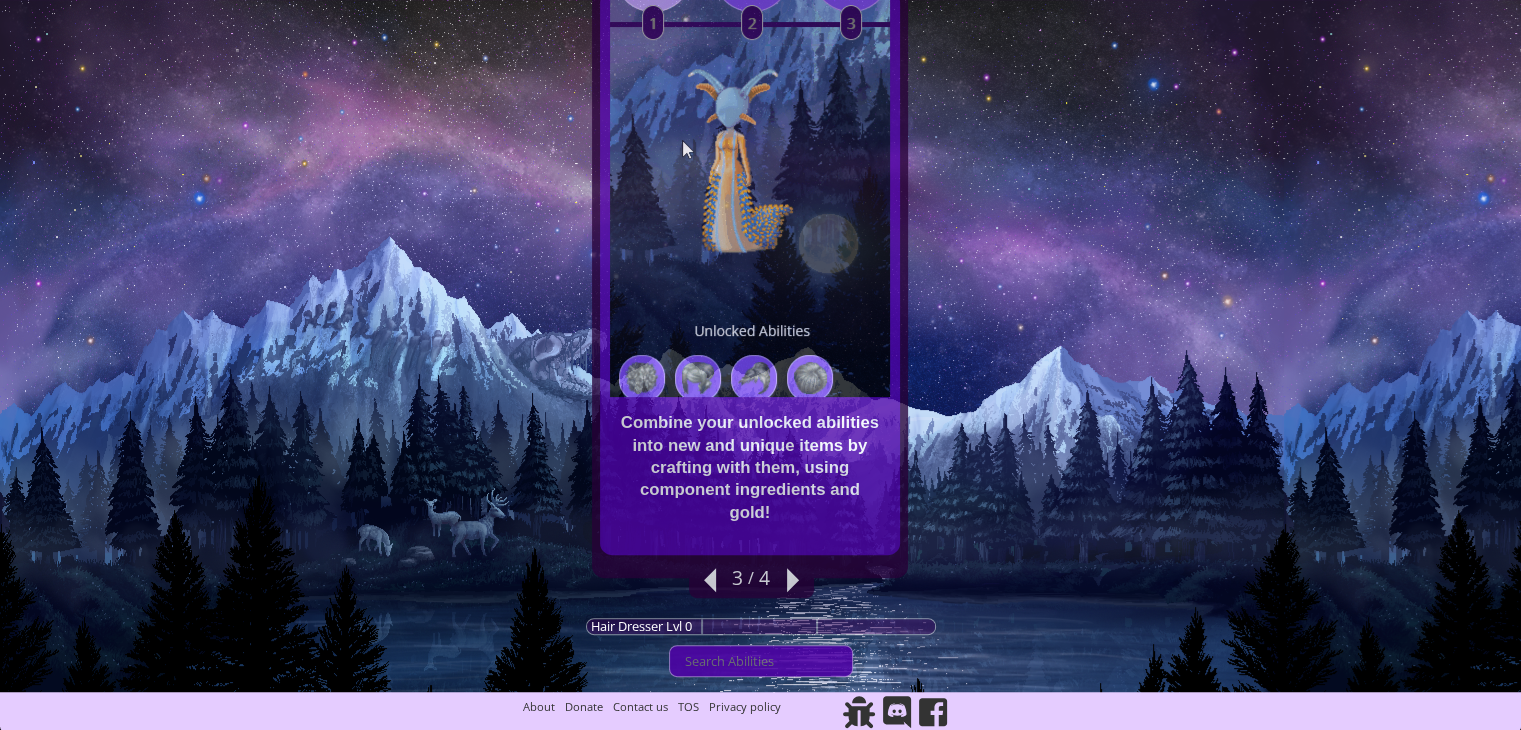 click at bounding box center [793, 580] 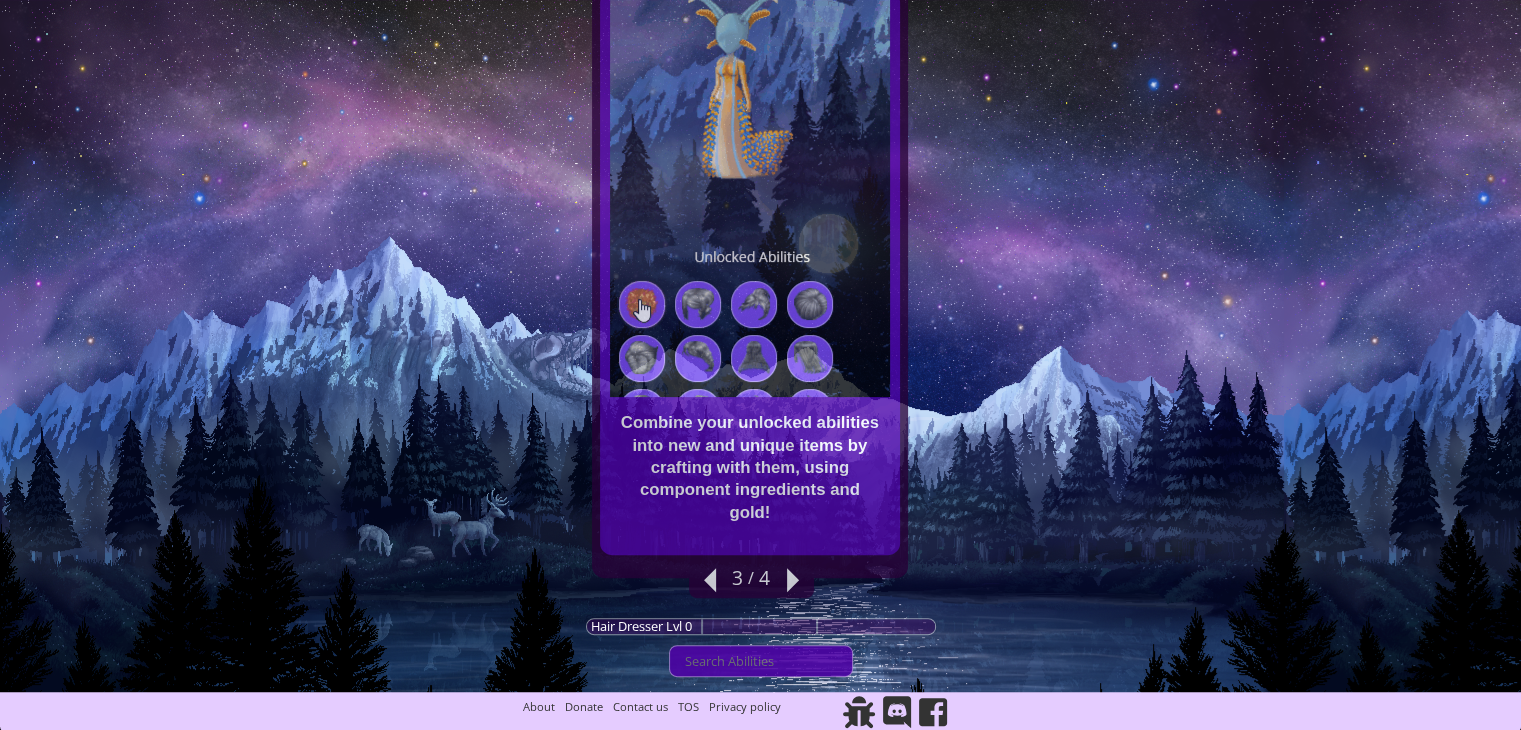 scroll, scrollTop: 461, scrollLeft: 0, axis: vertical 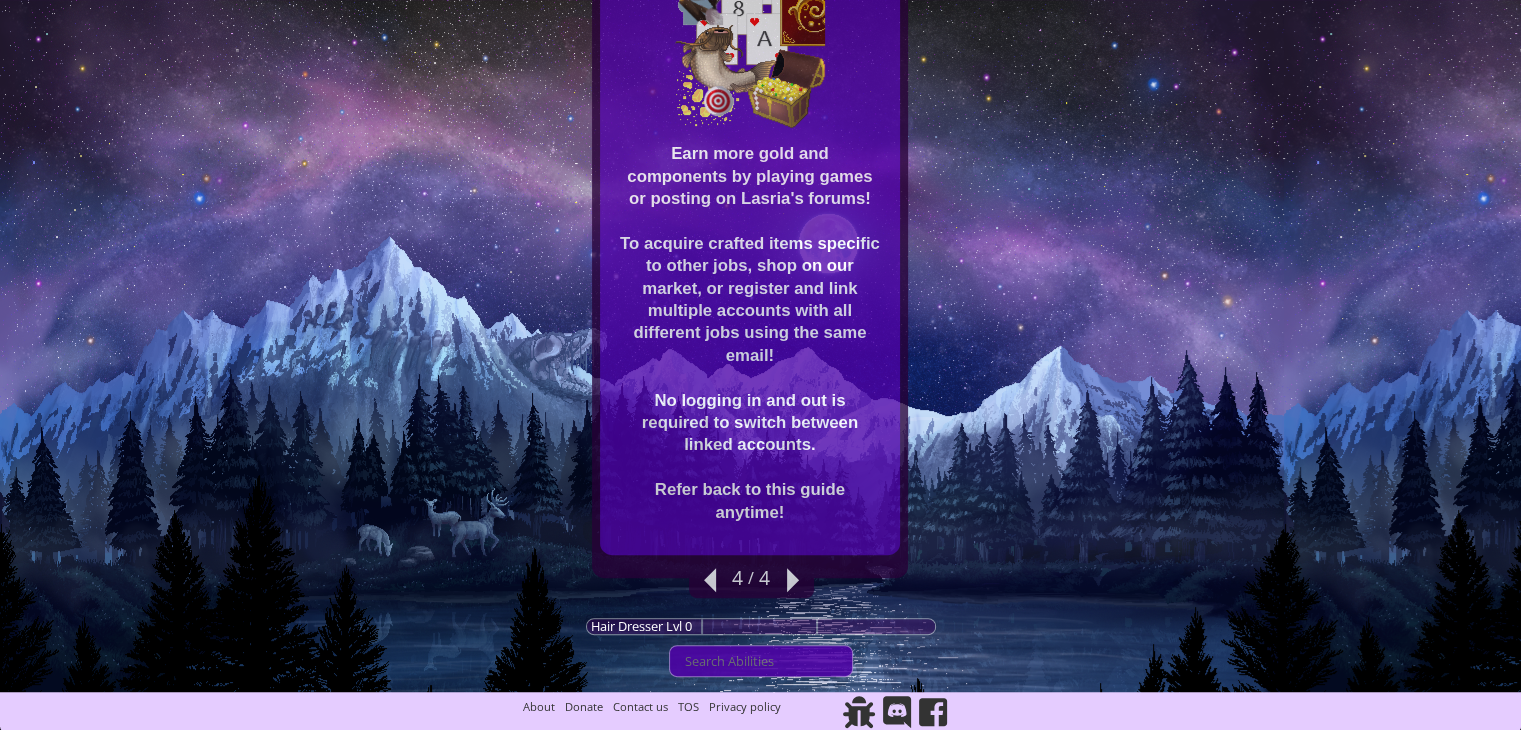 click at bounding box center (710, 580) 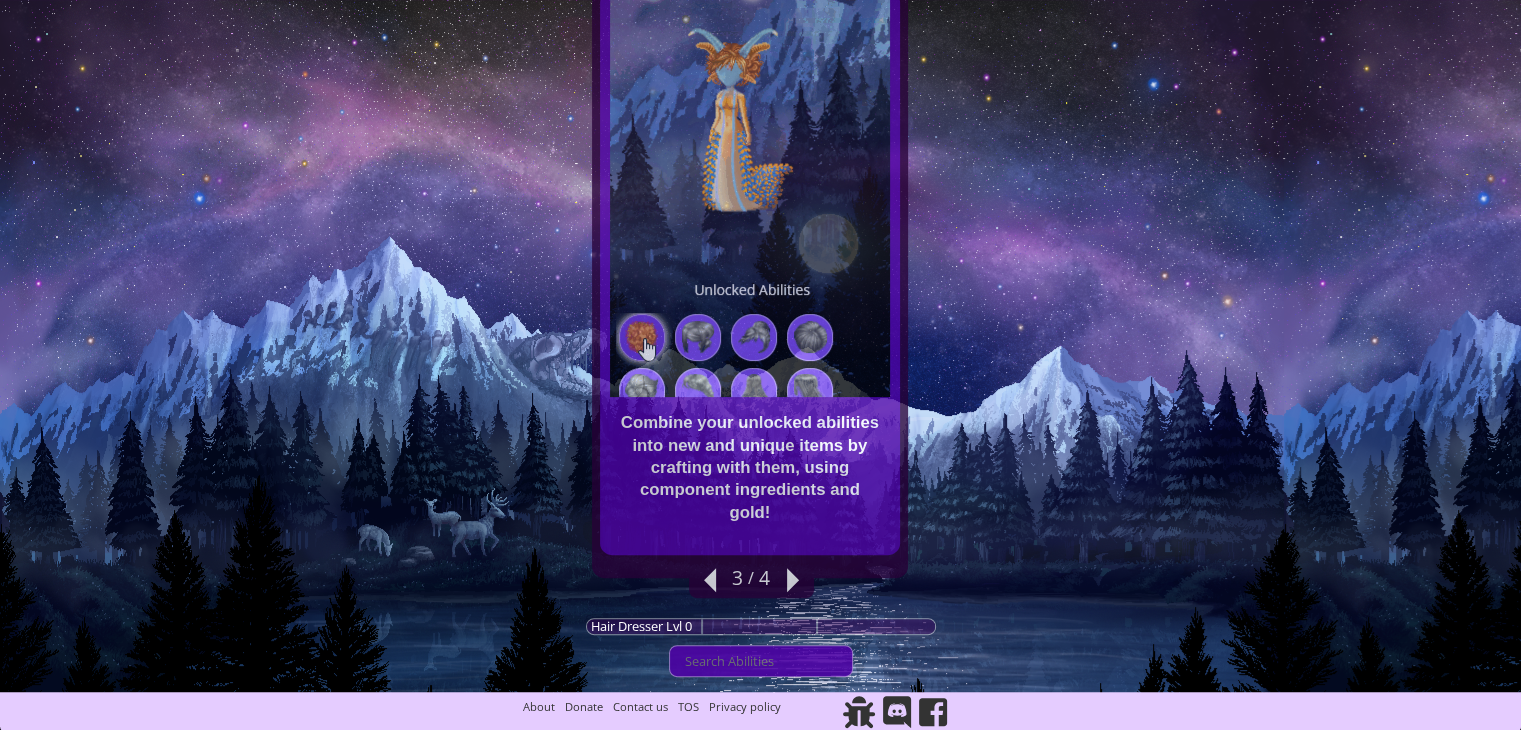 click at bounding box center (710, 580) 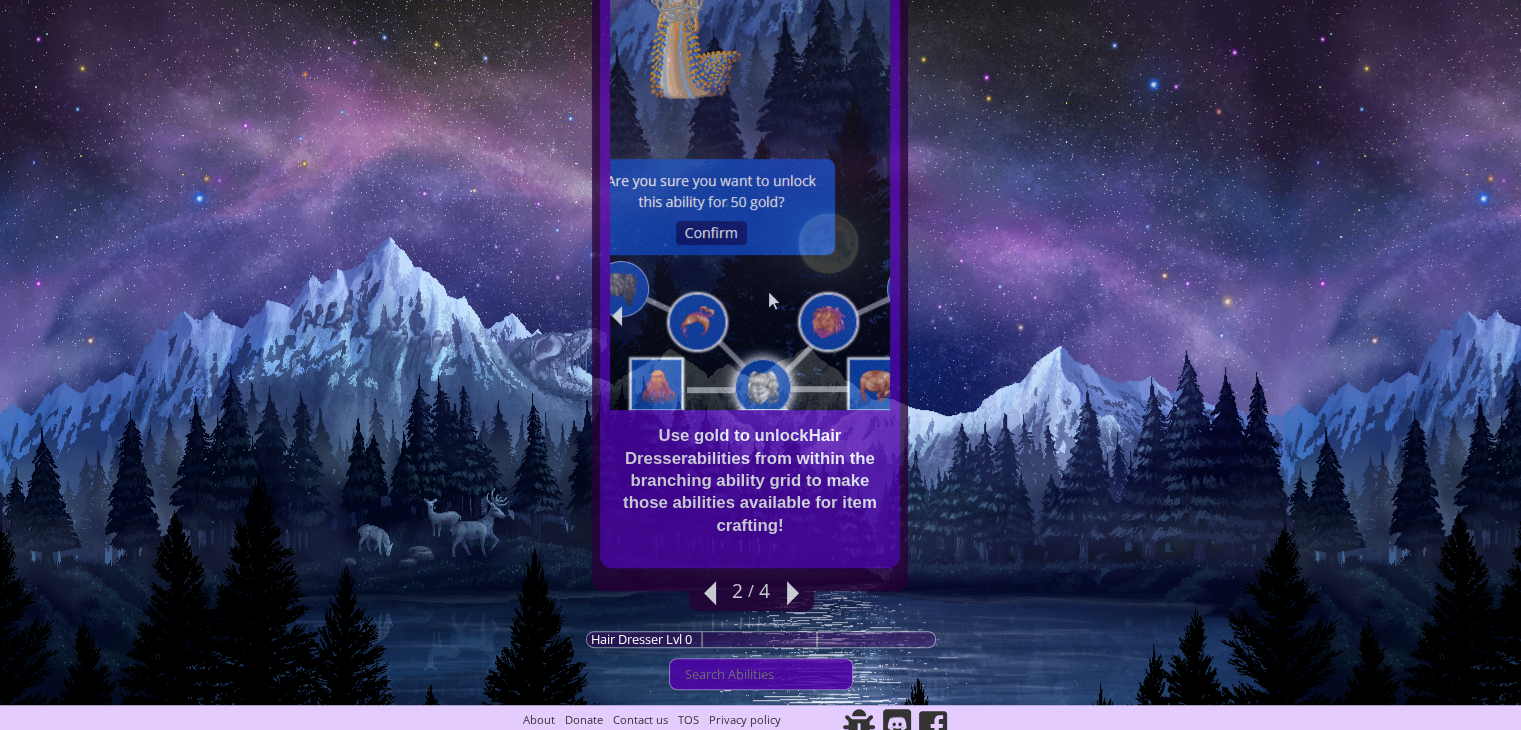 click at bounding box center (710, 593) 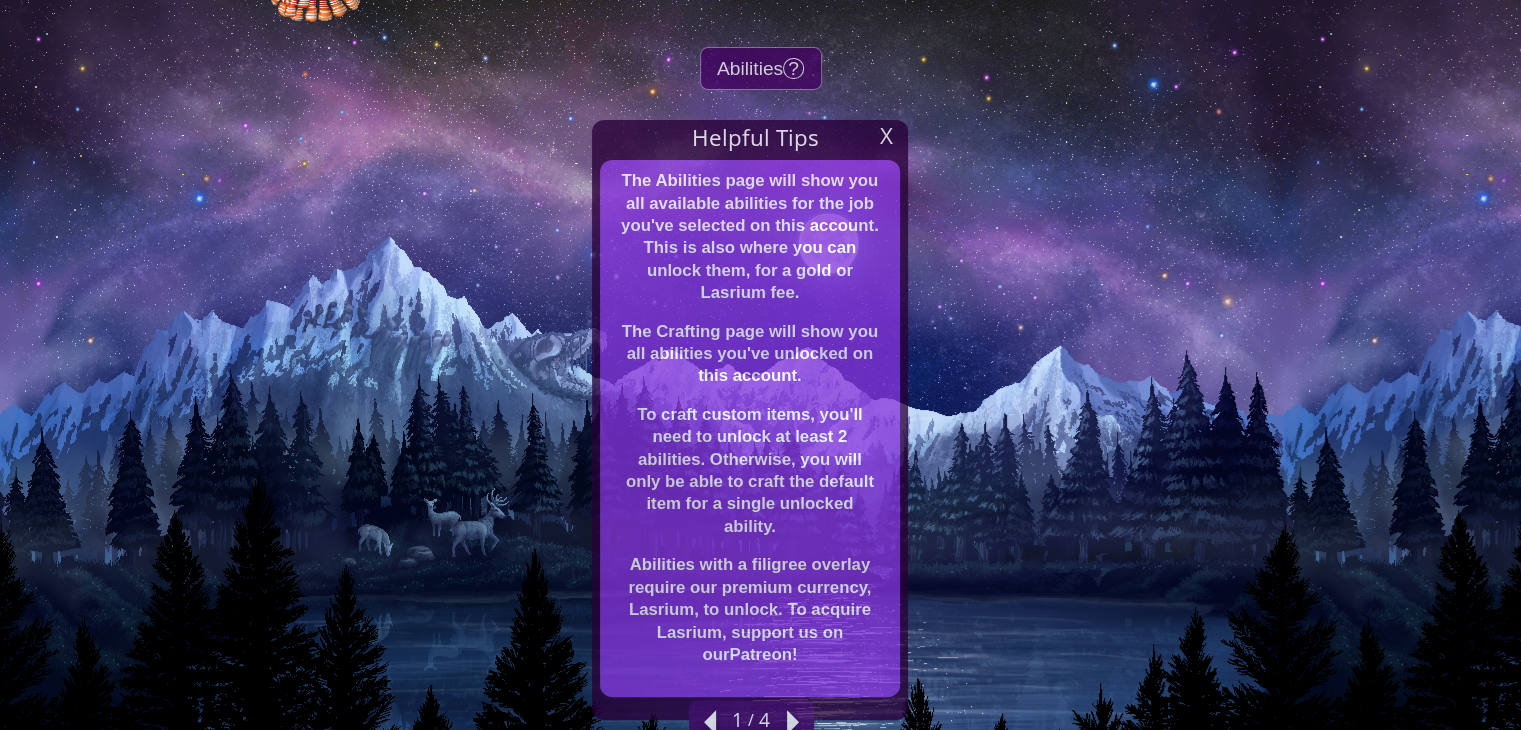 scroll, scrollTop: 278, scrollLeft: 0, axis: vertical 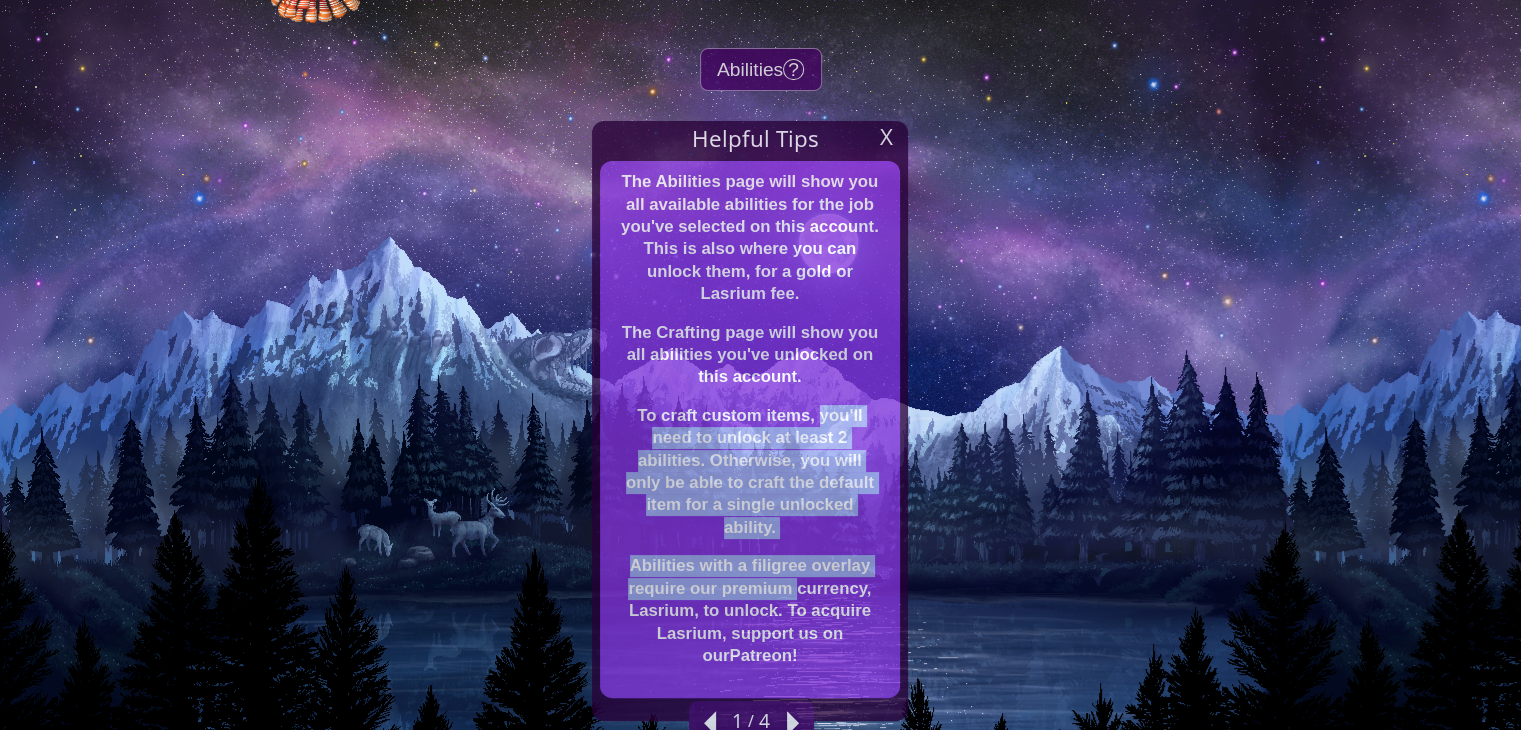 drag, startPoint x: 795, startPoint y: 594, endPoint x: 818, endPoint y: 400, distance: 195.35864 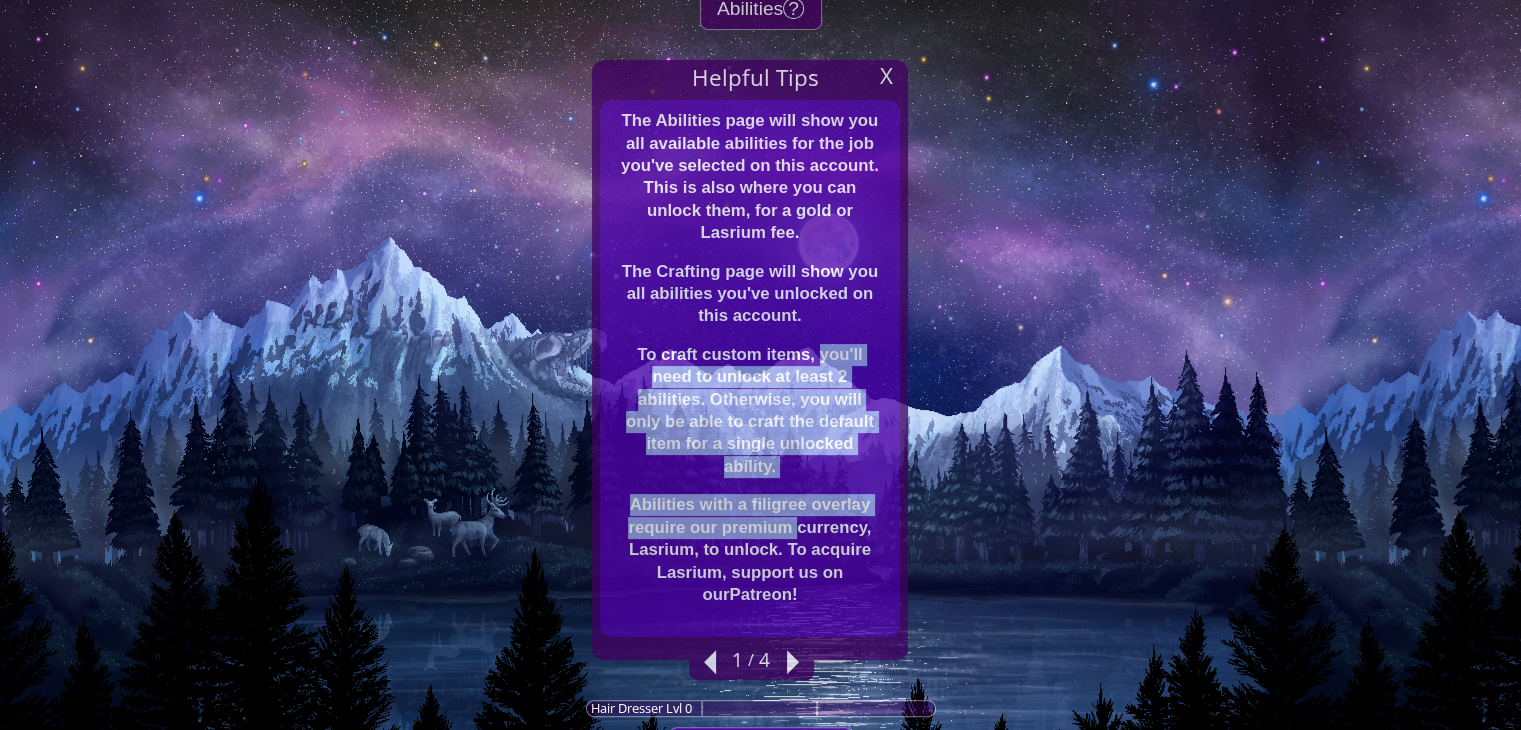 click on "Helpful Tips
X
The Abilities page will show you all available abilities for the job you've selected on this account. This is also where you can unlock them, for a gold or Lasrium fee.
The Crafting page will show you all abilities you've unlocked on this account.
To craft custom items, you'll need to unlock at least 2 abilities. Otherwise, you will only be able to craft the default item for a single unlocked ability.
Abilities with a filigree overlay require our premium currency, Lasrium, to unlock. To acquire Lasrium, support us on our  Patreon !
Use gold to unlock  Hair Dresser  abilities from within the branching ability grid to make those abilities available for item crafting!" at bounding box center [750, 360] 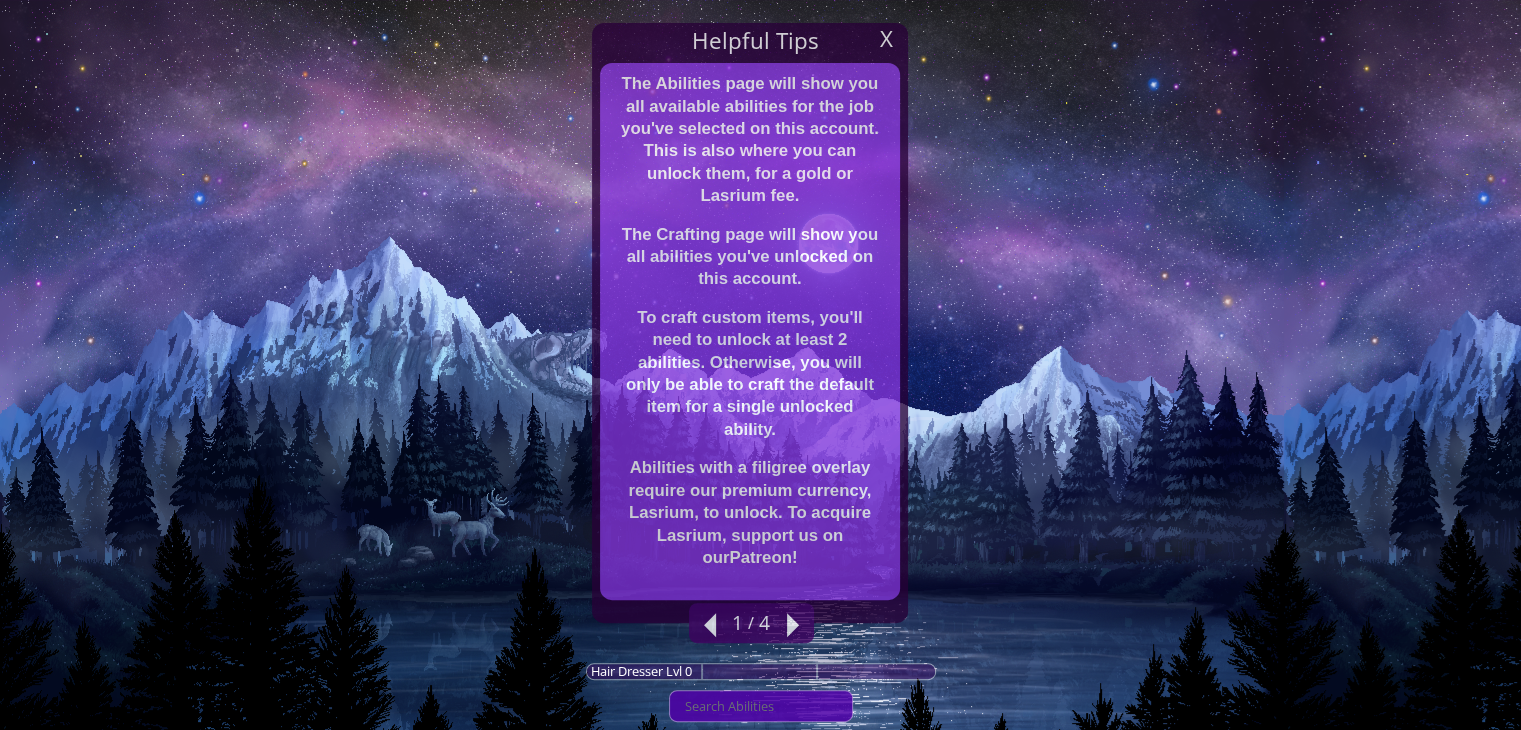 scroll, scrollTop: 372, scrollLeft: 0, axis: vertical 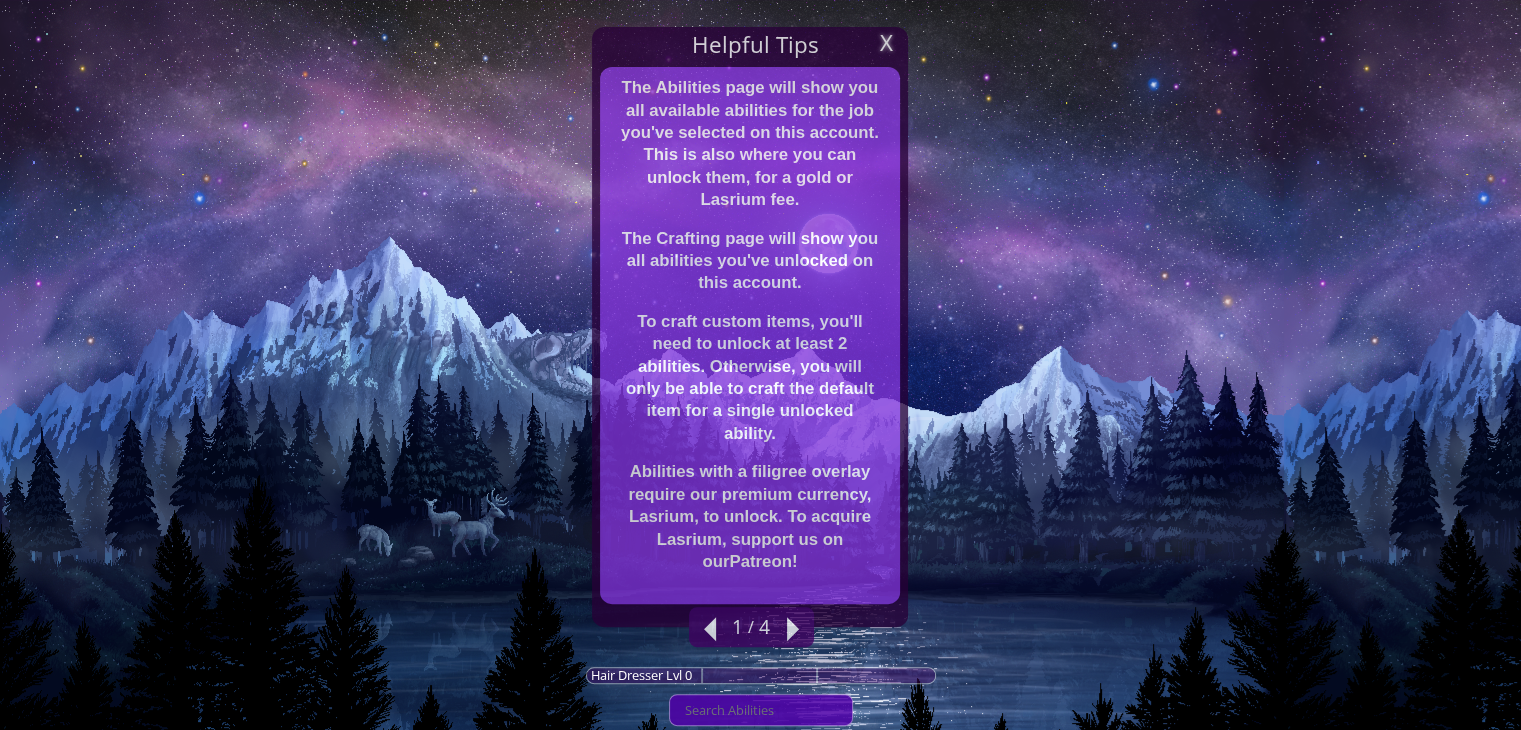 click on "X" at bounding box center (886, 43) 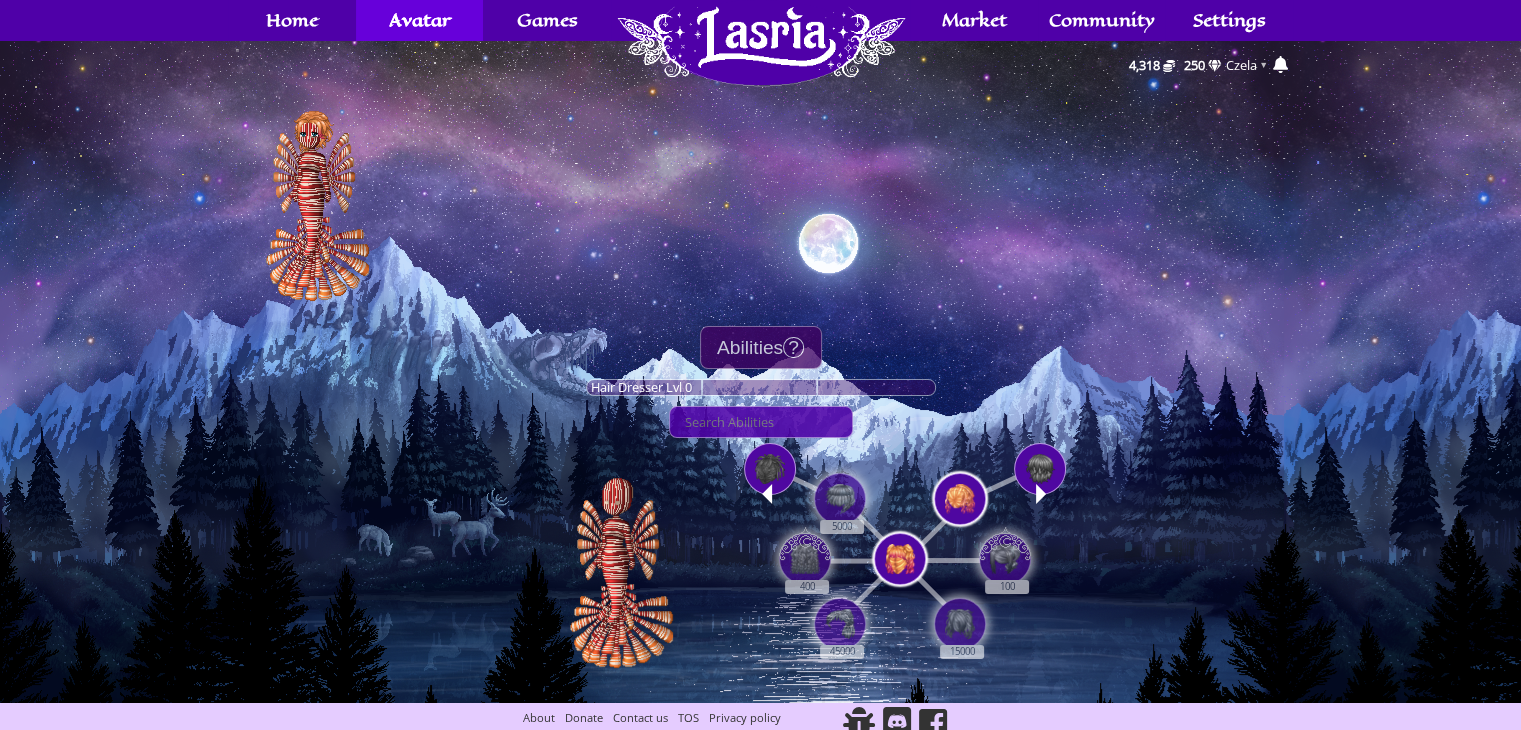 scroll, scrollTop: 12, scrollLeft: 0, axis: vertical 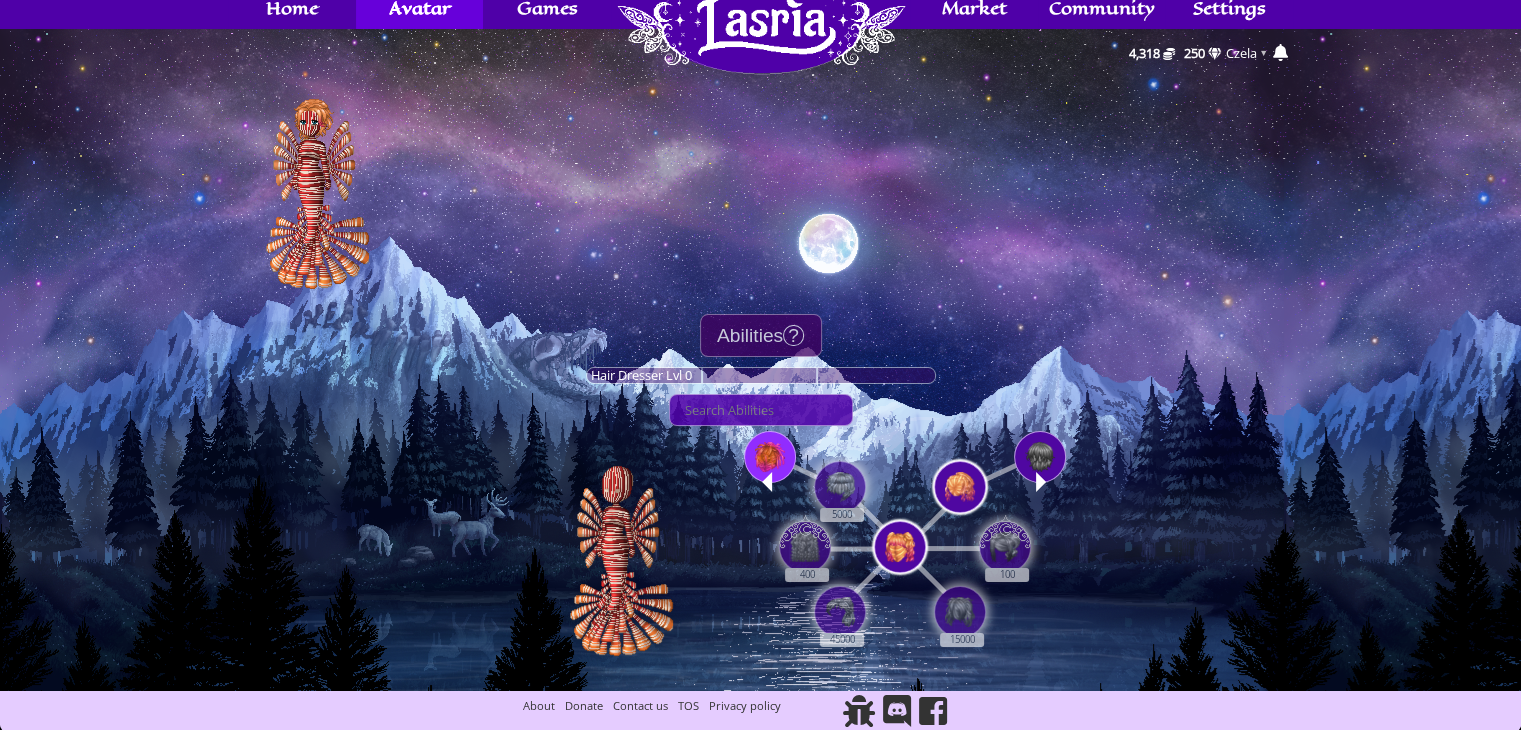 click at bounding box center [770, 457] 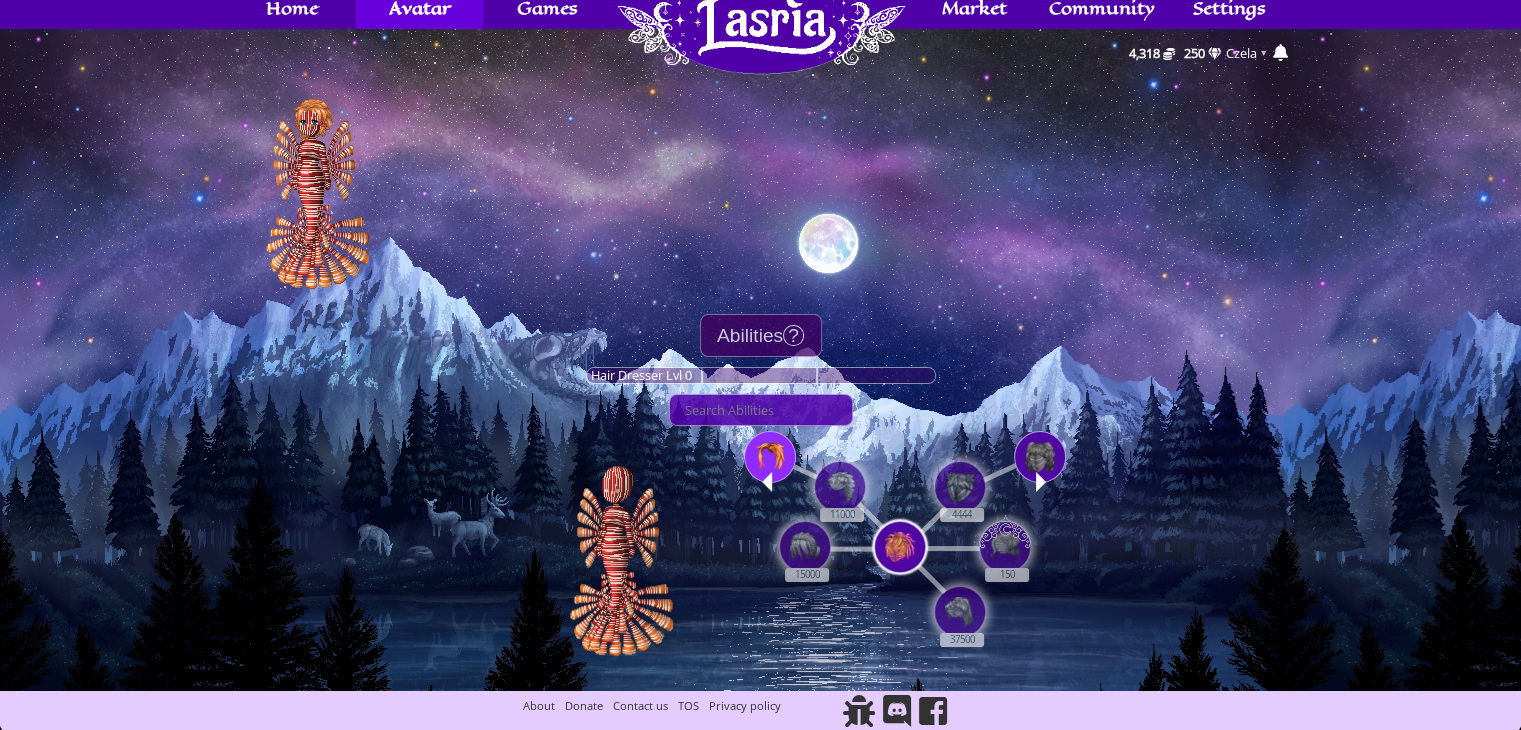 click at bounding box center (770, 457) 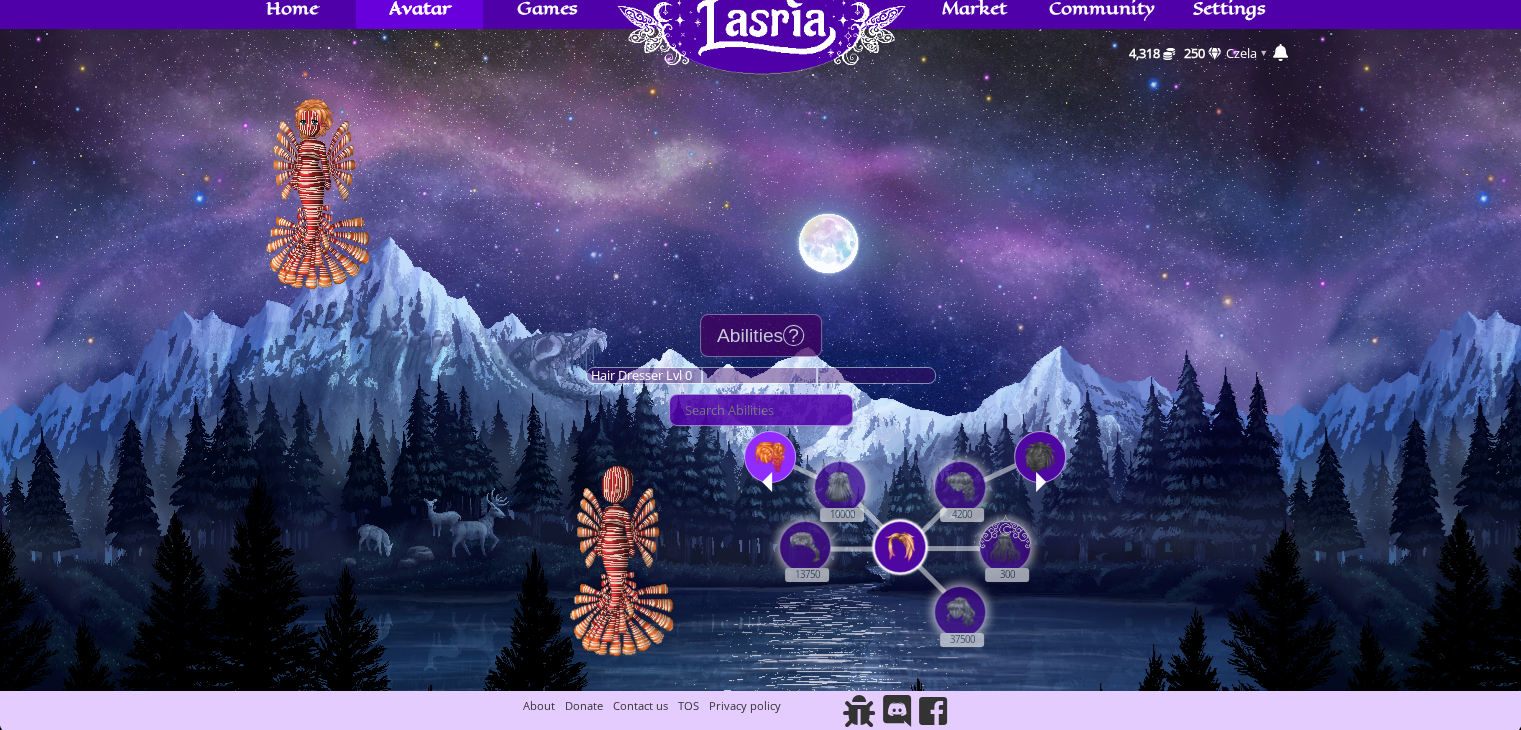 click at bounding box center (770, 457) 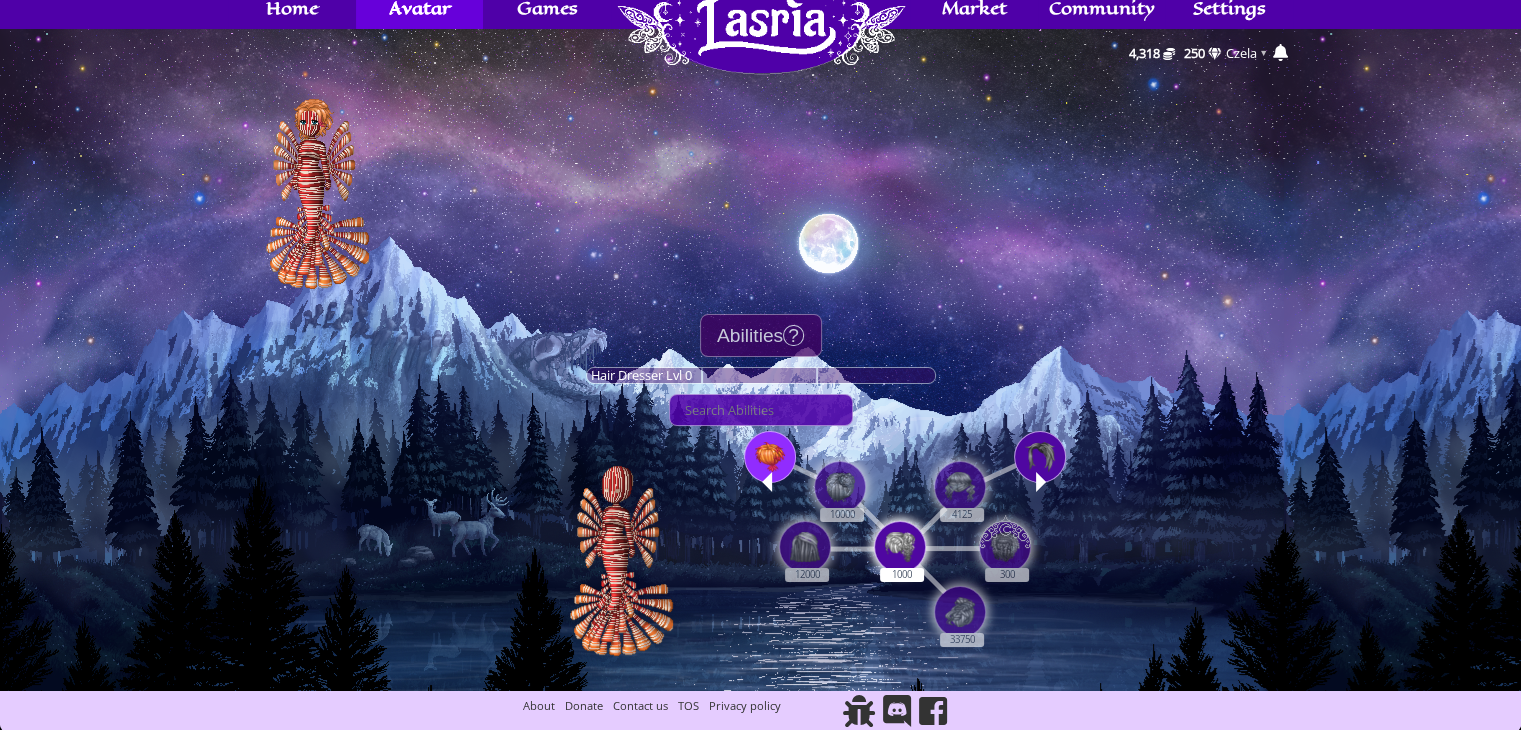 click at bounding box center [770, 457] 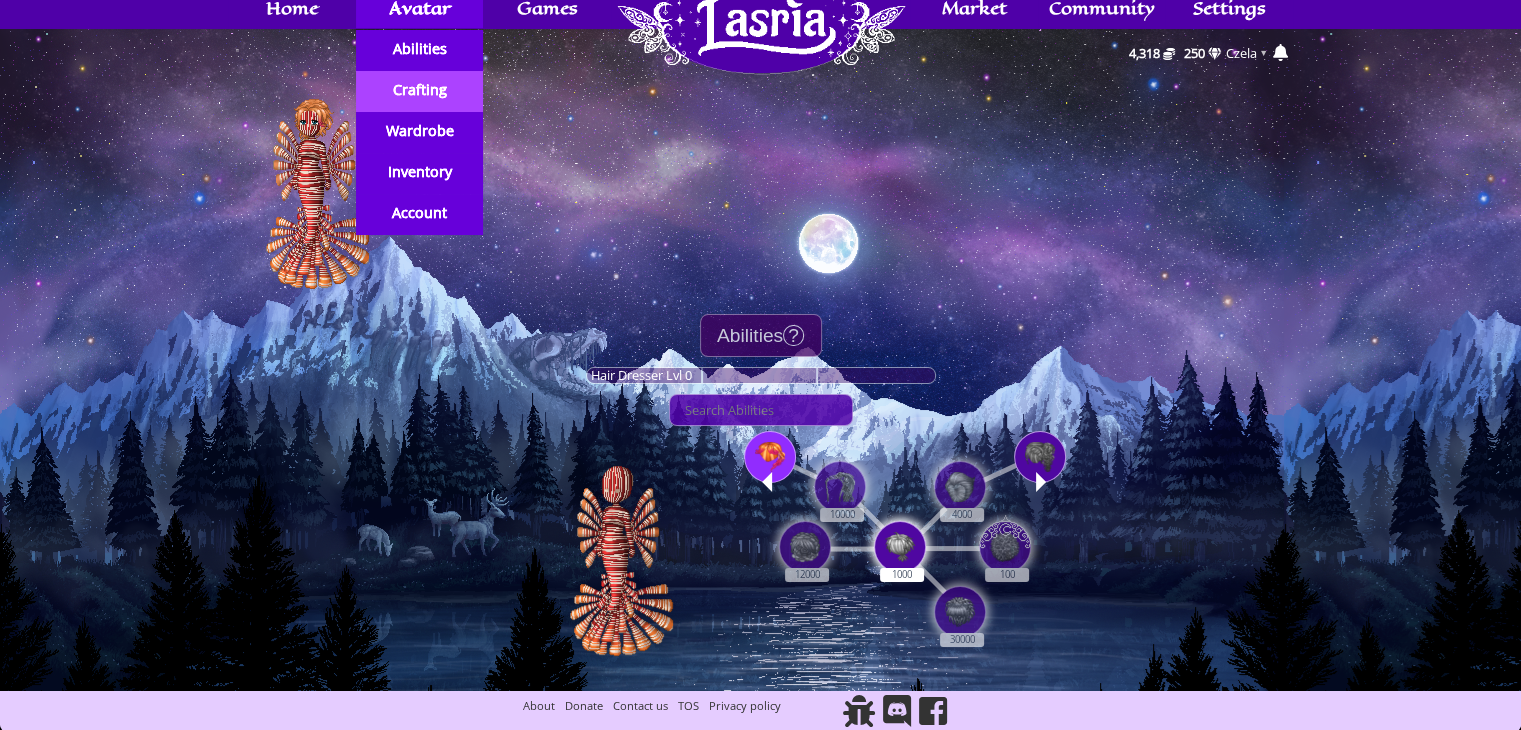 click on "Crafting" at bounding box center (419, 90) 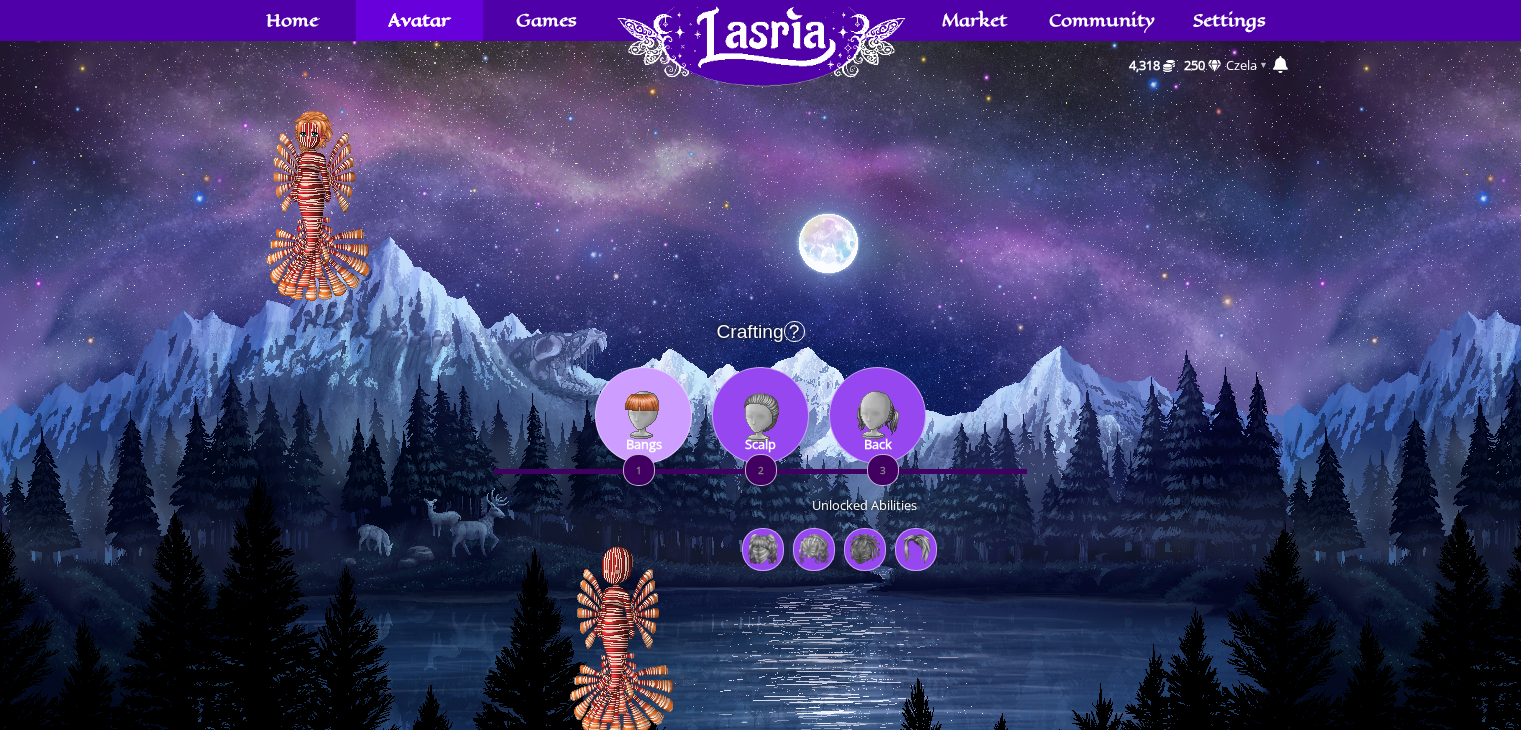 scroll, scrollTop: 0, scrollLeft: 0, axis: both 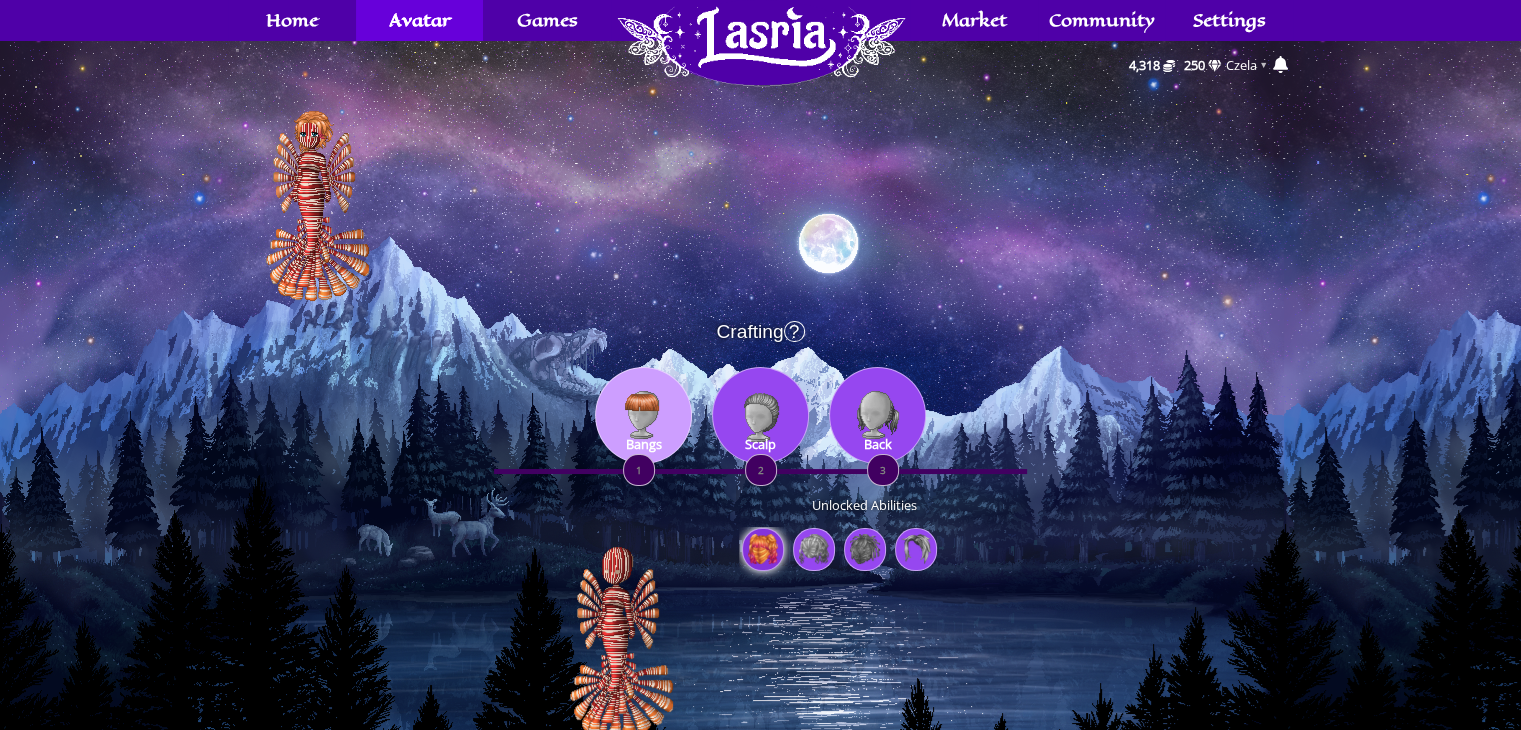 click at bounding box center (763, 549) 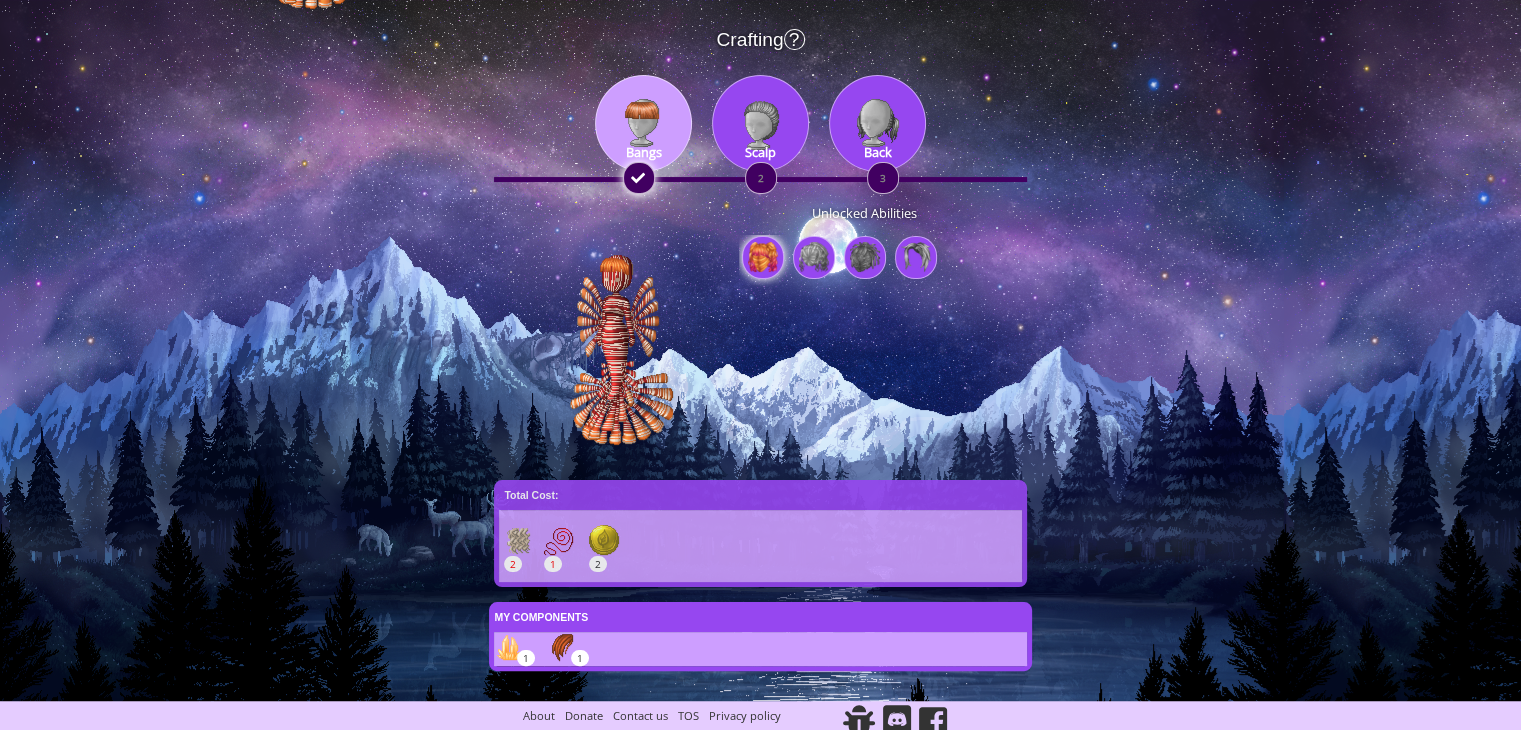 scroll, scrollTop: 303, scrollLeft: 0, axis: vertical 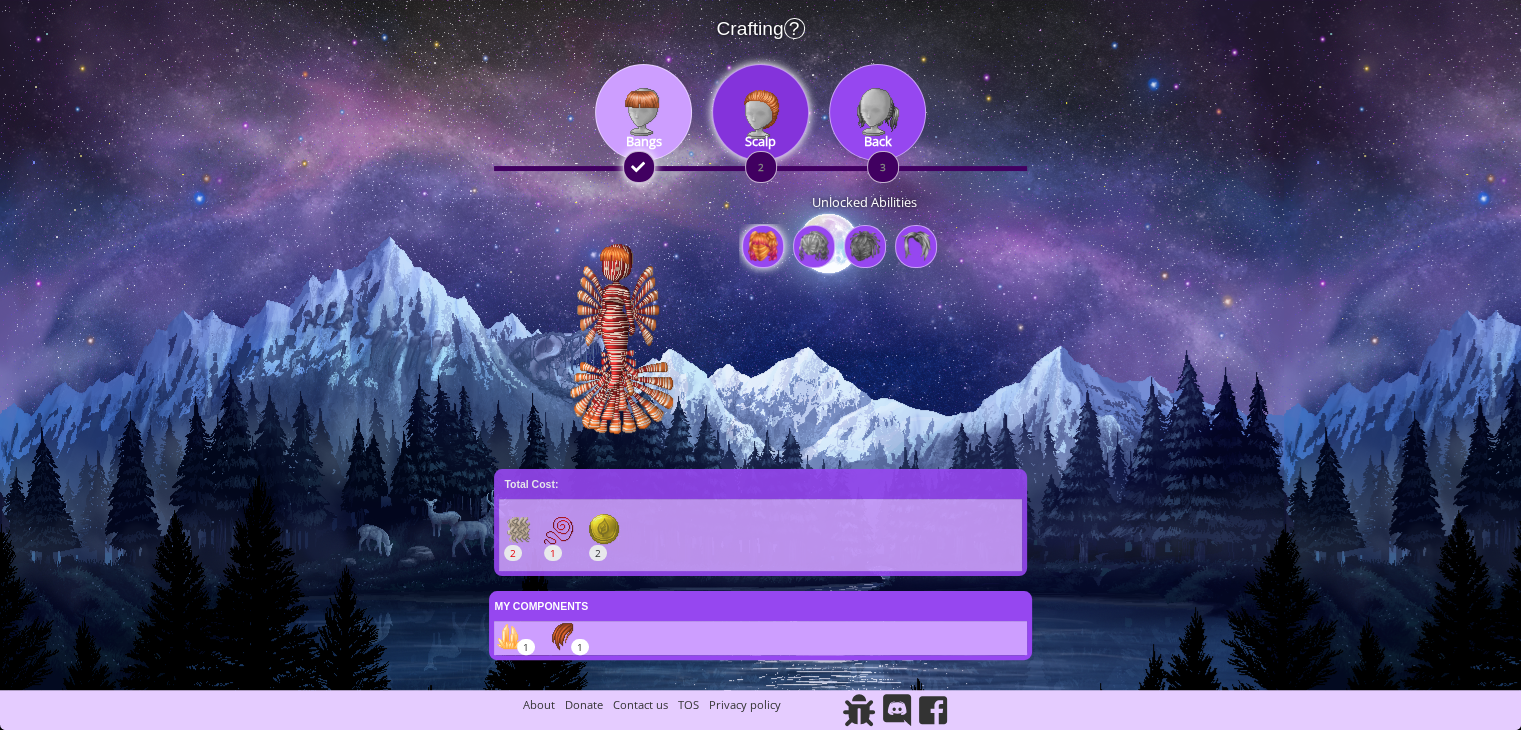 click at bounding box center (760, 112) 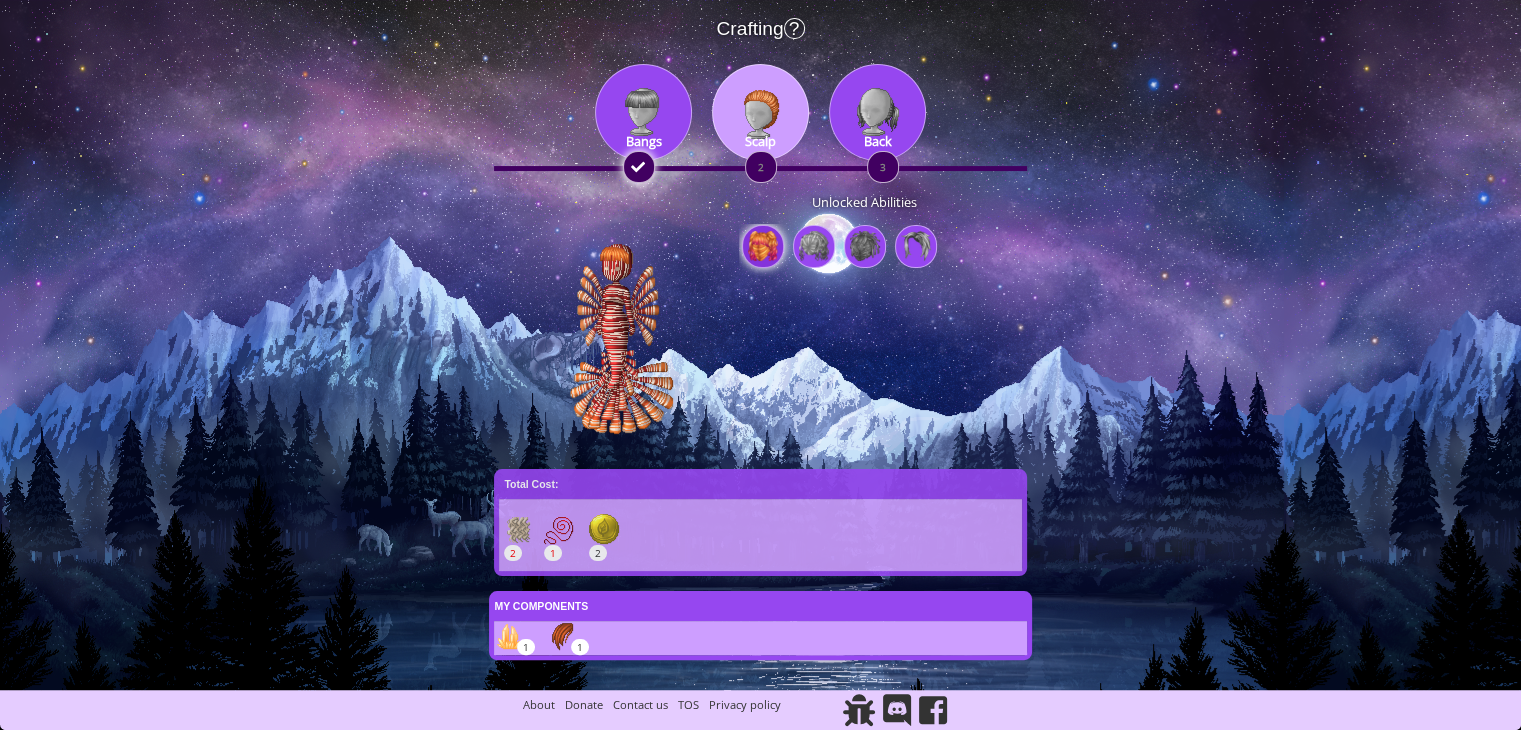 click at bounding box center (763, 246) 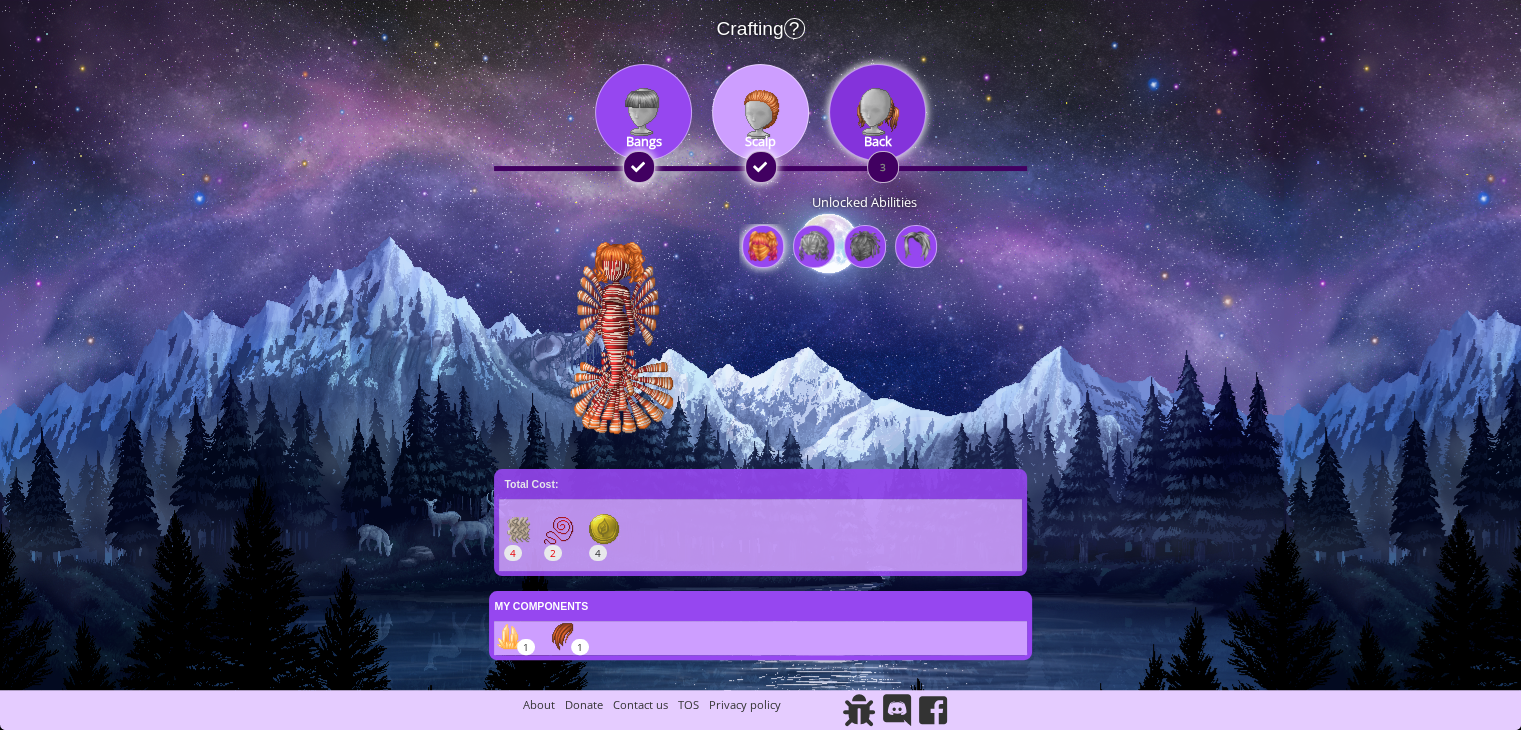 click at bounding box center (877, 112) 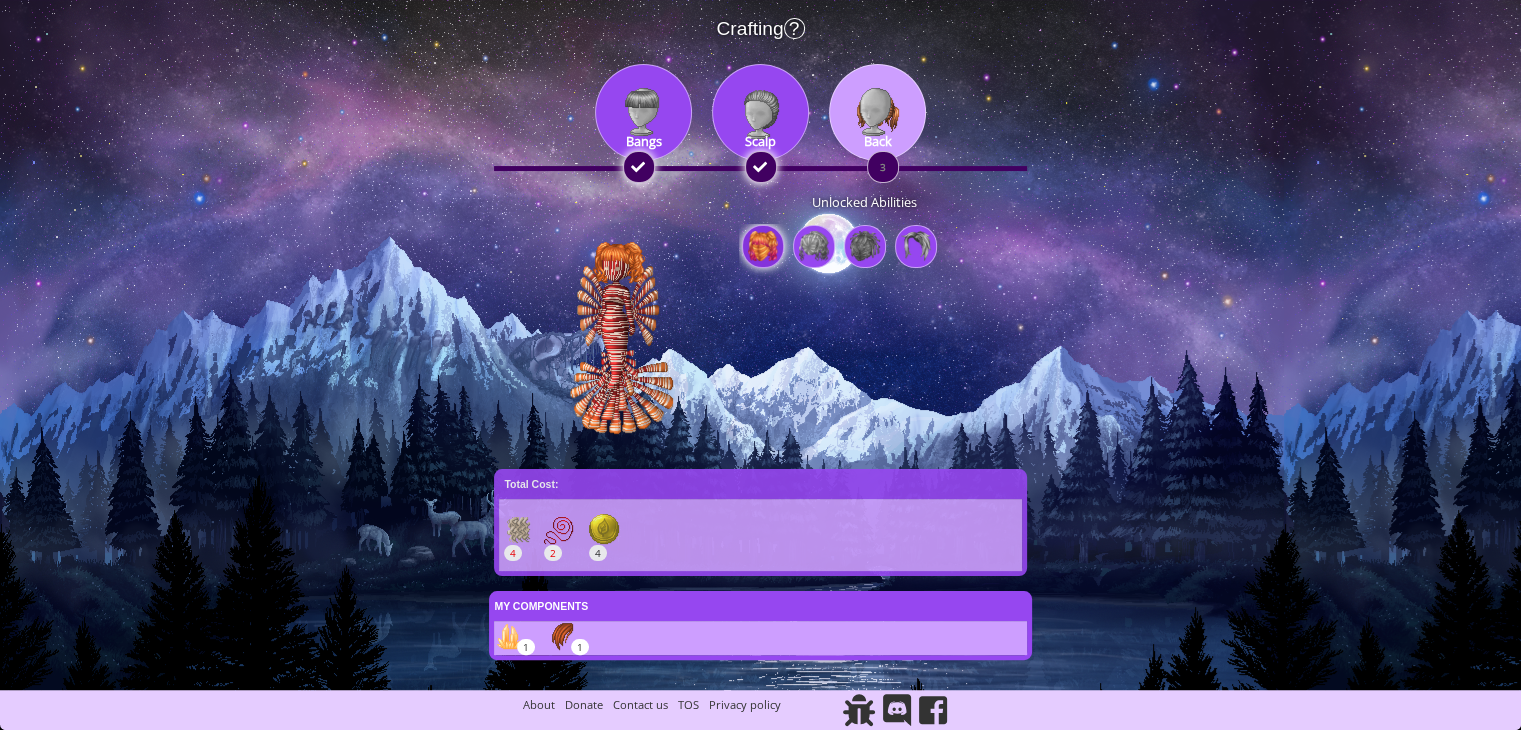 click at bounding box center (763, 246) 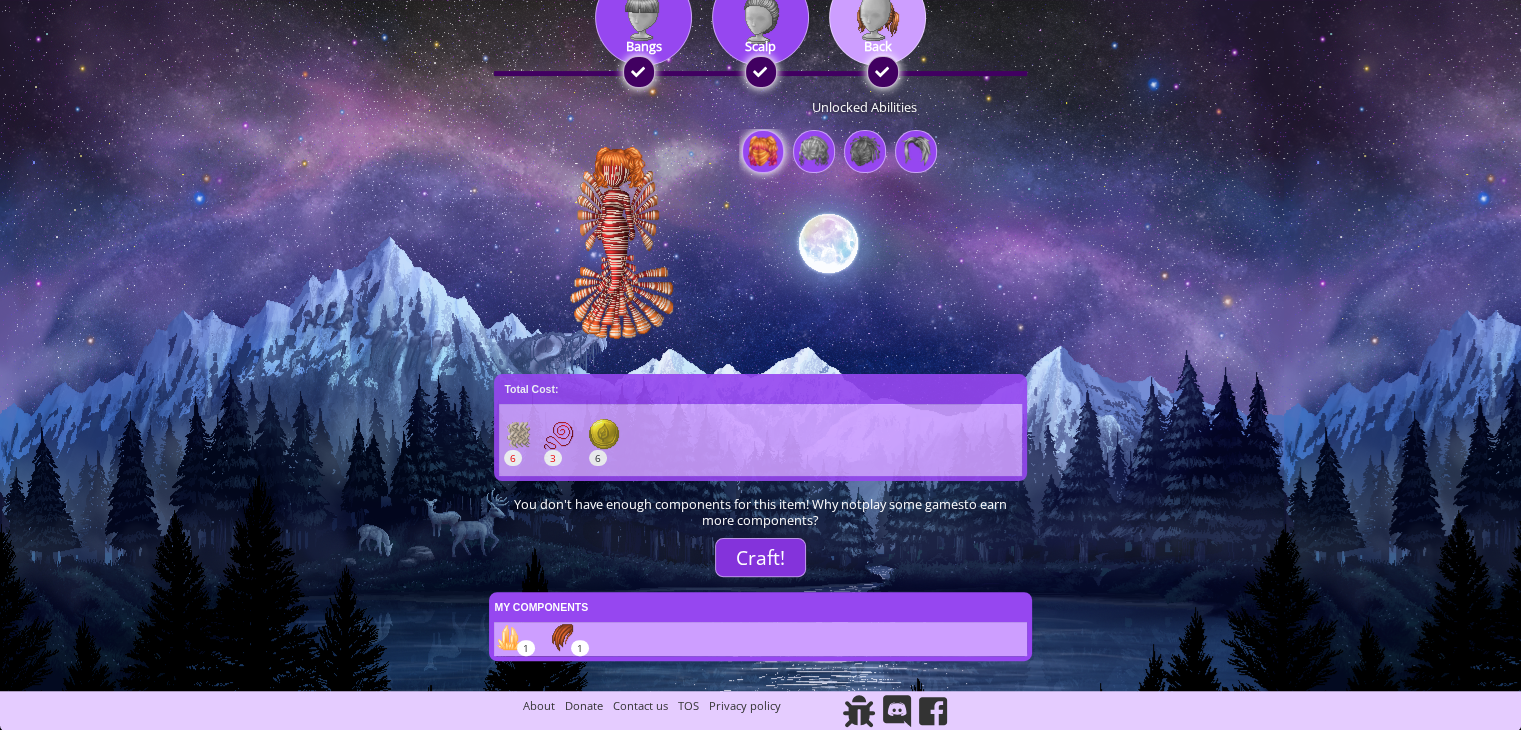 scroll, scrollTop: 397, scrollLeft: 0, axis: vertical 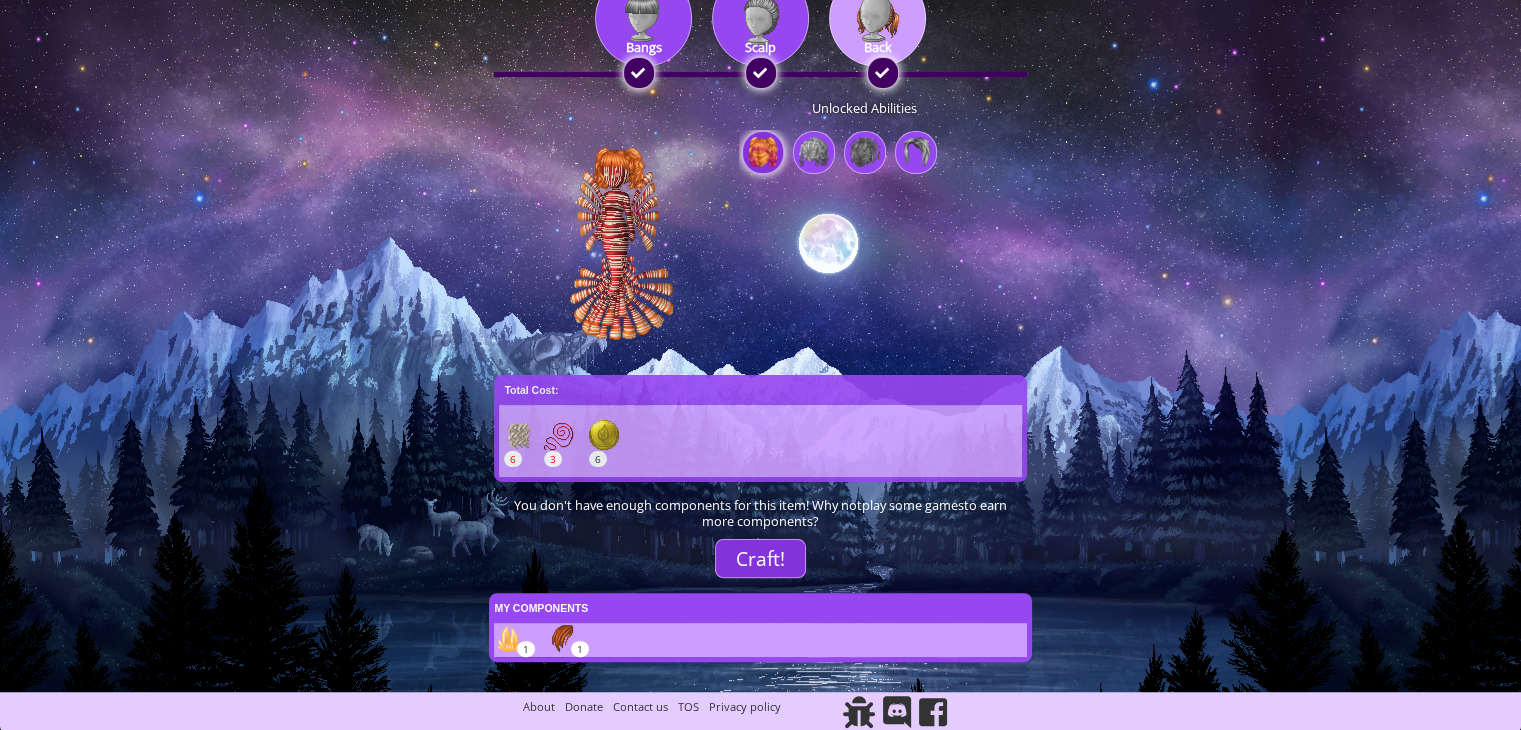 click at bounding box center [763, 152] 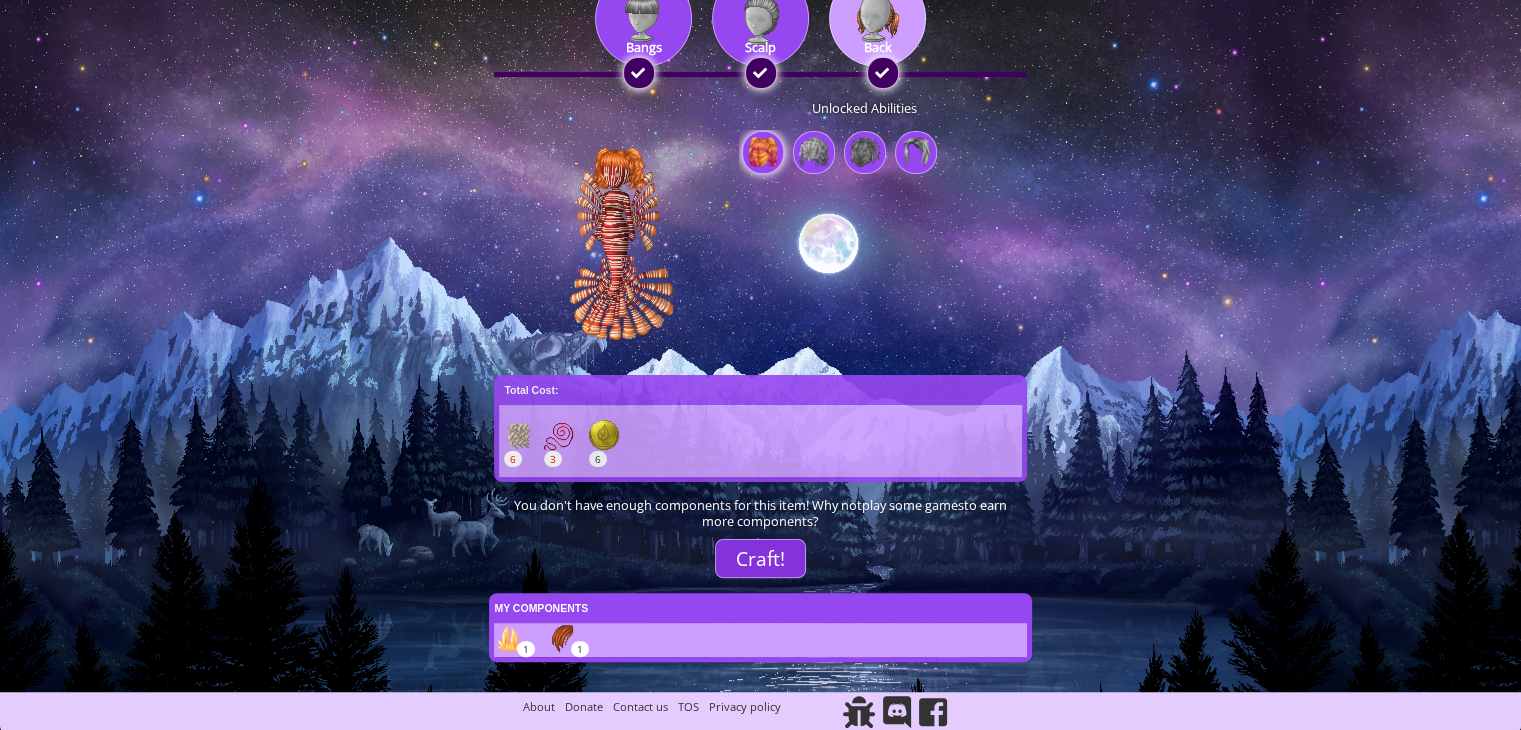 click 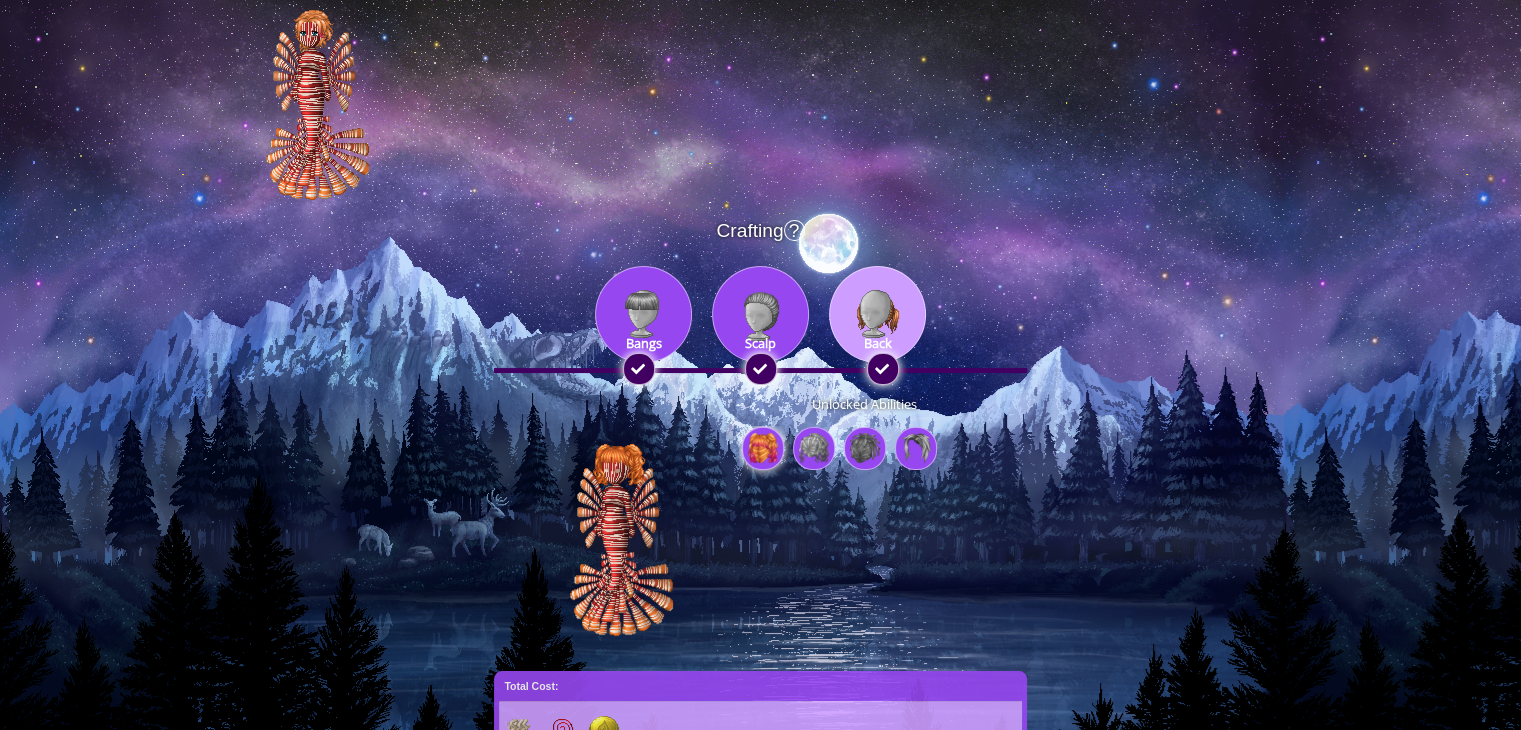 scroll, scrollTop: 0, scrollLeft: 0, axis: both 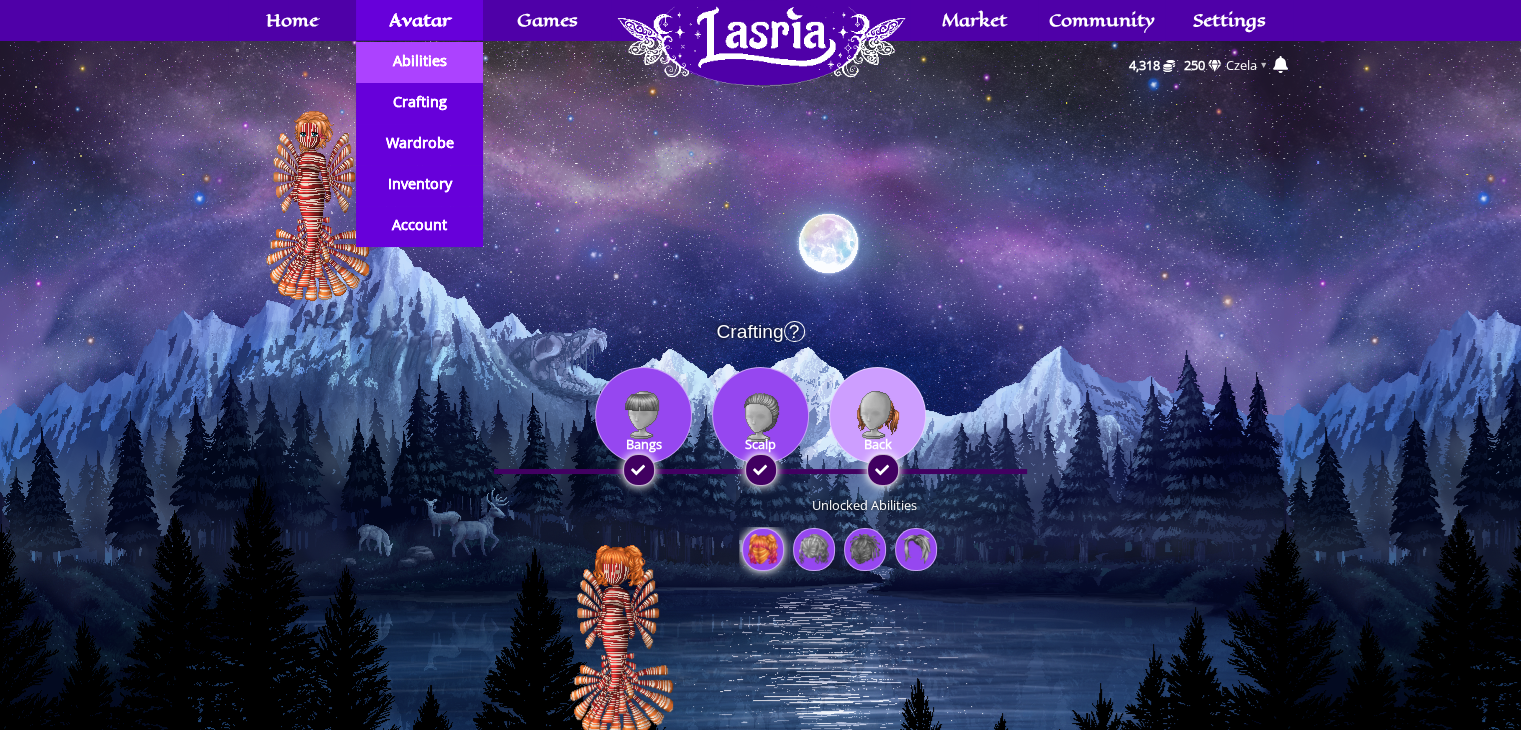 click on "Abilities" at bounding box center [419, 61] 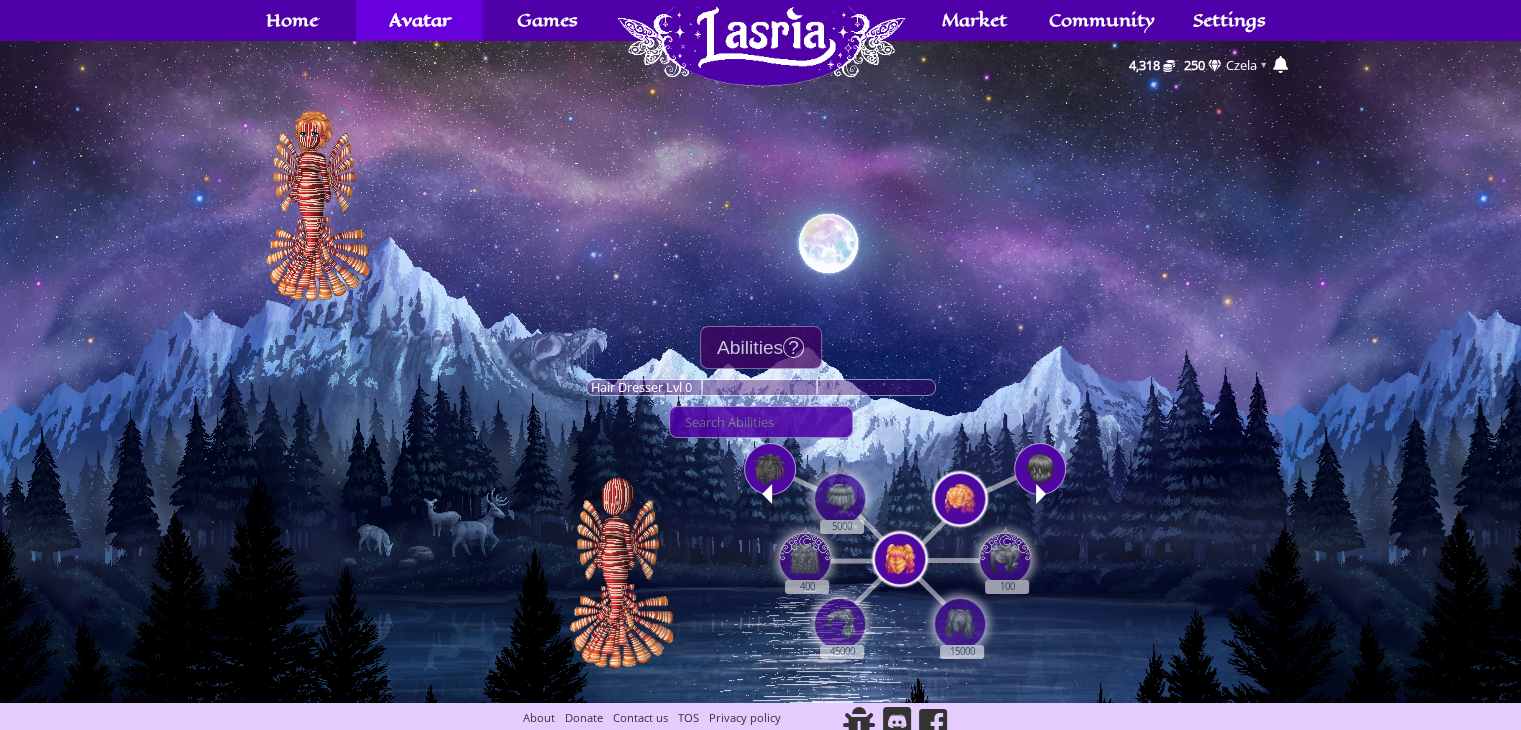 scroll, scrollTop: 12, scrollLeft: 0, axis: vertical 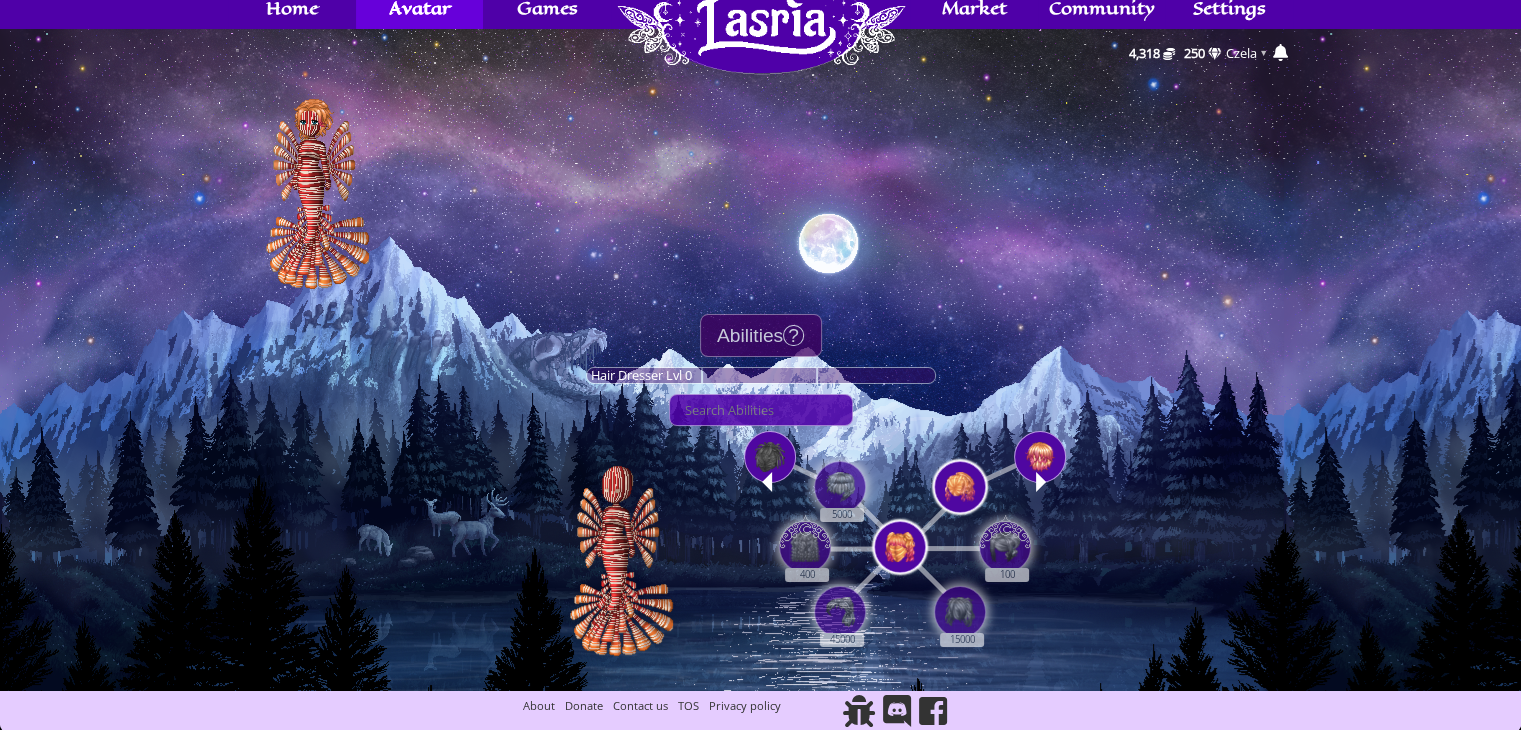 click at bounding box center [1041, 482] 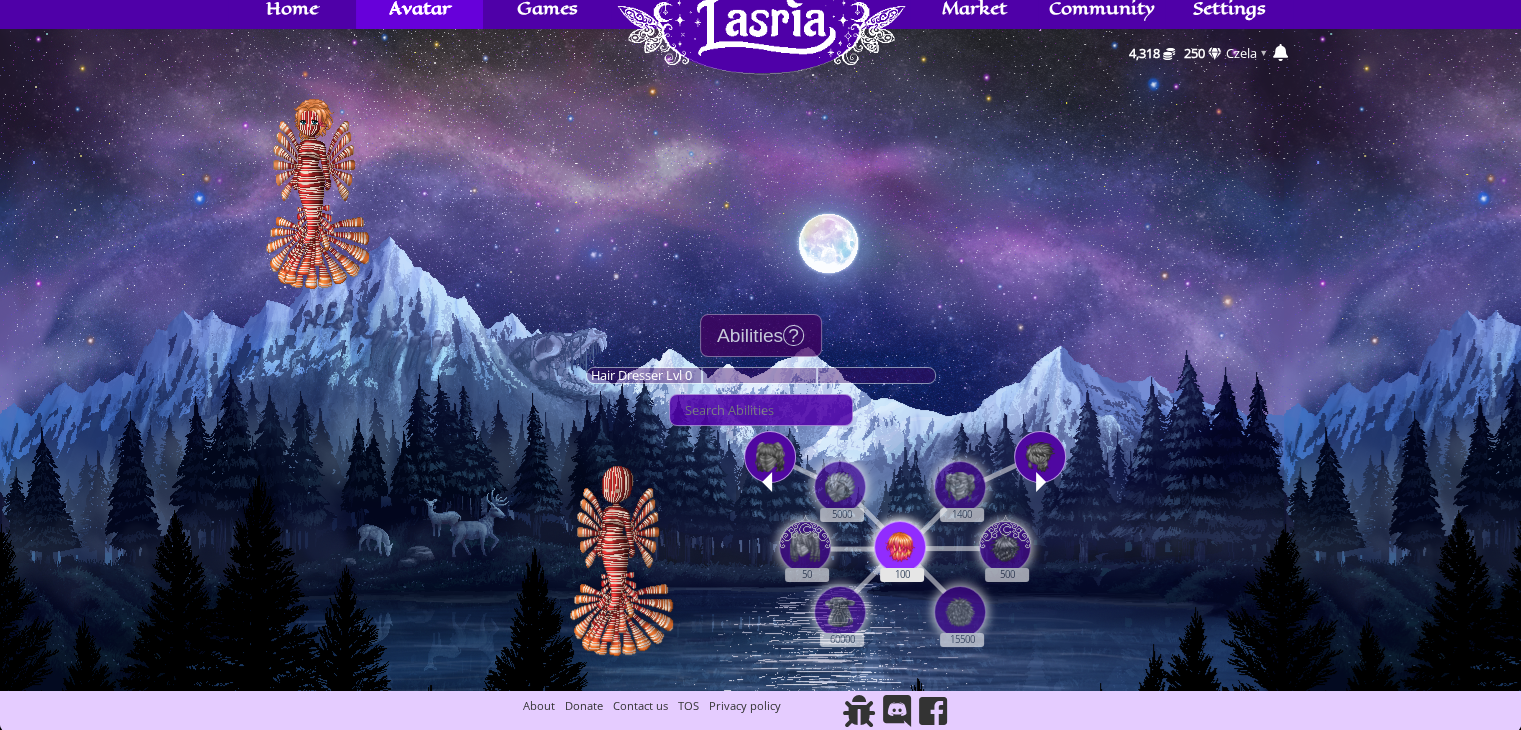 click at bounding box center [900, 547] 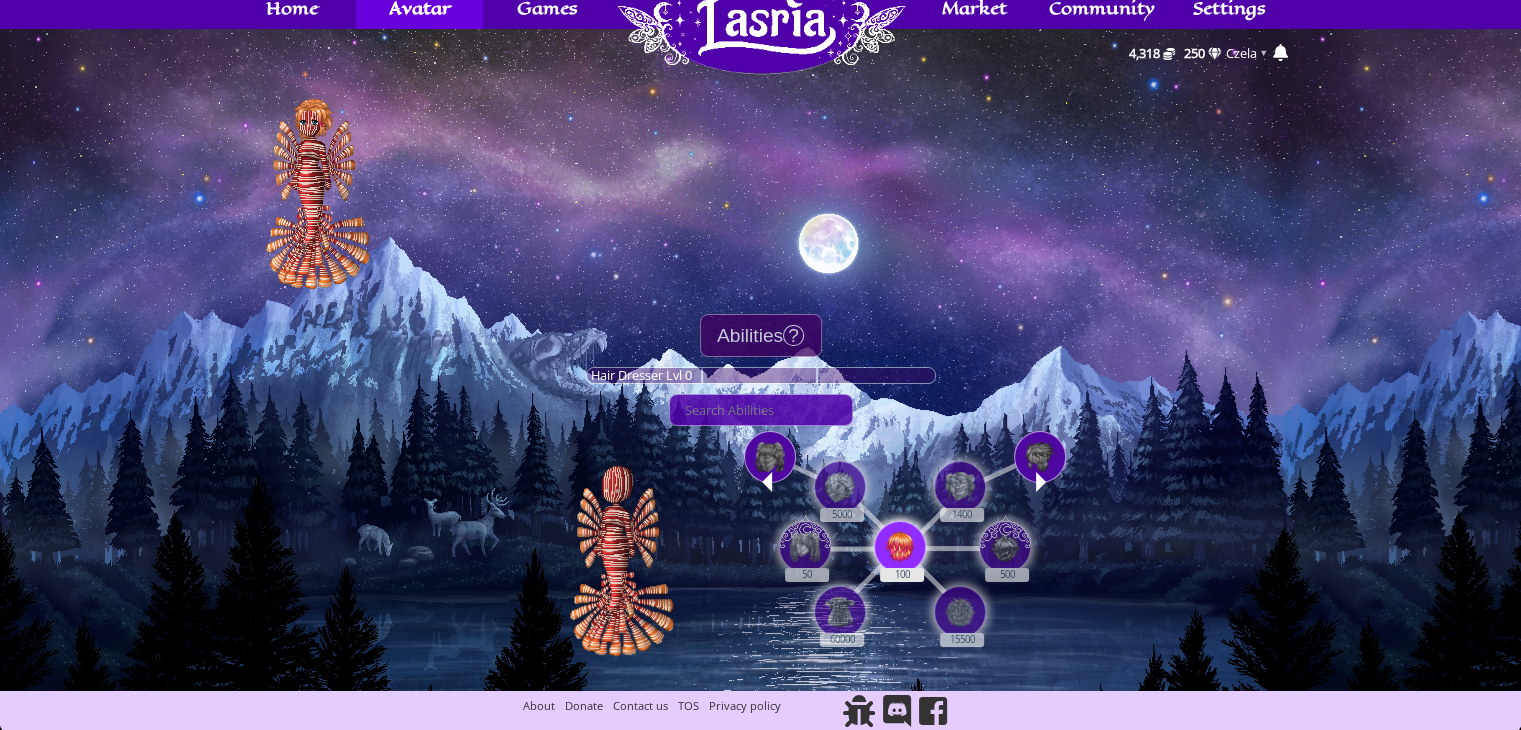 click on "100" at bounding box center (901, 536) 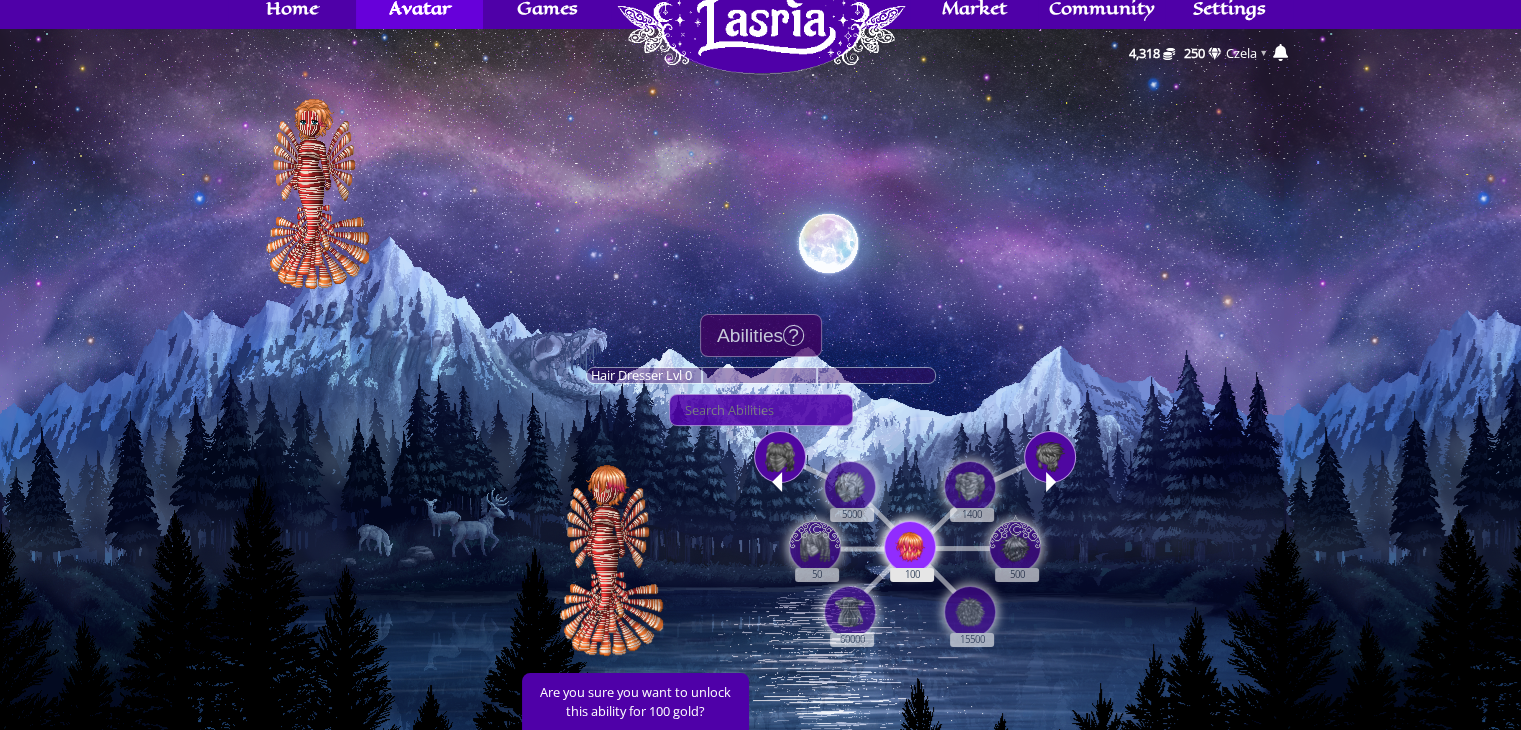 scroll, scrollTop: 116, scrollLeft: 0, axis: vertical 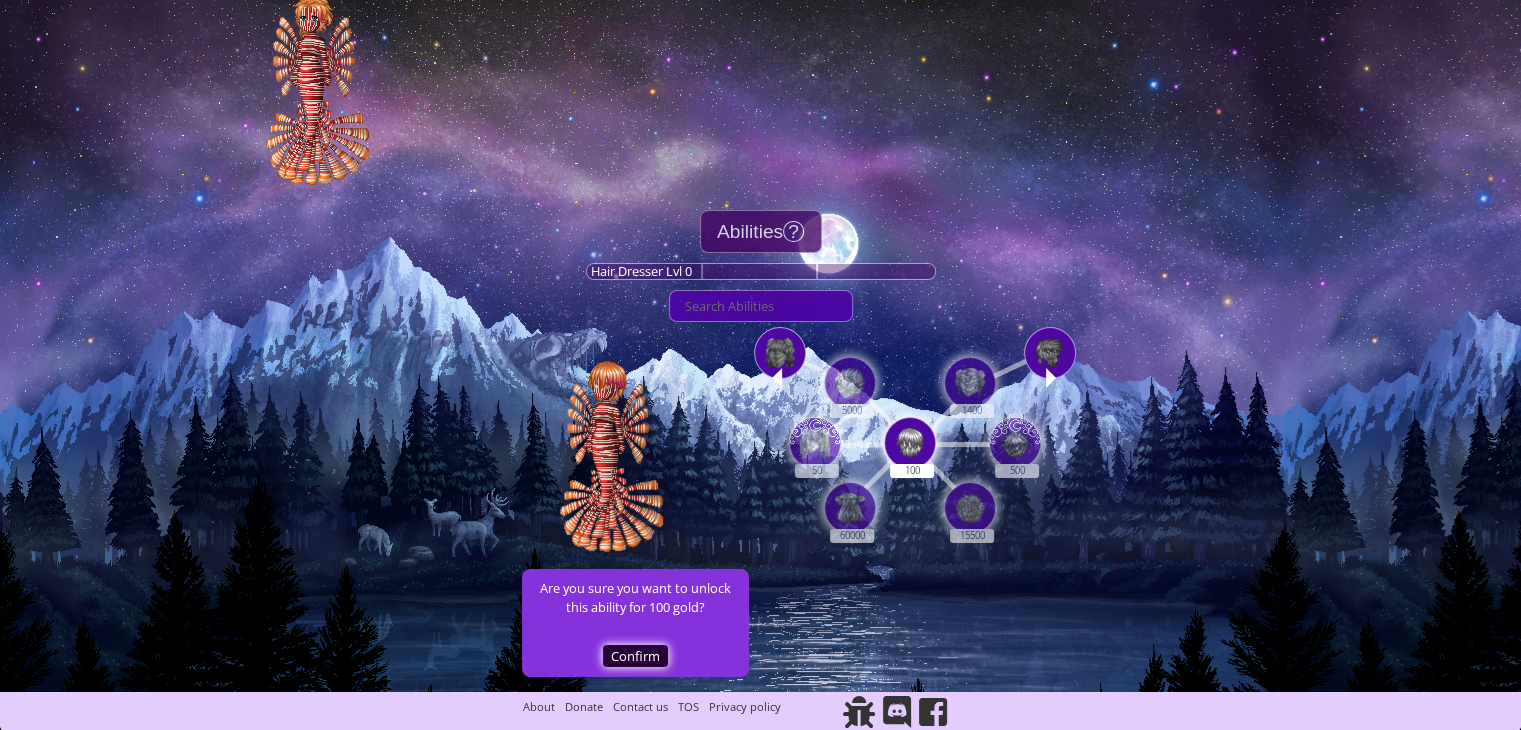 click on "Confirm" at bounding box center (635, 656) 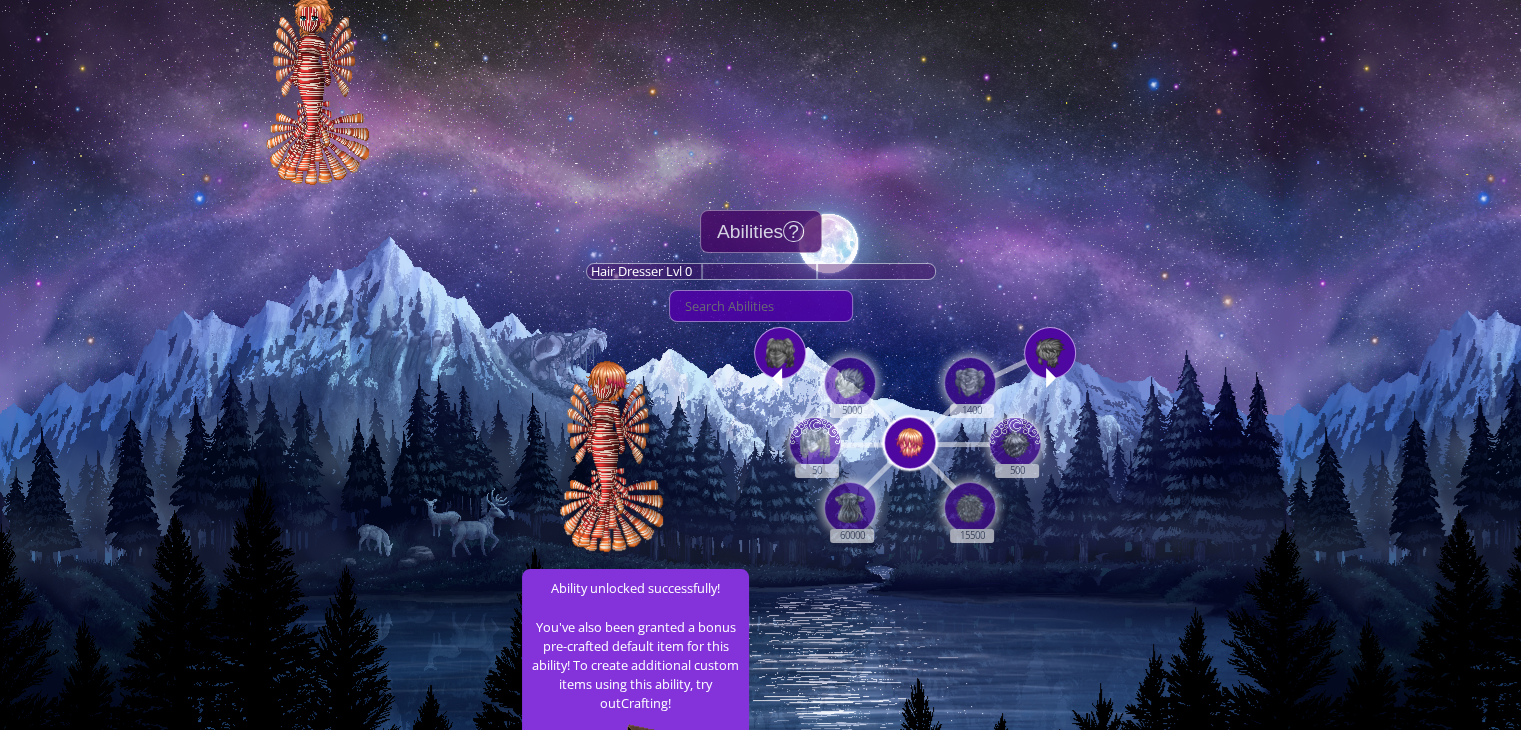 scroll, scrollTop: 252, scrollLeft: 0, axis: vertical 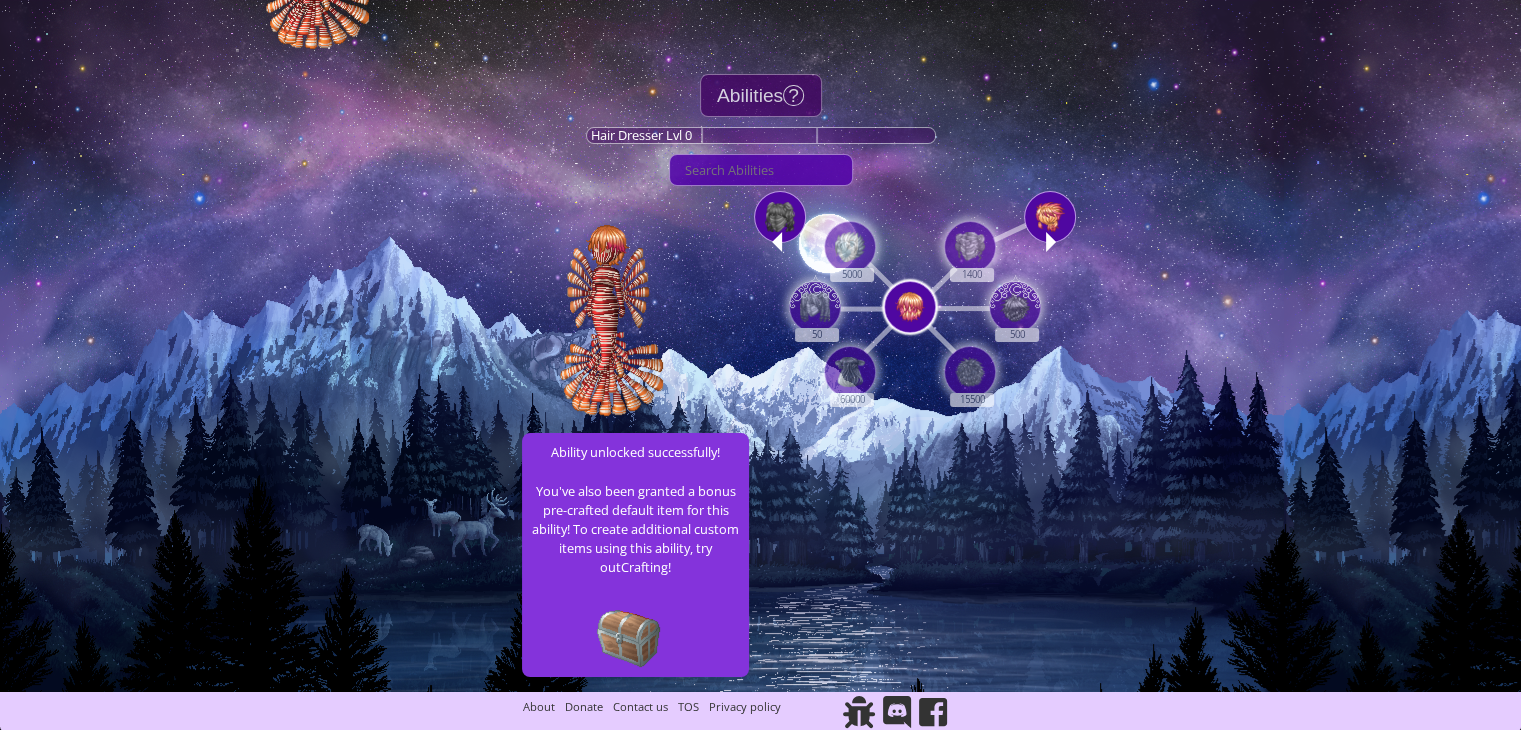 click at bounding box center (1051, 242) 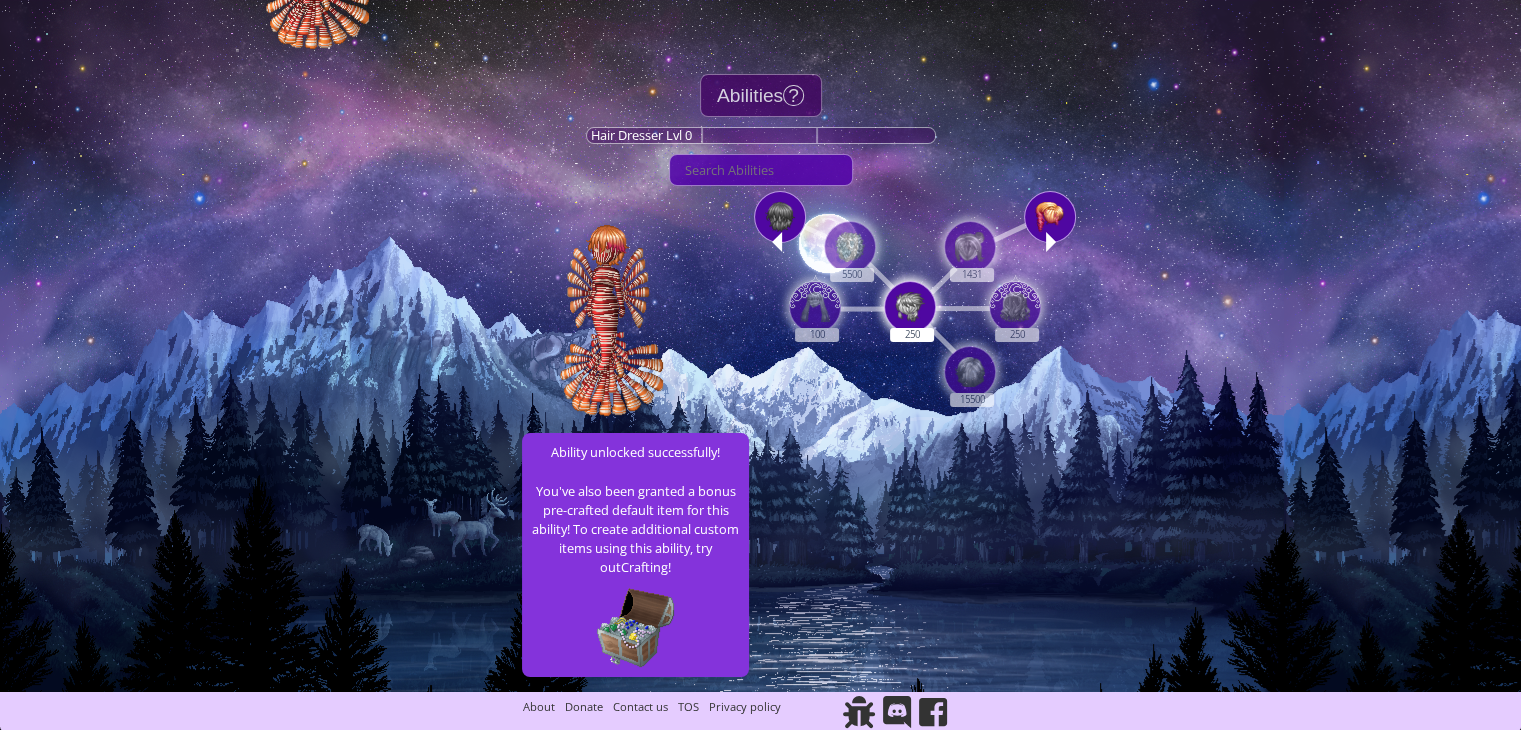 click at bounding box center (1051, 242) 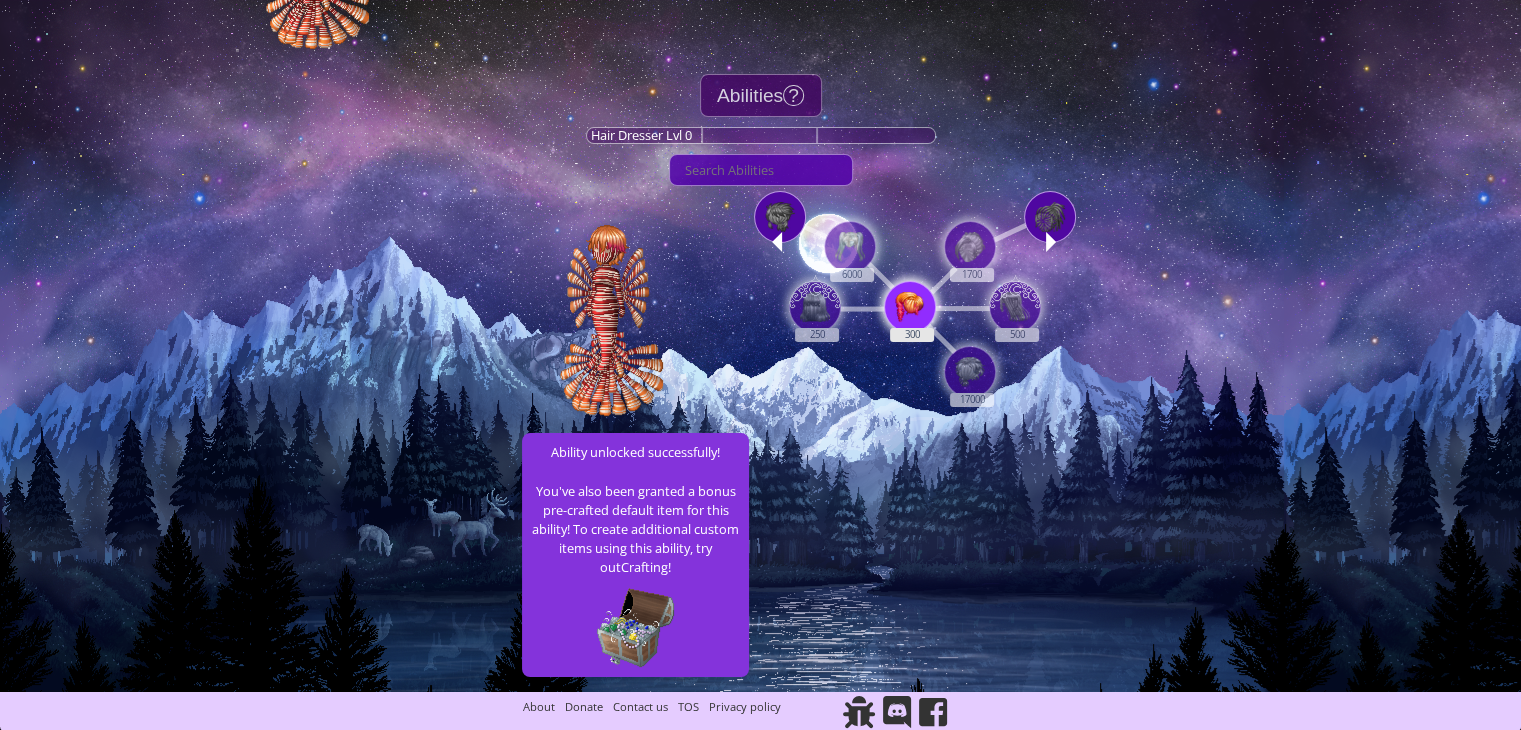click at bounding box center [910, 307] 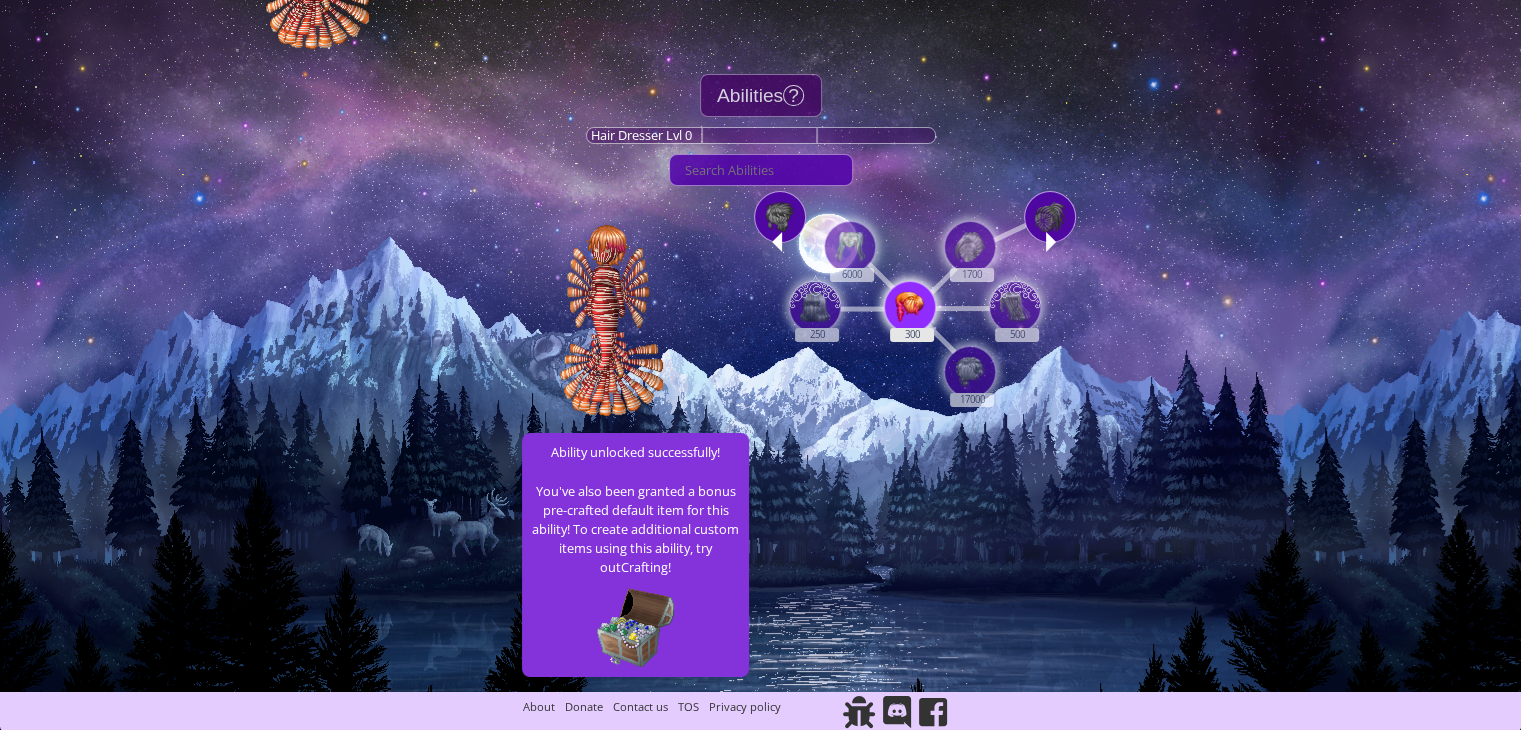 click on "300" at bounding box center [911, 296] 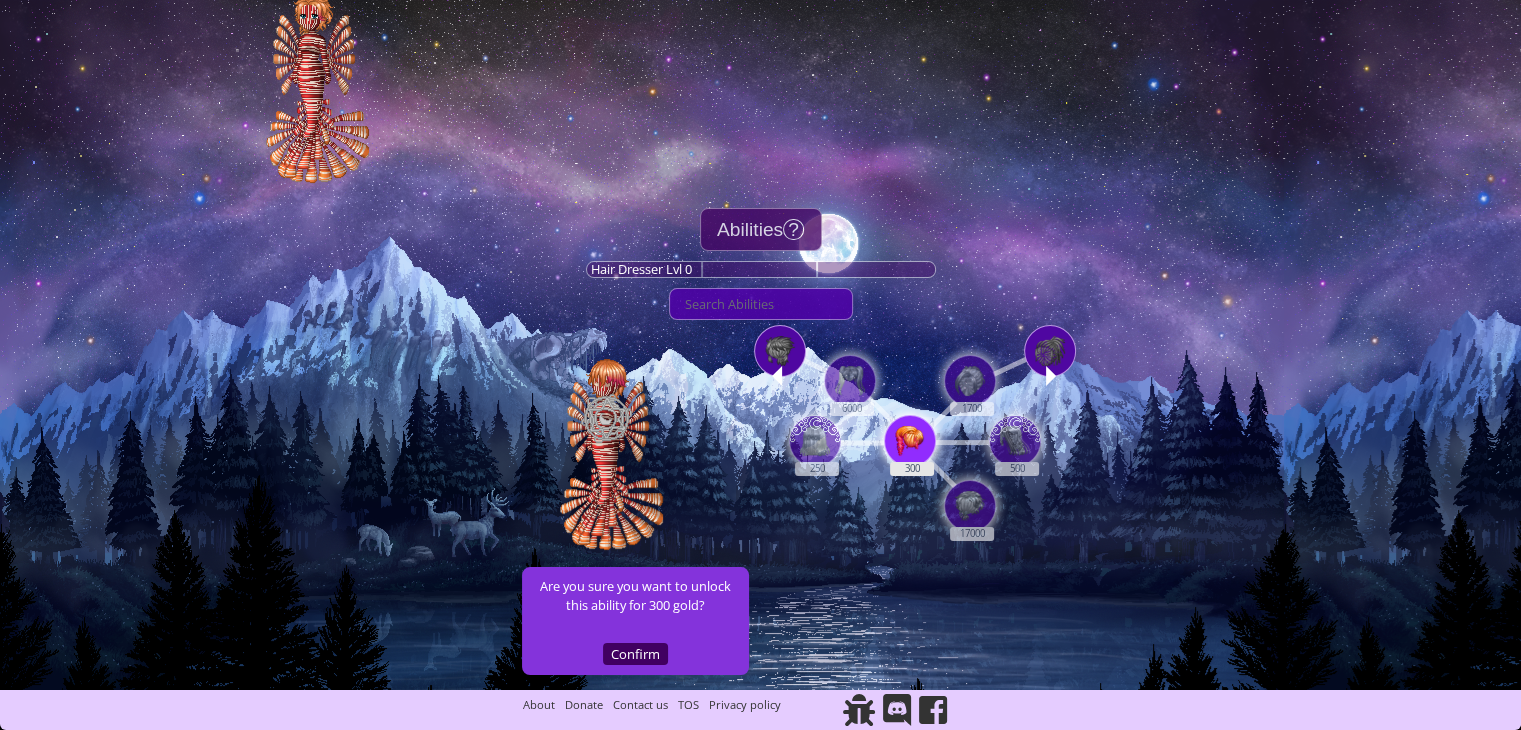 scroll, scrollTop: 116, scrollLeft: 0, axis: vertical 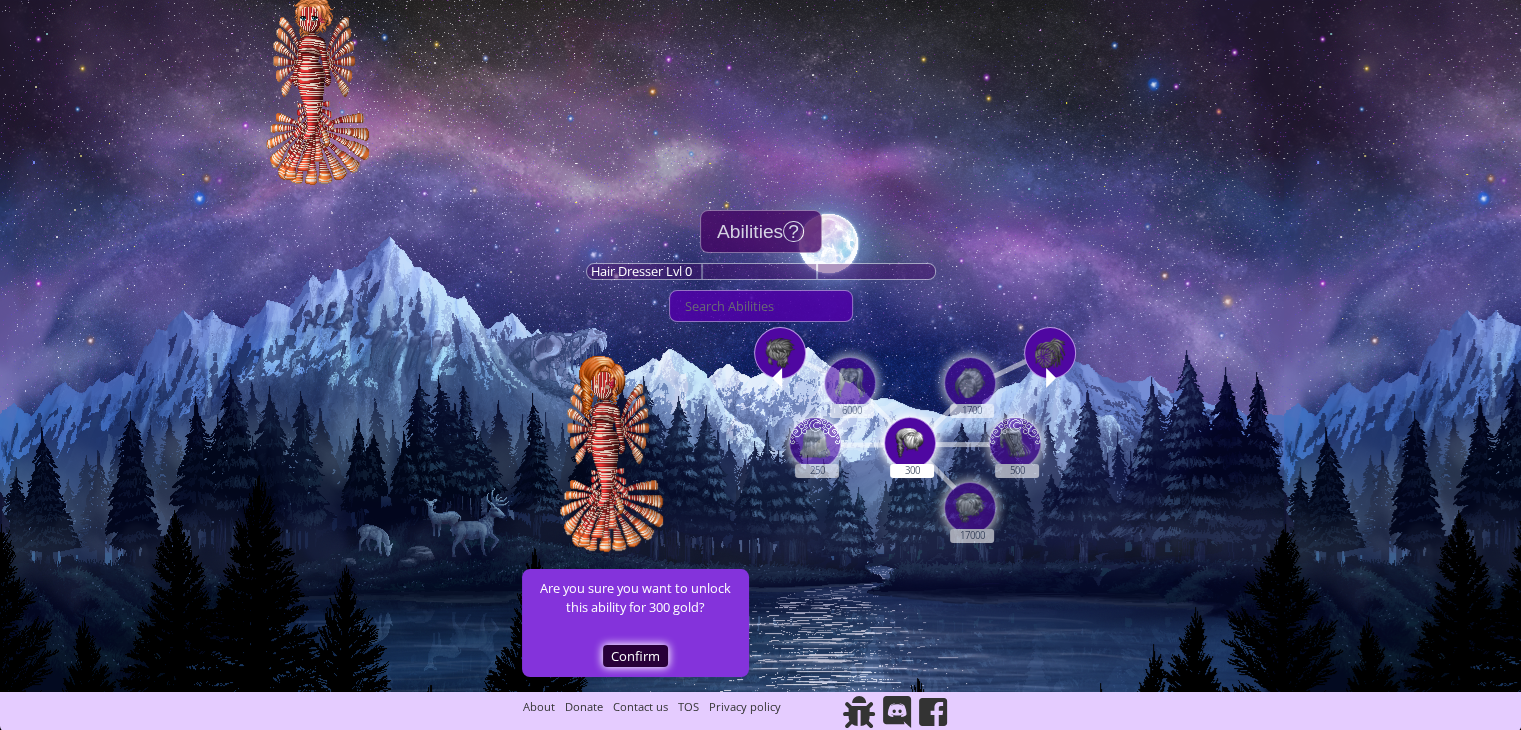 click on "Confirm" at bounding box center (635, 656) 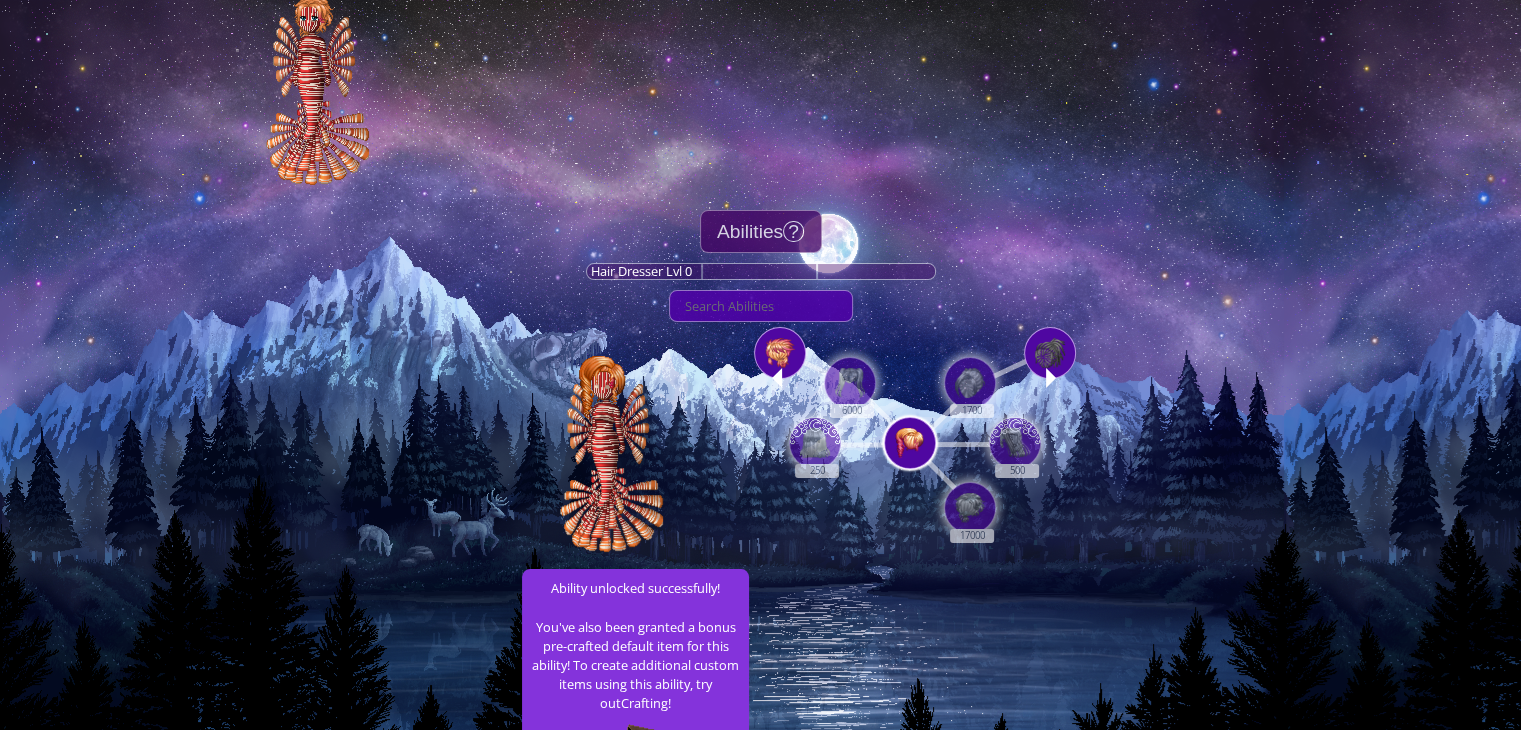 click at bounding box center (777, 378) 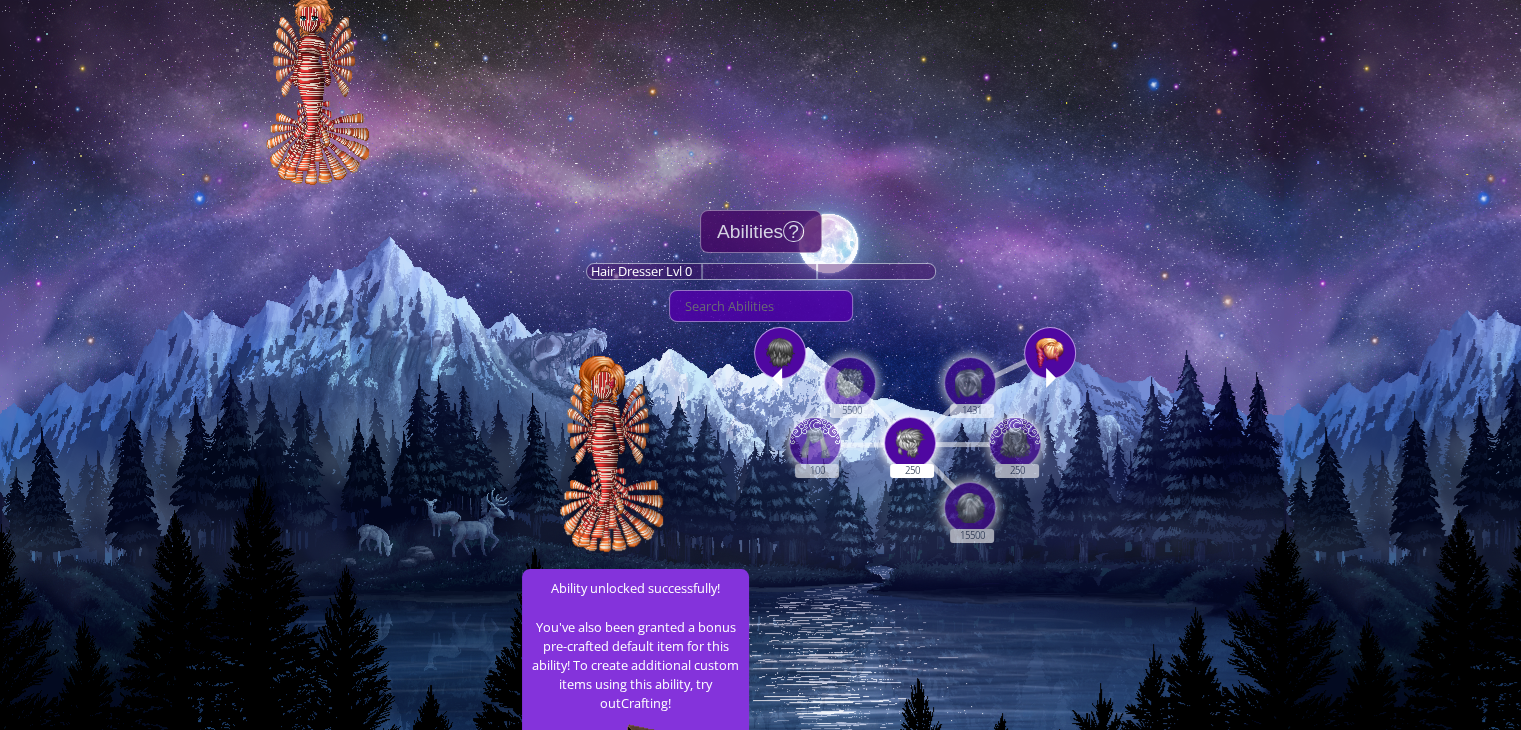 click at bounding box center (1051, 378) 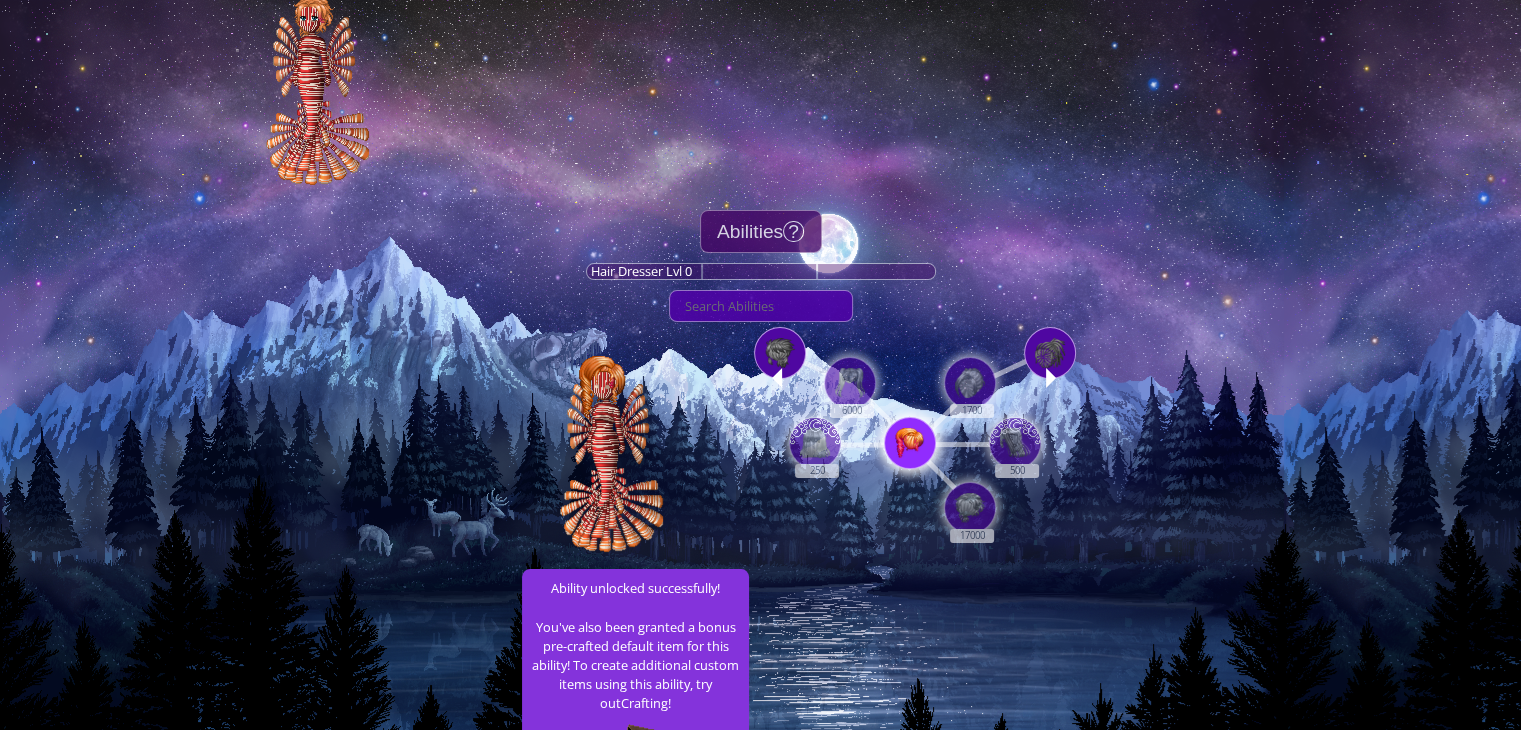 click at bounding box center [910, 443] 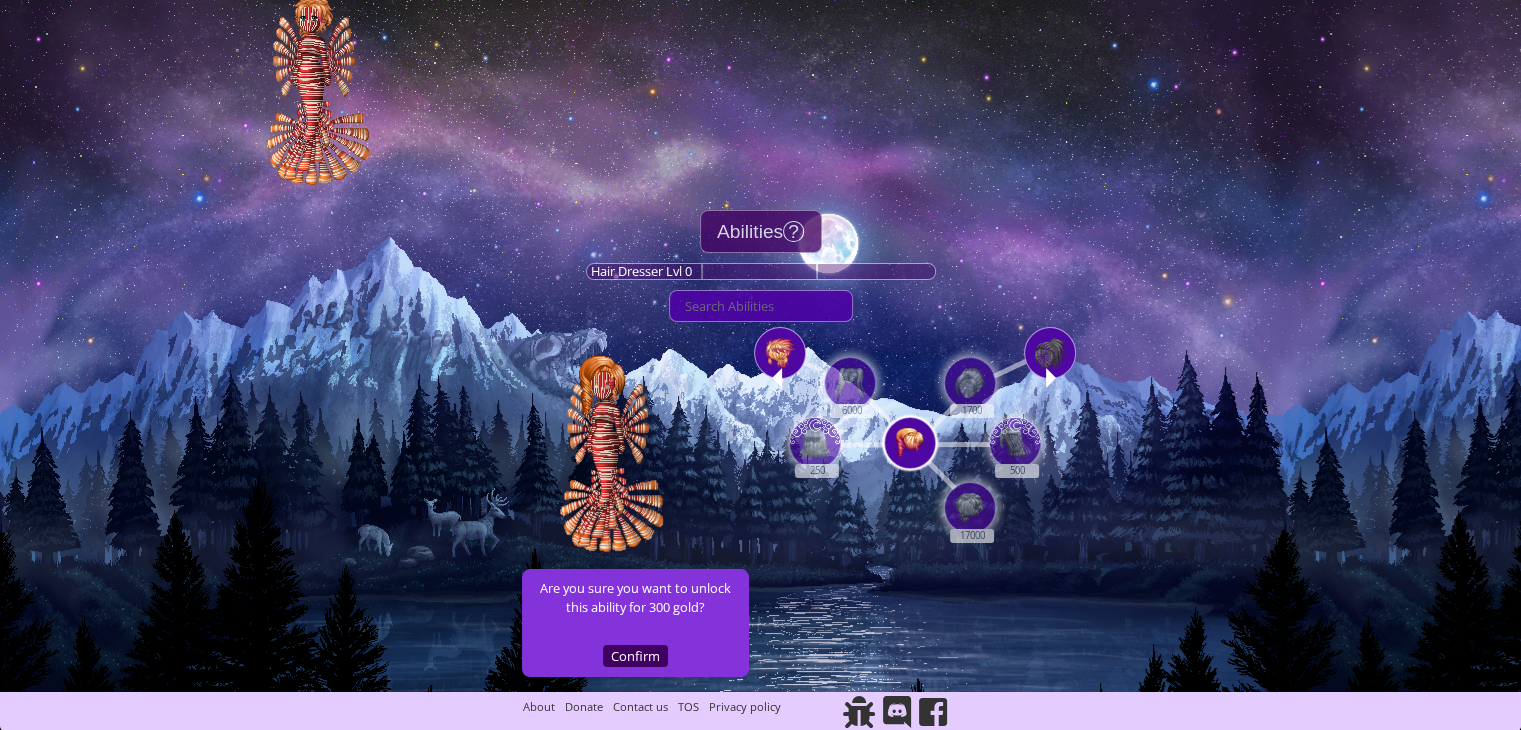 click at bounding box center [777, 378] 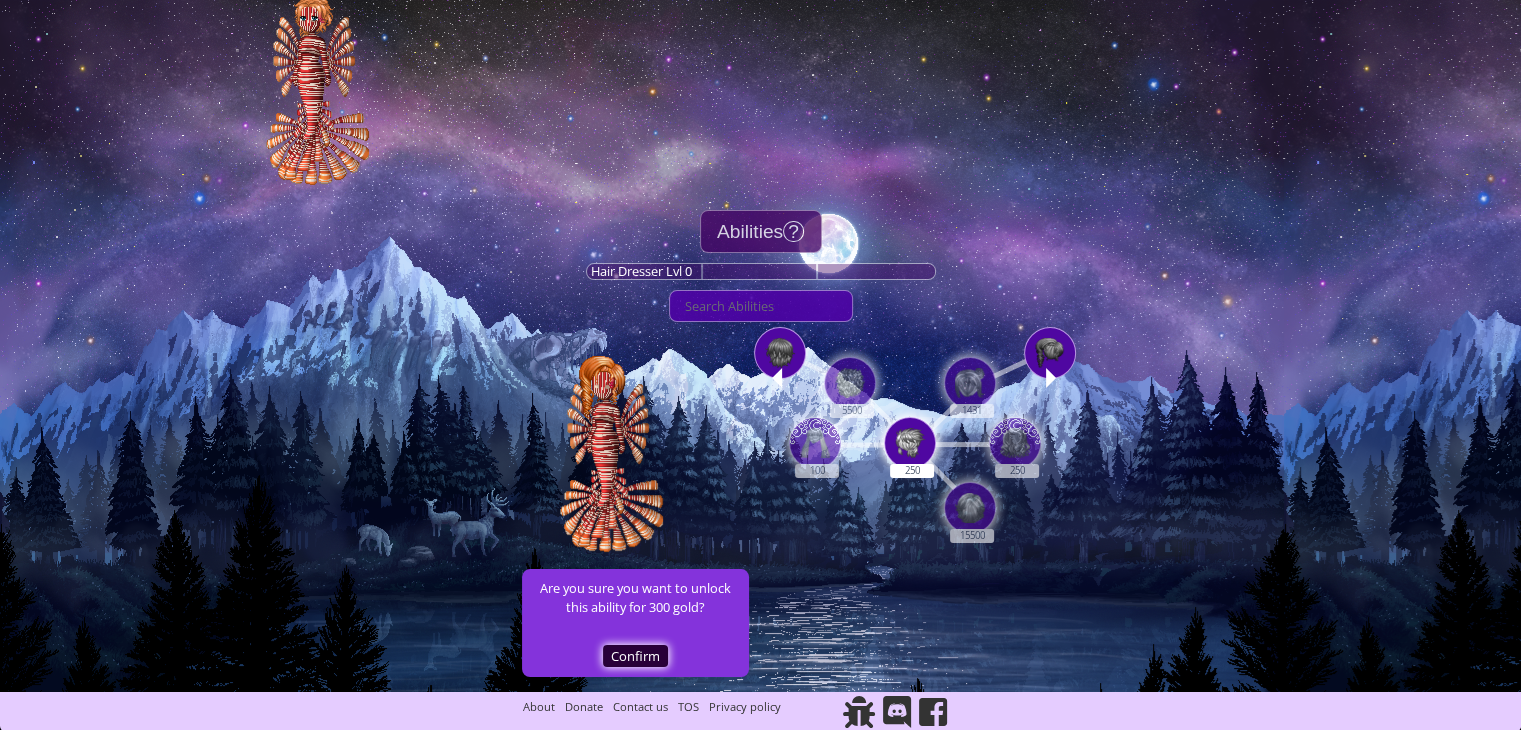 click on "Confirm" at bounding box center (635, 656) 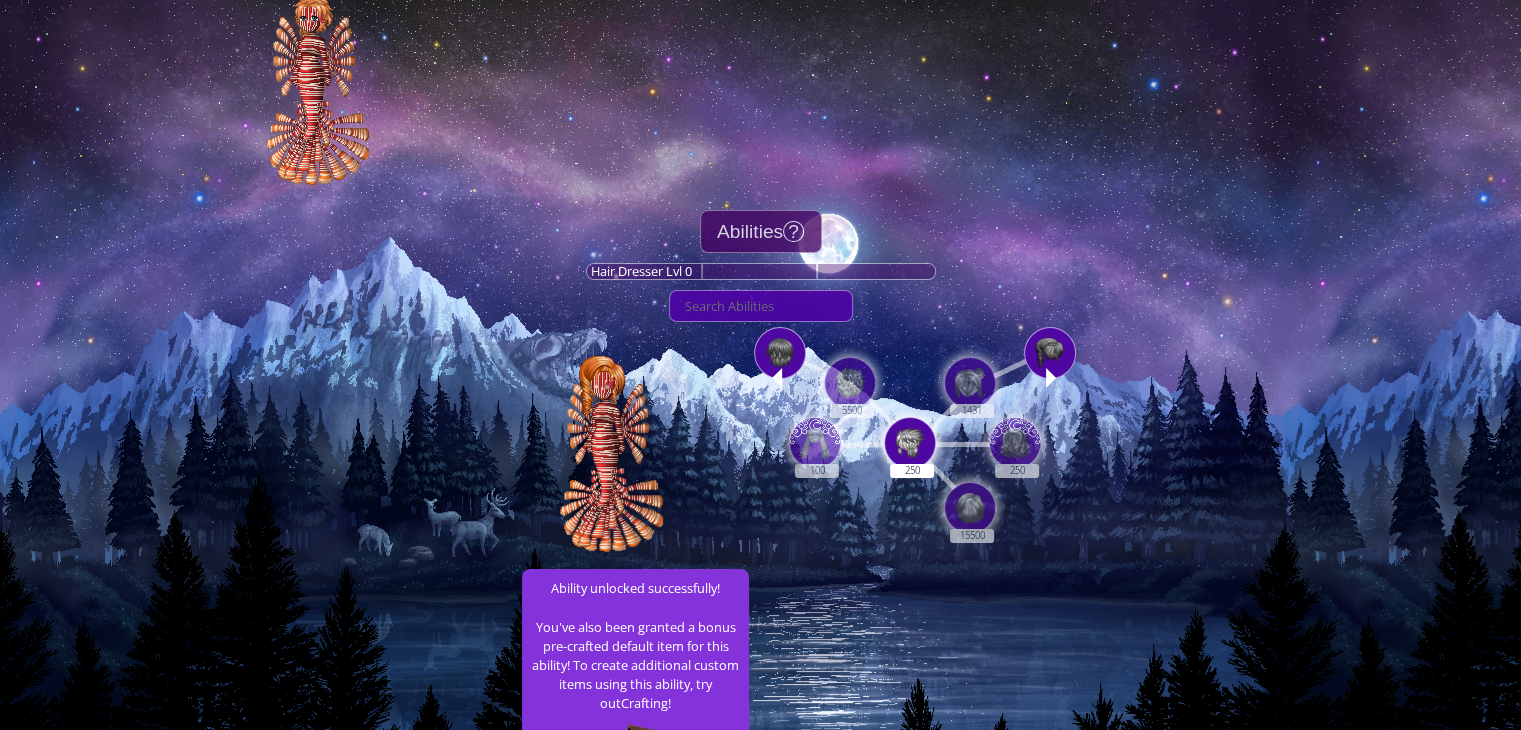 scroll, scrollTop: 252, scrollLeft: 0, axis: vertical 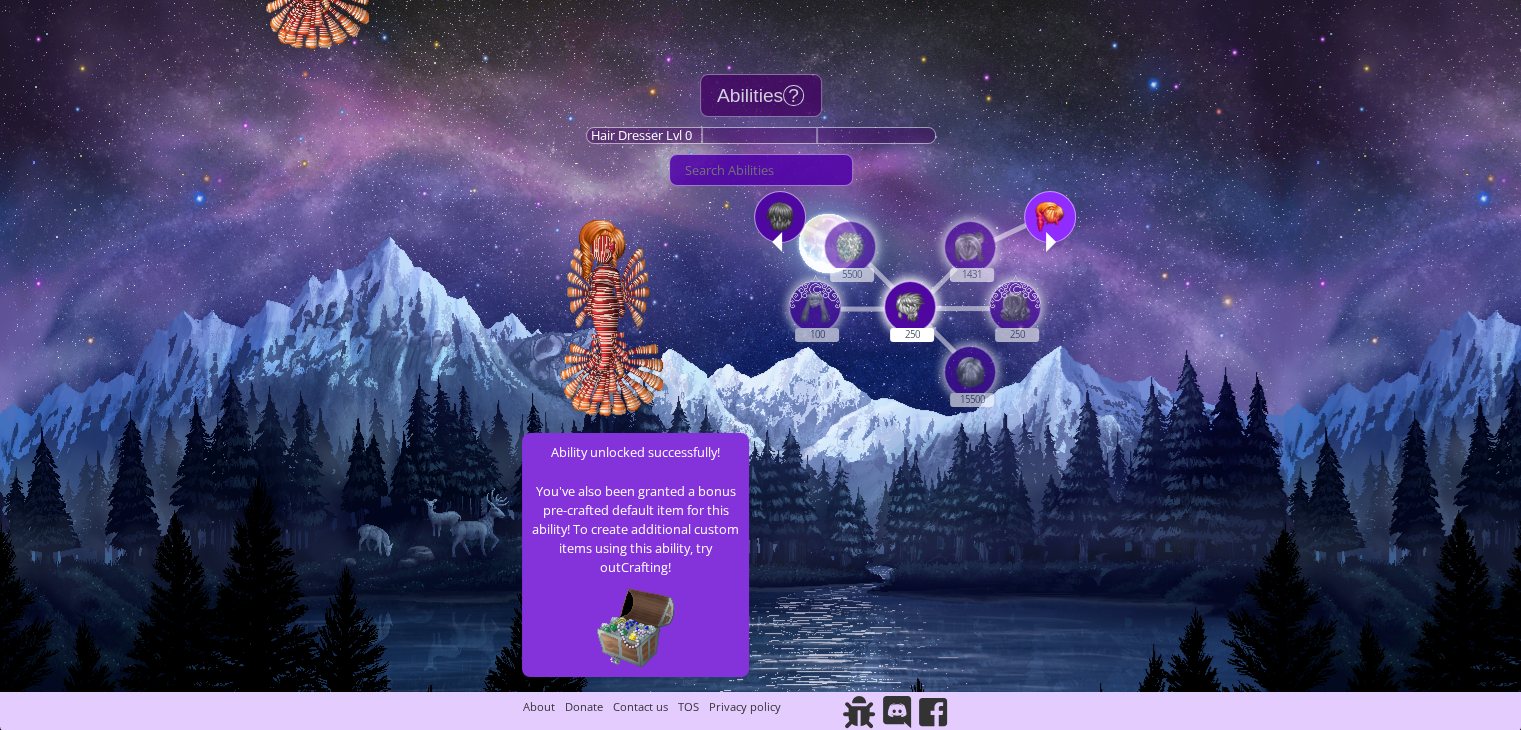 click at bounding box center (1050, 217) 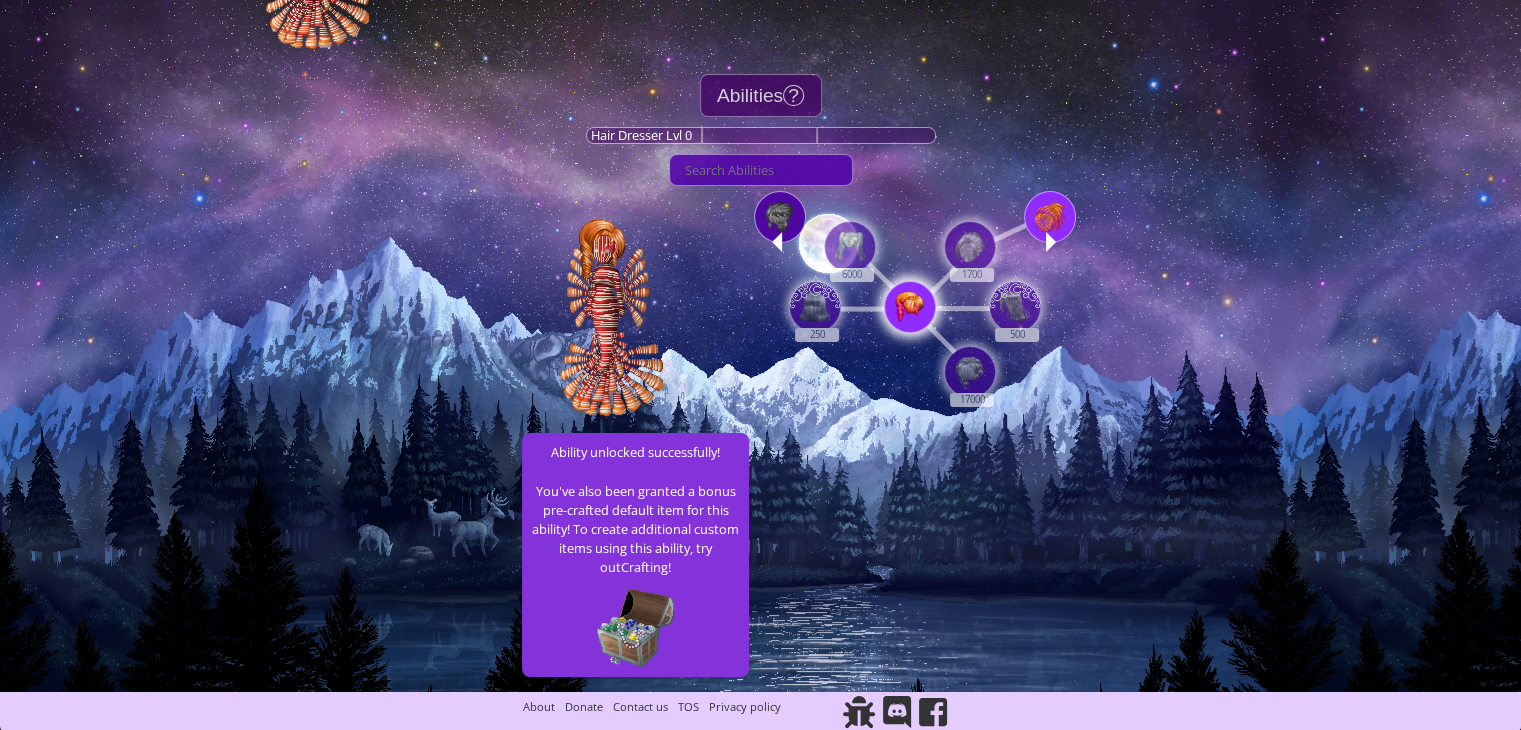 click at bounding box center (910, 307) 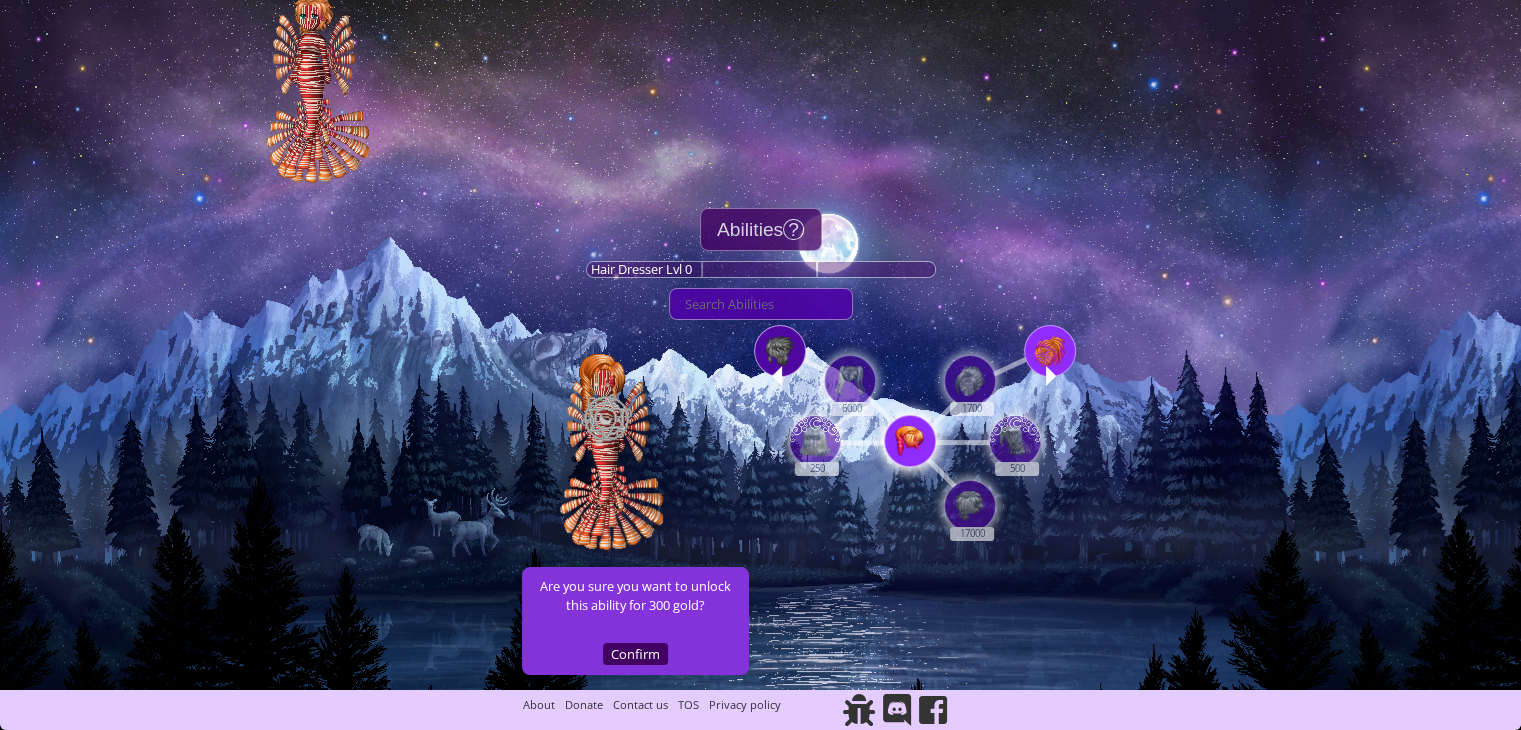 scroll, scrollTop: 116, scrollLeft: 0, axis: vertical 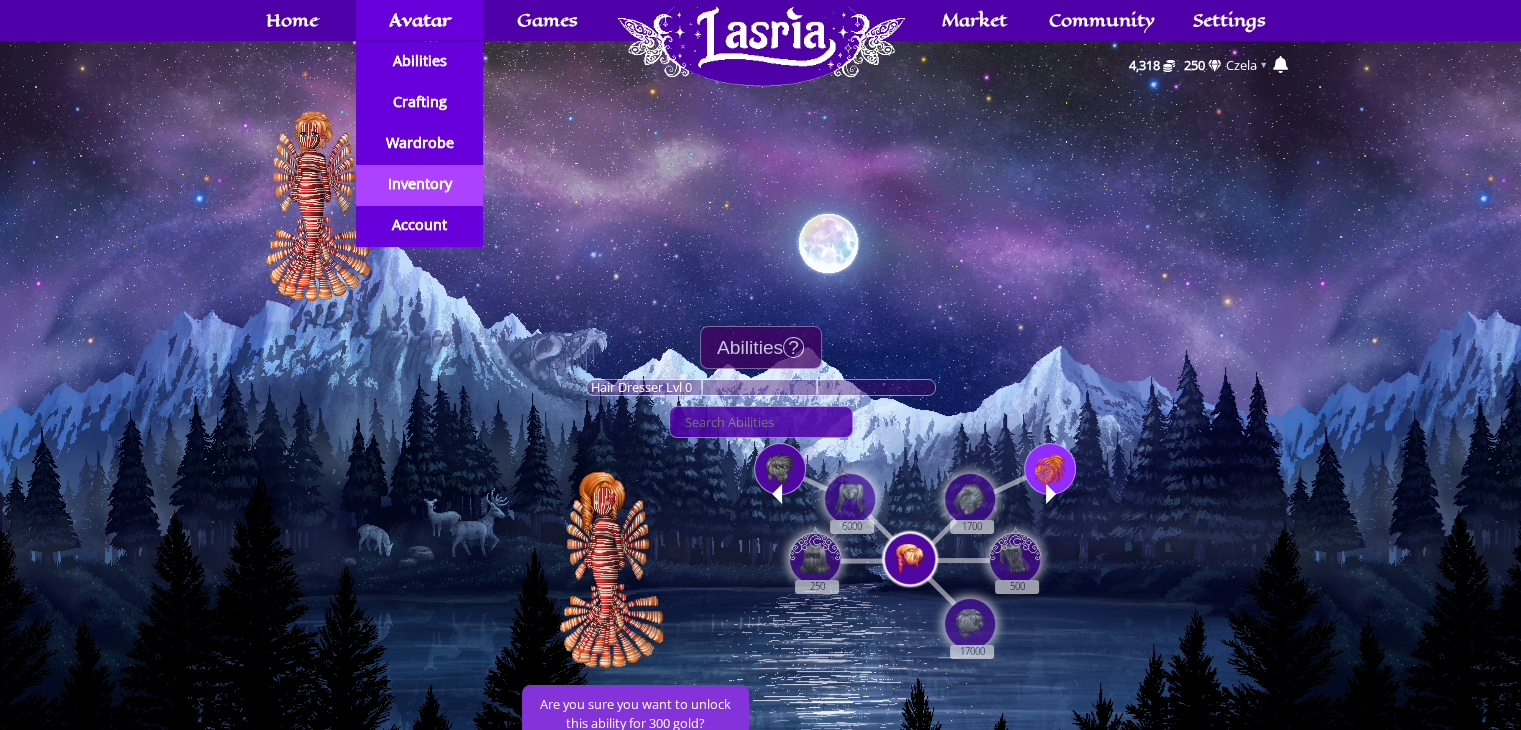 click on "Inventory" at bounding box center (419, 184) 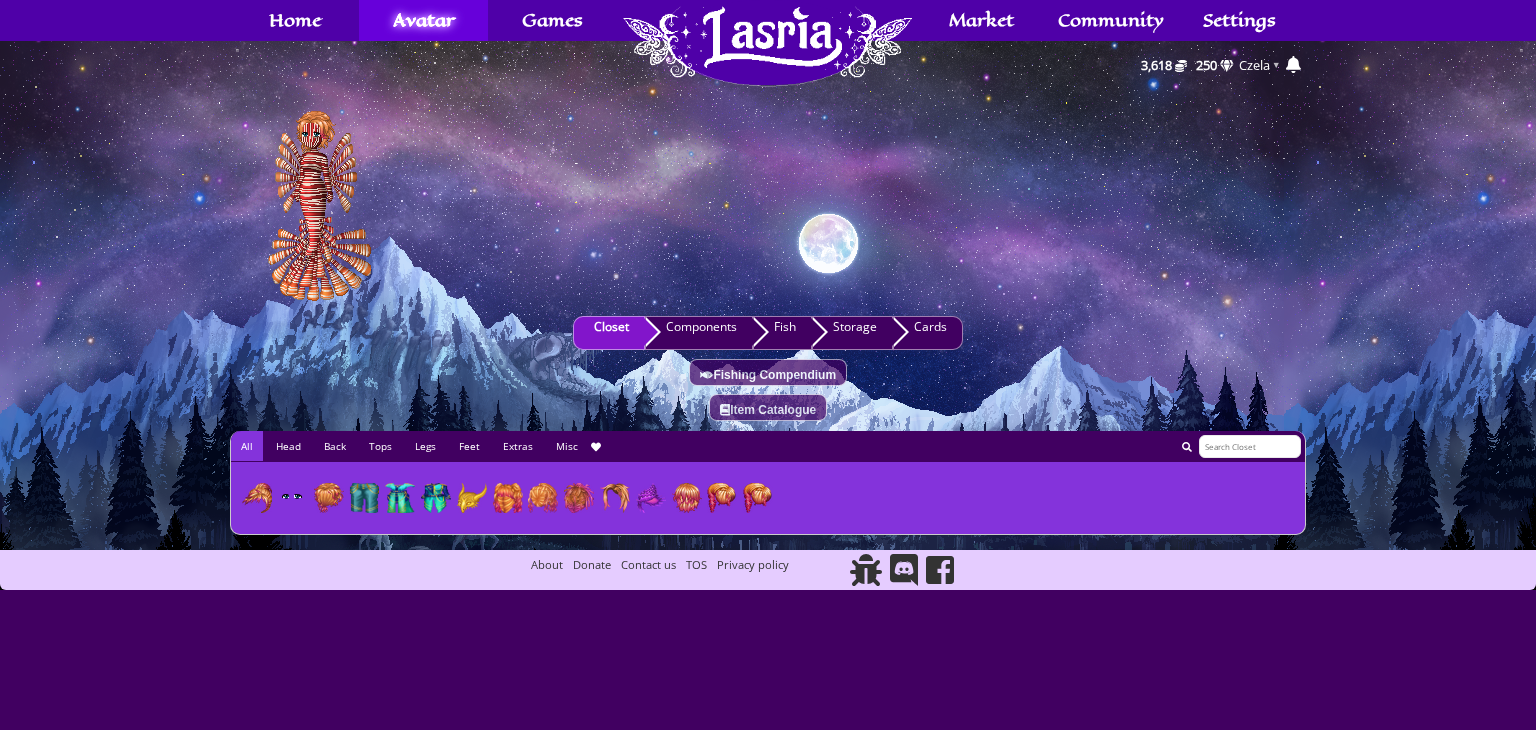 scroll, scrollTop: 0, scrollLeft: 0, axis: both 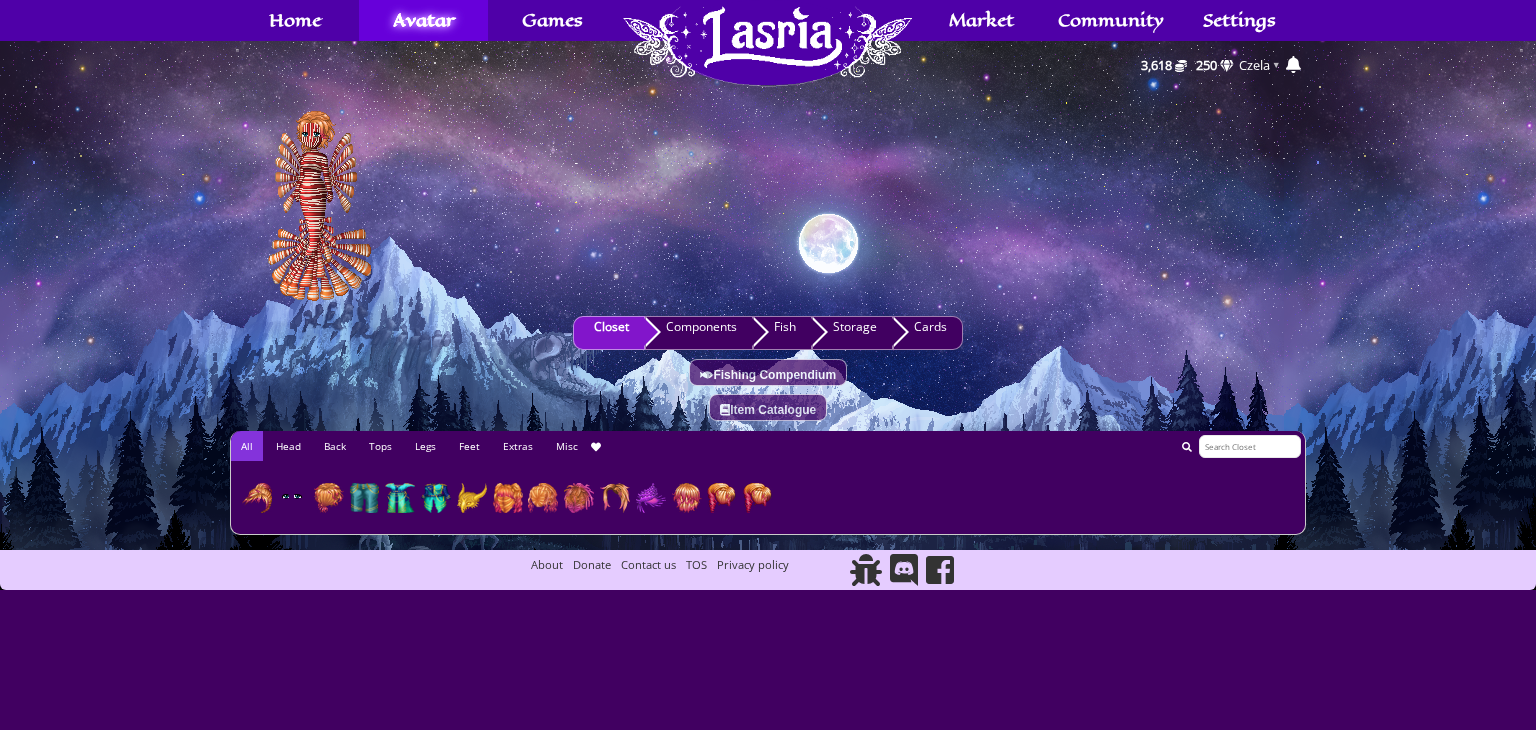click at bounding box center (329, 498) 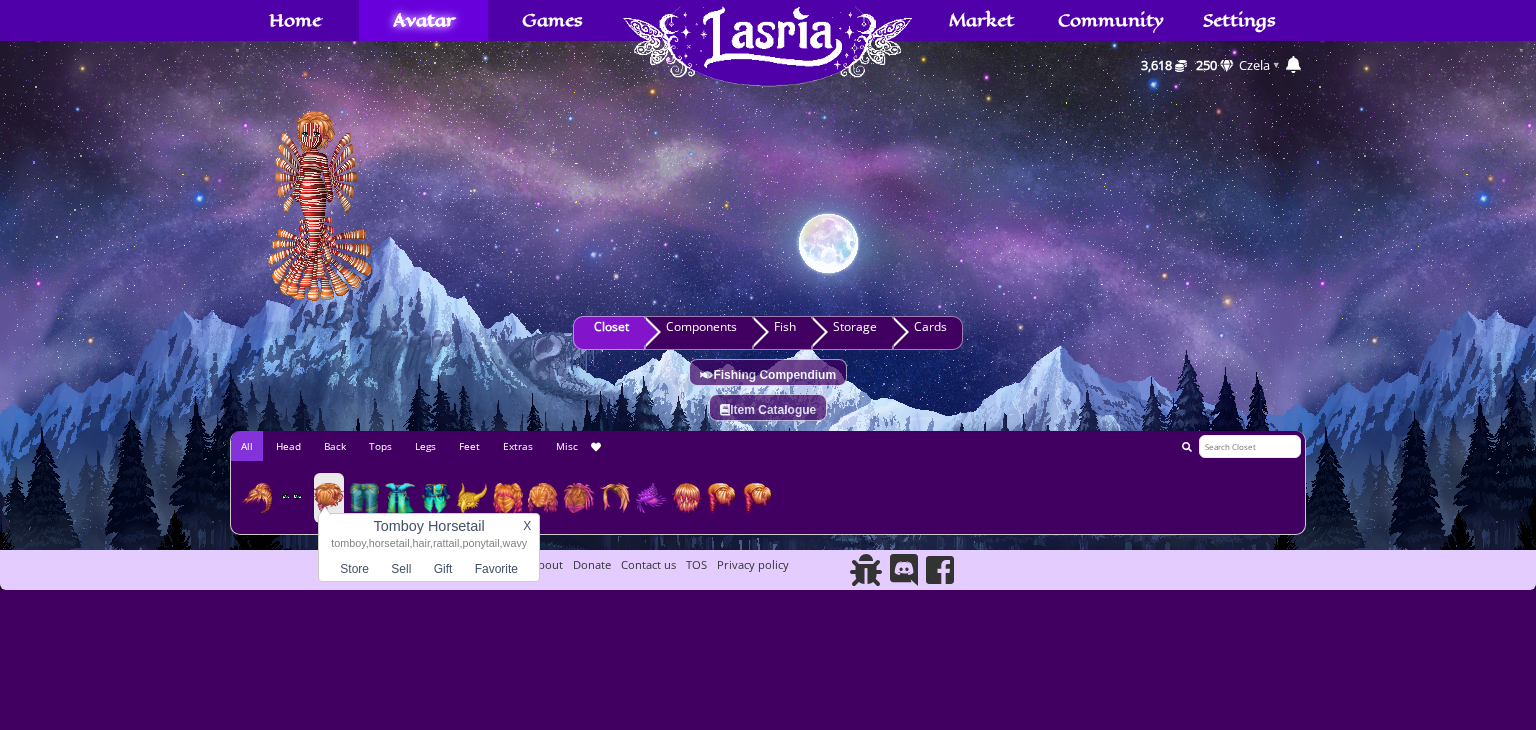 click at bounding box center (257, 498) 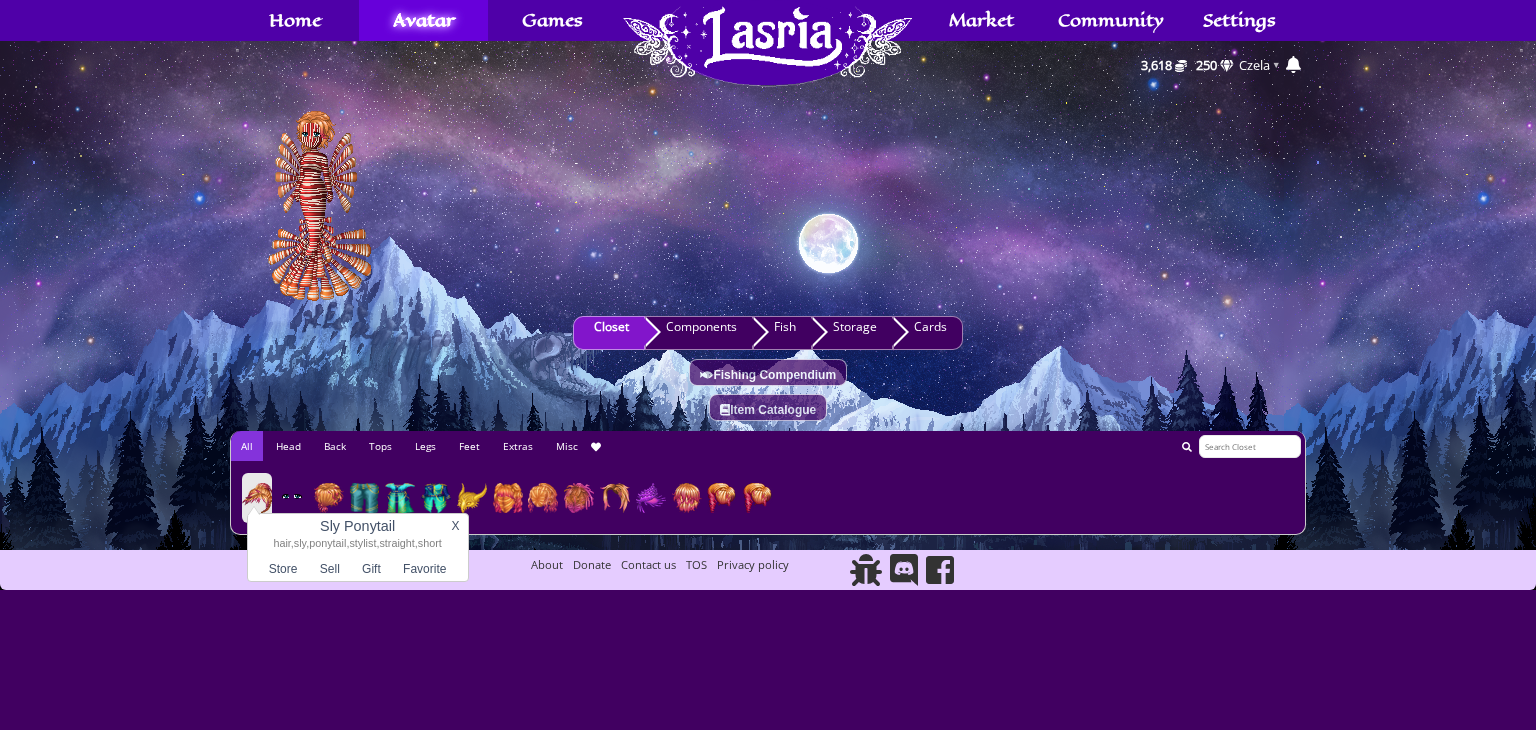 click at bounding box center (329, 498) 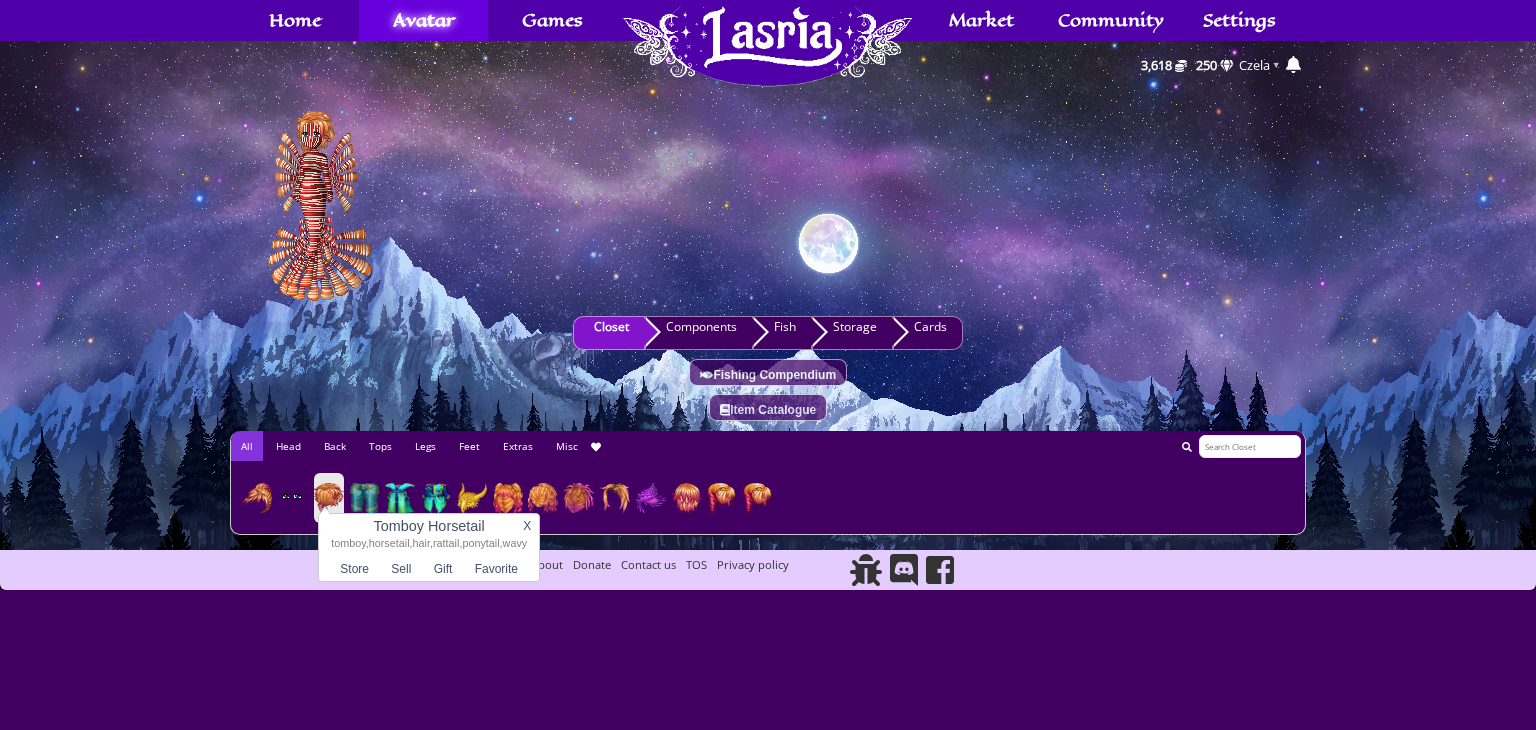click at bounding box center [508, 498] 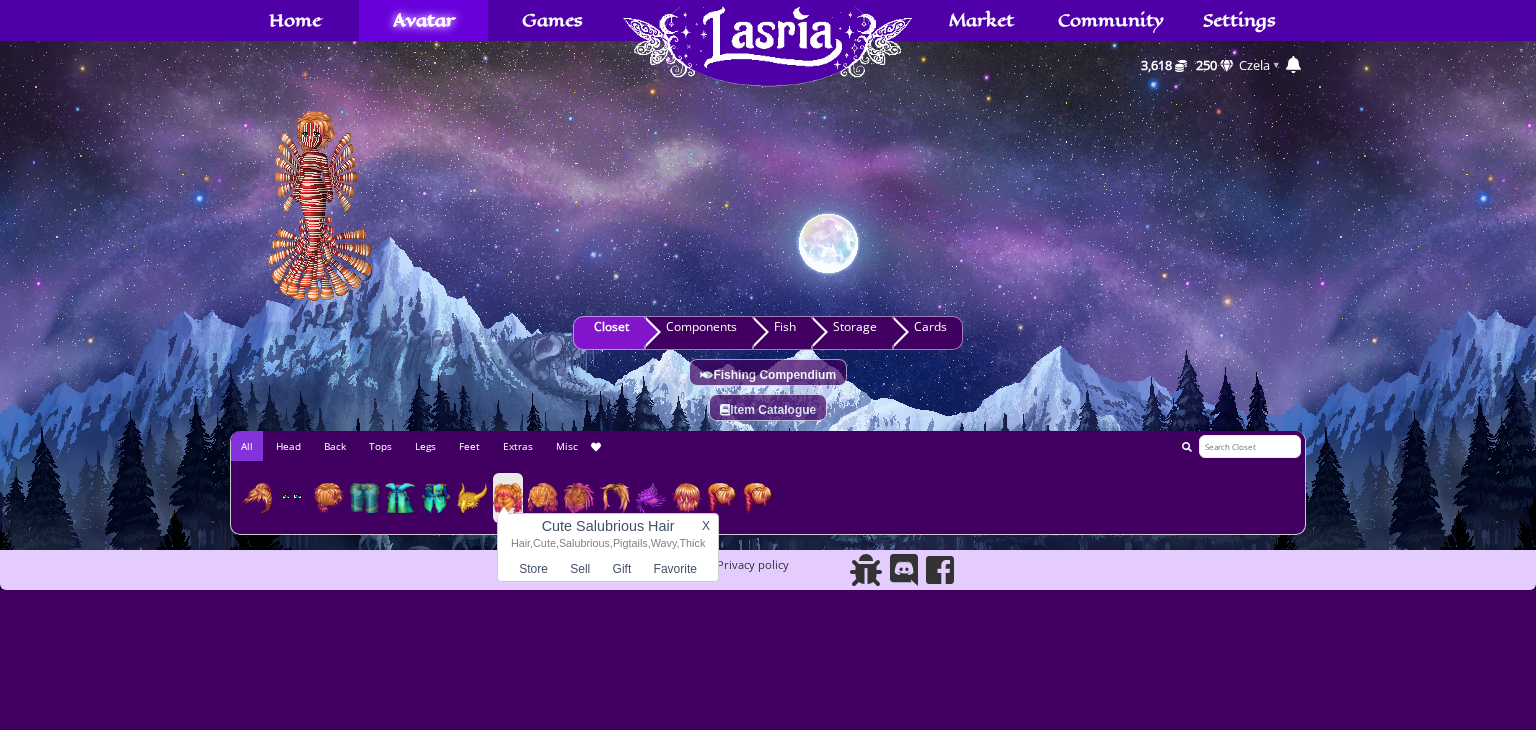 click at bounding box center (543, 498) 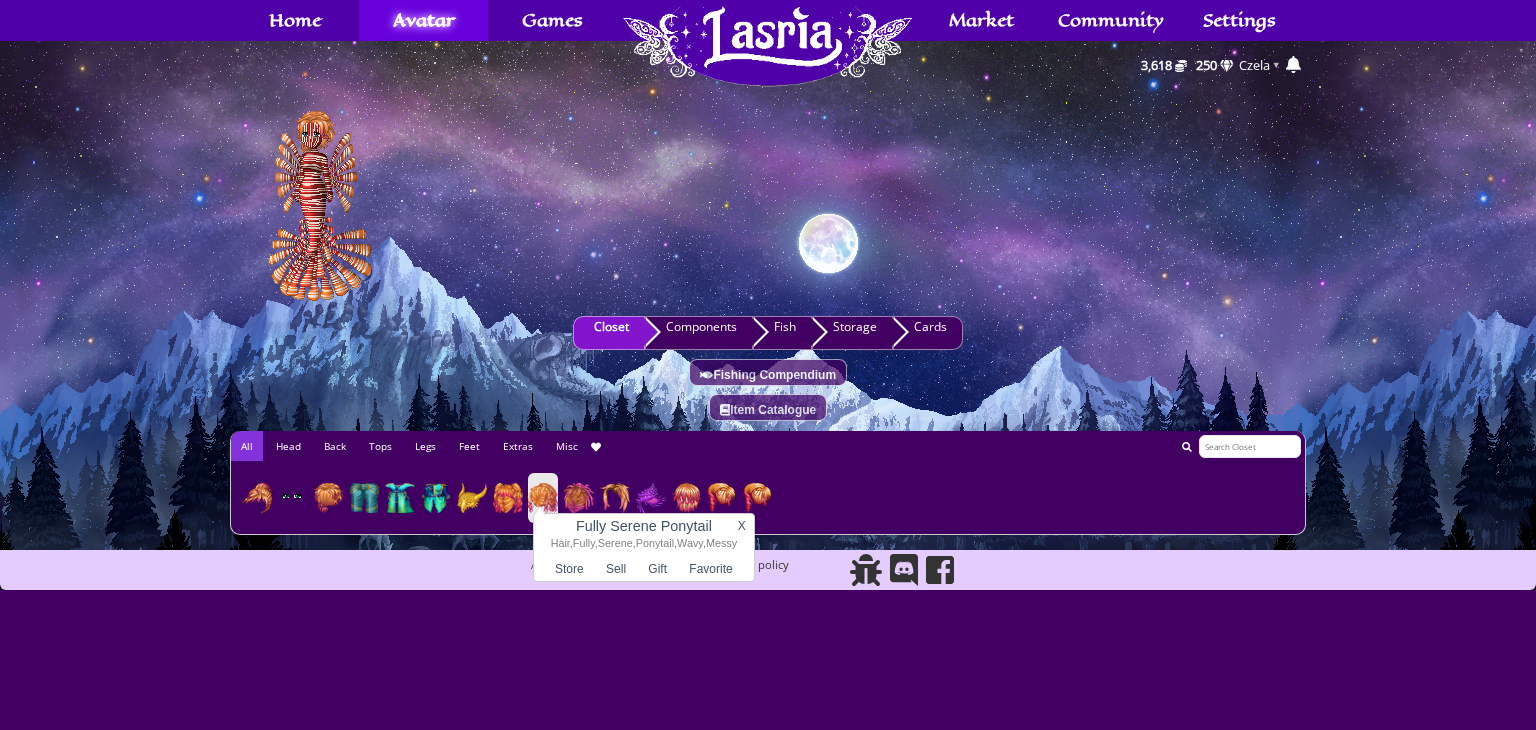 click at bounding box center (579, 498) 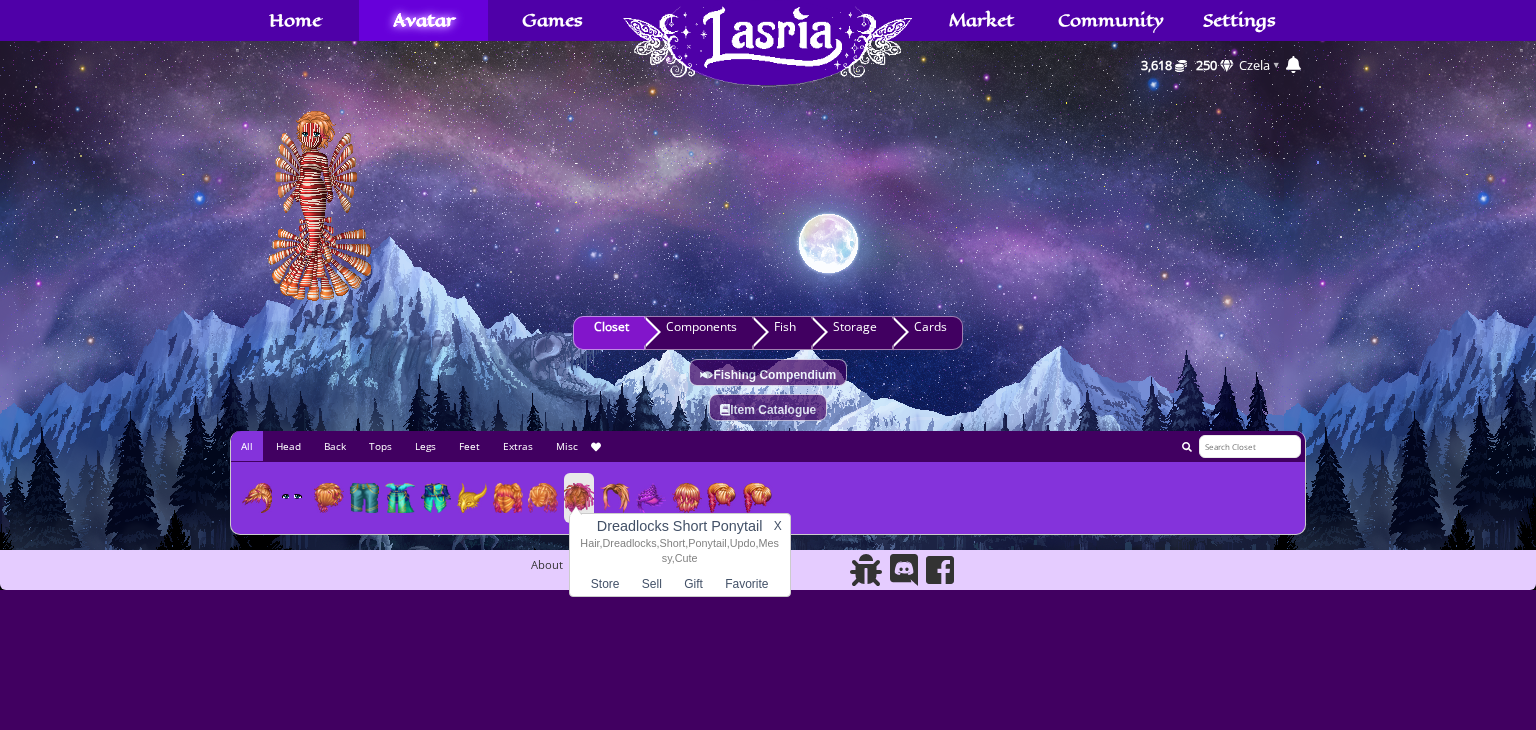 click at bounding box center [767, 186] 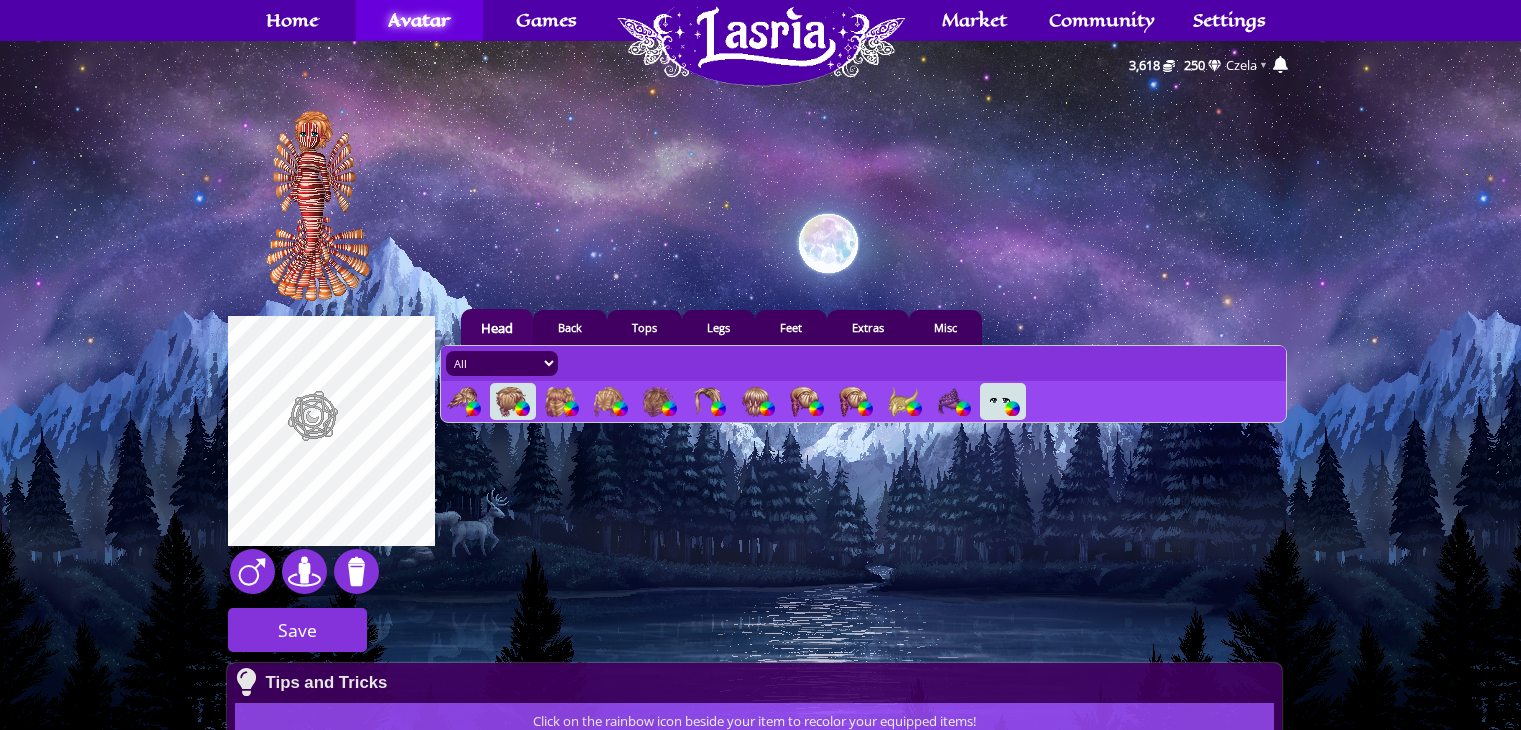 scroll, scrollTop: 0, scrollLeft: 0, axis: both 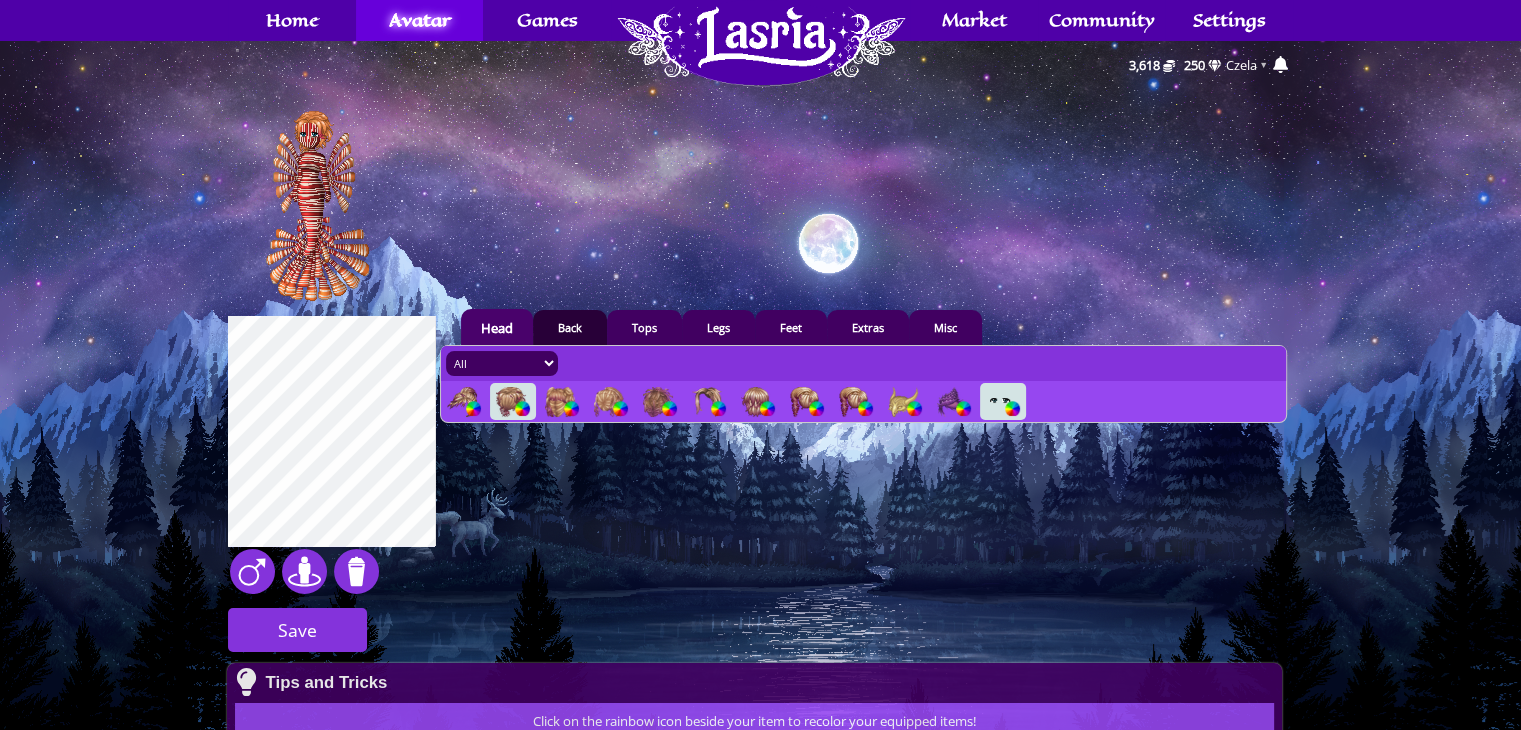 click on "Back" at bounding box center (570, 327) 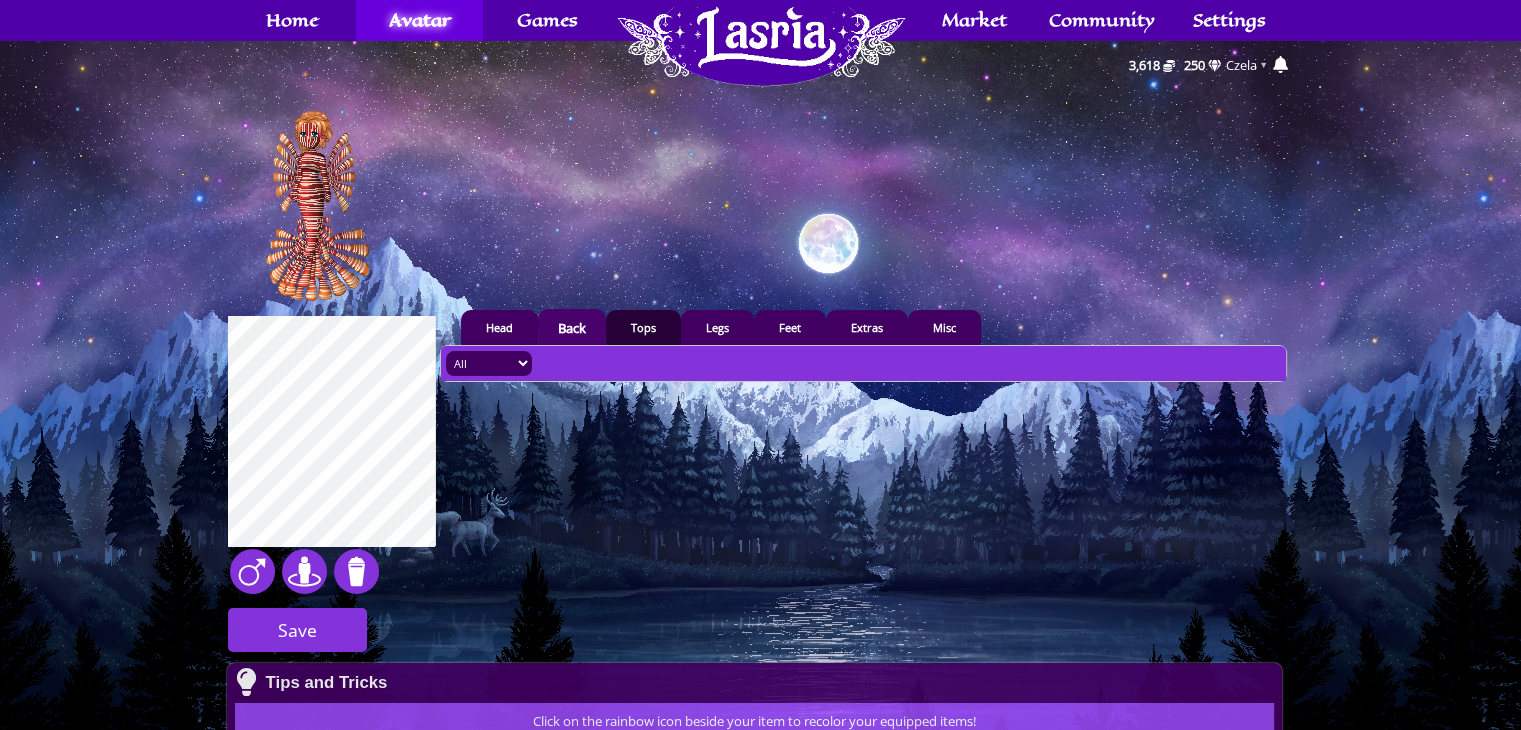 click on "Tops" at bounding box center [643, 327] 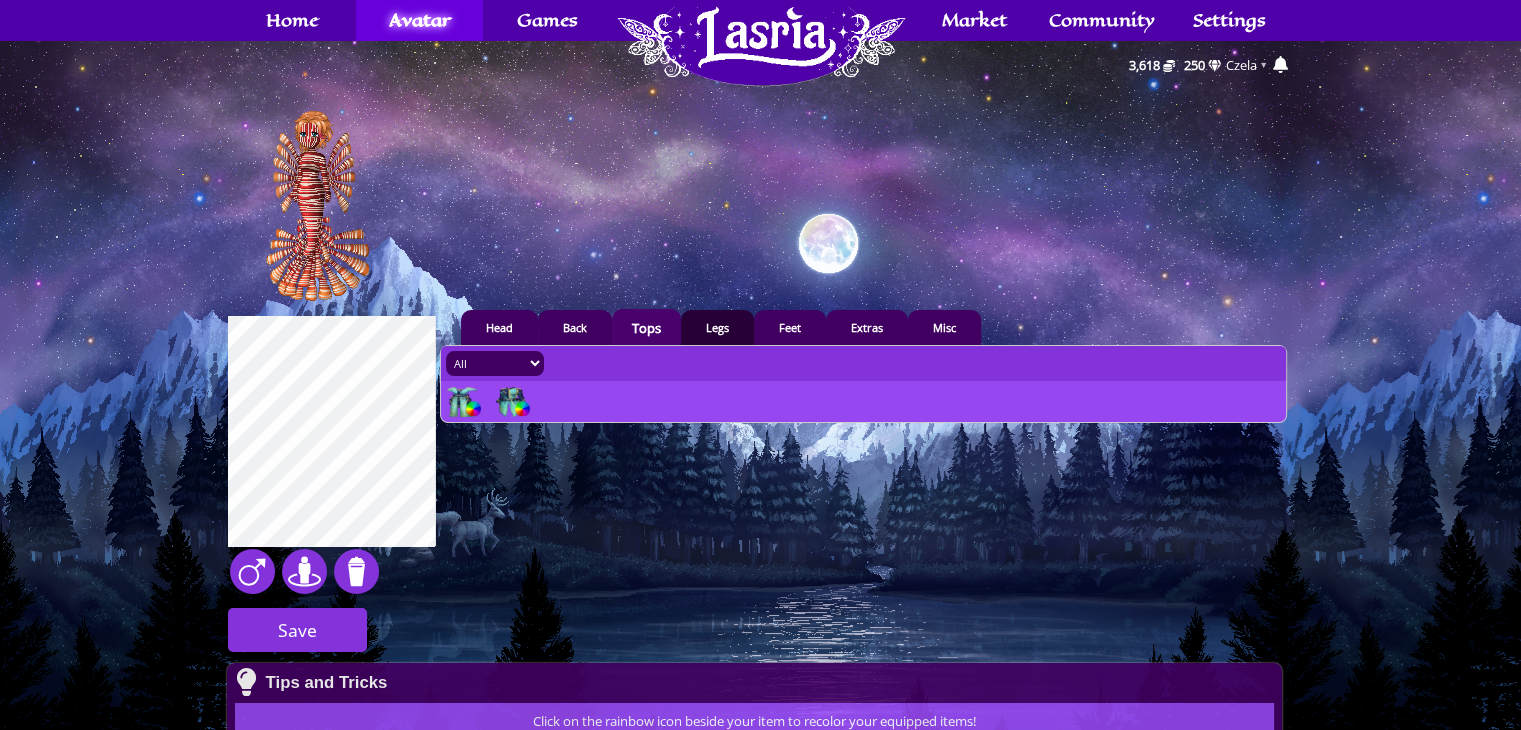 click on "Legs" at bounding box center [717, 327] 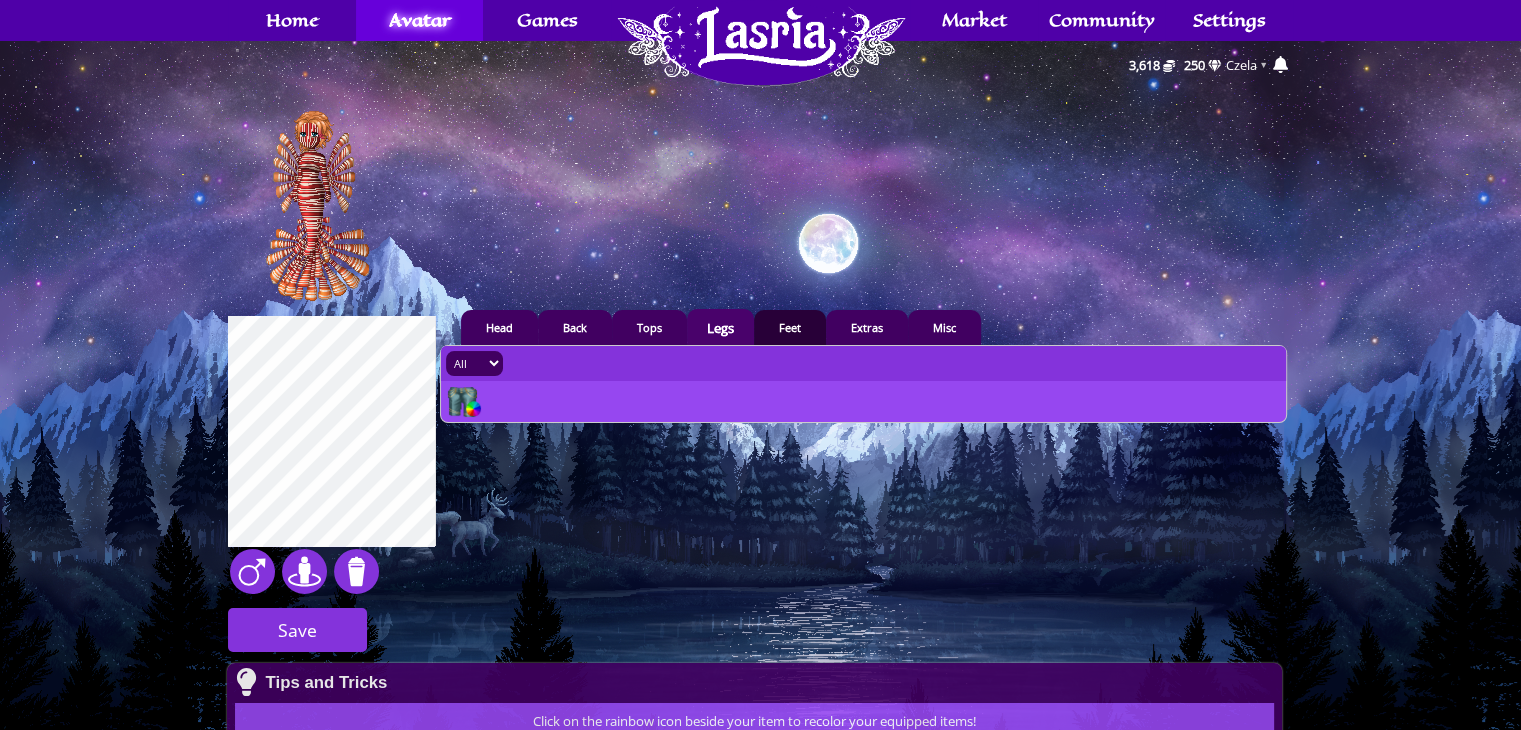 click on "Feet" at bounding box center (790, 327) 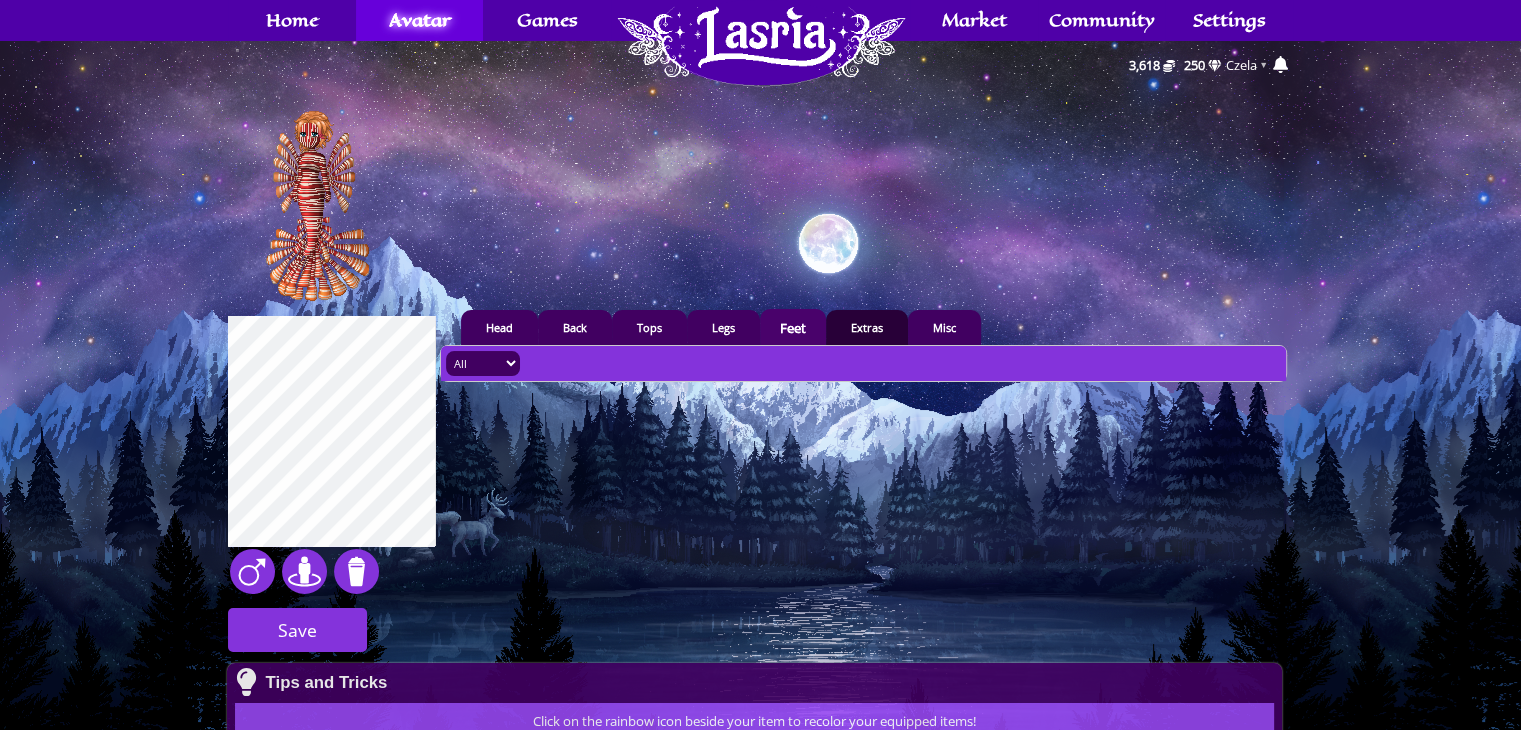 click on "Extras" at bounding box center [867, 327] 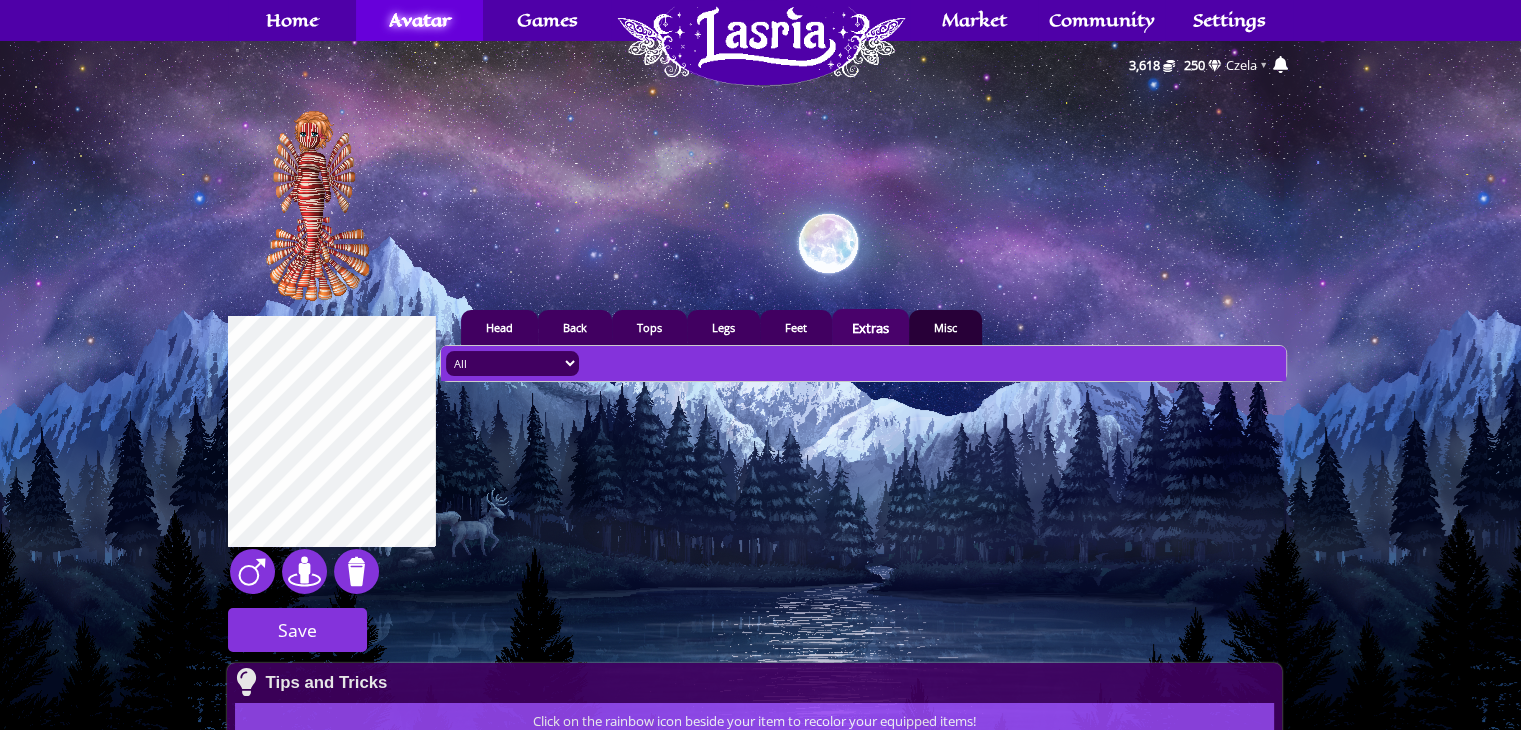 click on "Misc" at bounding box center (945, 327) 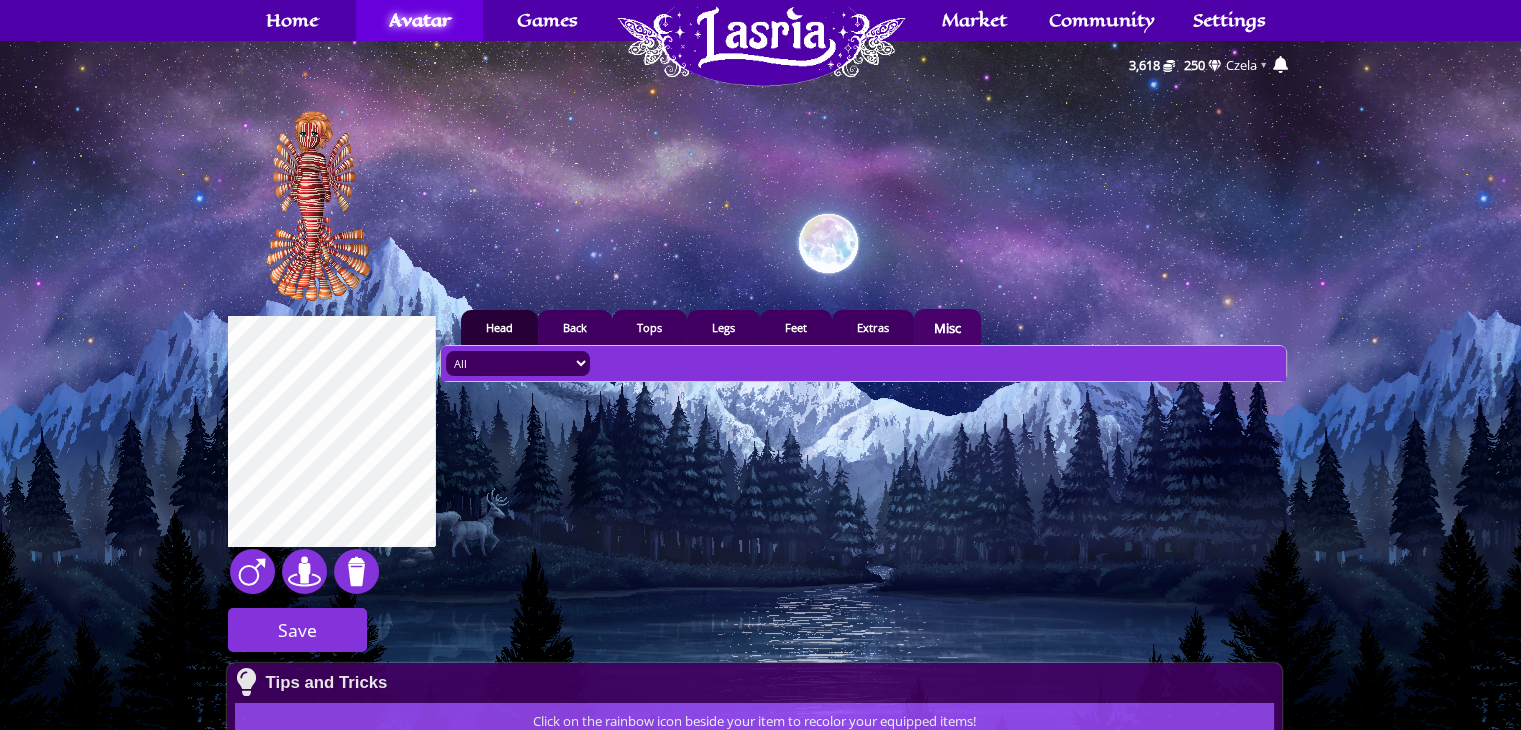 click on "Head" at bounding box center (499, 327) 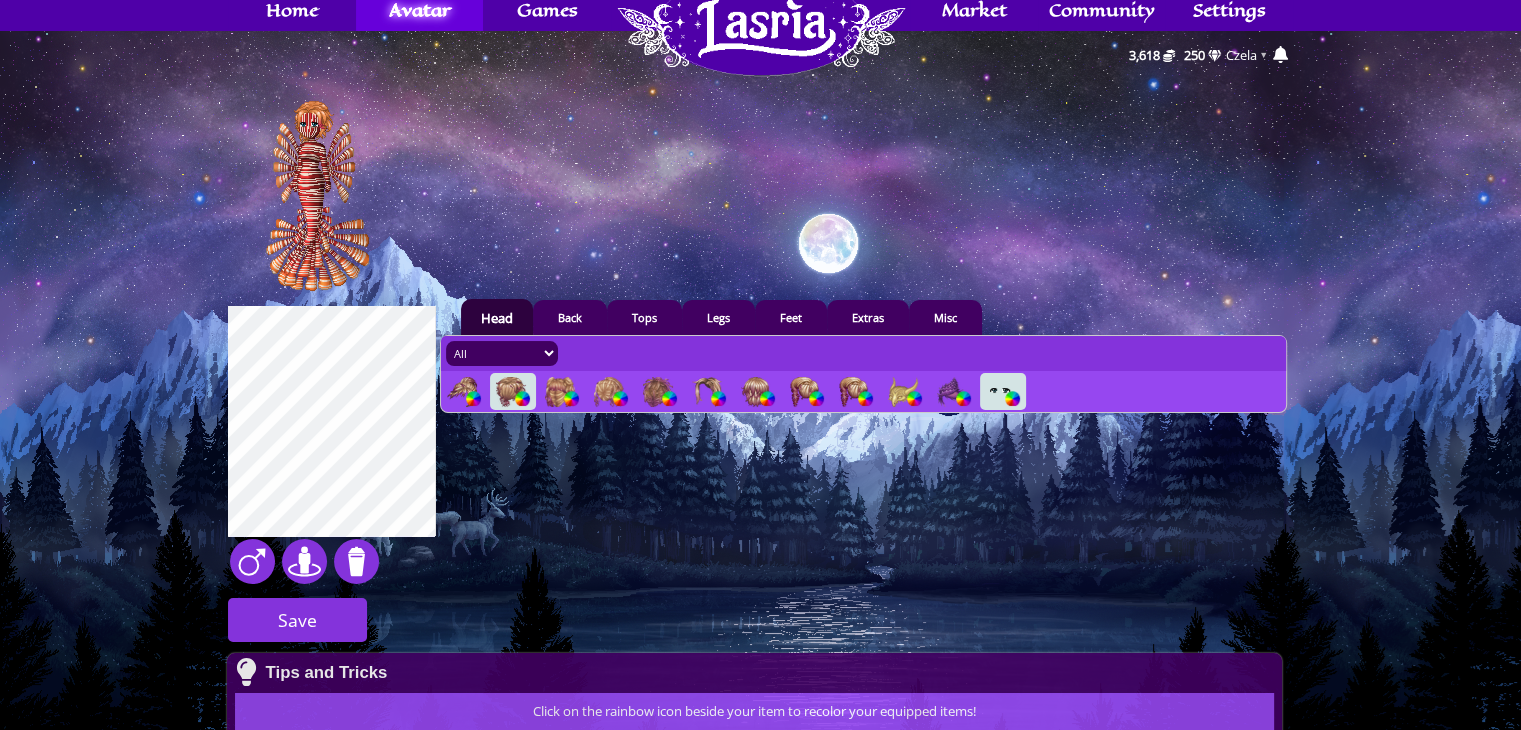 scroll, scrollTop: 0, scrollLeft: 0, axis: both 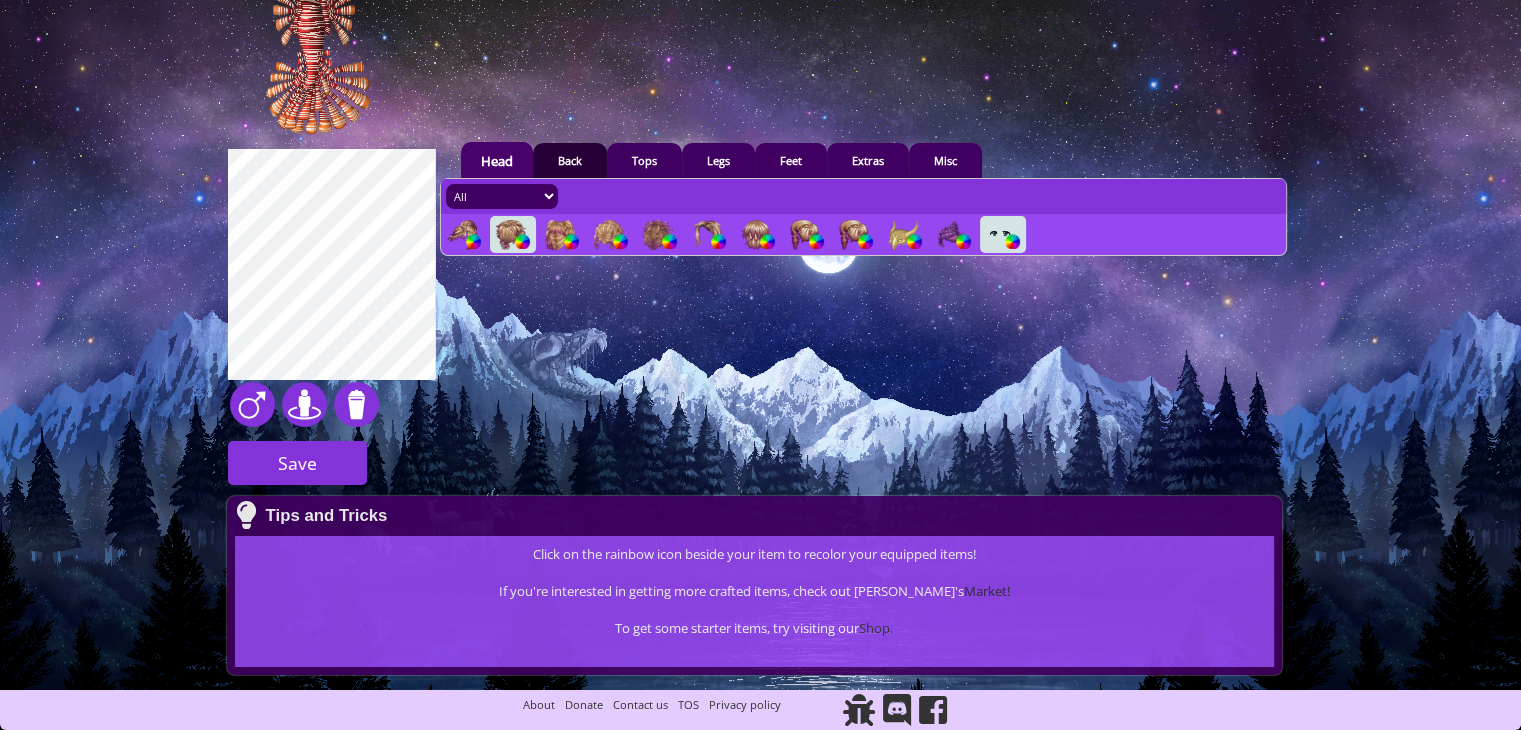 click on "Back" at bounding box center (570, 160) 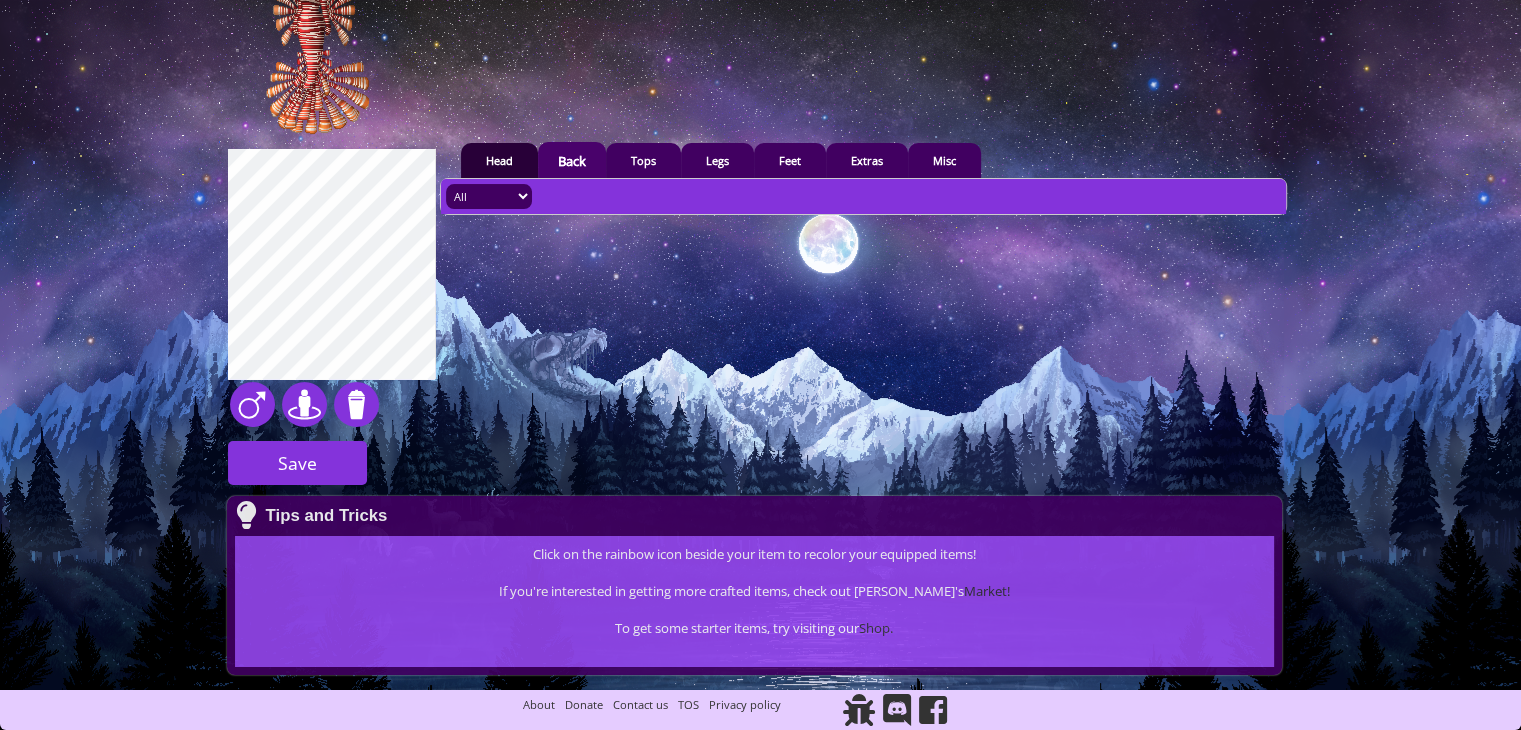 click on "Head" at bounding box center [499, 160] 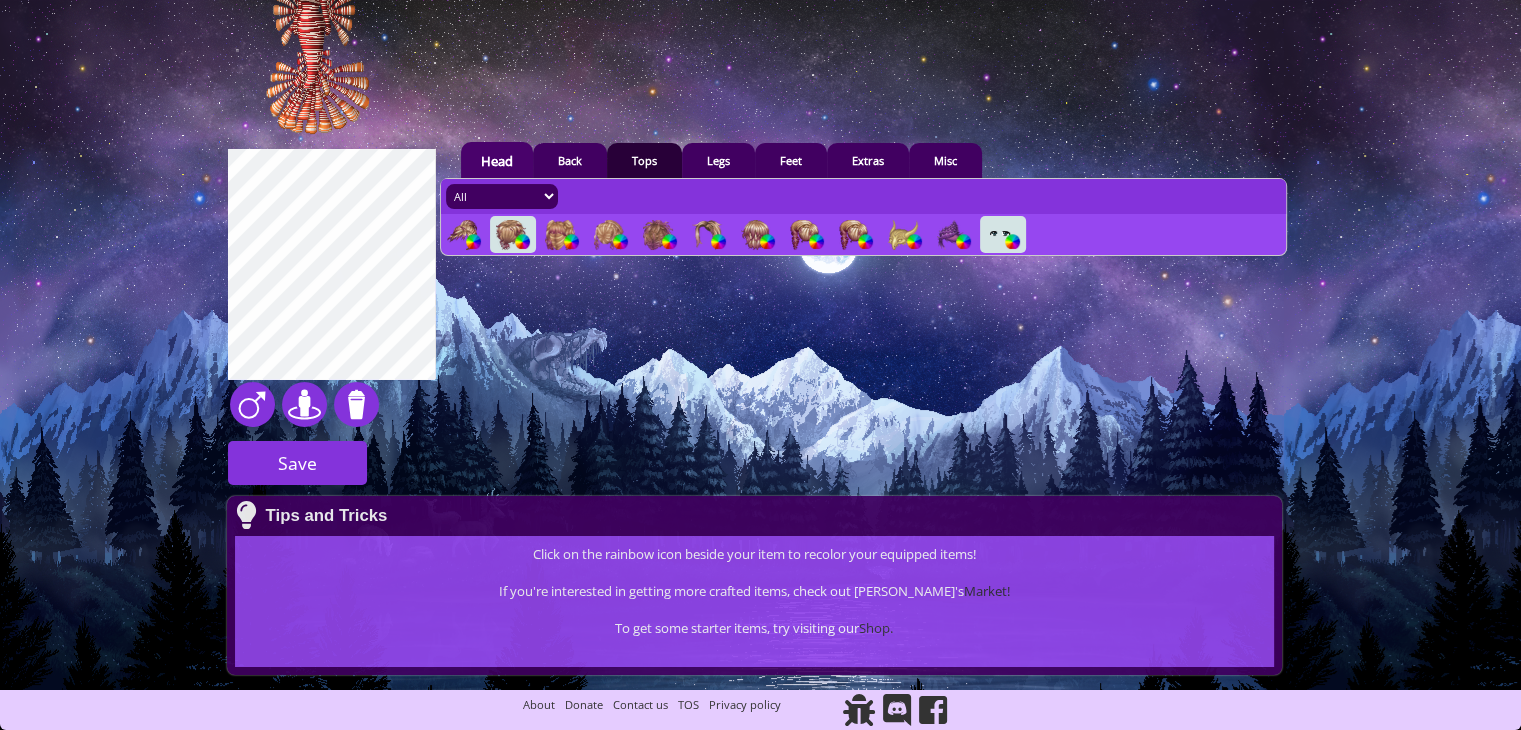 click on "Tops" at bounding box center [644, 160] 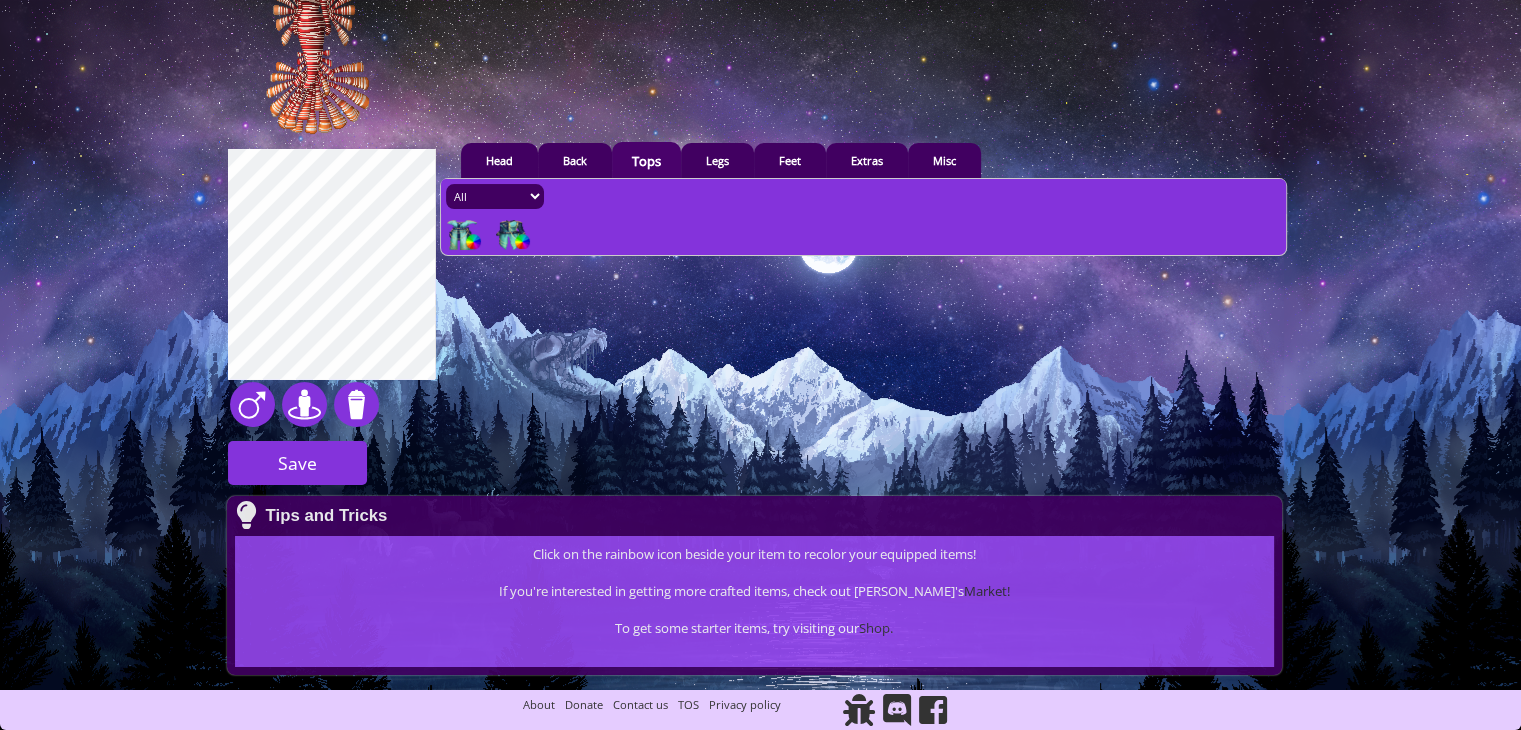 click at bounding box center (462, 235) 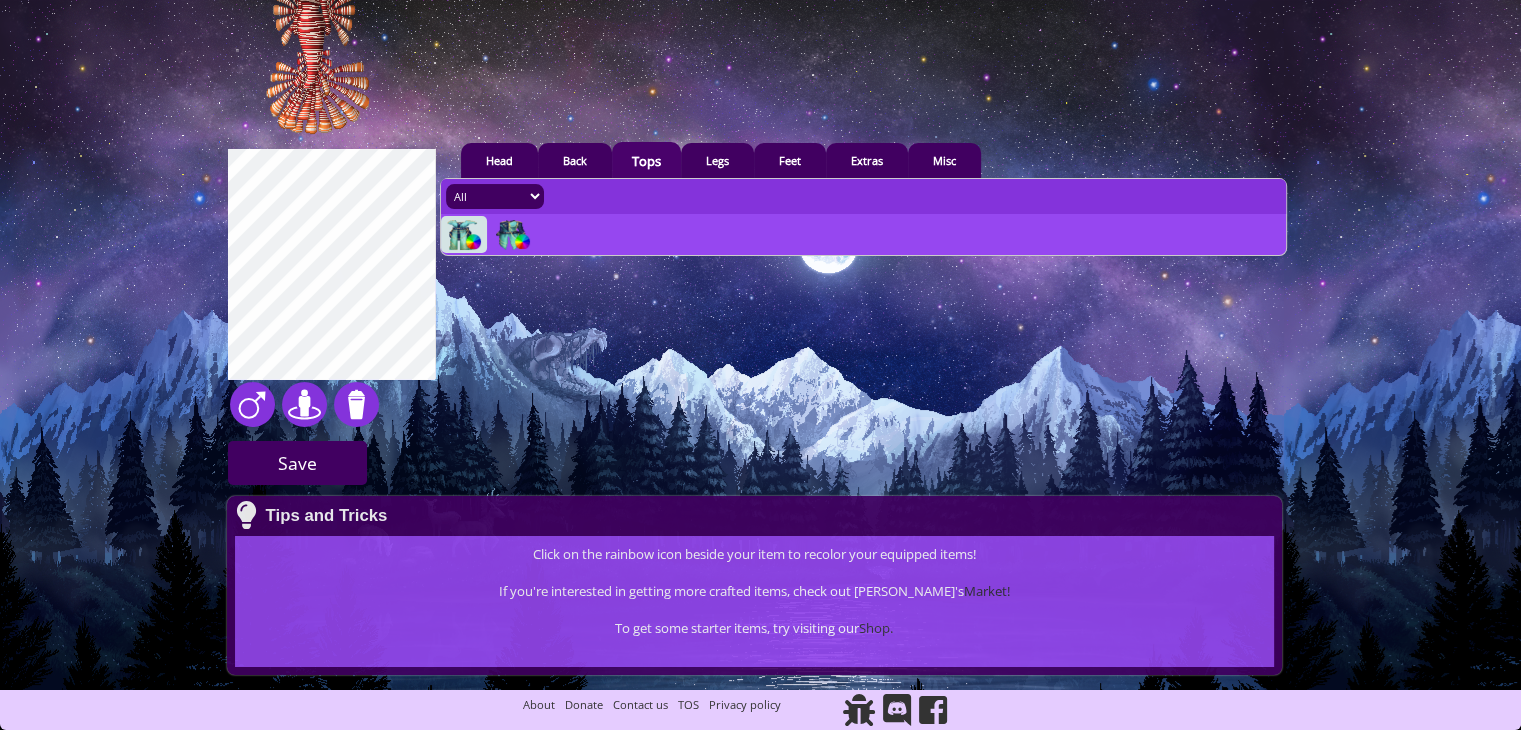 click on "aquatic
16
1
1" at bounding box center (760, 412) 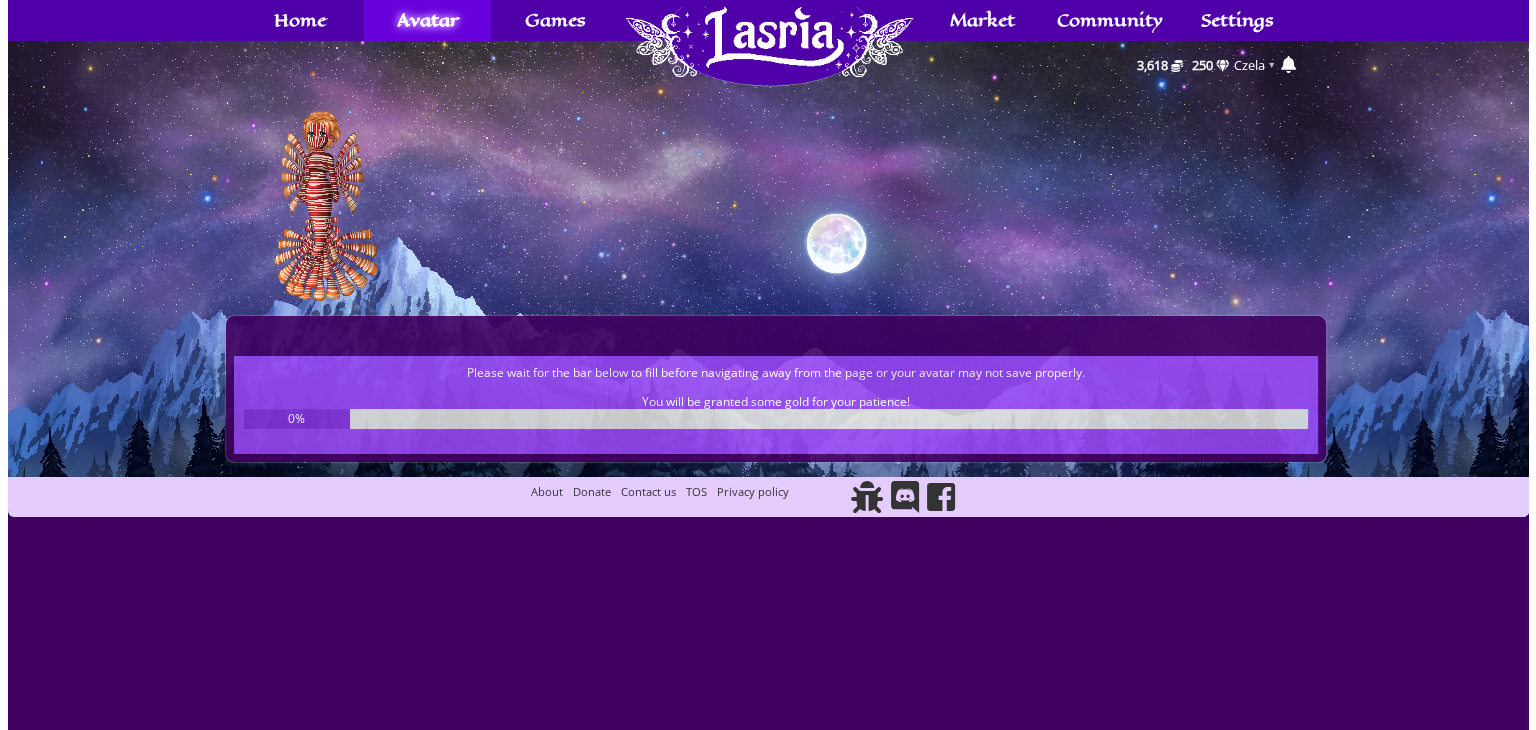 scroll, scrollTop: 0, scrollLeft: 0, axis: both 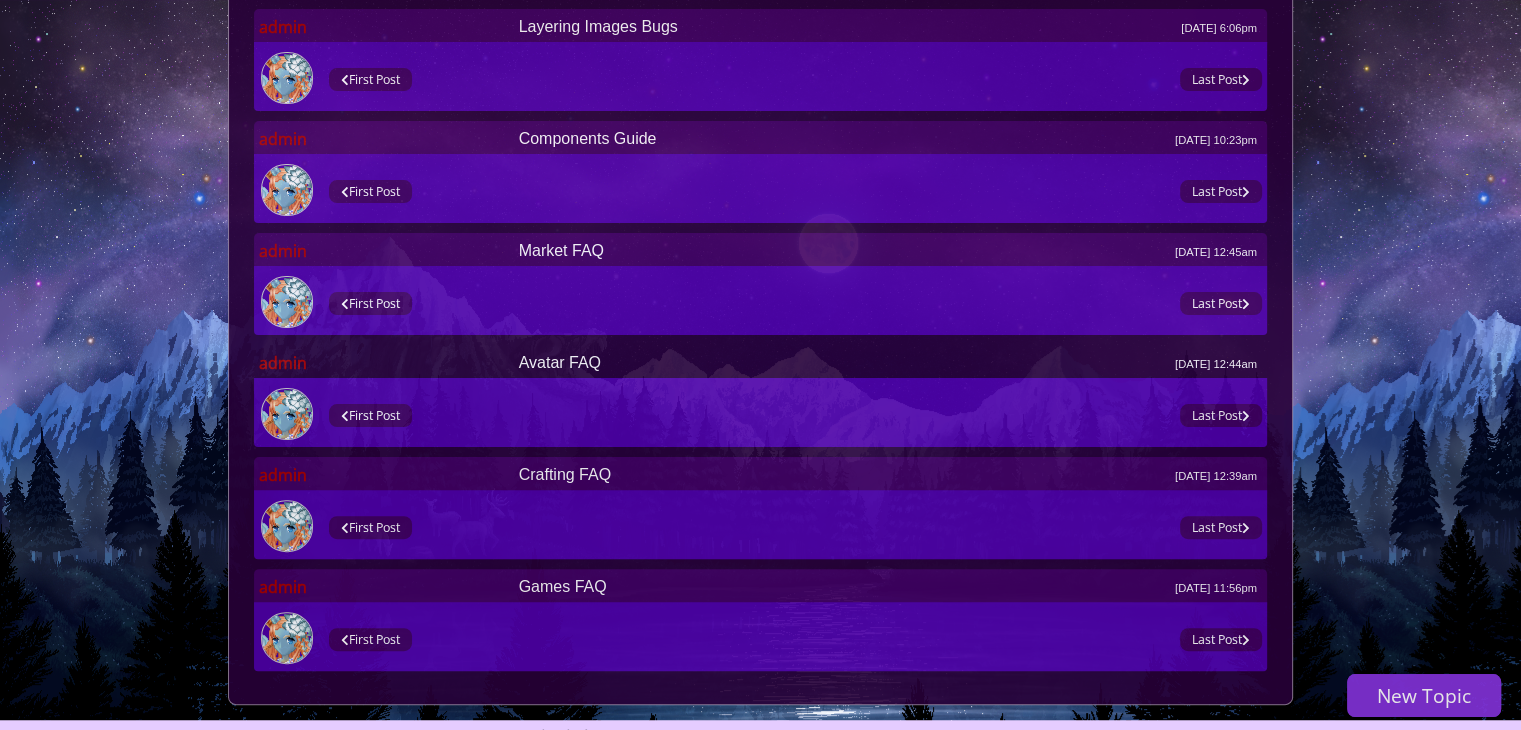 click on "Avatar FAQ
[DATE] 12:44am" at bounding box center [888, 363] 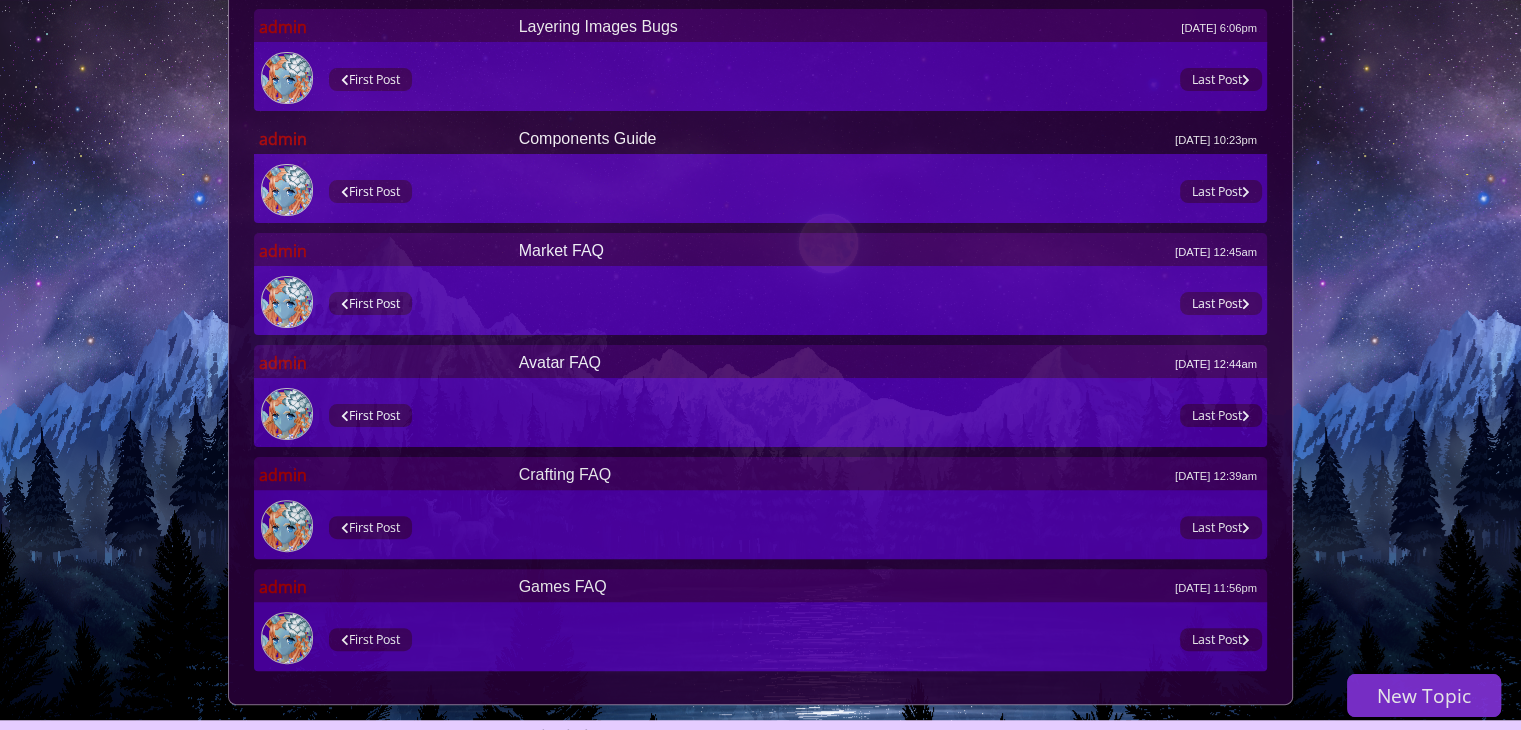 click on "Components Guide
[DATE] 10:23pm" at bounding box center [888, 139] 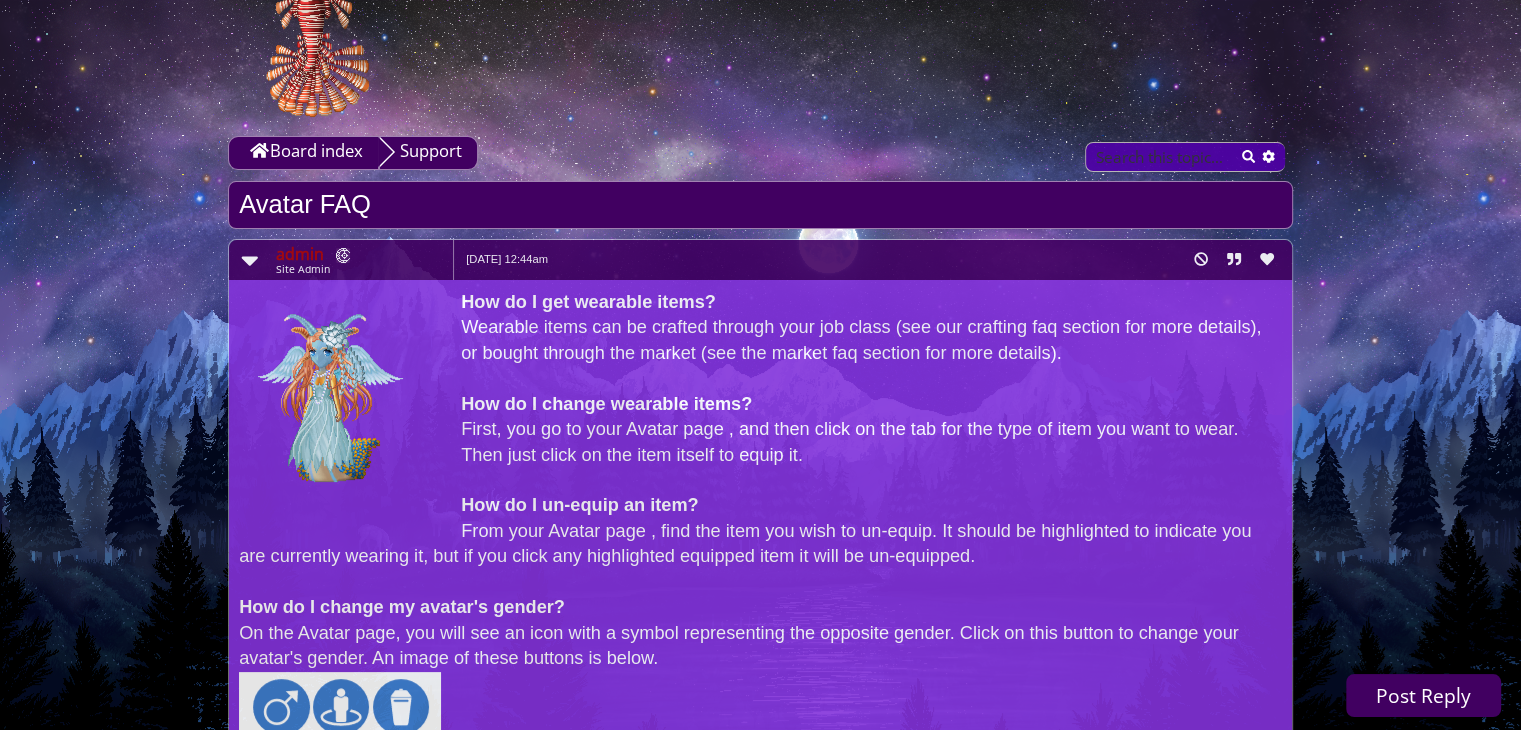 scroll, scrollTop: 0, scrollLeft: 0, axis: both 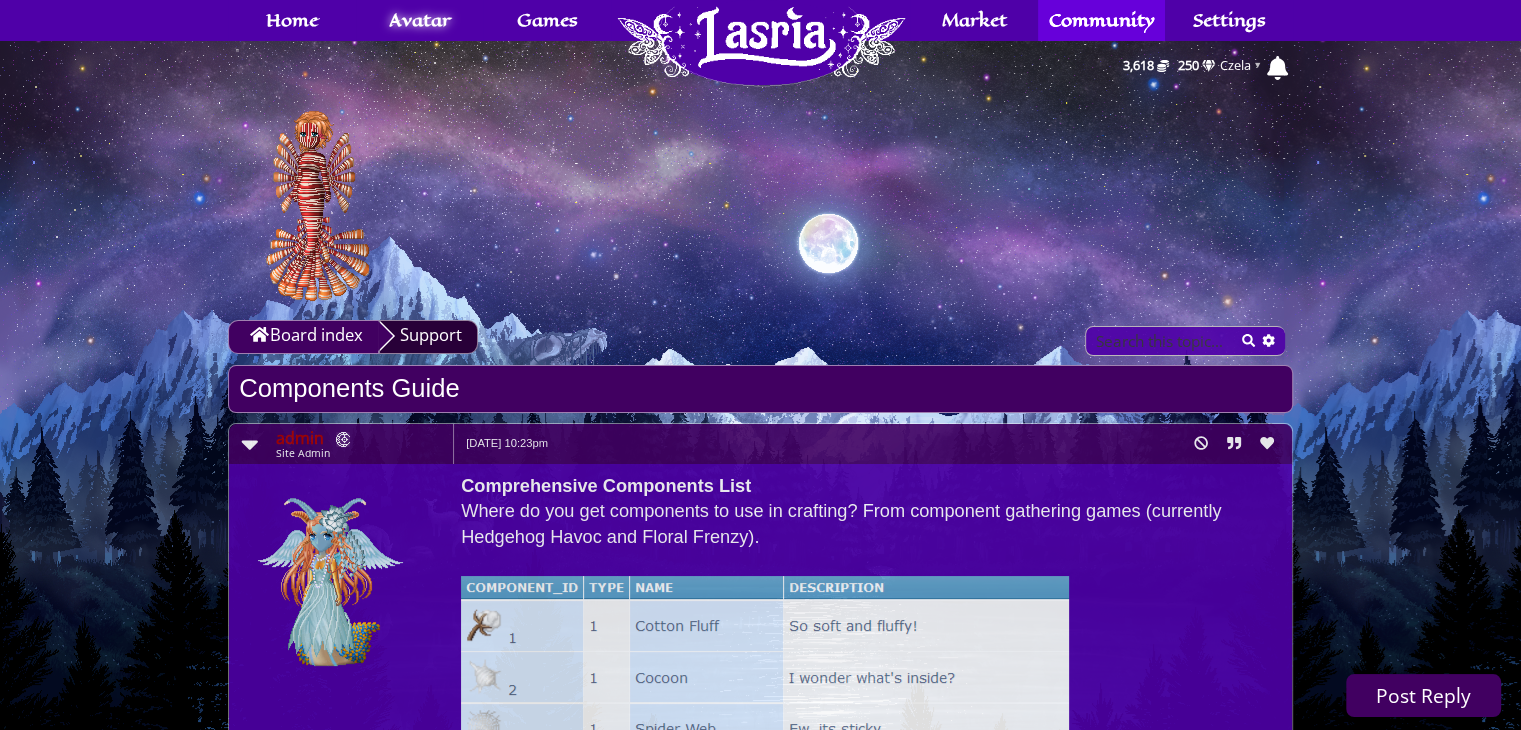 click on "Support" at bounding box center [428, 337] 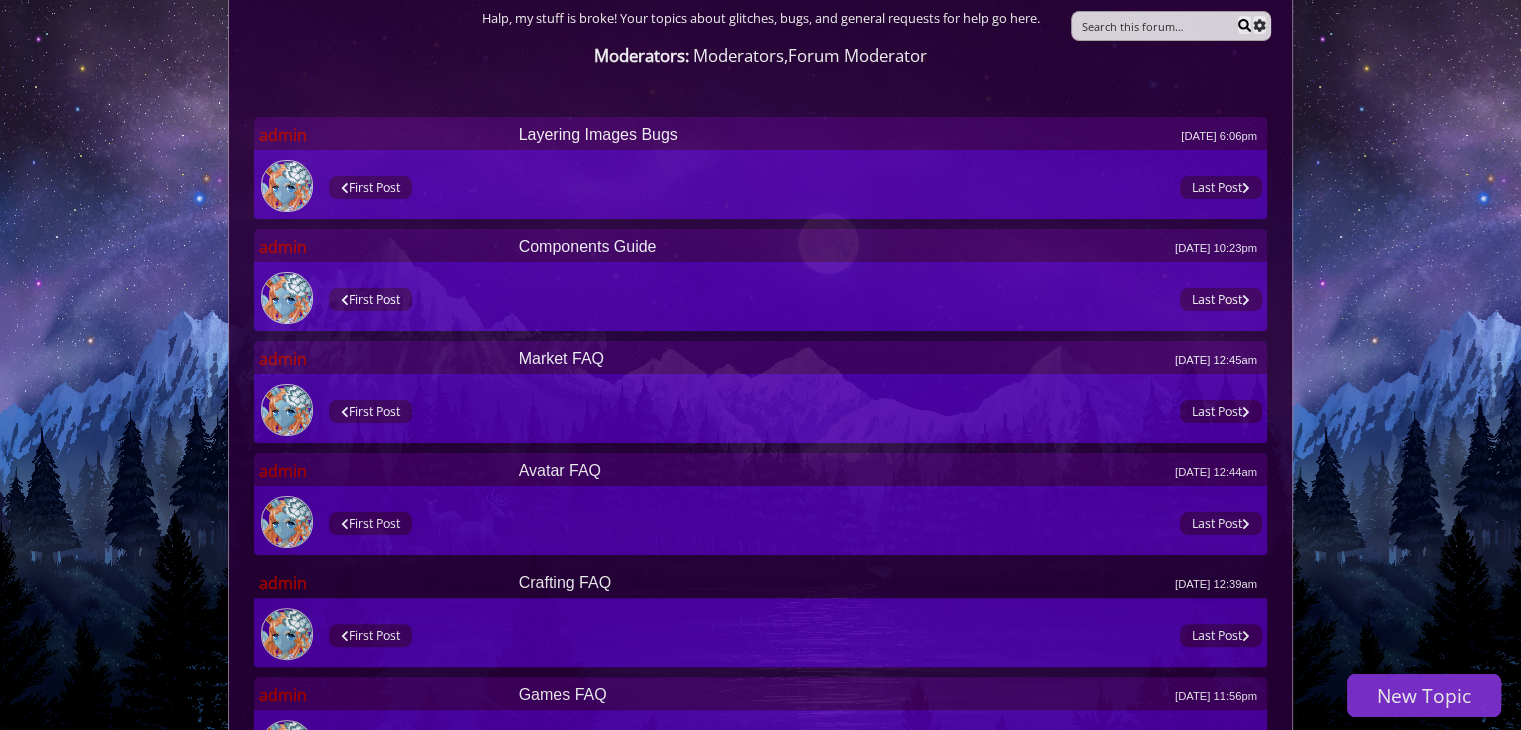 scroll, scrollTop: 524, scrollLeft: 0, axis: vertical 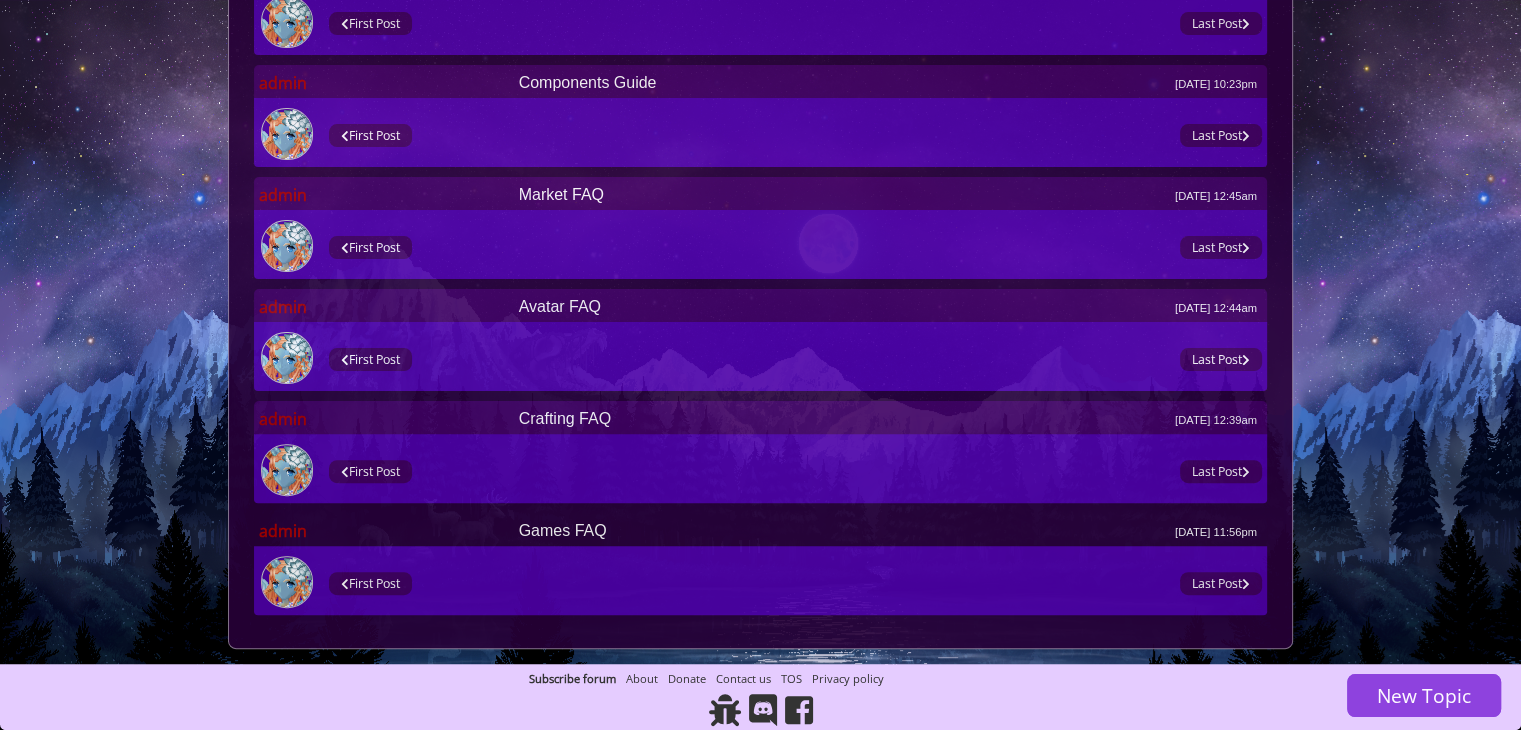 click on "Games FAQ
[DATE] 11:56pm" at bounding box center (888, 531) 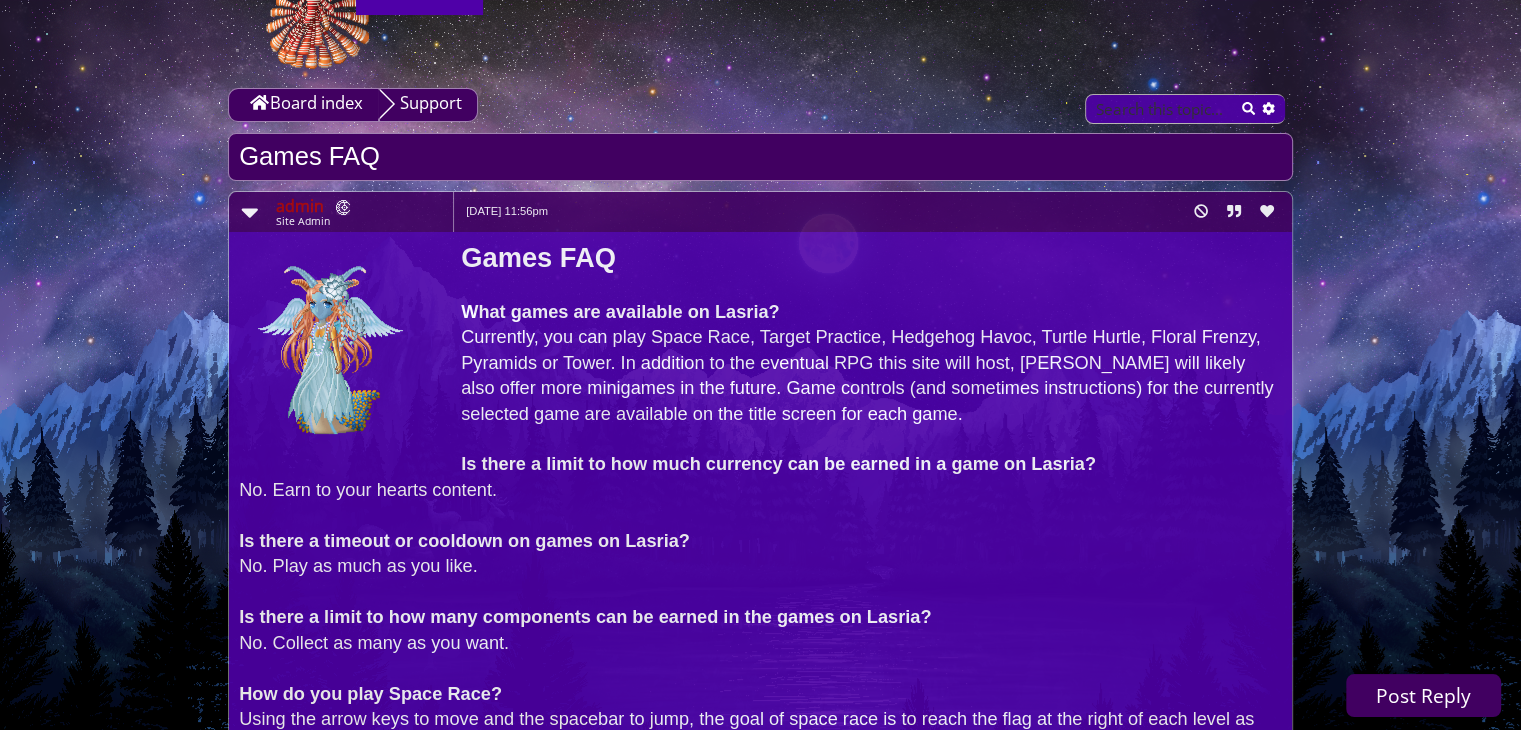 scroll, scrollTop: 232, scrollLeft: 0, axis: vertical 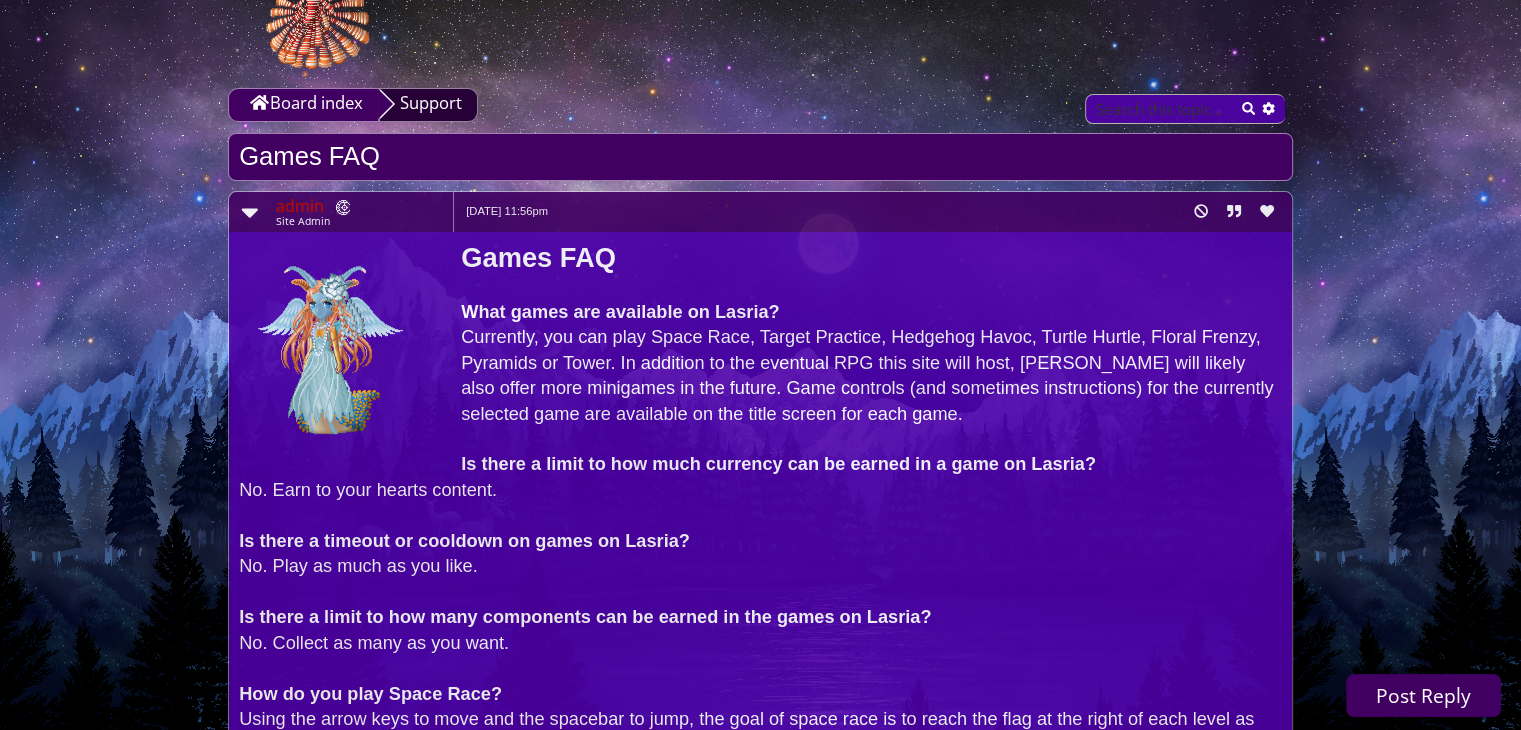 click on "Support" at bounding box center (428, 105) 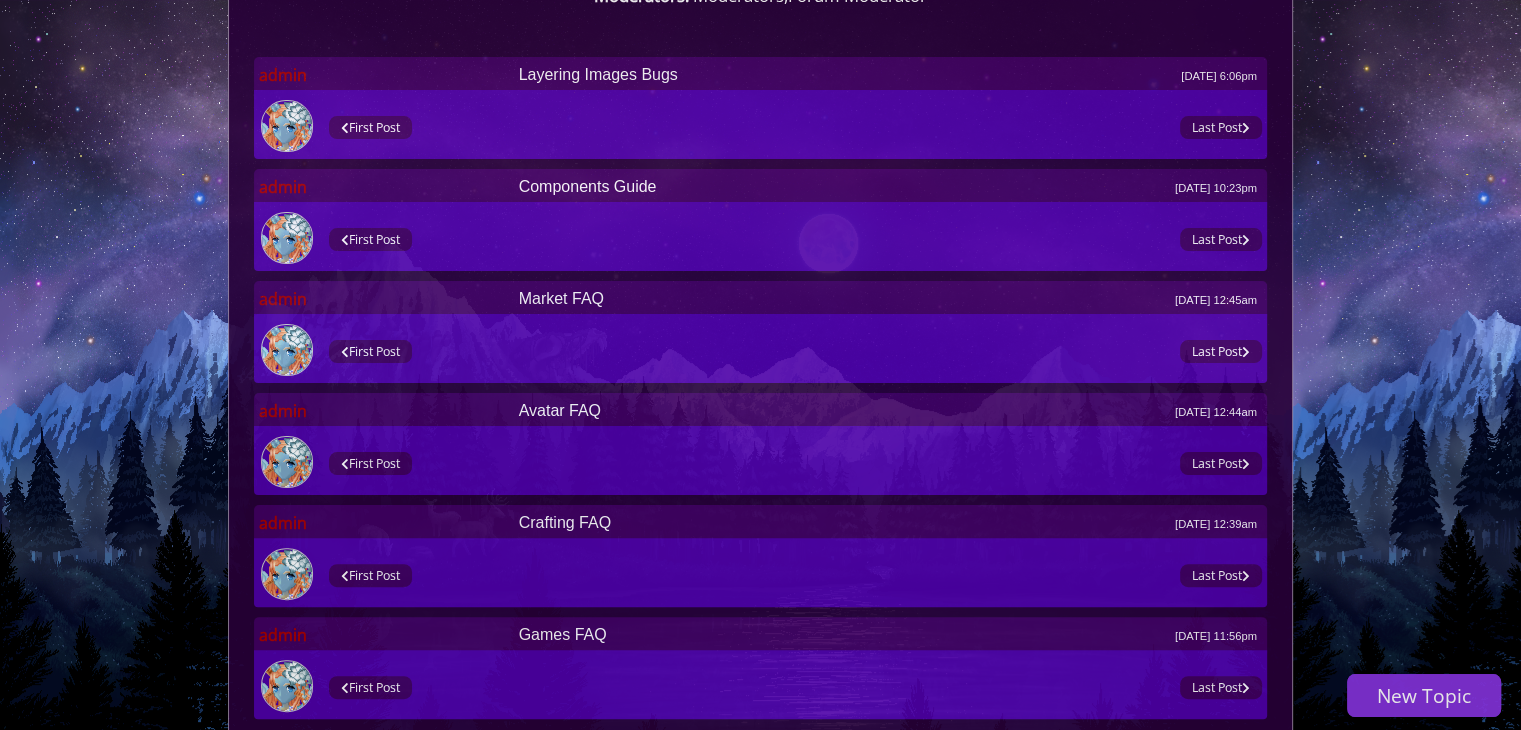 scroll, scrollTop: 428, scrollLeft: 0, axis: vertical 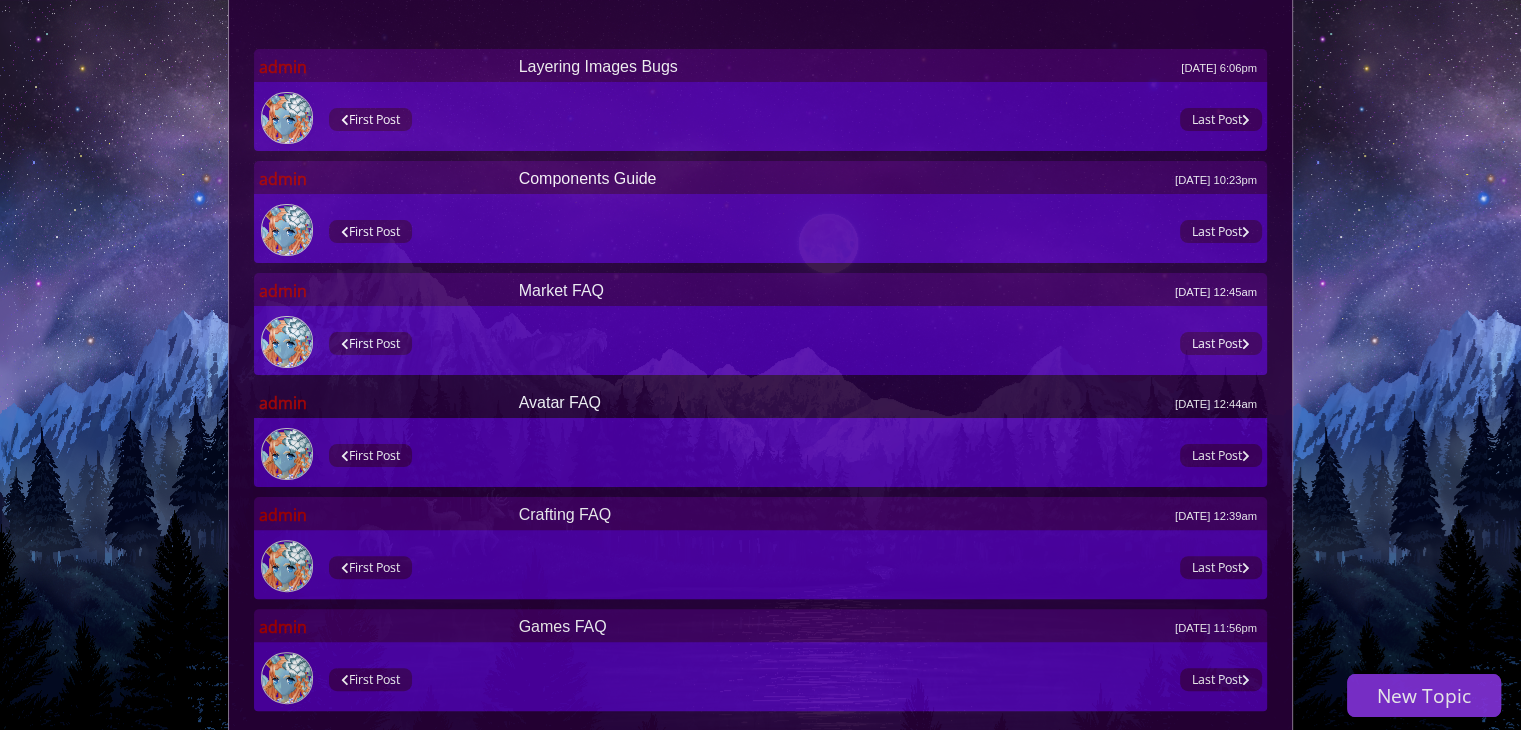 click on "Avatar FAQ
[DATE] 12:44am" at bounding box center (888, 403) 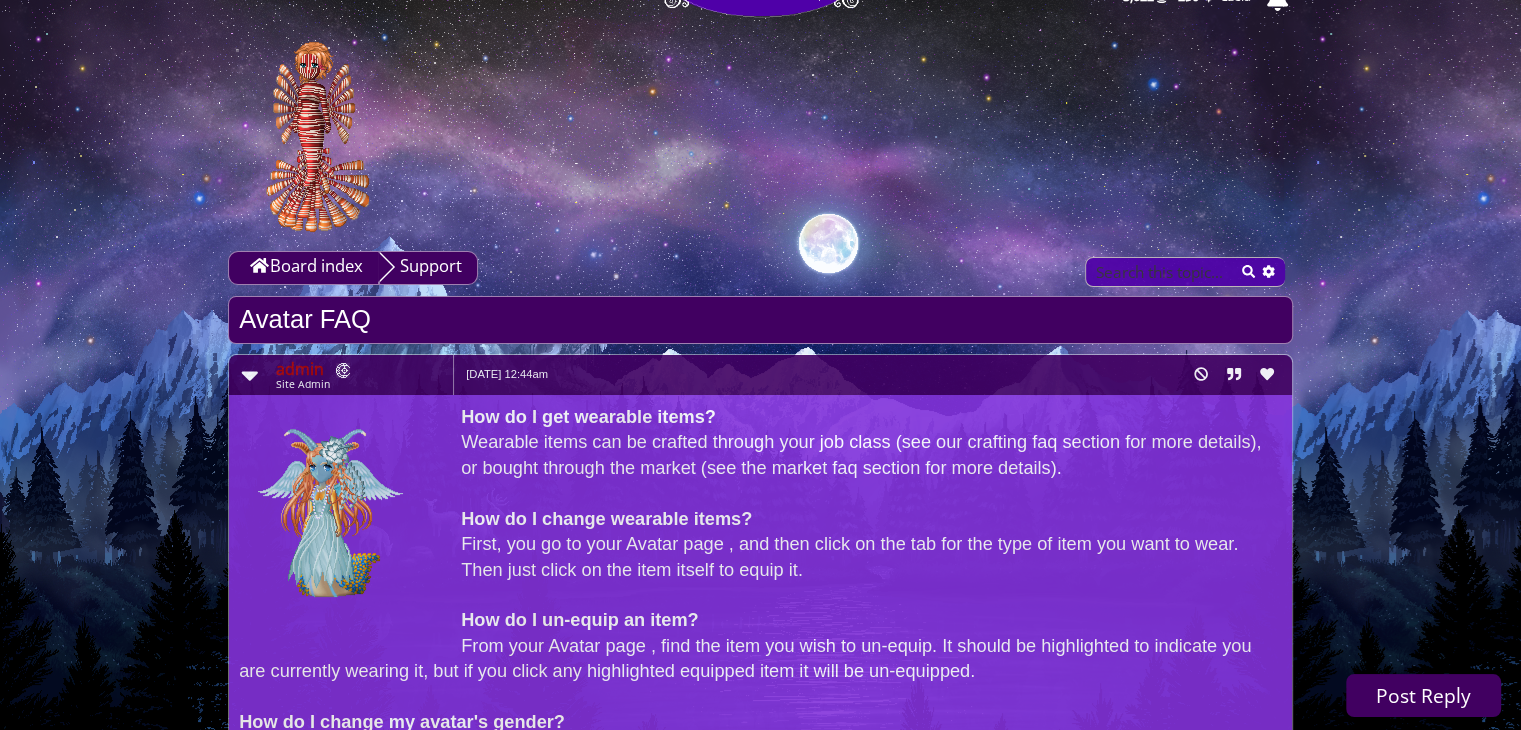 scroll, scrollTop: 0, scrollLeft: 0, axis: both 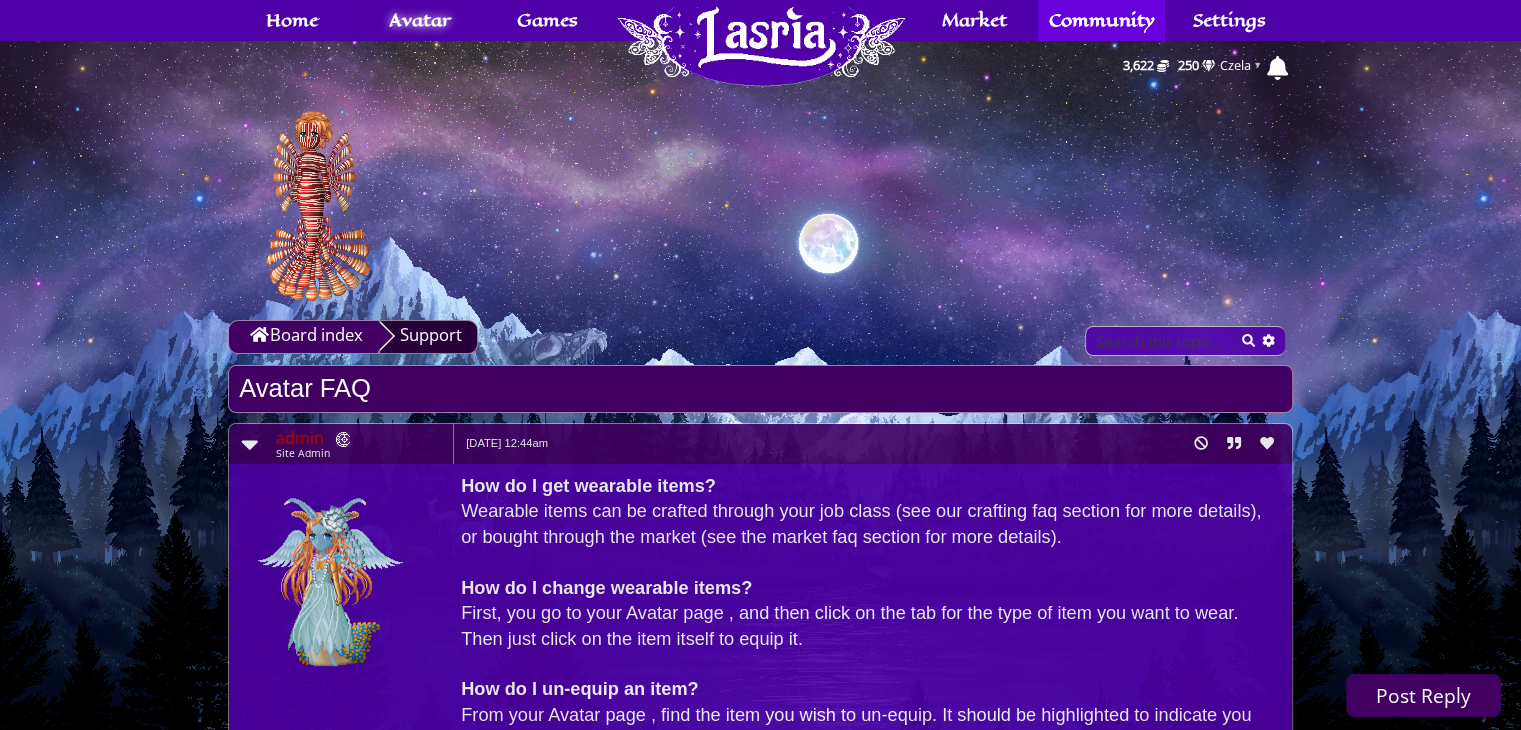 click on "Support" at bounding box center [428, 337] 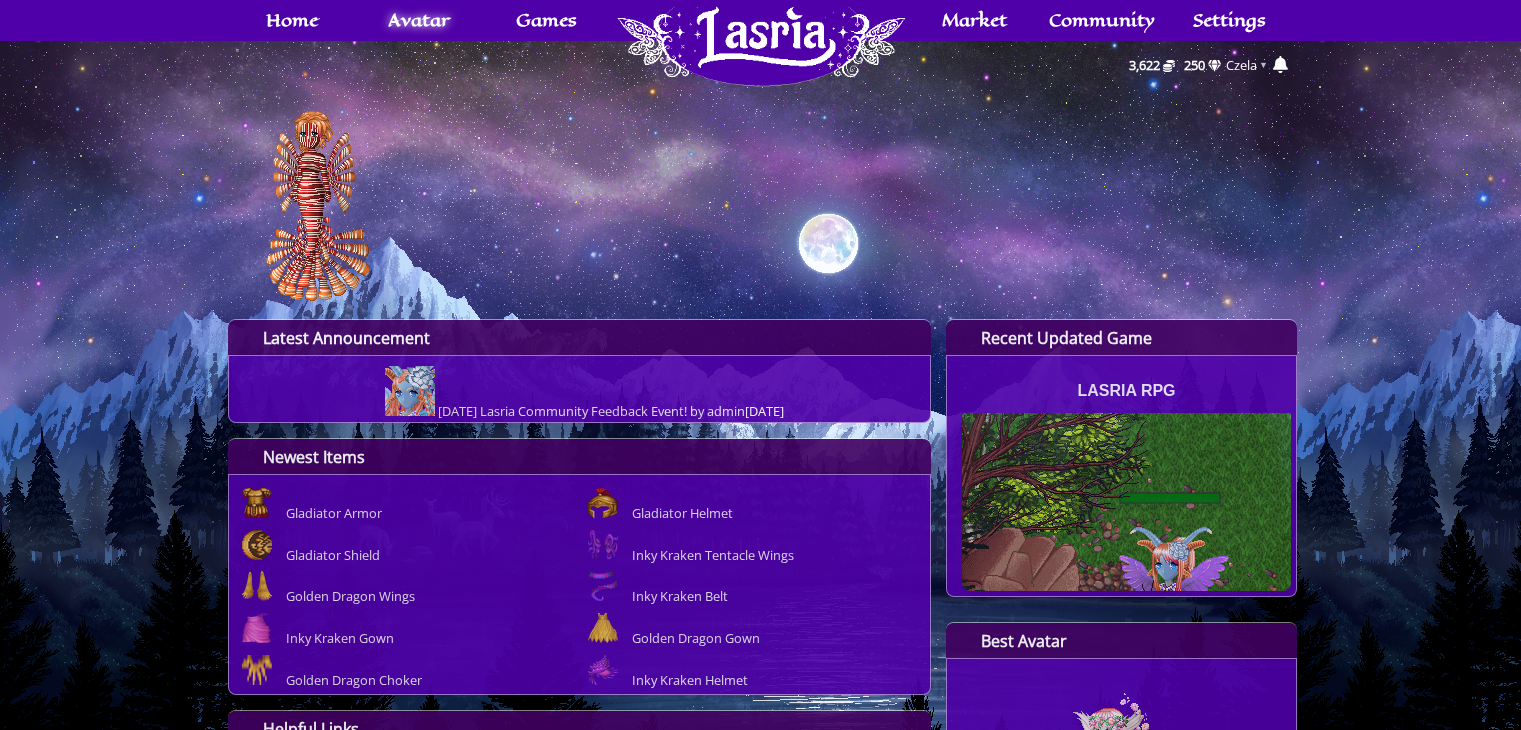 scroll, scrollTop: 0, scrollLeft: 0, axis: both 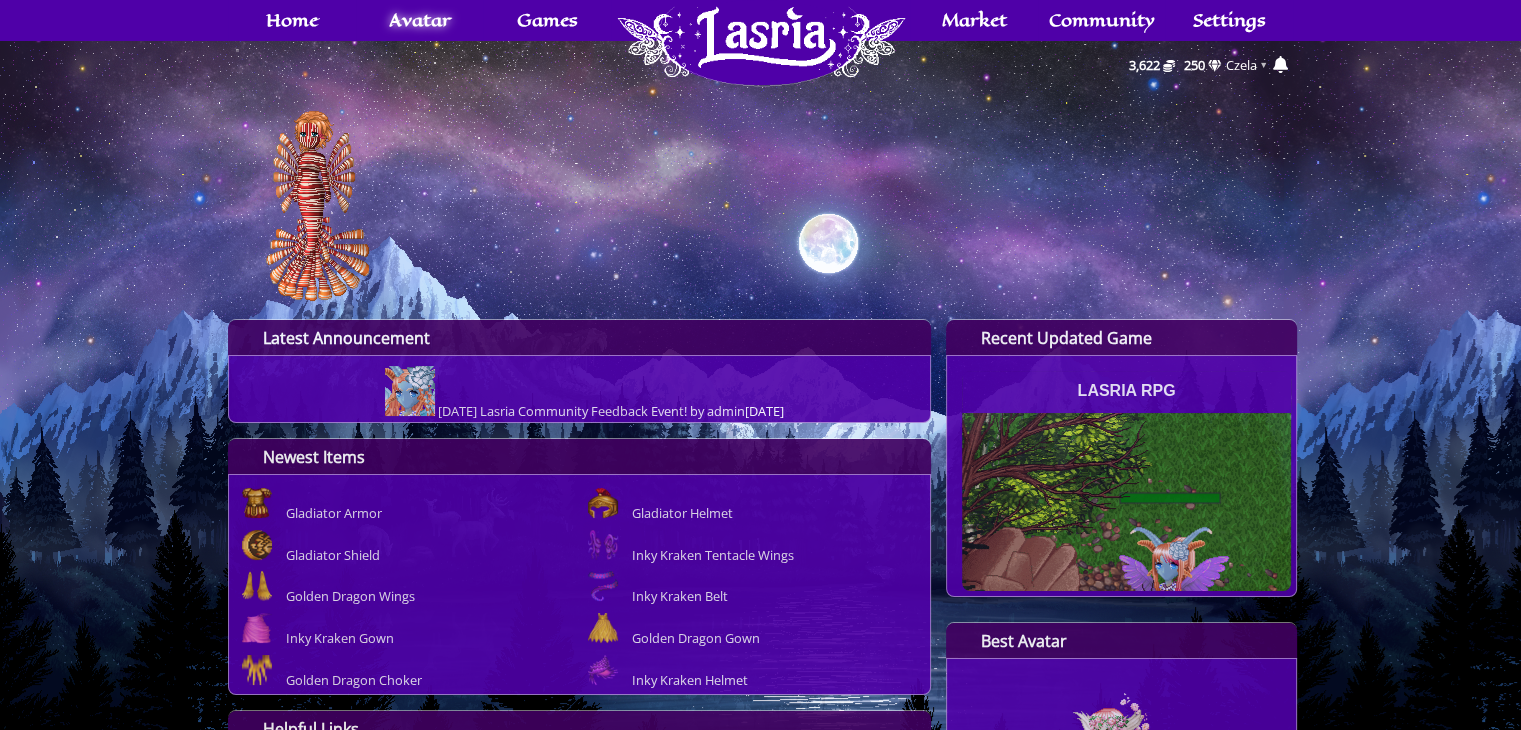 click at bounding box center (331, 186) 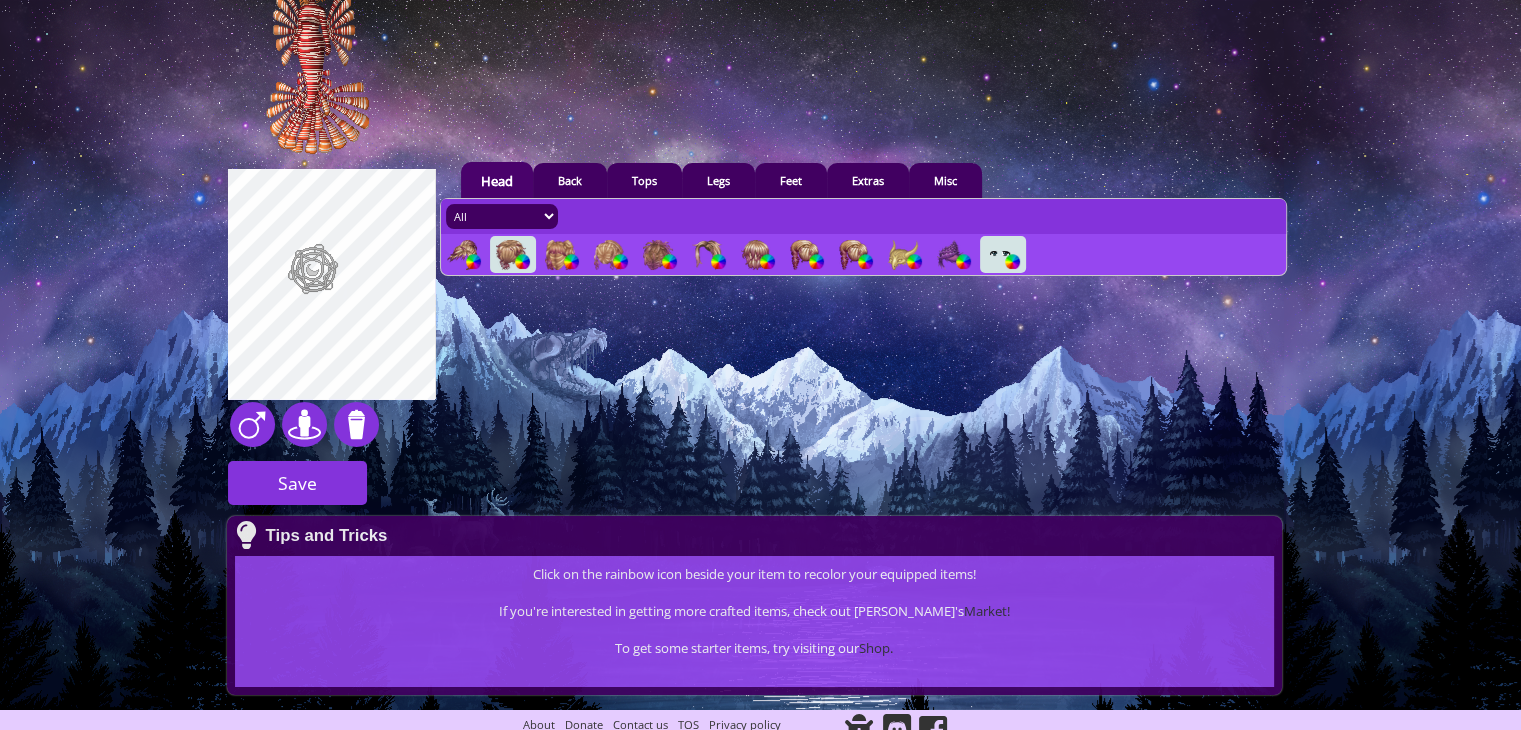 scroll, scrollTop: 168, scrollLeft: 0, axis: vertical 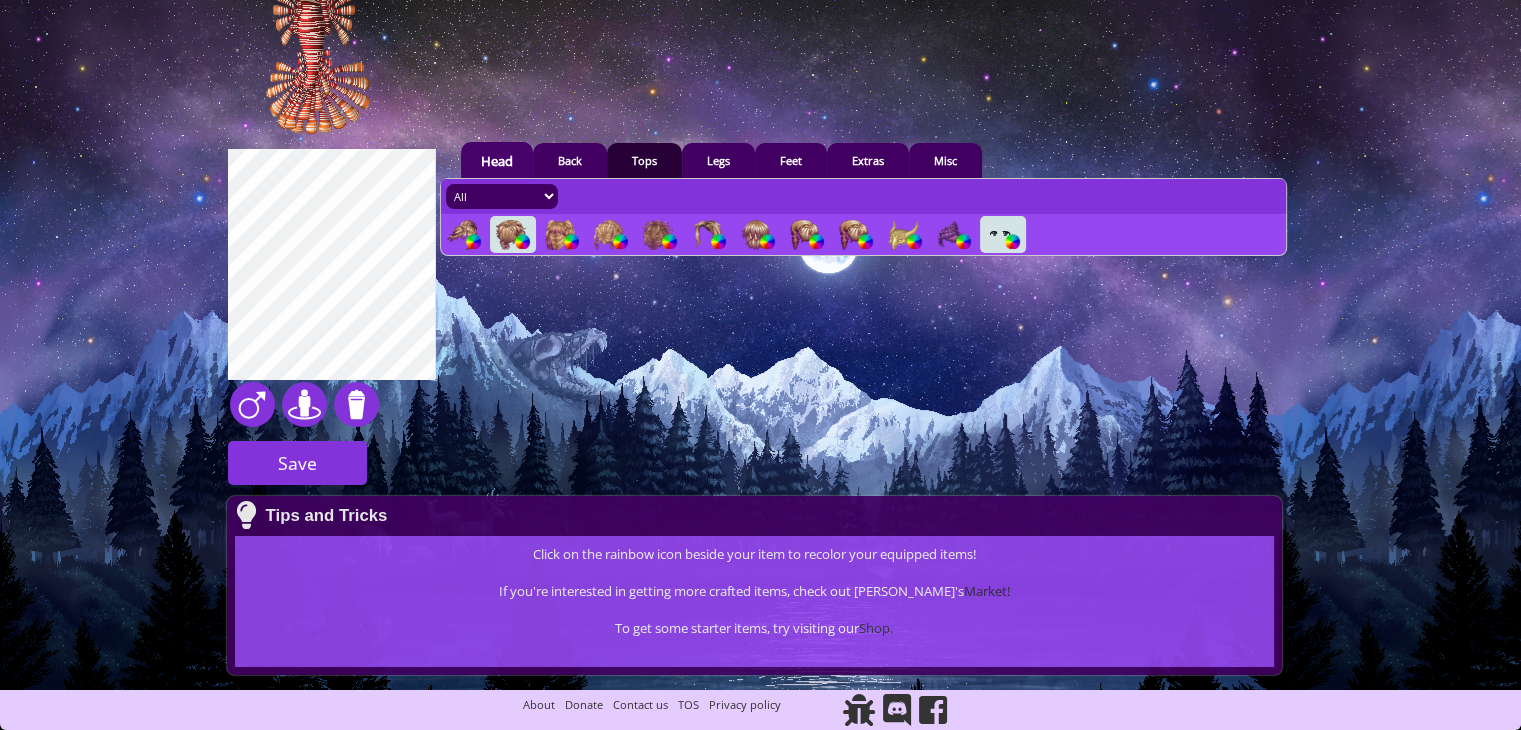 click on "Tops" at bounding box center [644, 160] 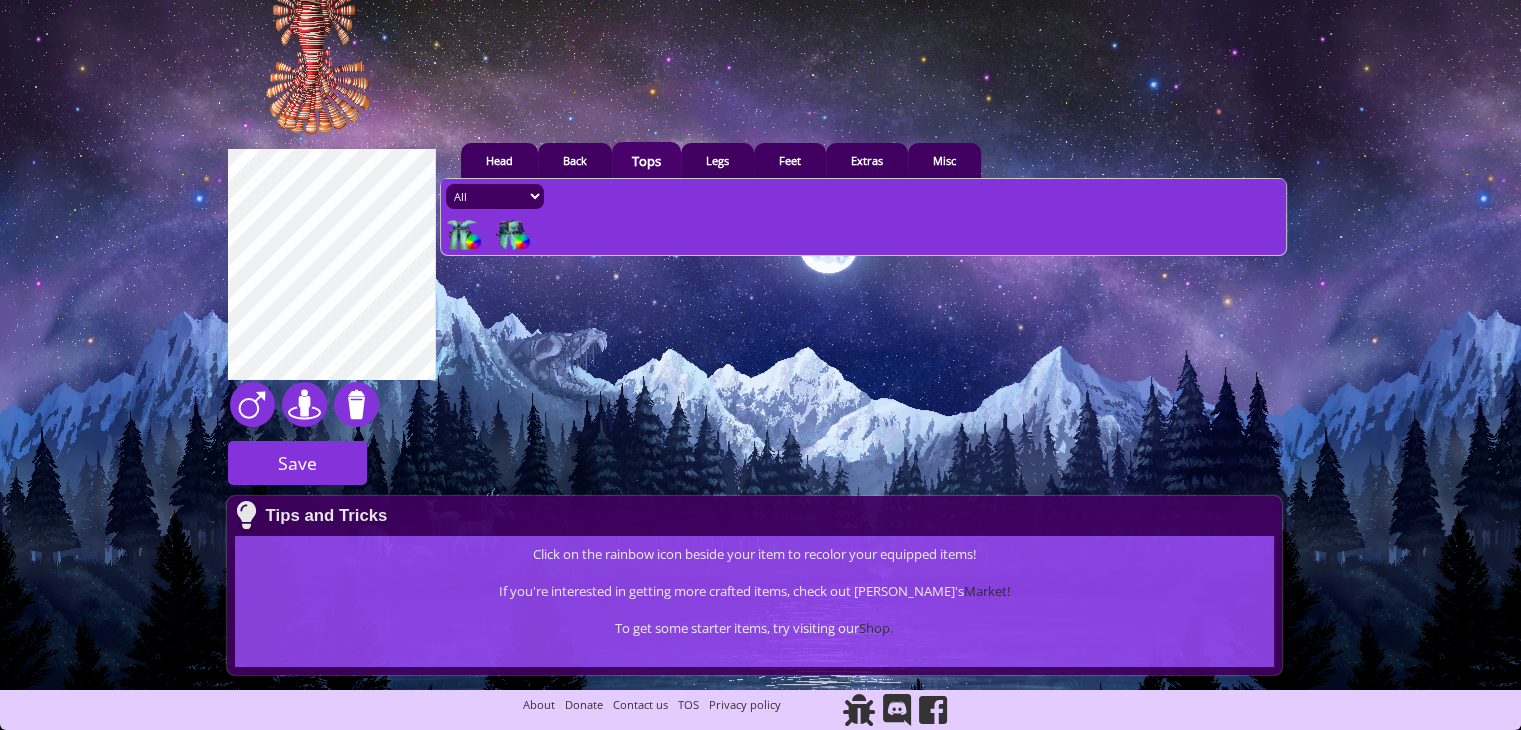 click at bounding box center (462, 235) 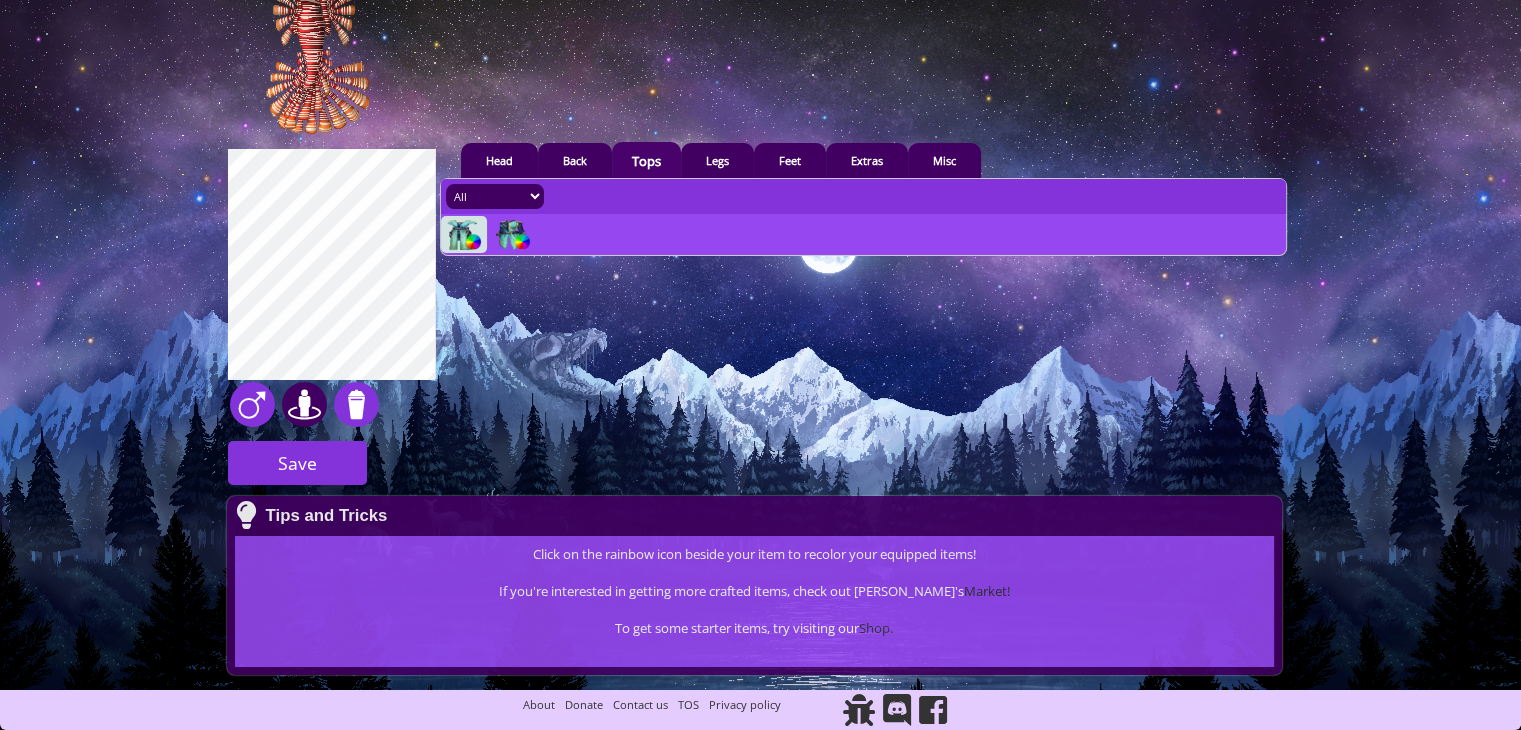 click at bounding box center [304, 404] 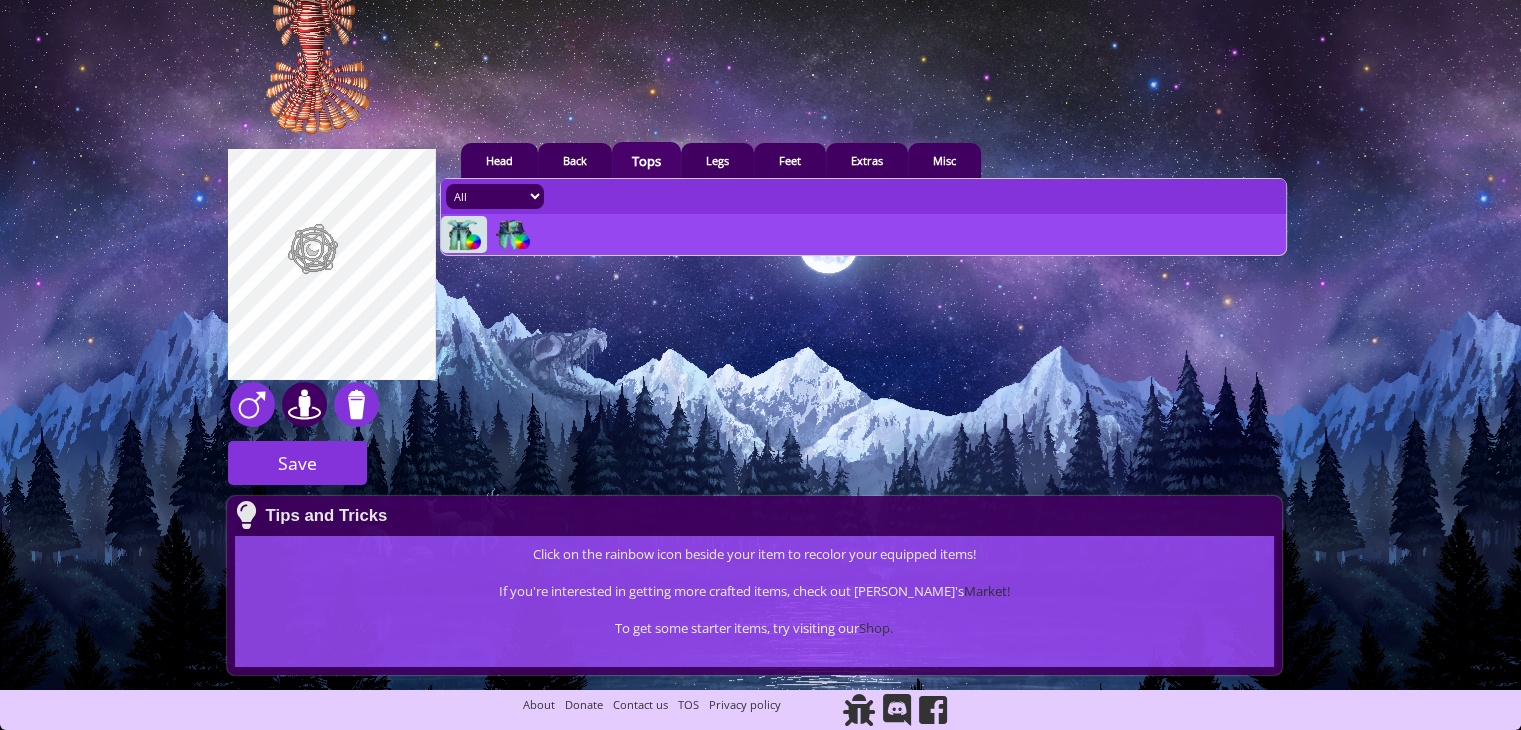 click at bounding box center [304, 404] 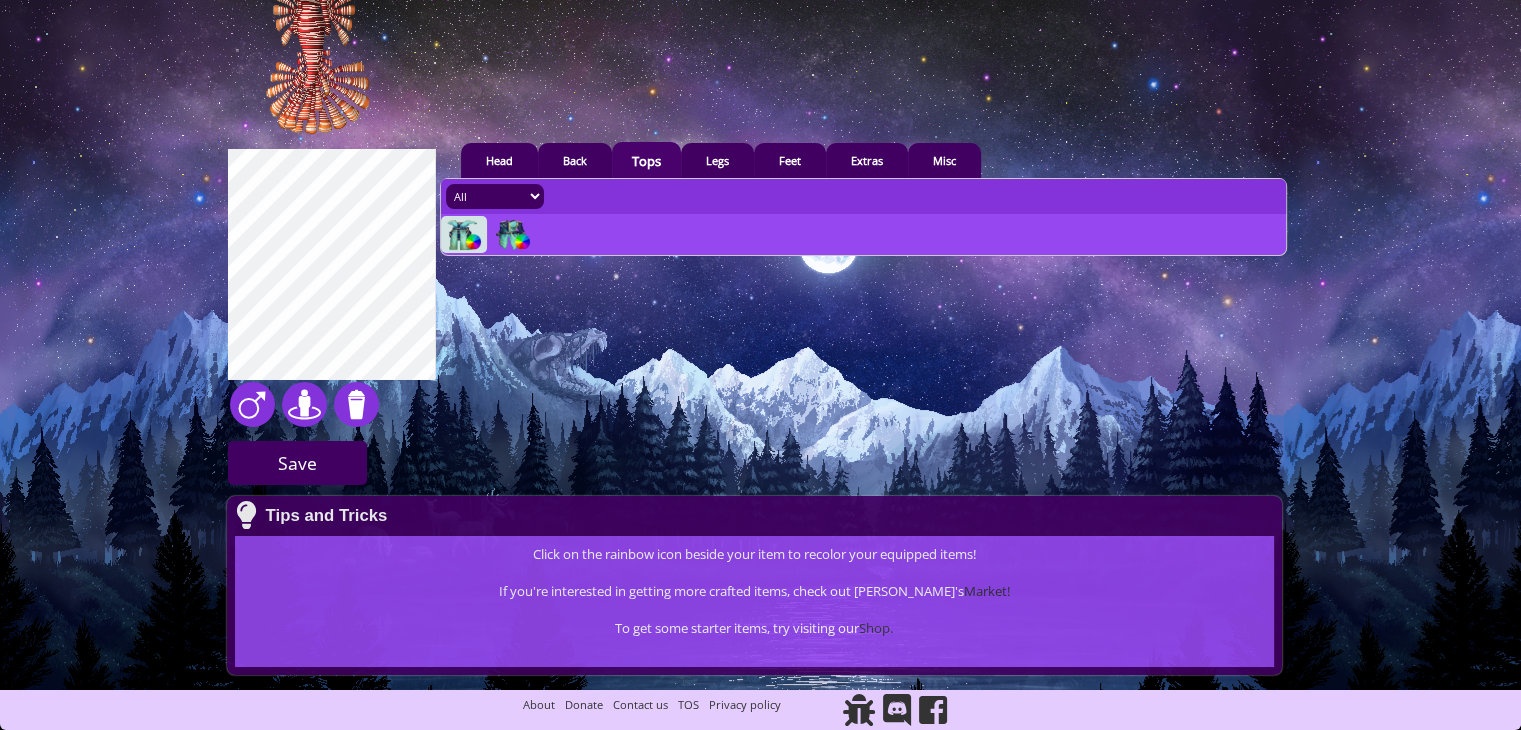 click on "aquatic
16
1
1" at bounding box center (760, 412) 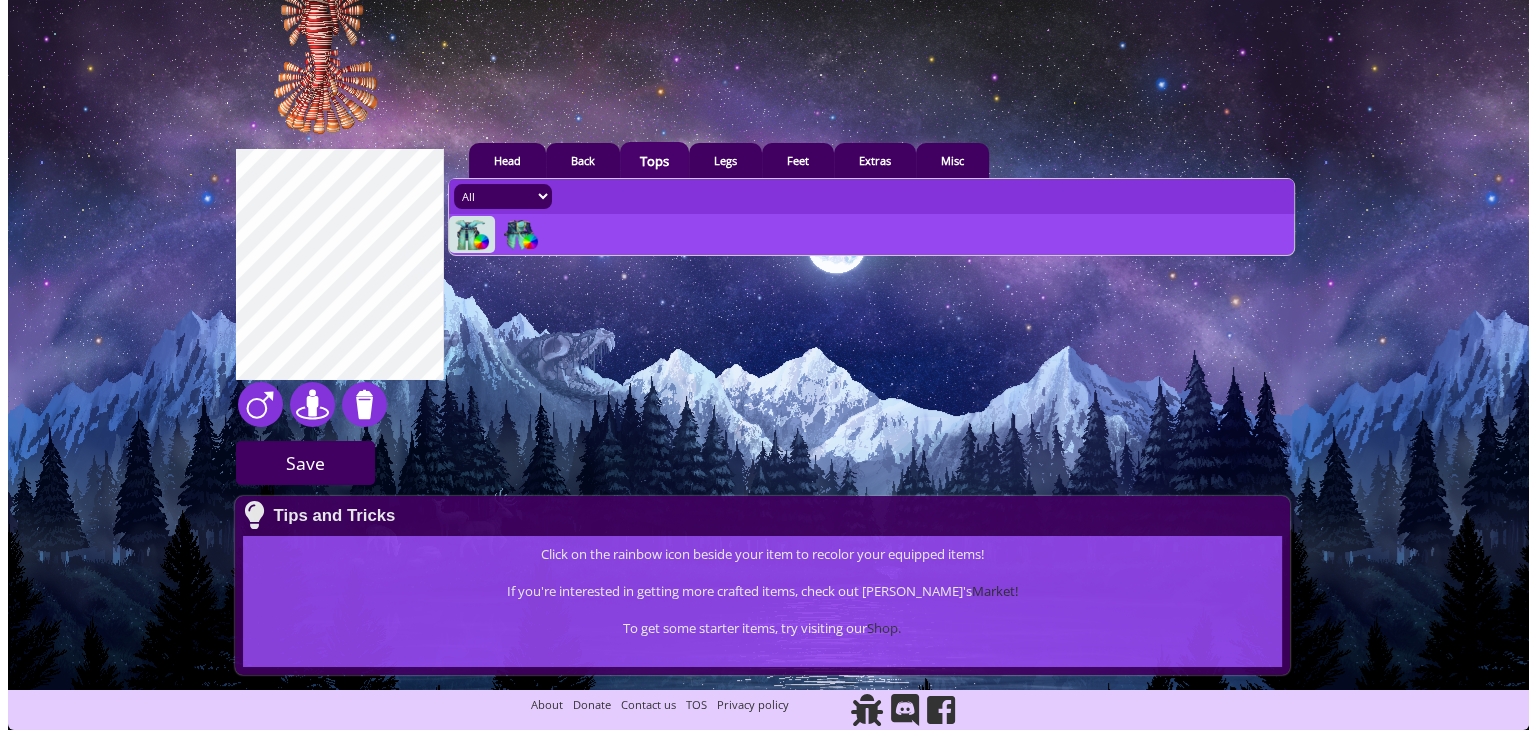 scroll, scrollTop: 0, scrollLeft: 0, axis: both 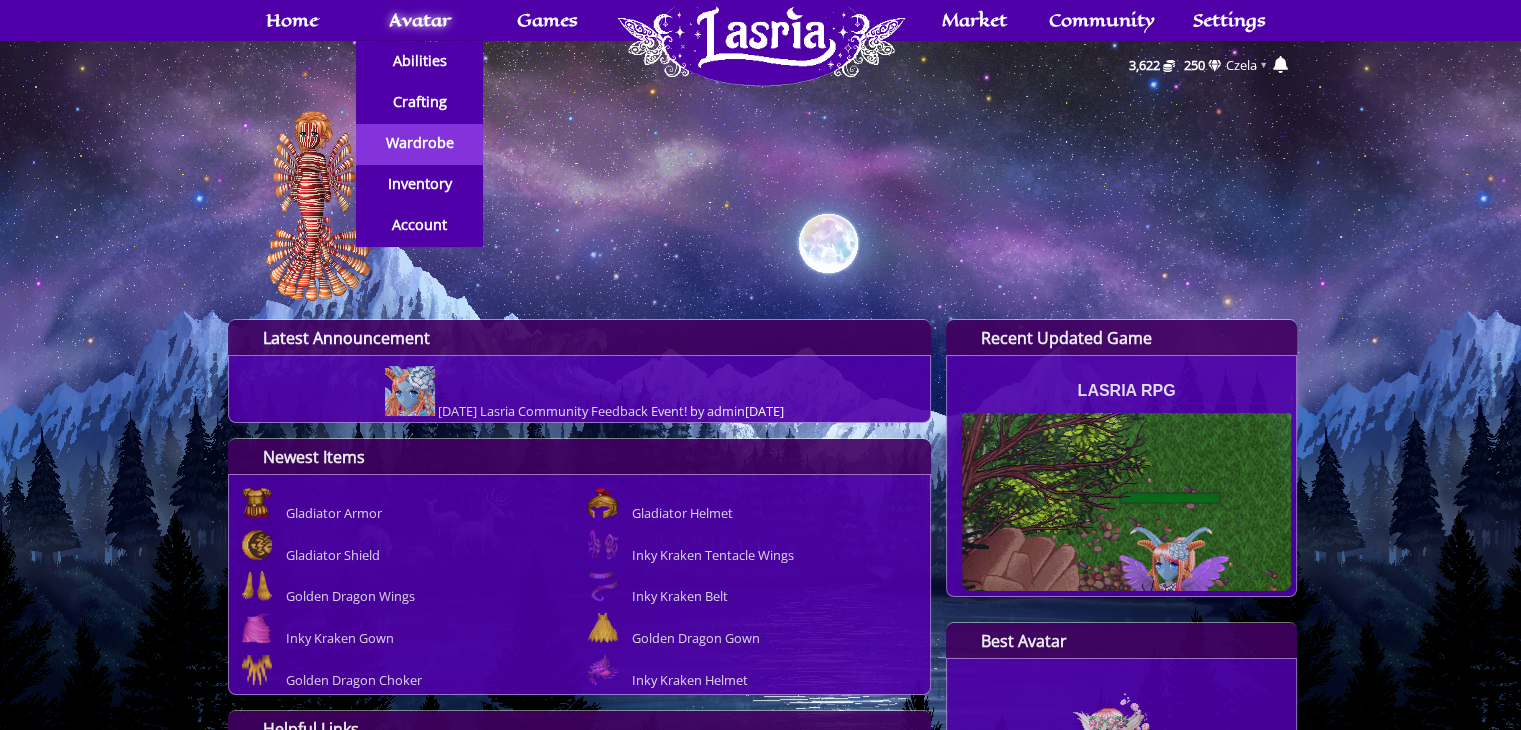click on "Wardrobe" at bounding box center [419, 143] 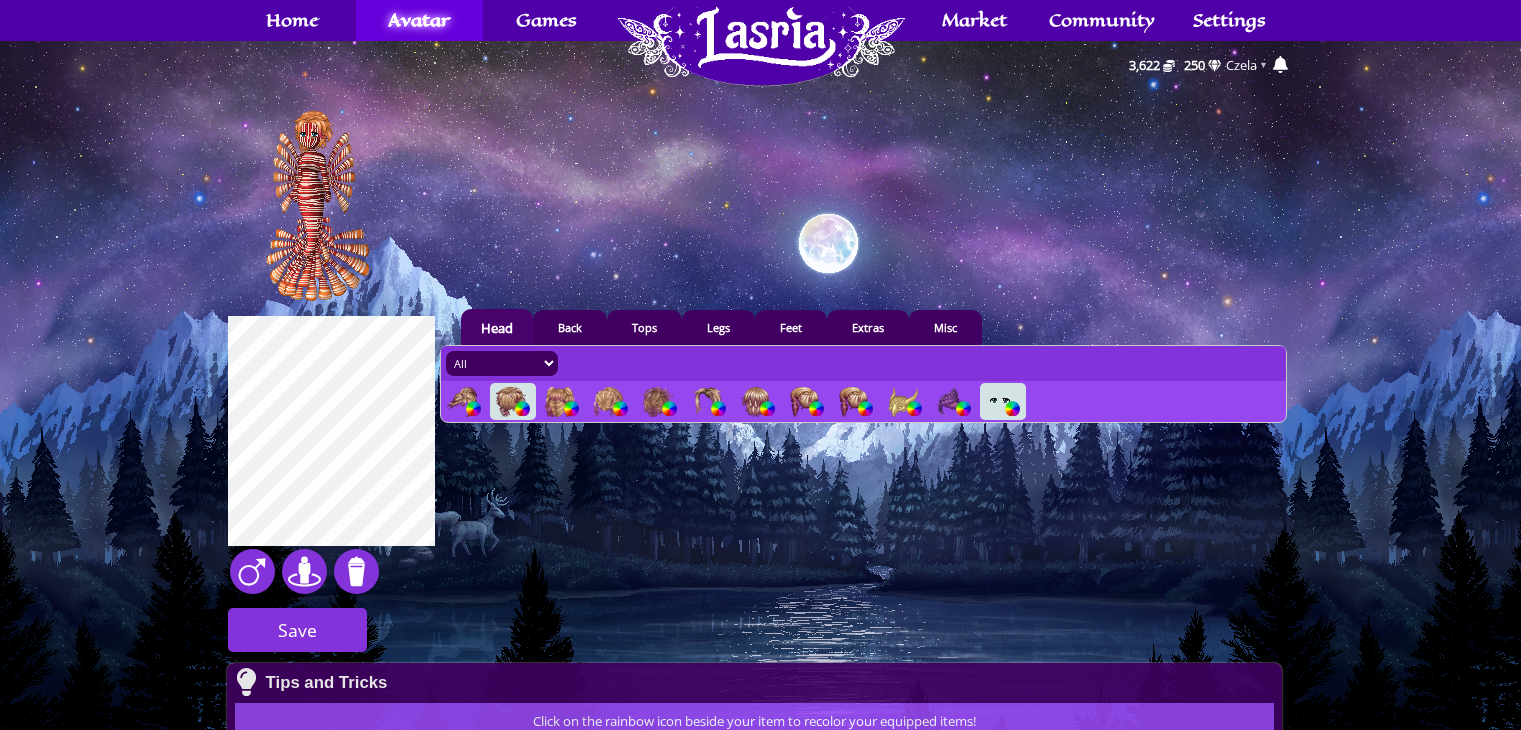 scroll, scrollTop: 0, scrollLeft: 0, axis: both 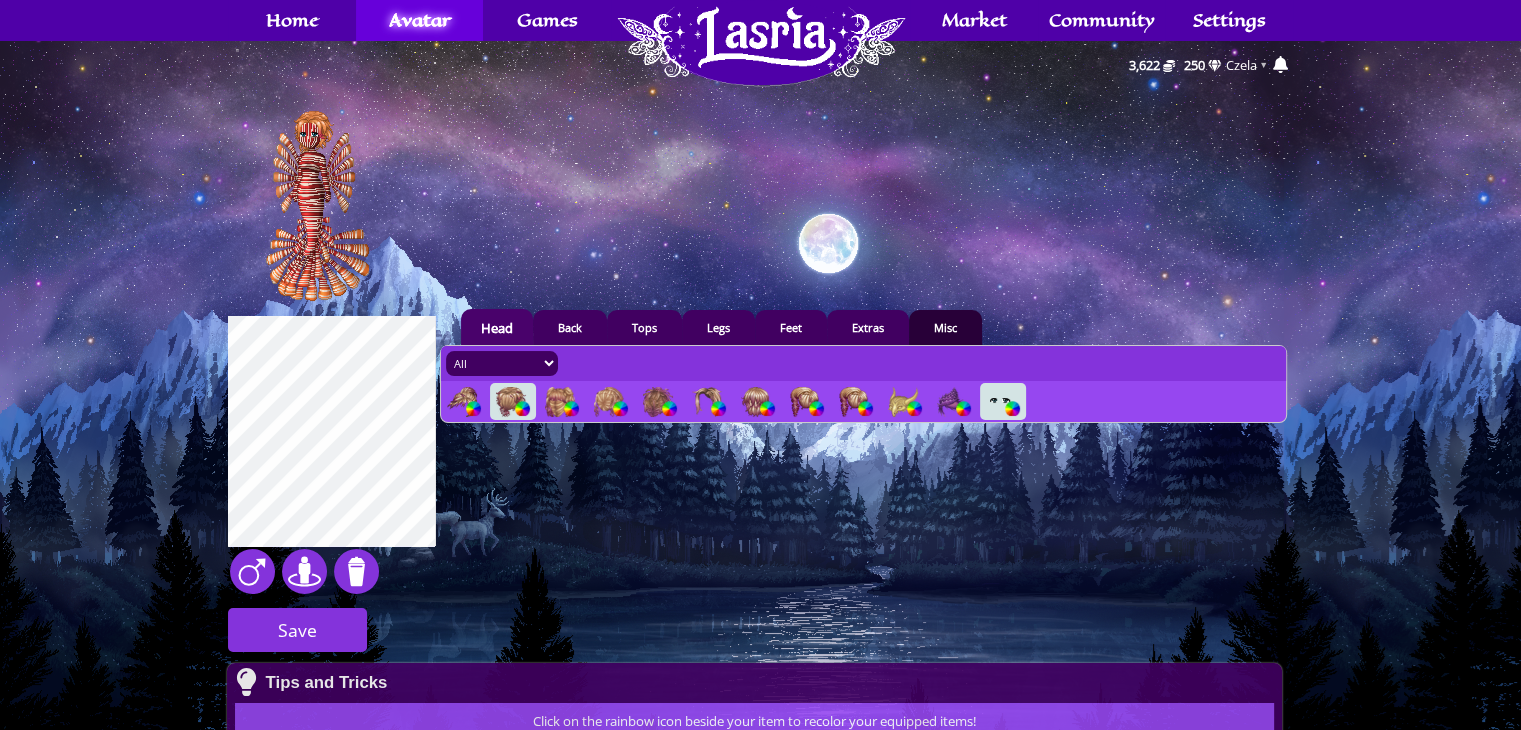 click on "Misc" at bounding box center [945, 327] 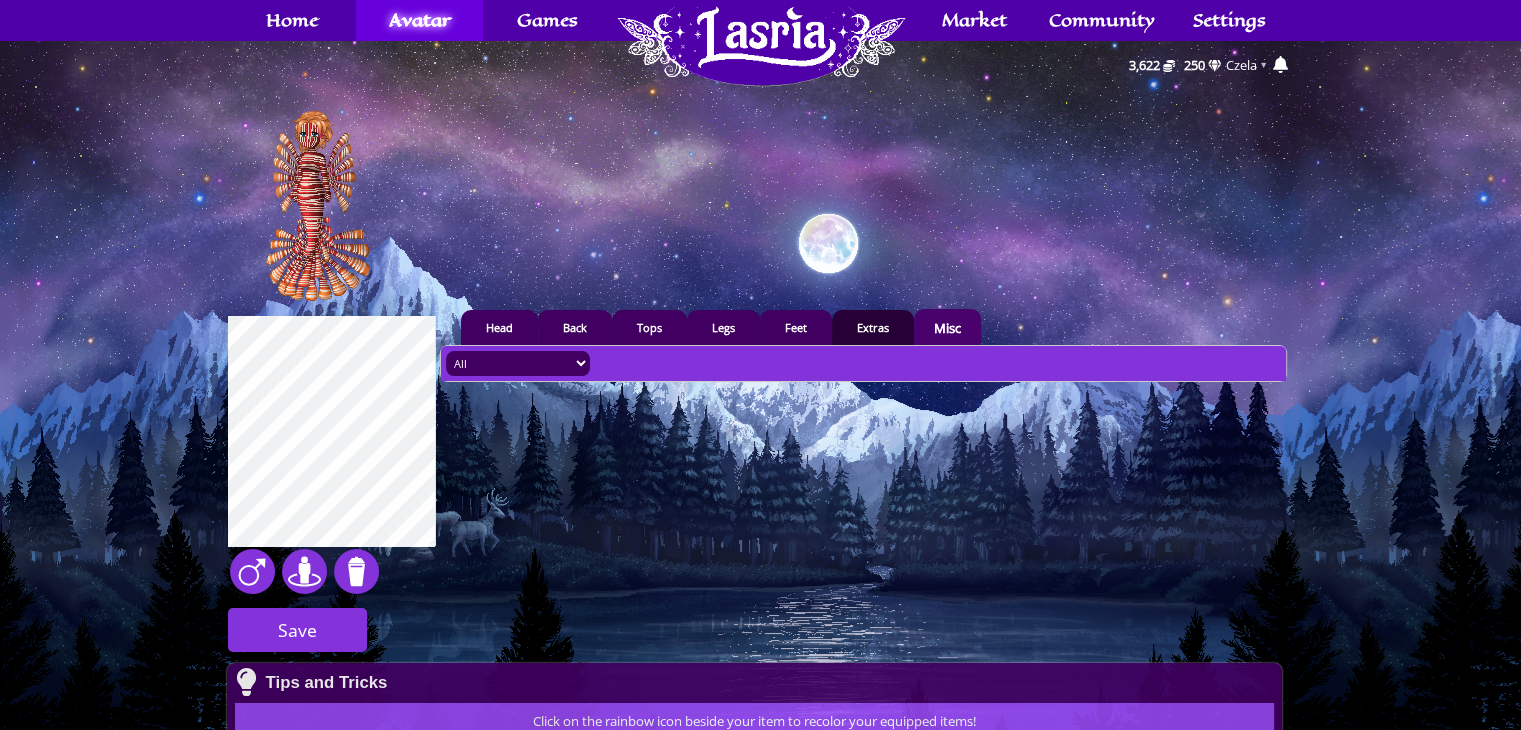 click on "Extras" at bounding box center (873, 327) 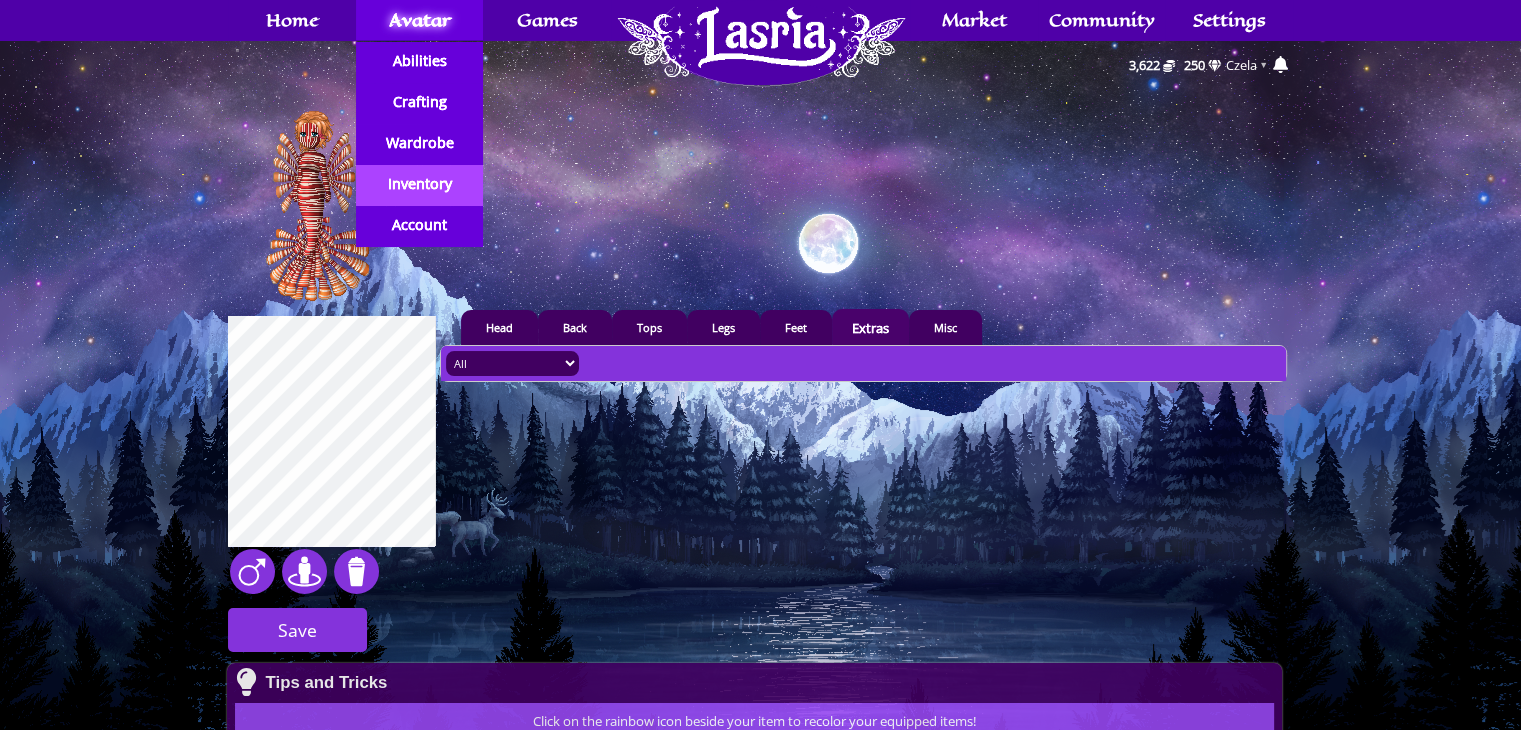 click on "Inventory" at bounding box center (419, 184) 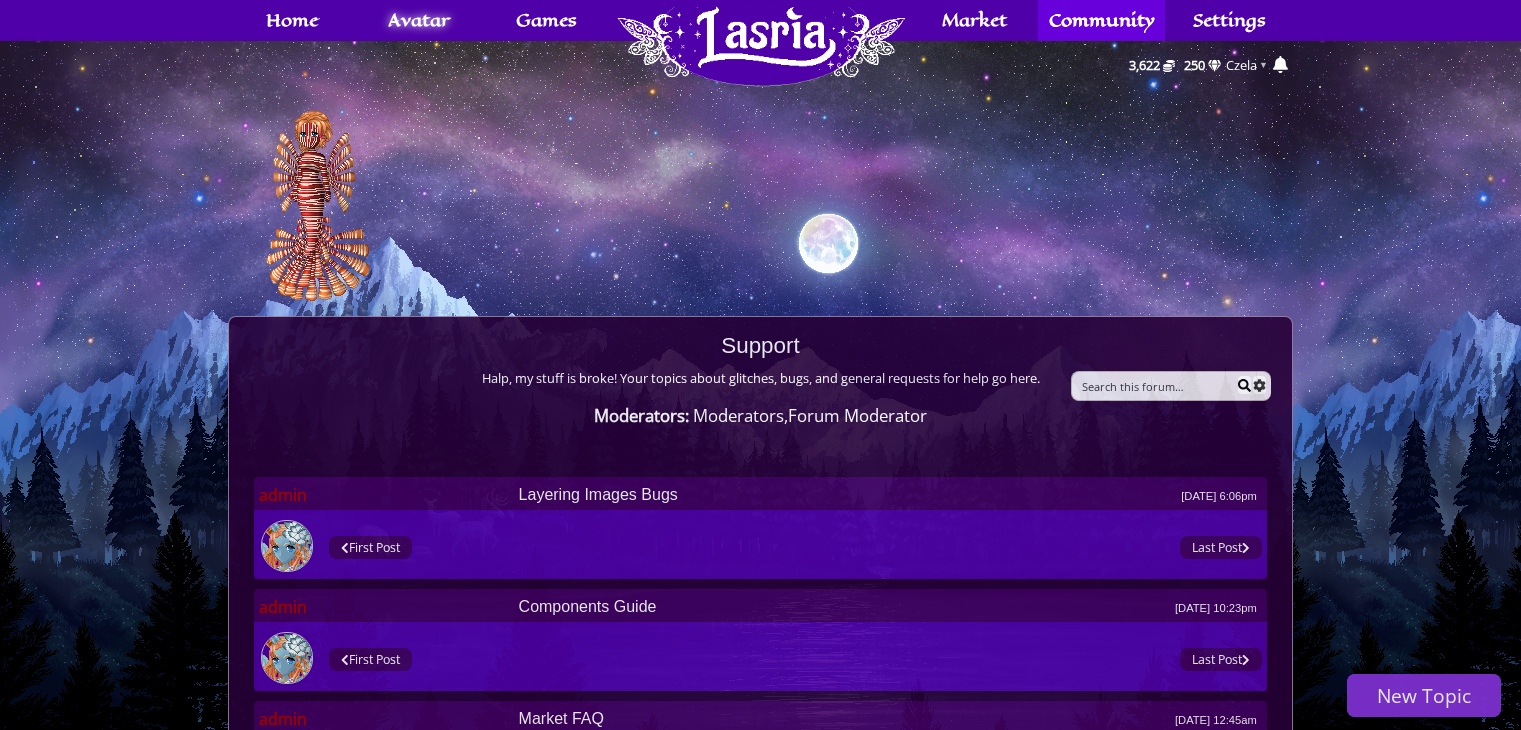 scroll, scrollTop: 0, scrollLeft: 0, axis: both 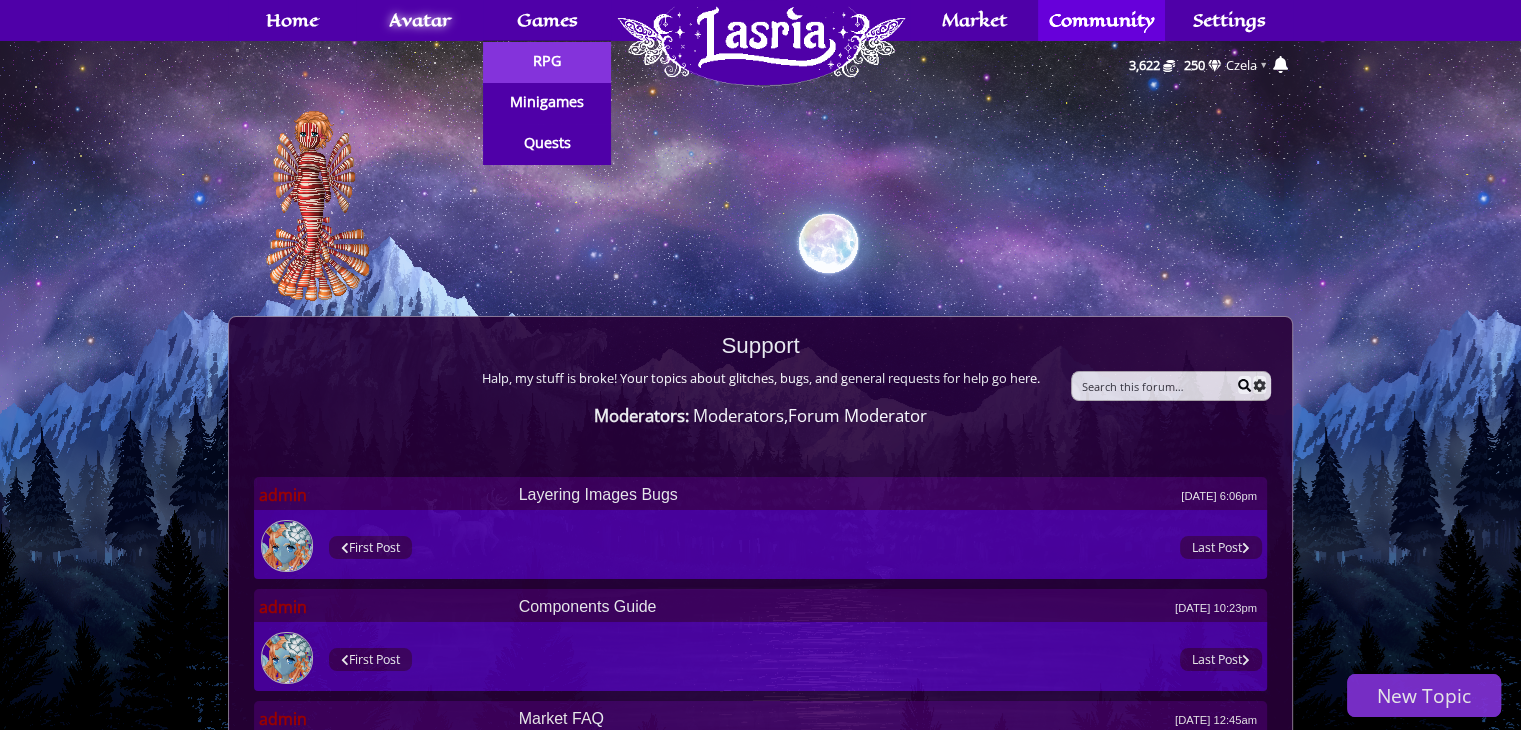 click on "RPG" at bounding box center [547, 61] 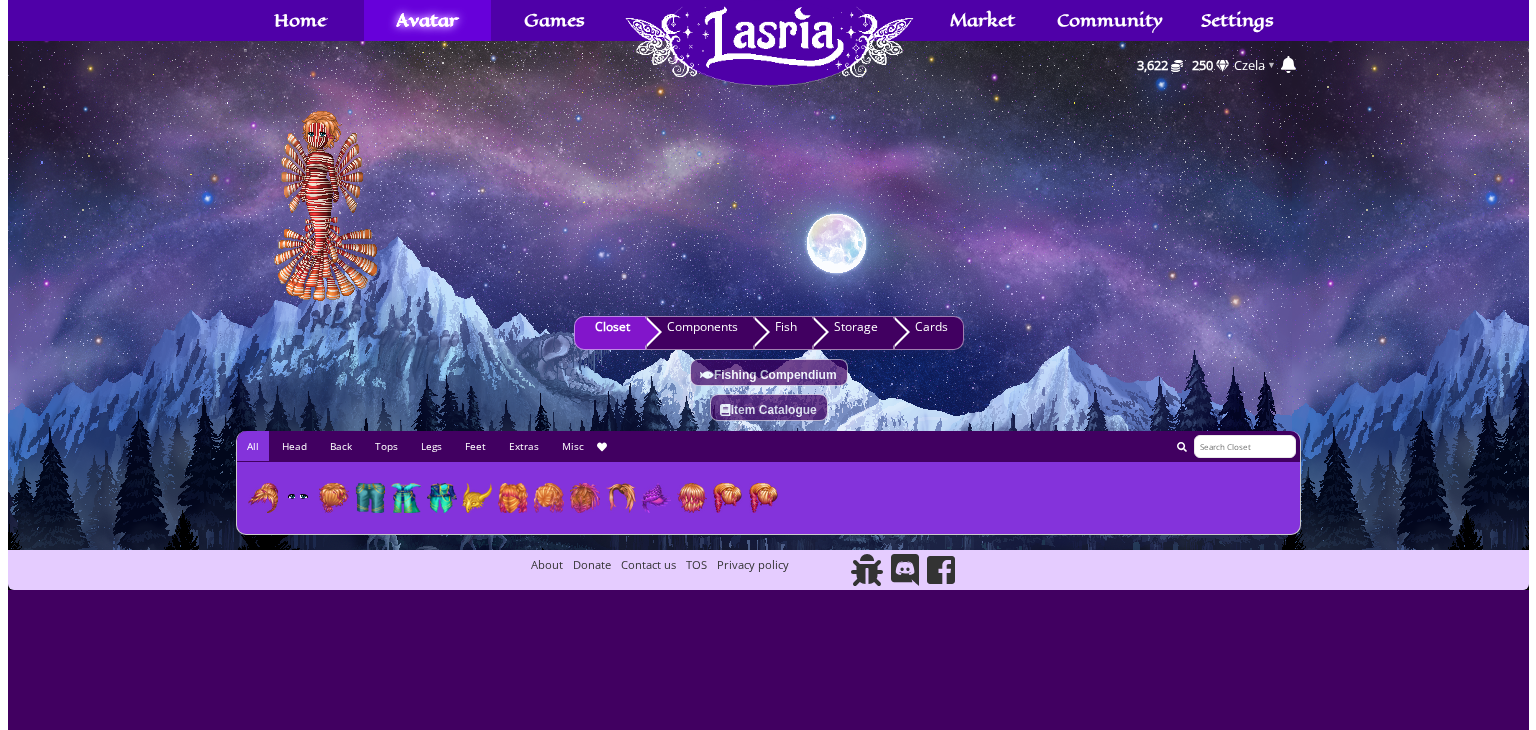 scroll, scrollTop: 0, scrollLeft: 0, axis: both 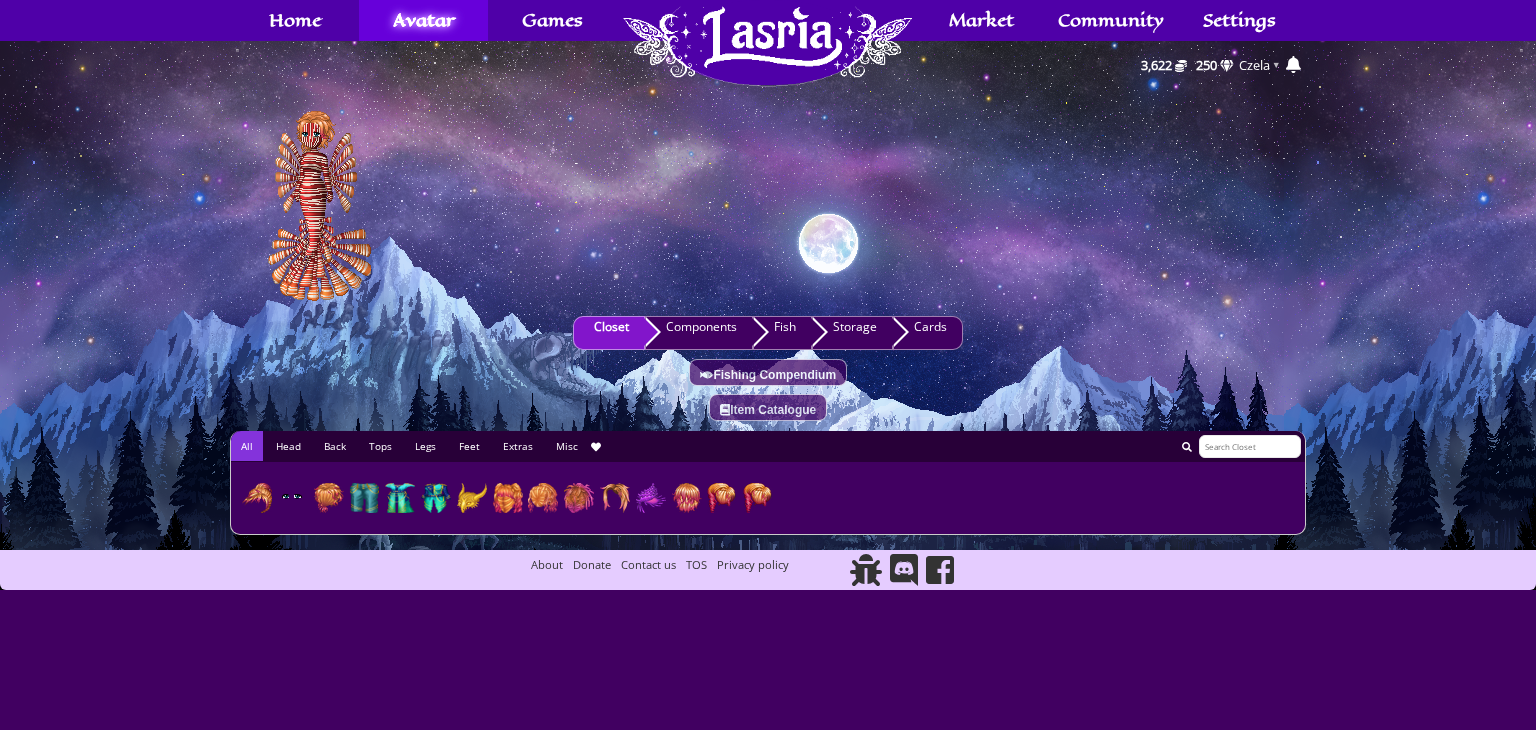 click on "Extras" 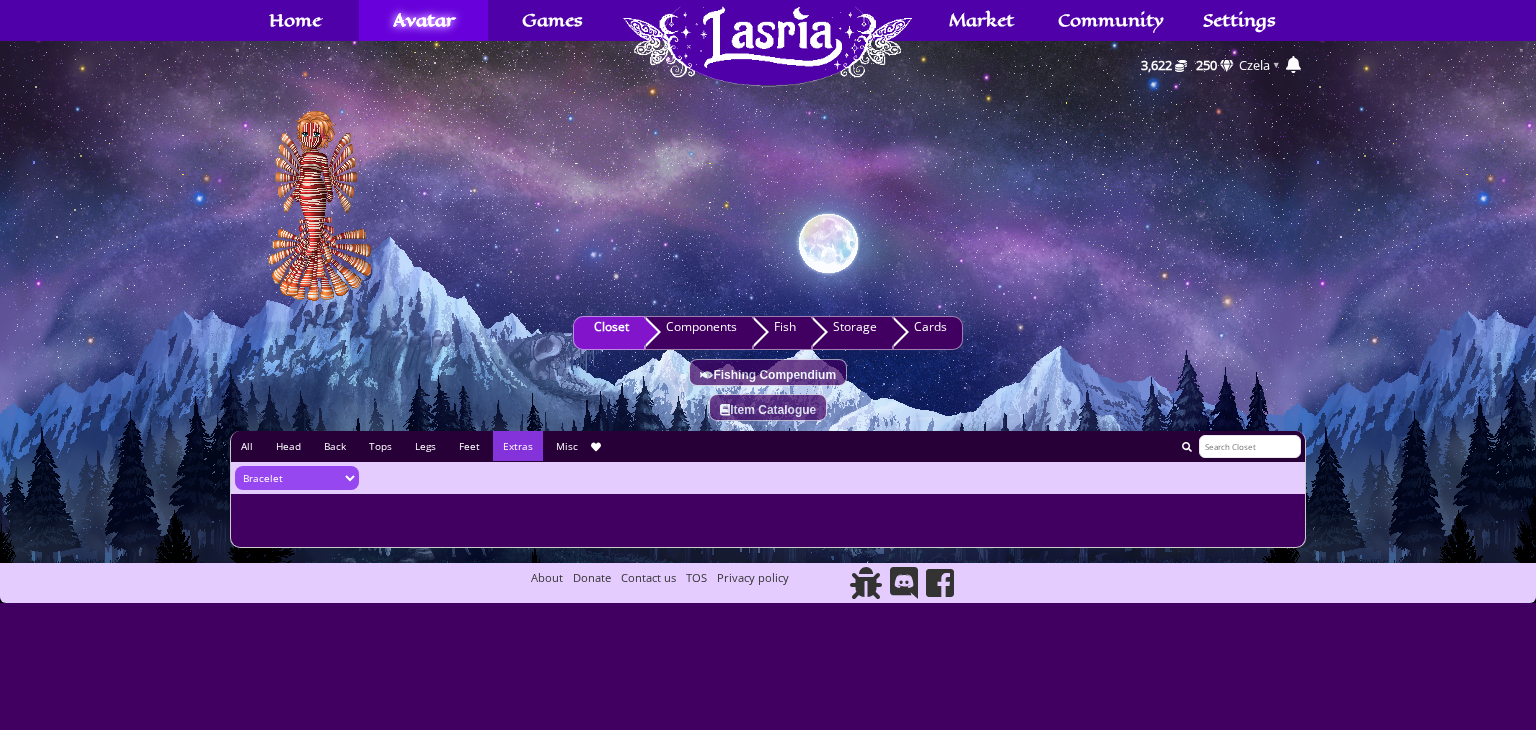 click on "Misc" 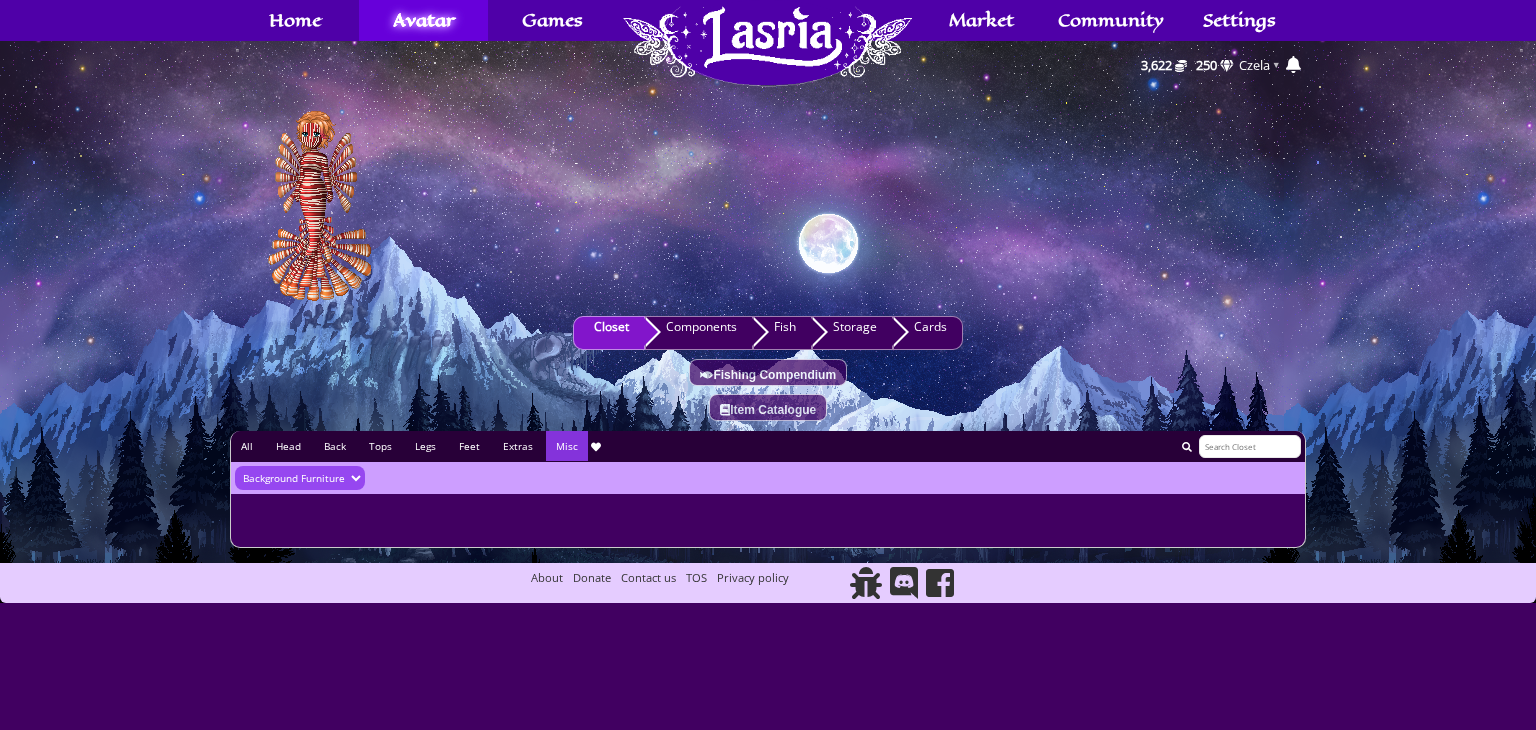 click on "Feet" 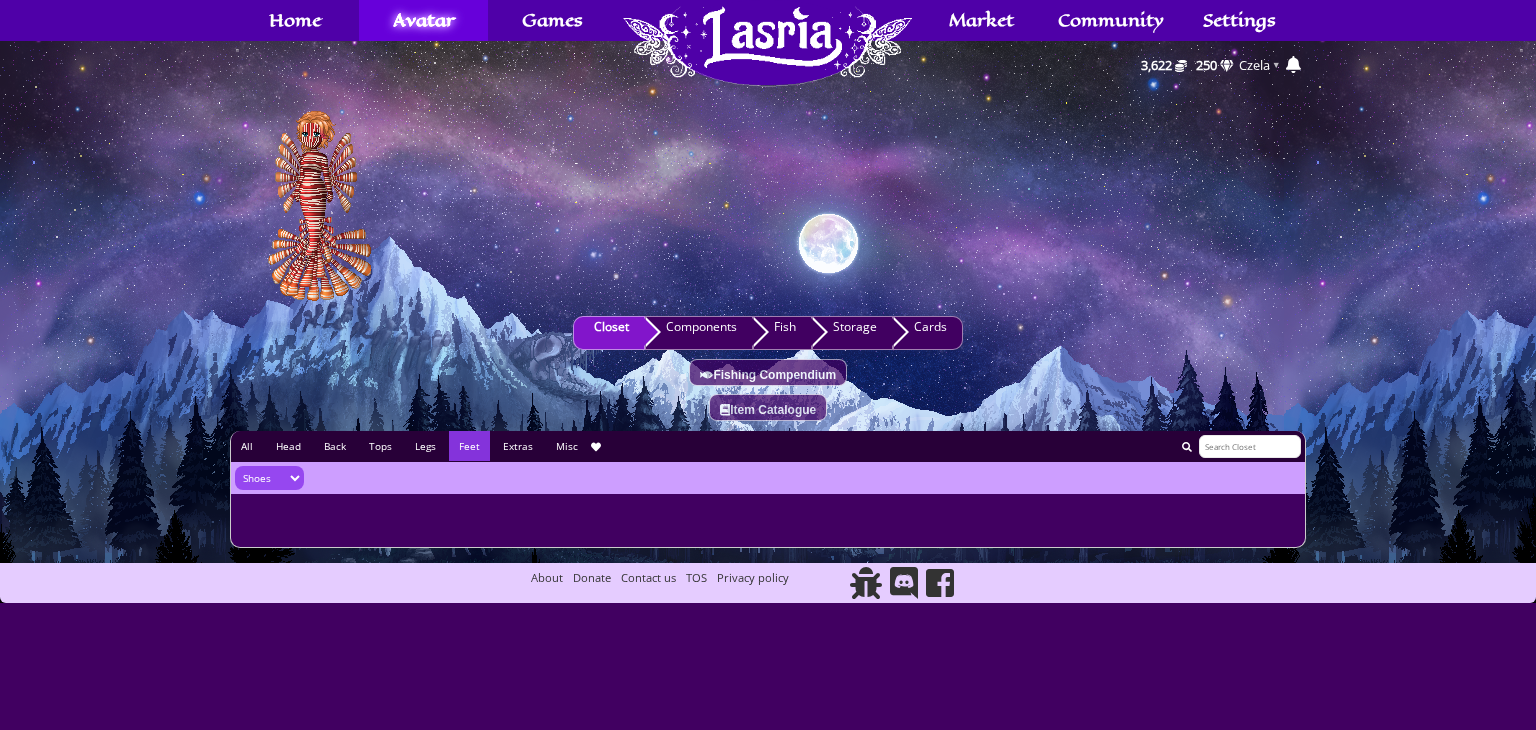 click on "Legs" 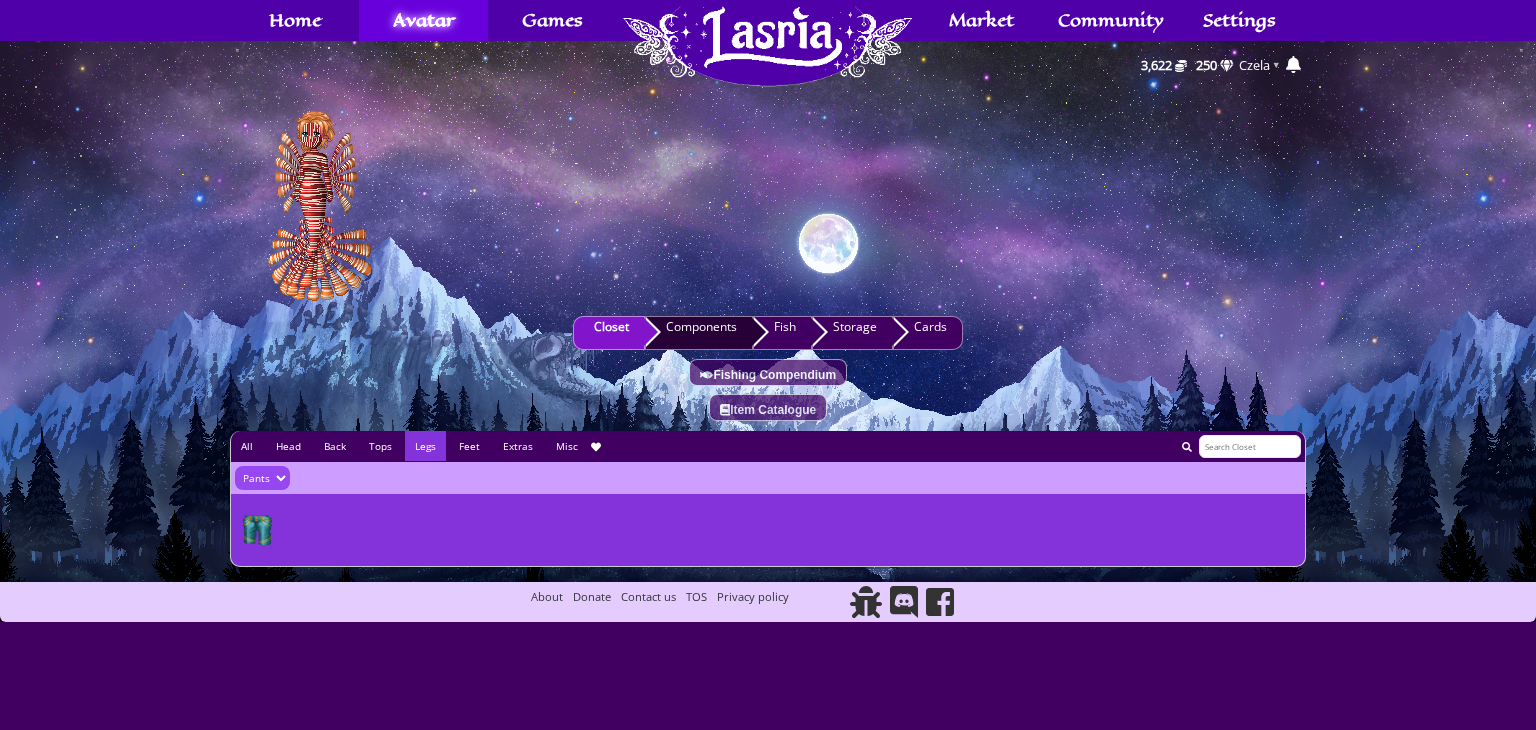 click on "Components" 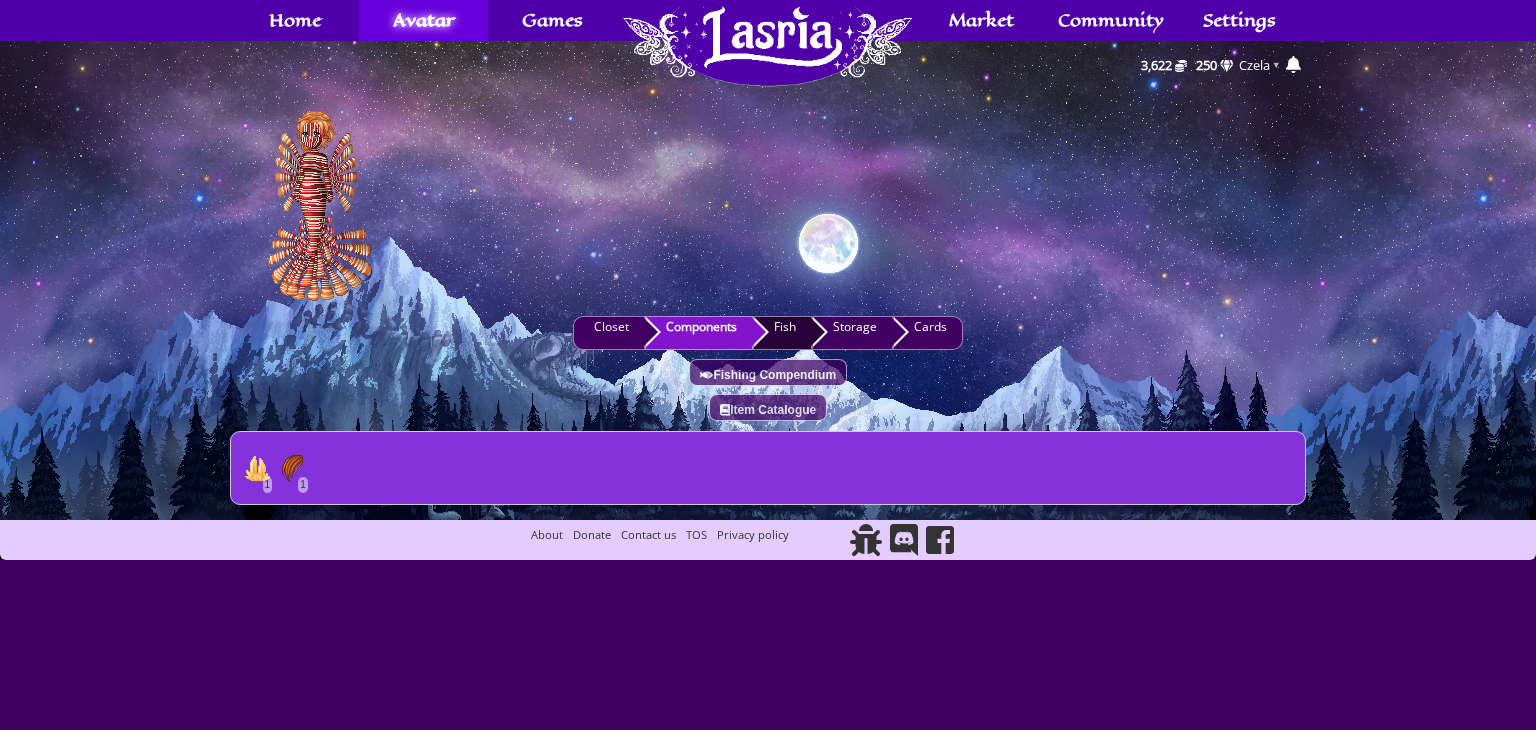 click on "Fish" 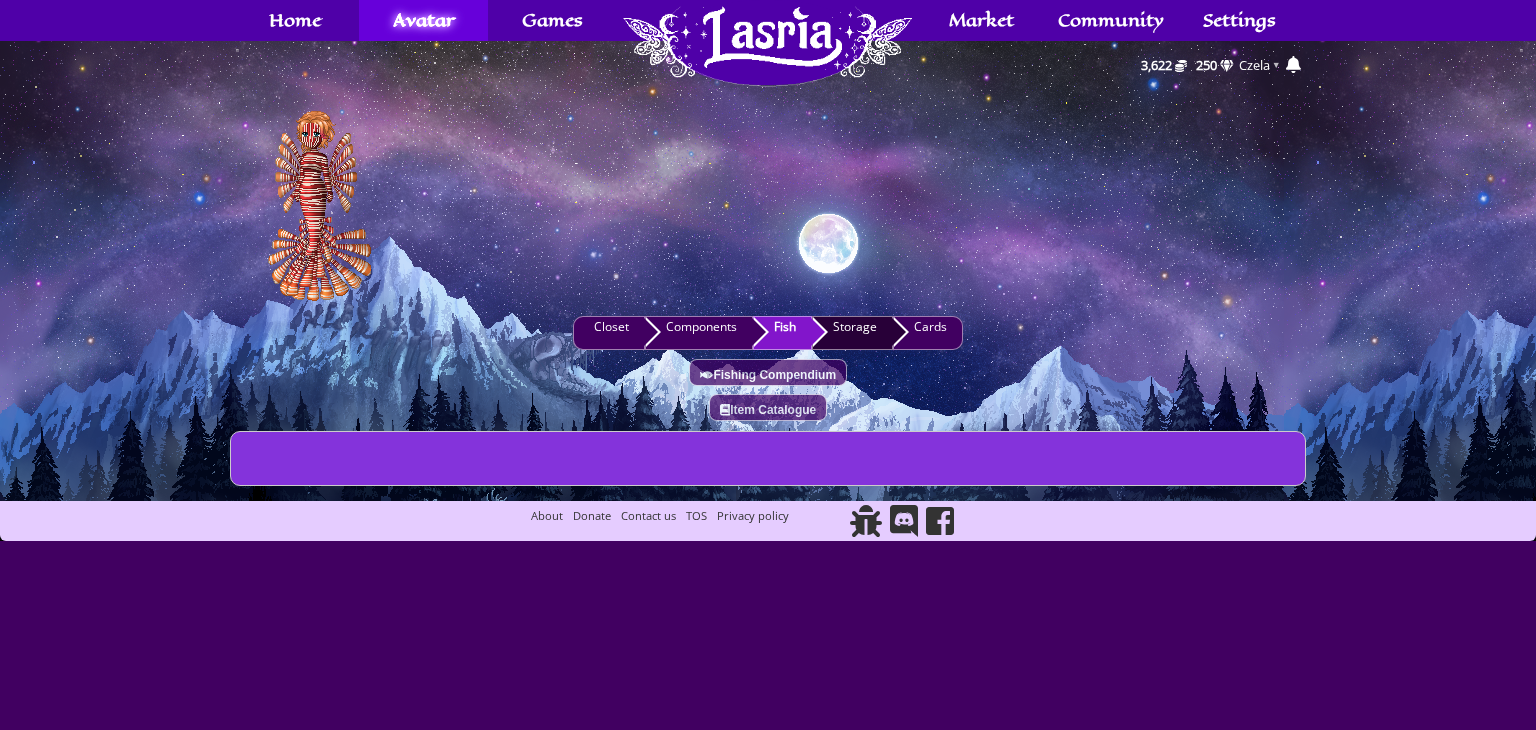 click on "Storage" 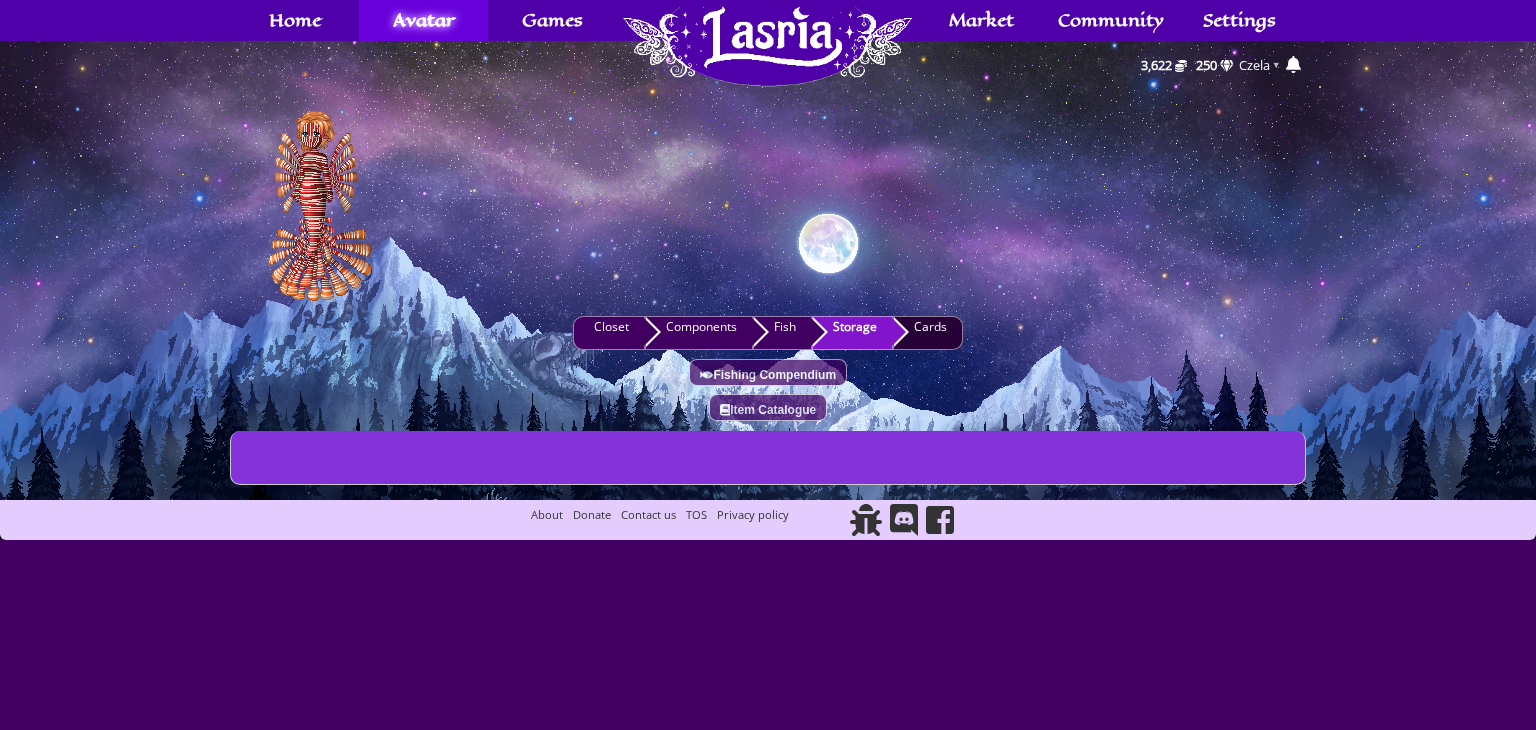click on "Cards" 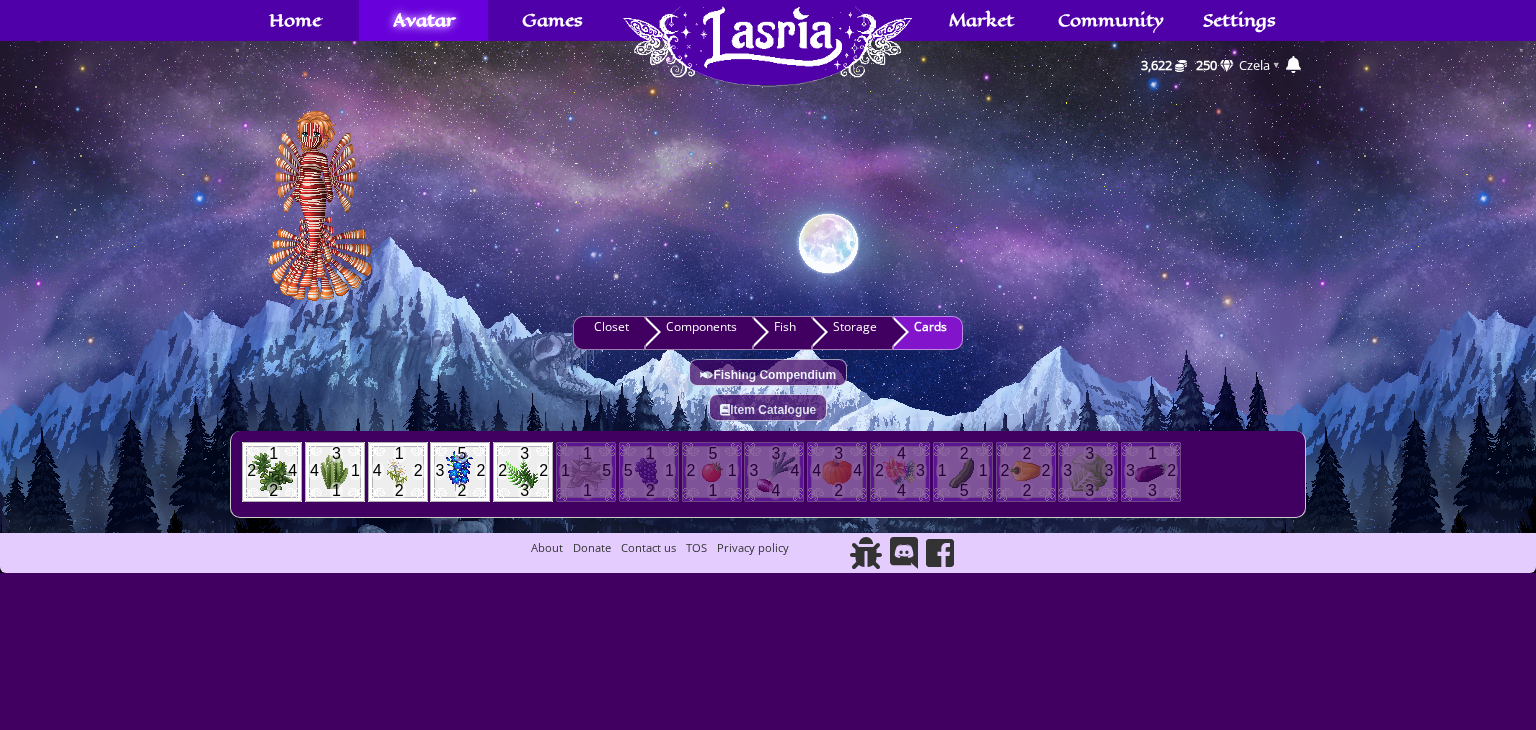 click on "2
1
4
2
Thimble Cactus
x1" 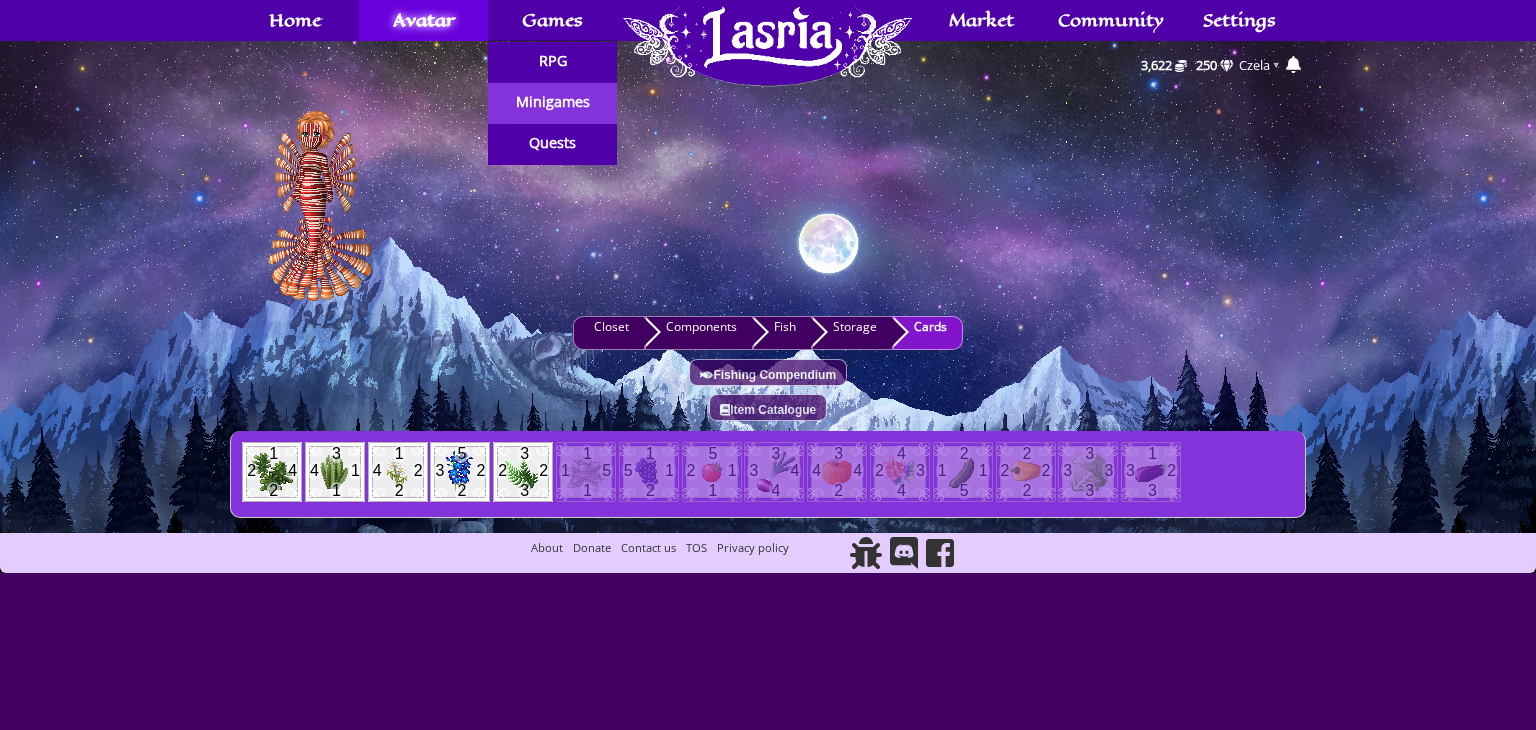 click on "Minigames" 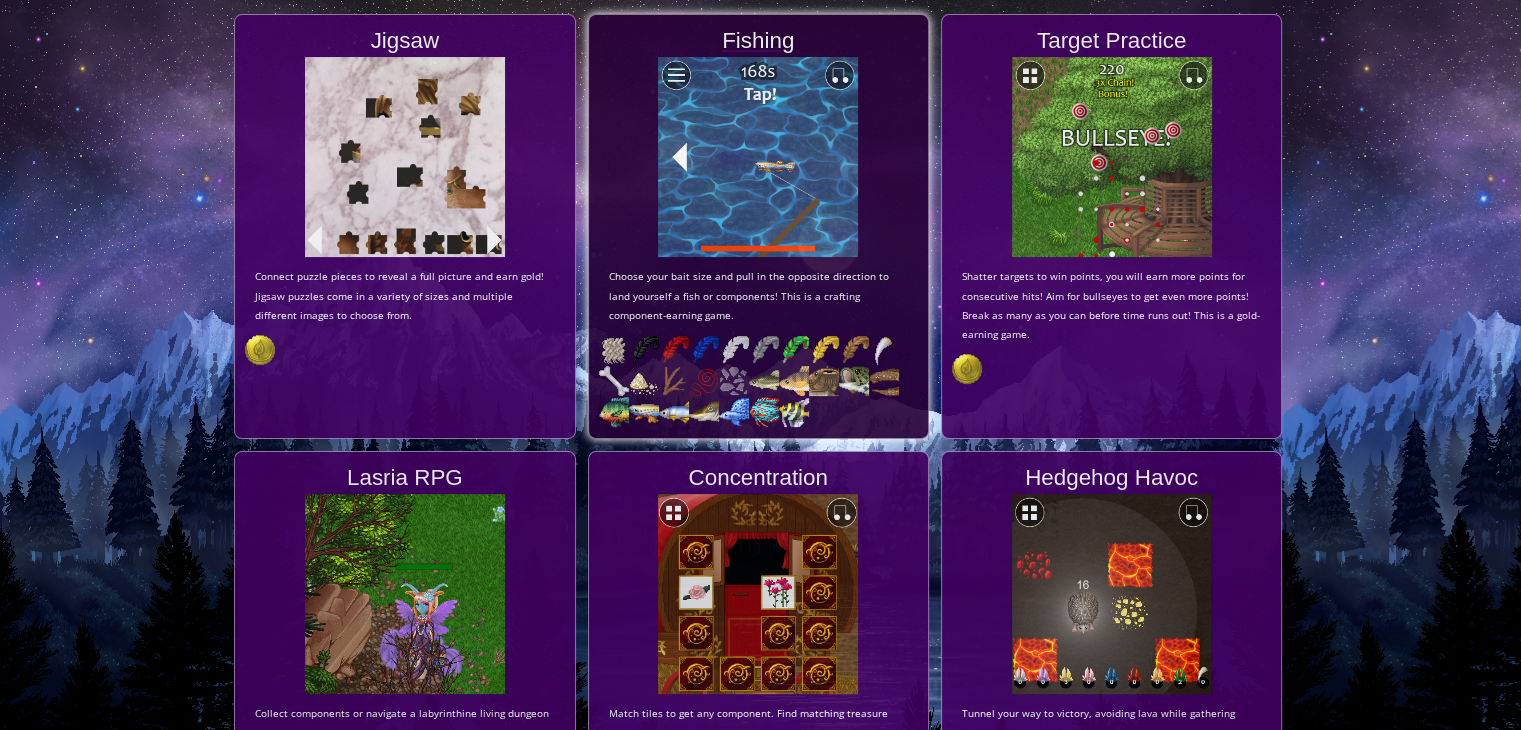 scroll, scrollTop: 0, scrollLeft: 0, axis: both 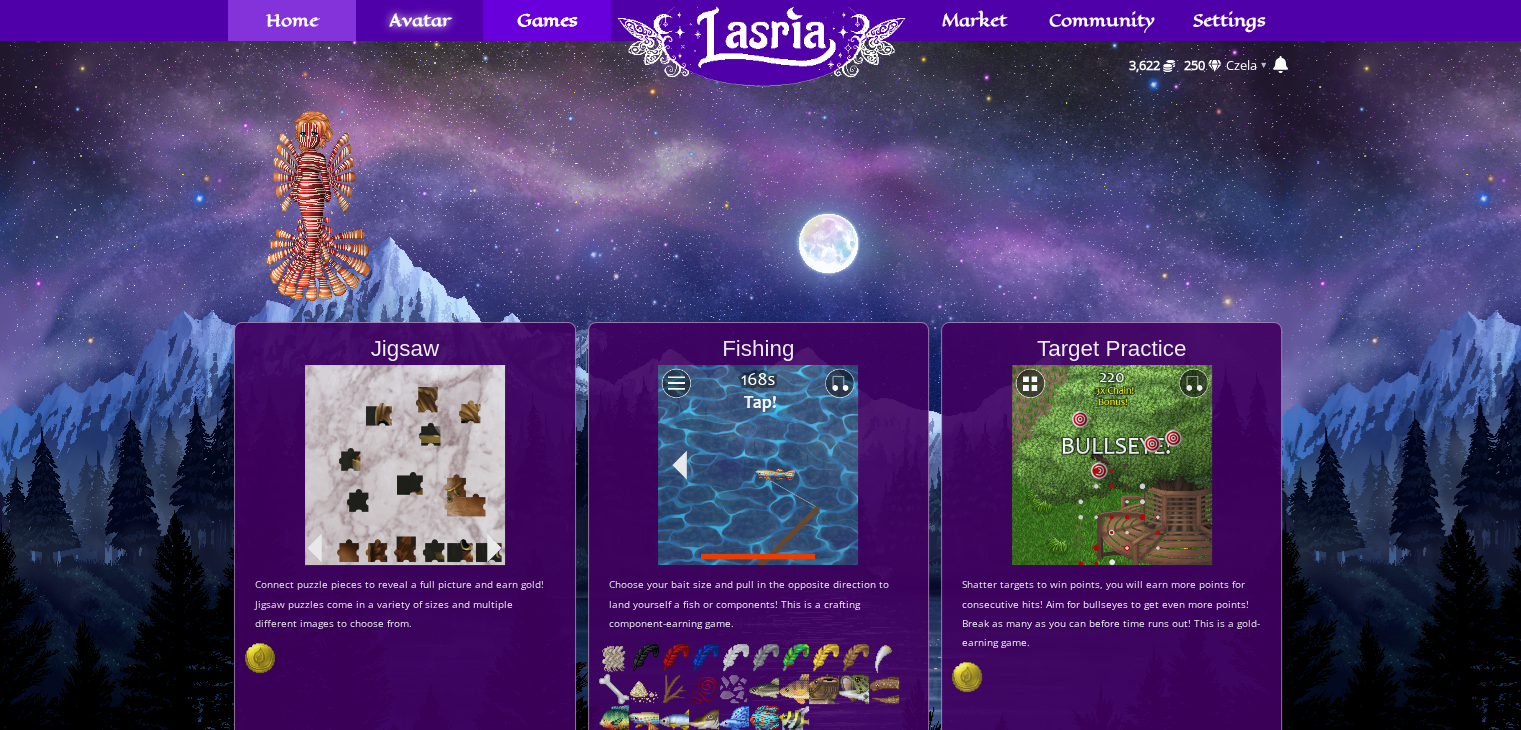 click on "Home" at bounding box center [292, 20] 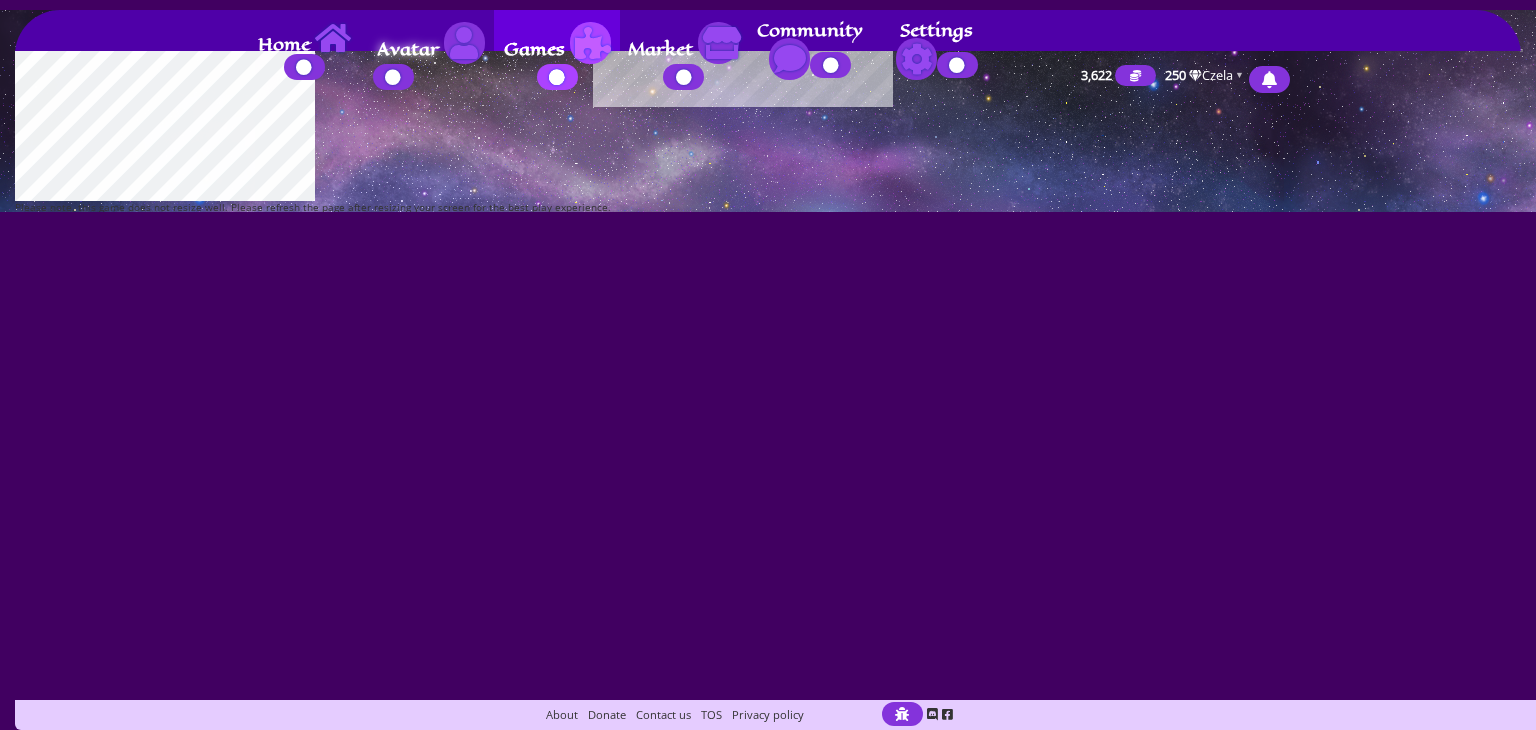 scroll, scrollTop: 0, scrollLeft: 0, axis: both 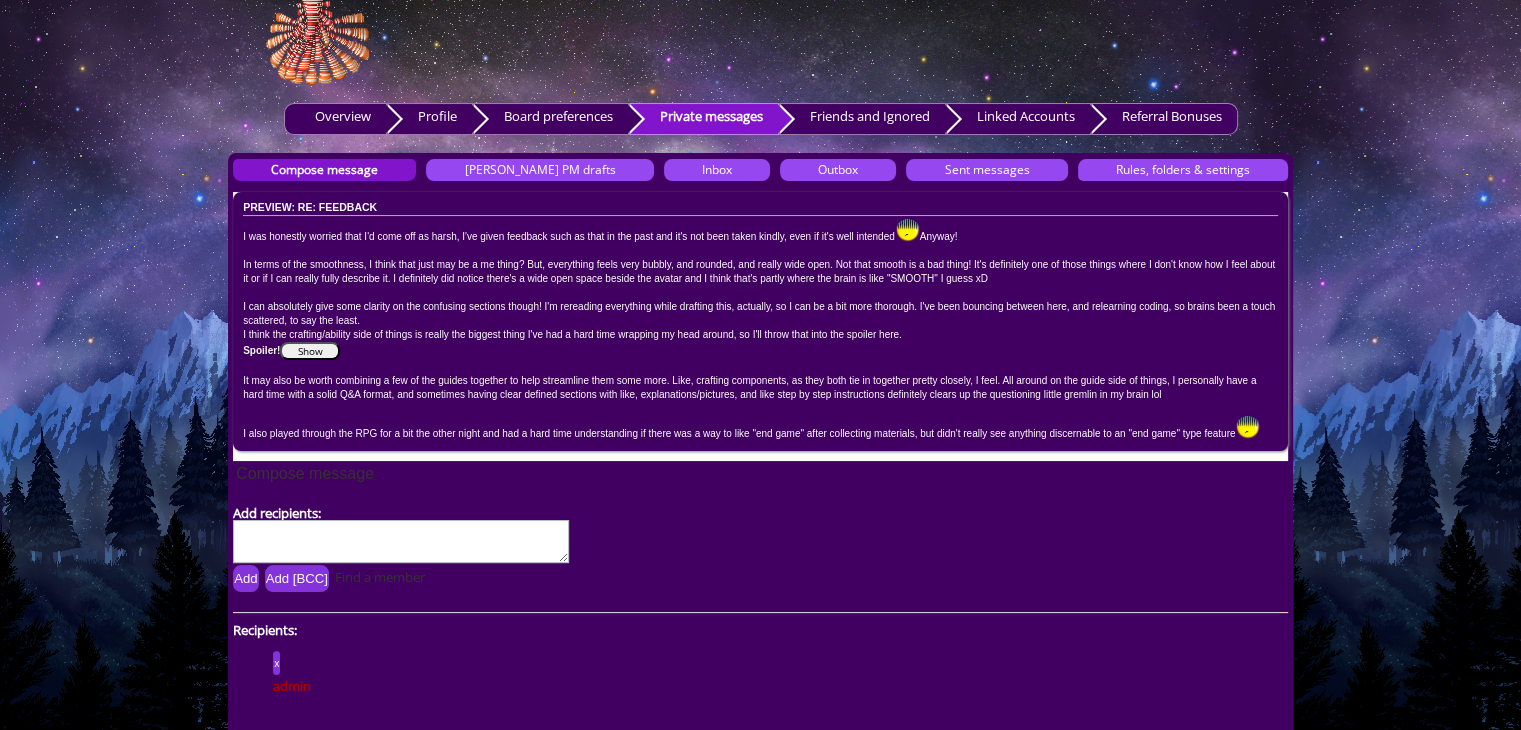 click on "Show" at bounding box center (310, 351) 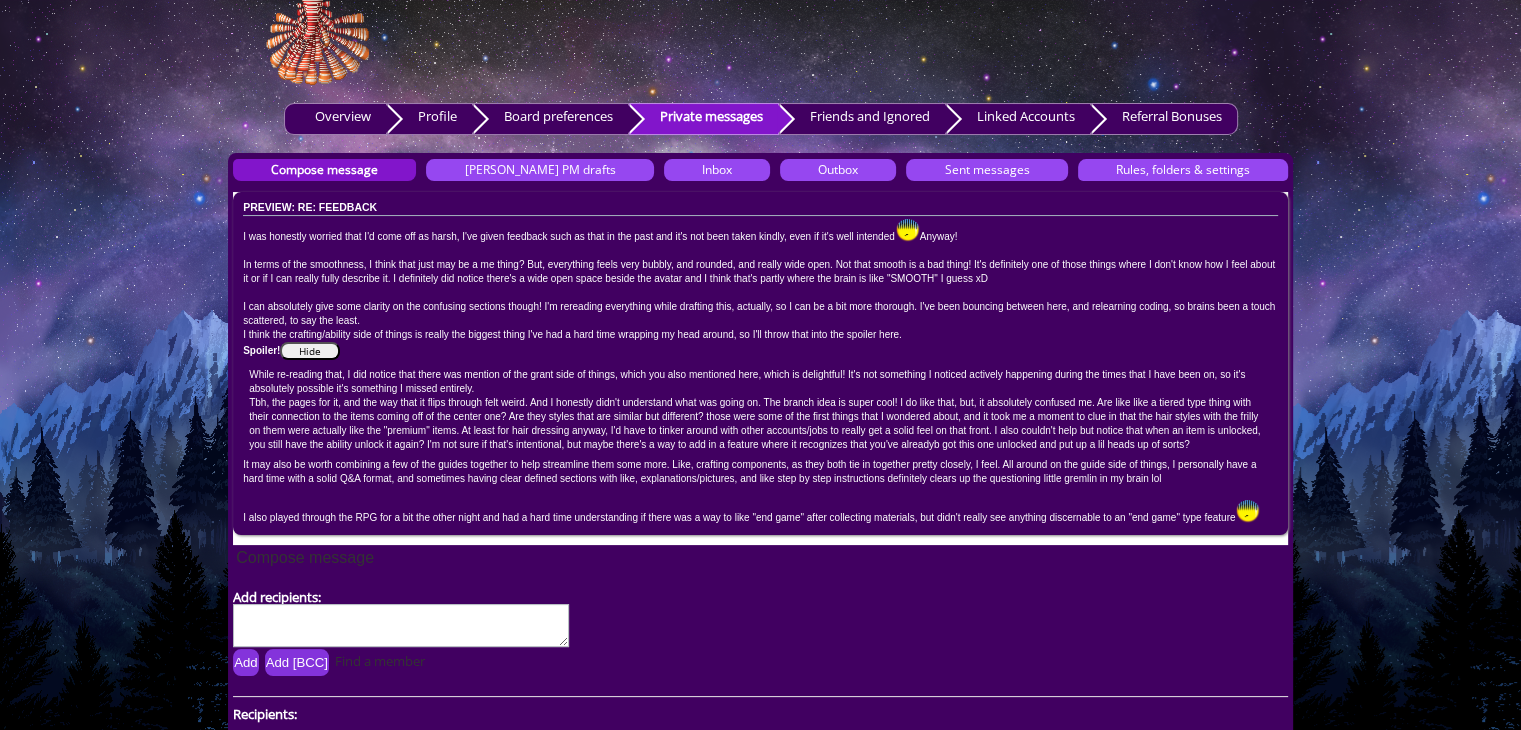 click on "Hide" at bounding box center (310, 351) 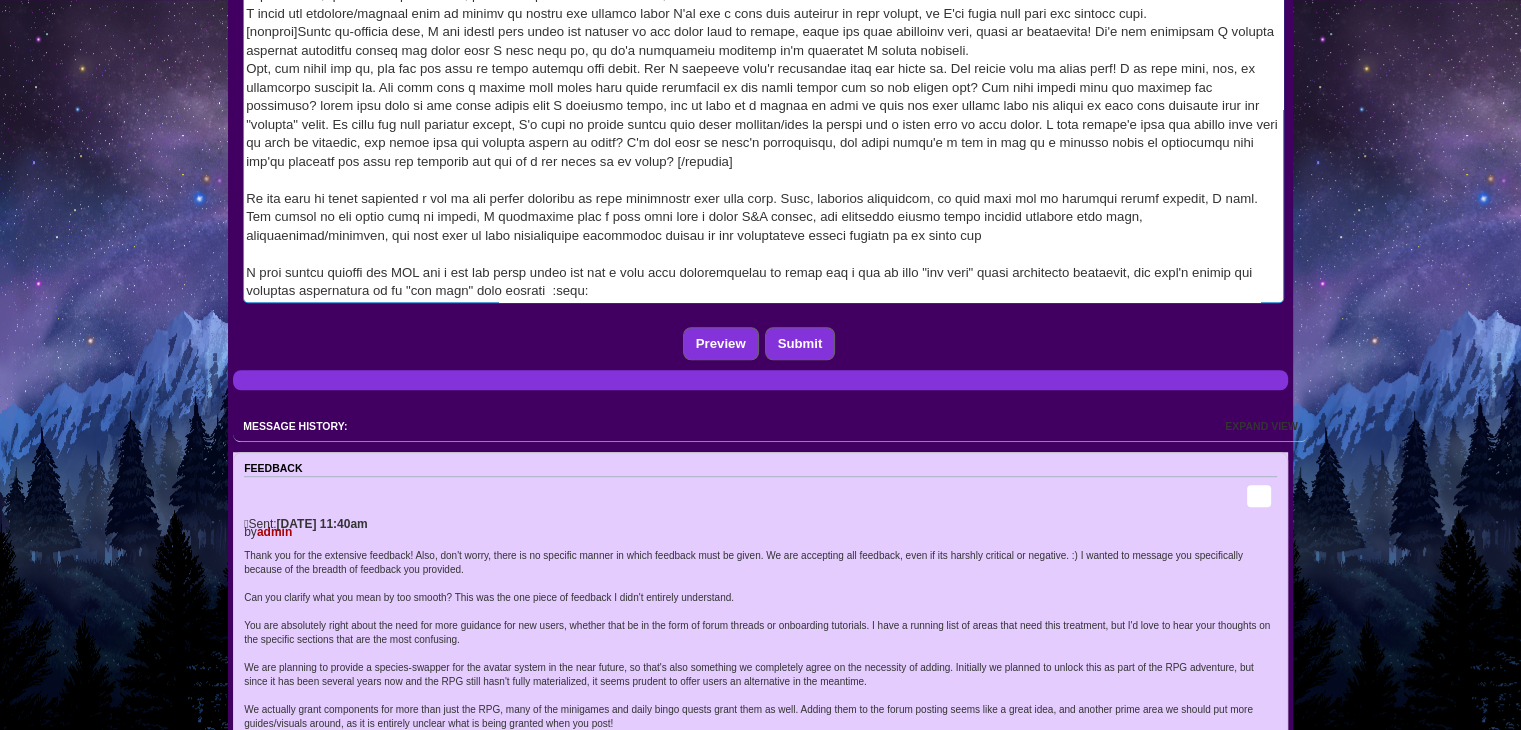 scroll, scrollTop: 1306, scrollLeft: 0, axis: vertical 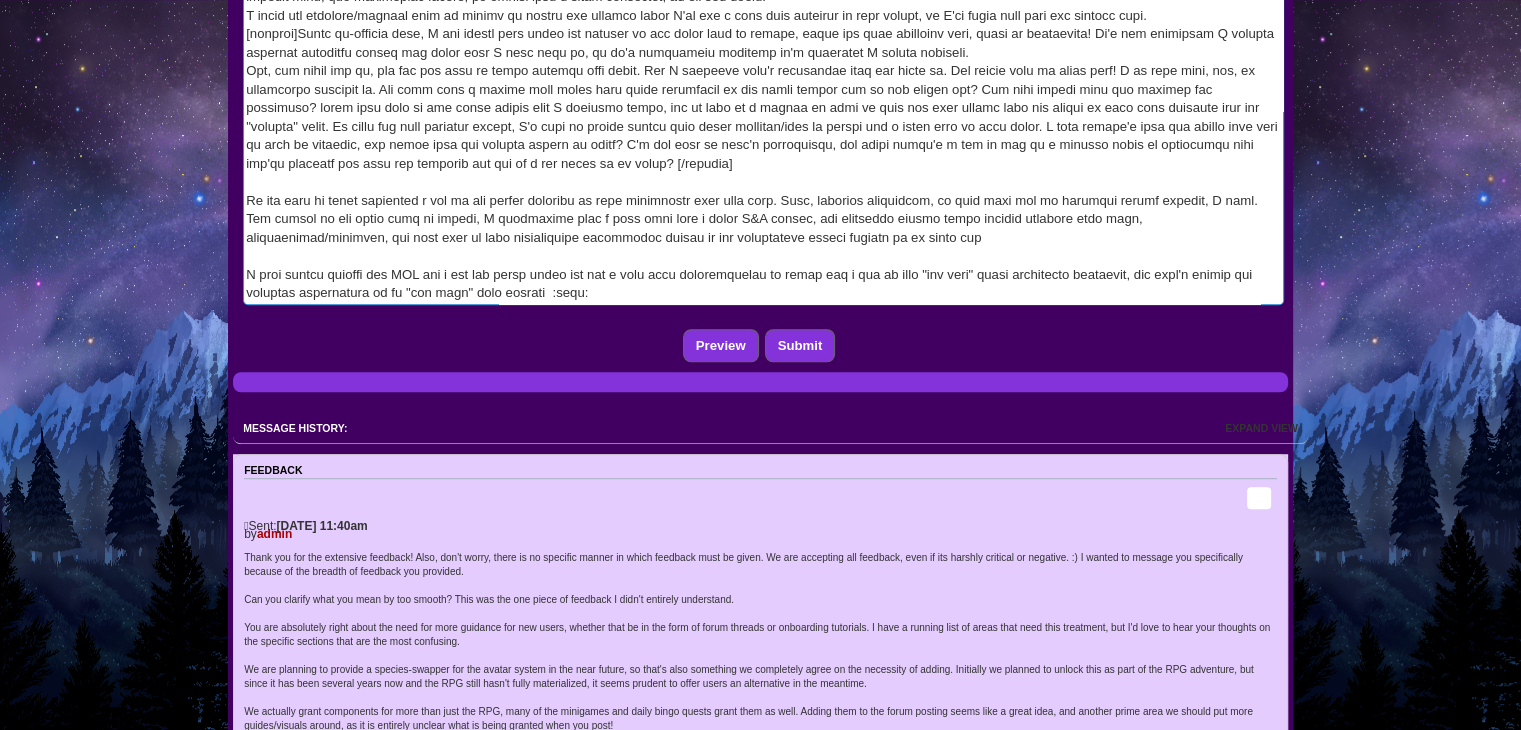 click at bounding box center (763, 80) 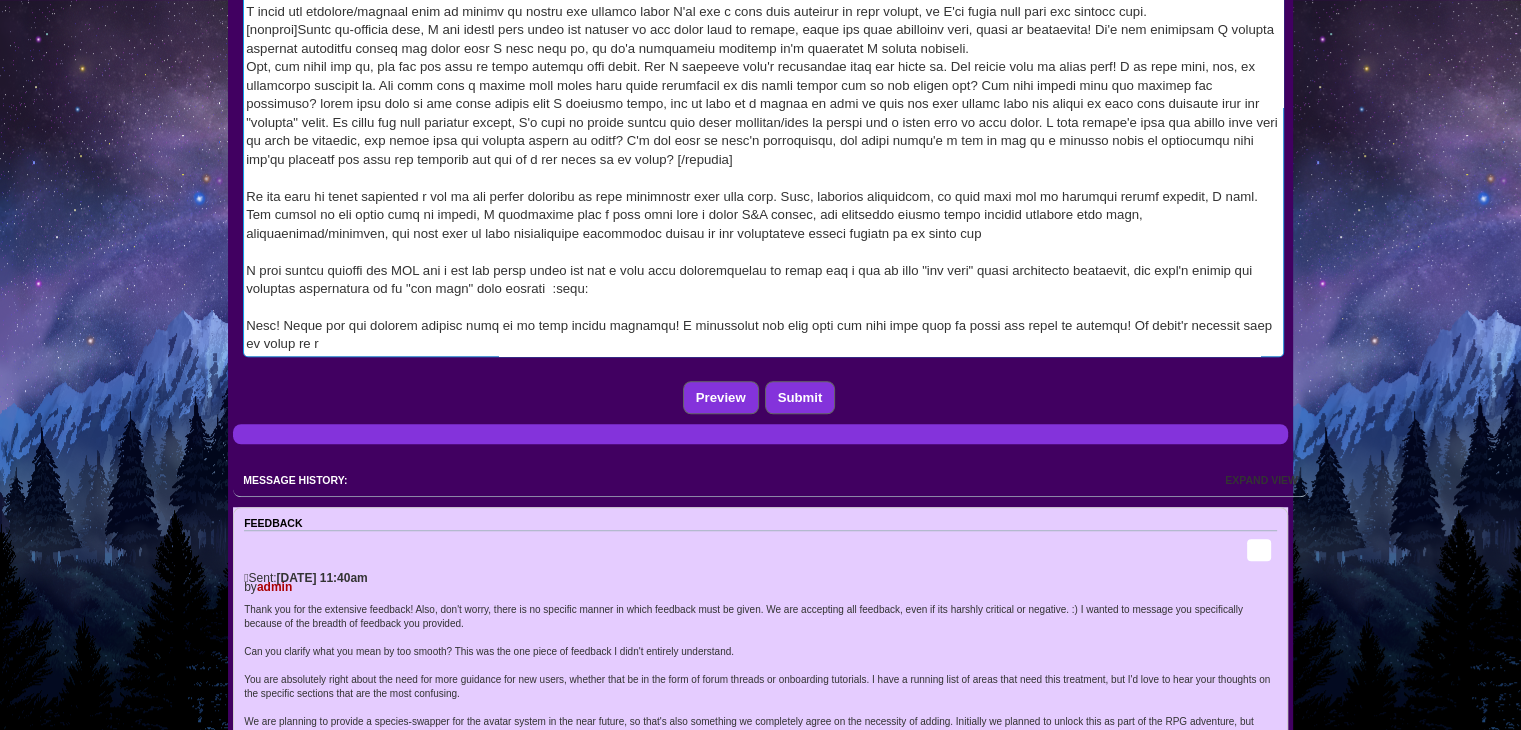 scroll, scrollTop: 4, scrollLeft: 0, axis: vertical 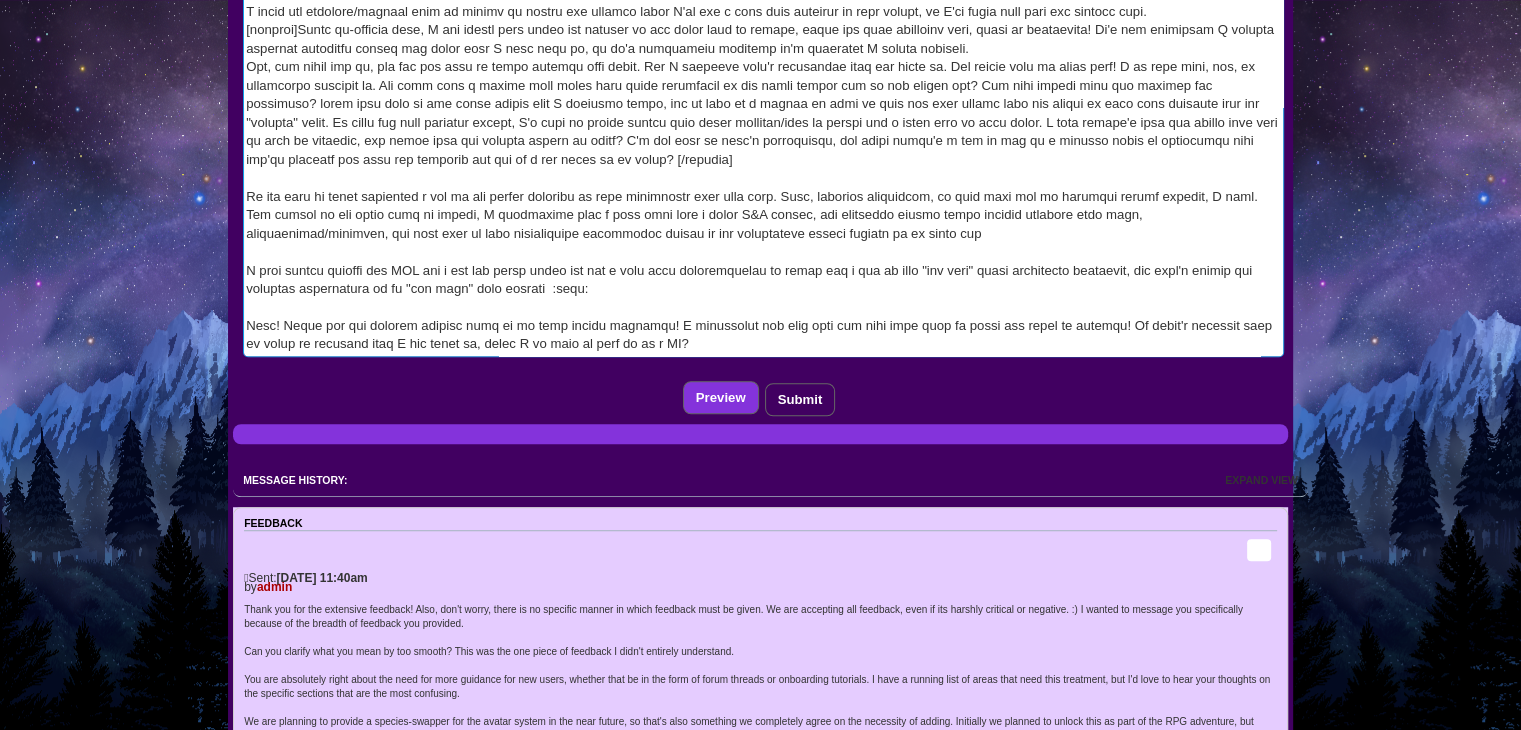 type on "I was honestly worried that I'd come off as harsh, I've given feedback such as that in the past and it's not been taken kindly, even if it's well intended  :blue: Anyway!
In terms of the smoothness, I think that just may be a me thing? But, everything feels very bubbly, and rounded, and really wide open. Not that smooth is a bad thing! It's definitely one of those things where I don't know how I feel about it or if I can really fully describe it. I definitely did notice there's a wide open space beside the avatar and I think that's partly where the brain is like "SMOOTH" I guess xD
I can absolutely give some clarity on the confusing sections though! I'm rereading everything while drafting this, actually, so I can be a bit more thorough. I've been bouncing between here, and relearning coding, so brains been a touch scattered, to say the least.
I think the crafting/ability side of things is really the biggest thing I've had a hard time wrapping my head around, so I'll throw that into the spoiler here.
[..." 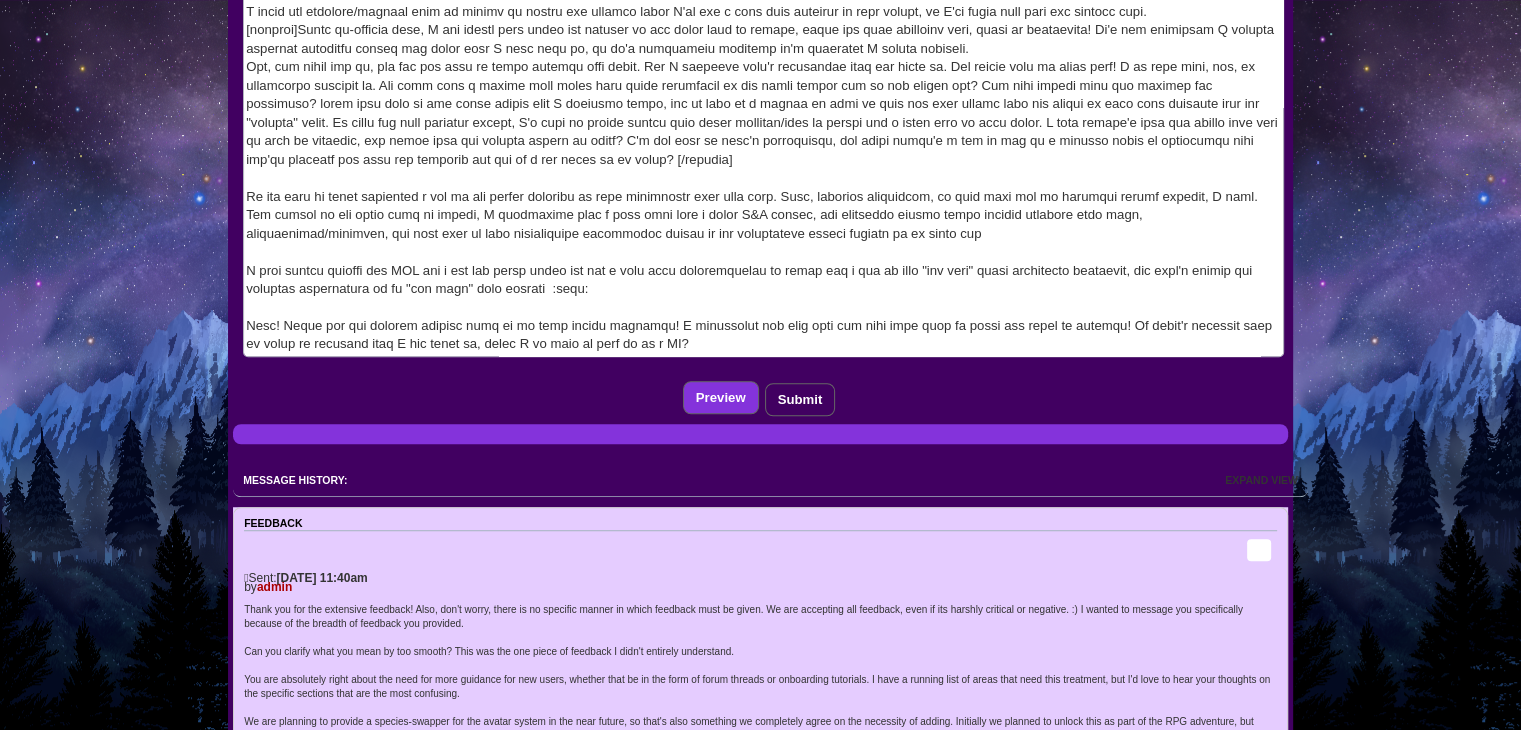 click on "Submit" at bounding box center (800, 399) 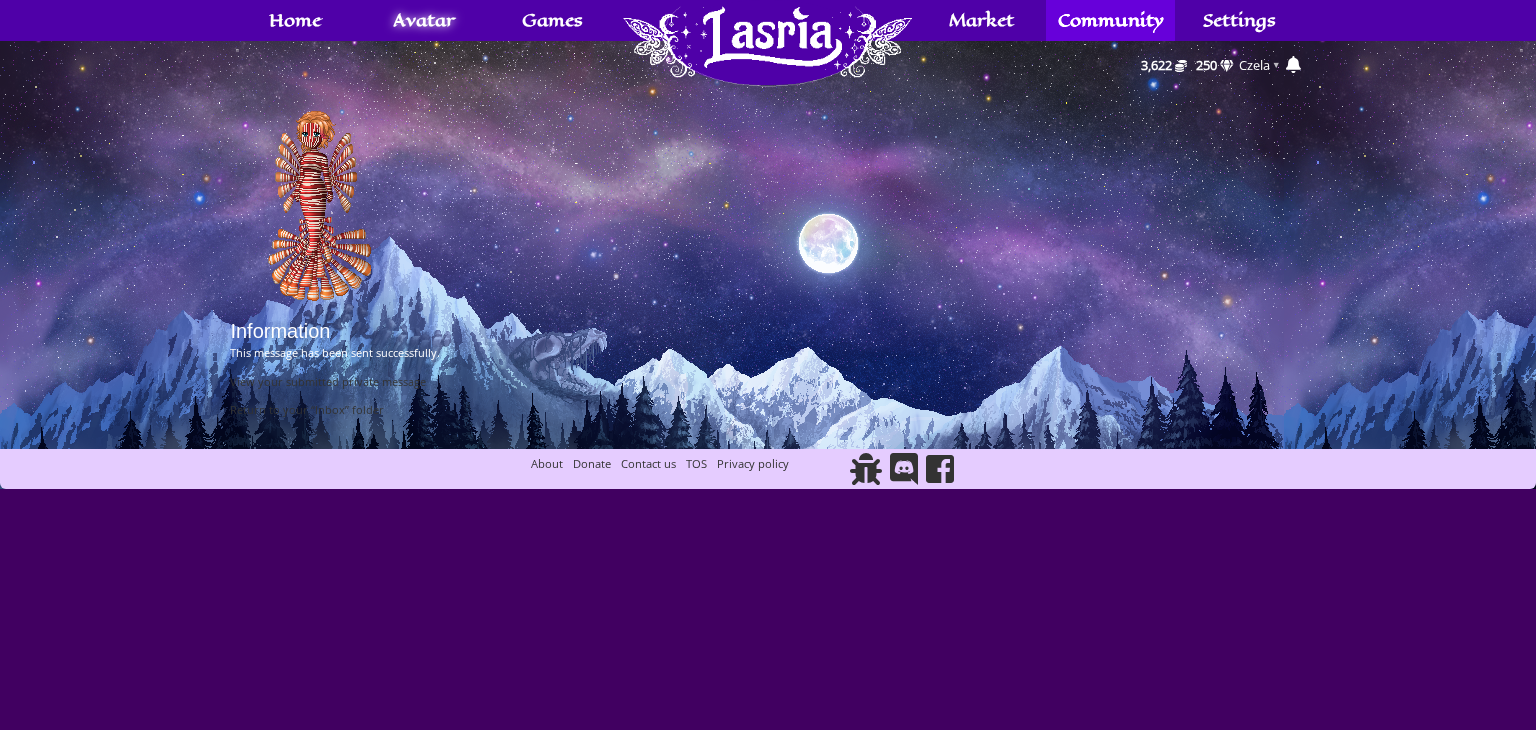 scroll, scrollTop: 0, scrollLeft: 0, axis: both 